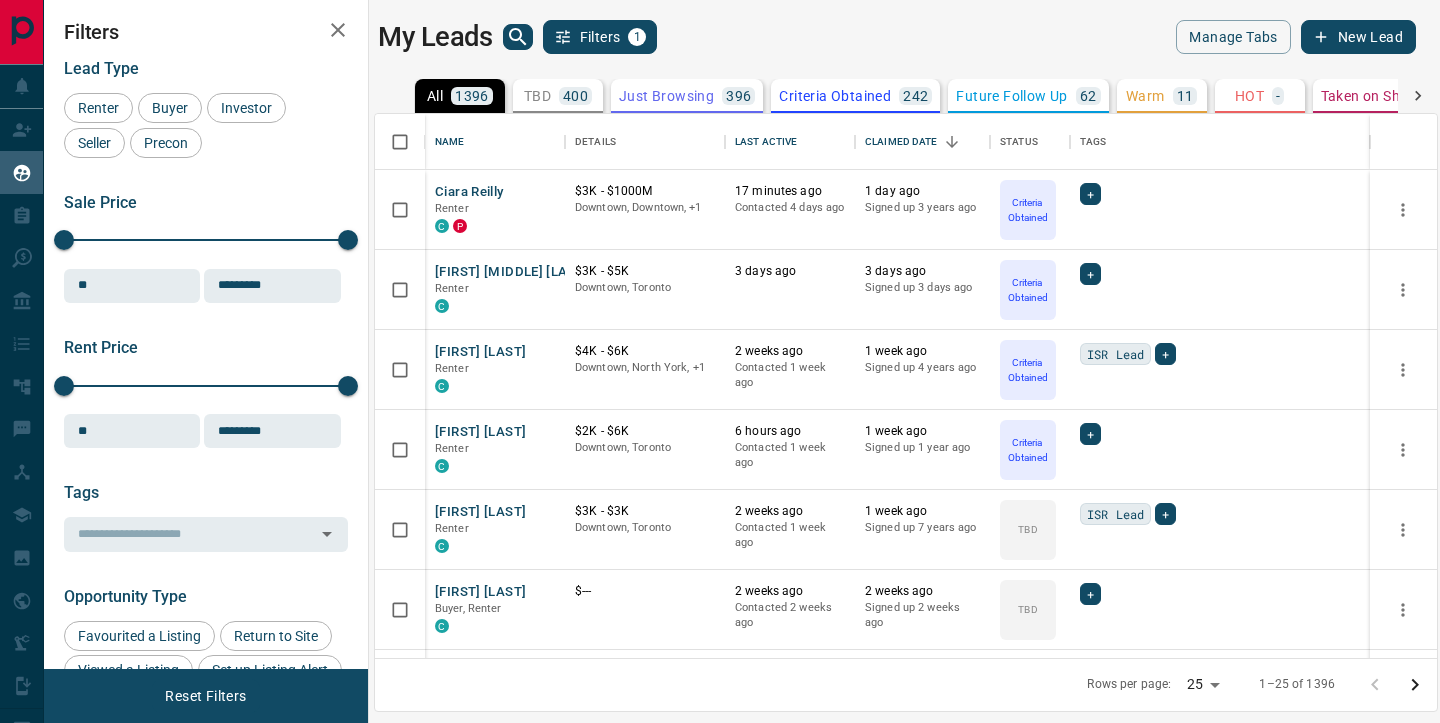 scroll, scrollTop: 0, scrollLeft: 0, axis: both 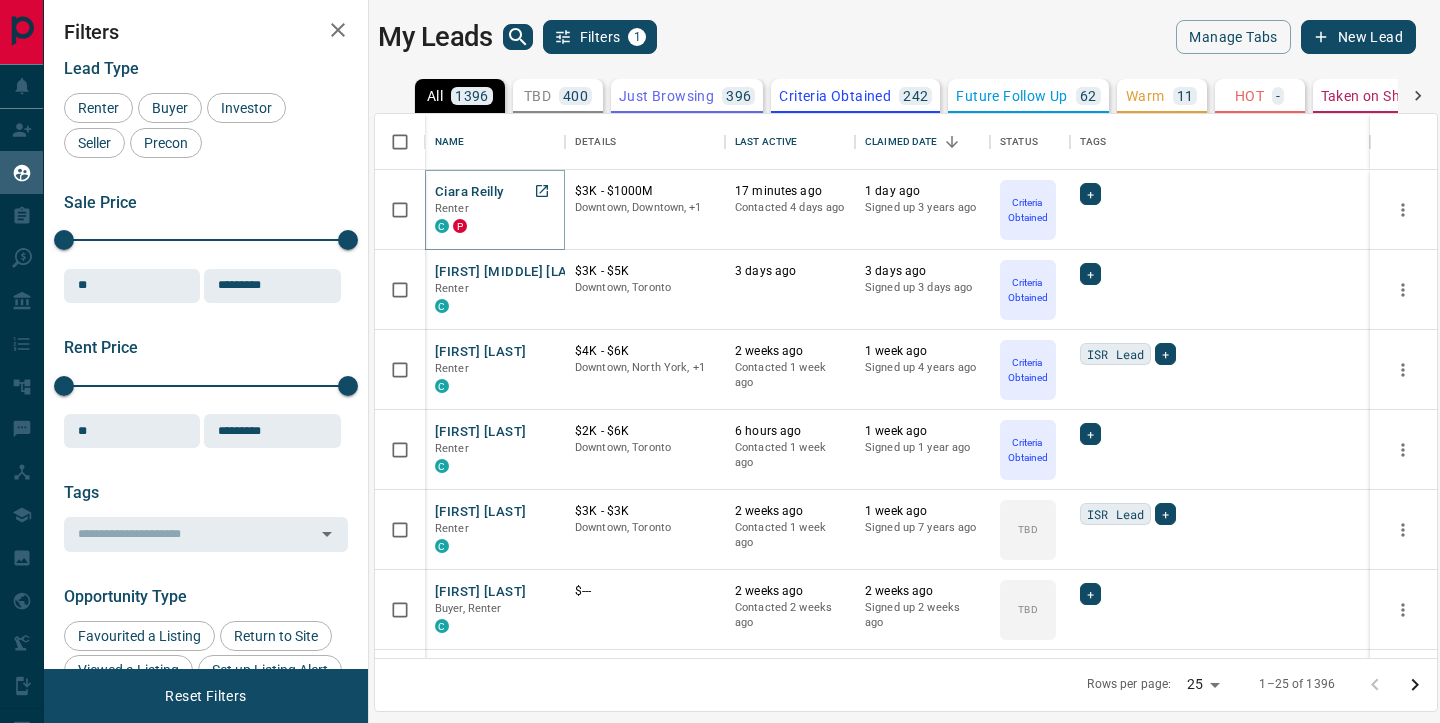 click on "Ciara Reilly" at bounding box center (469, 192) 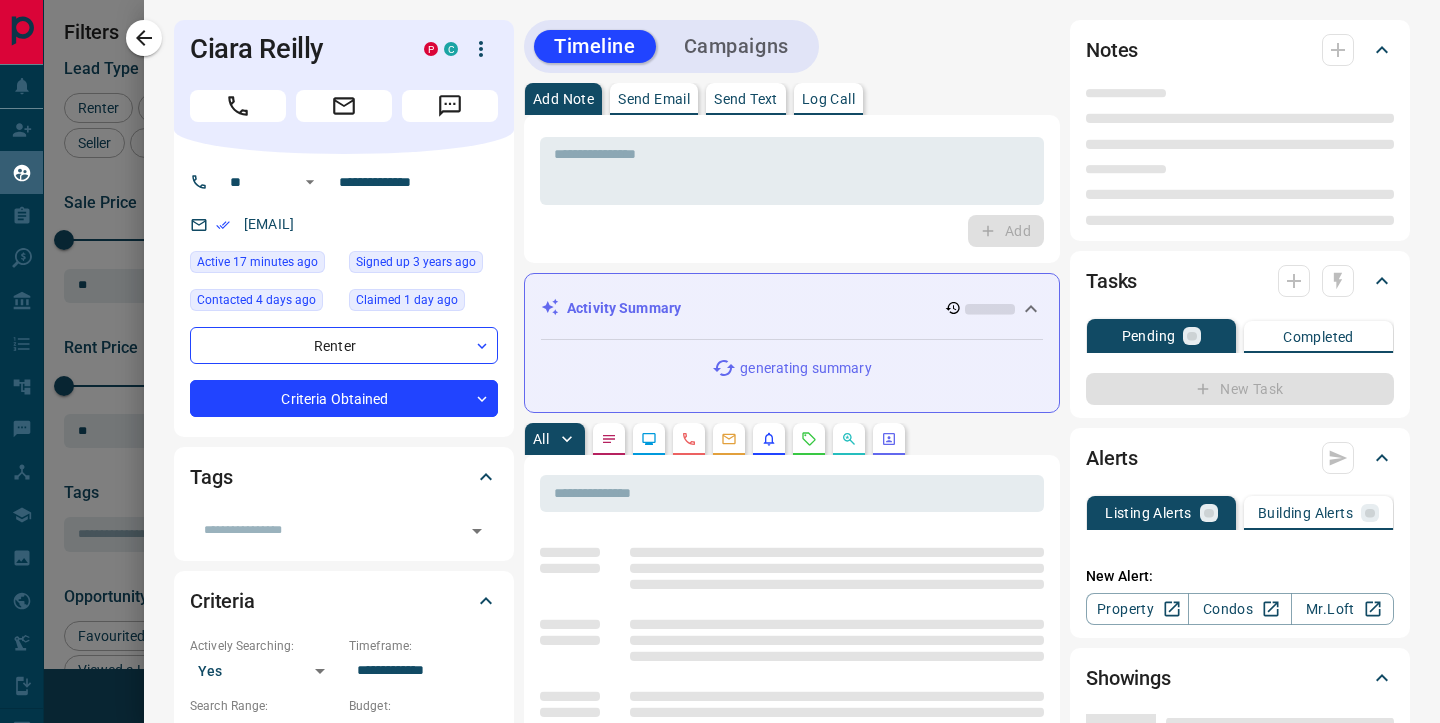 type on "**" 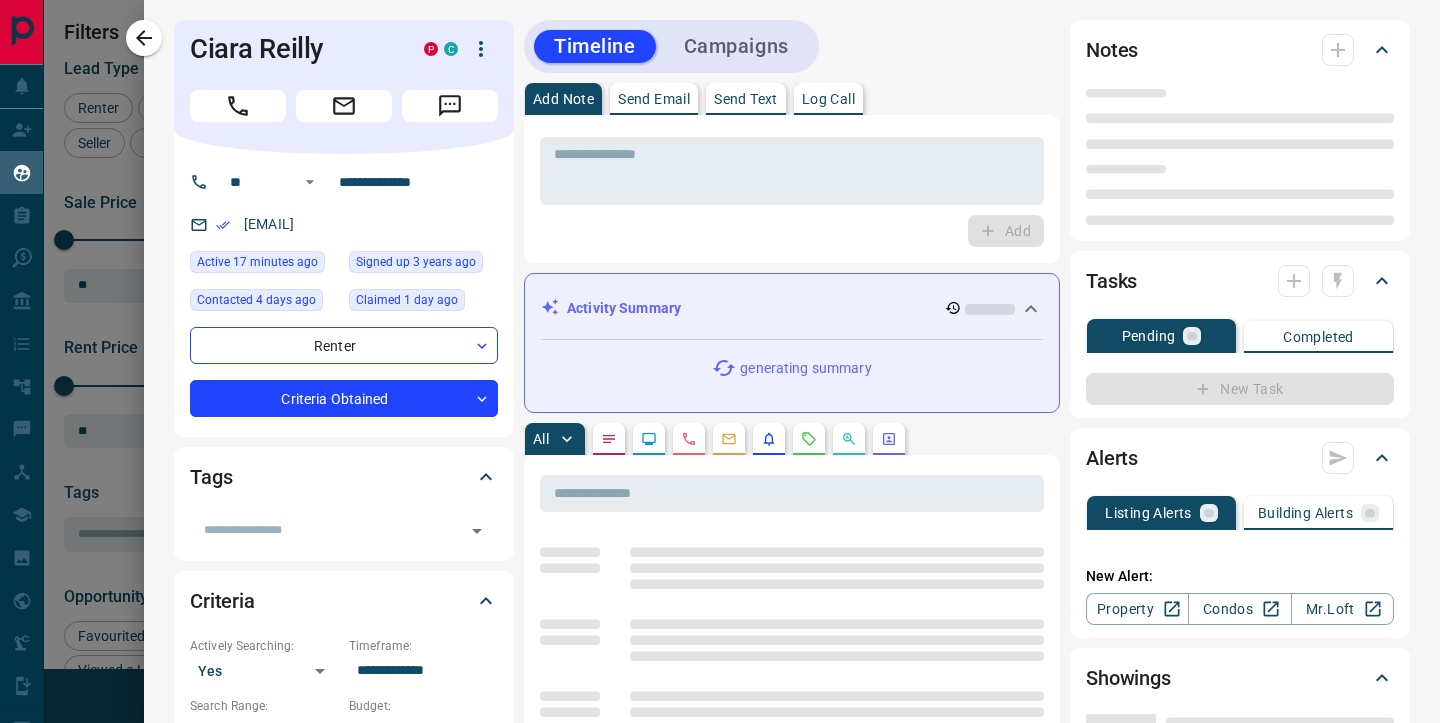type on "**********" 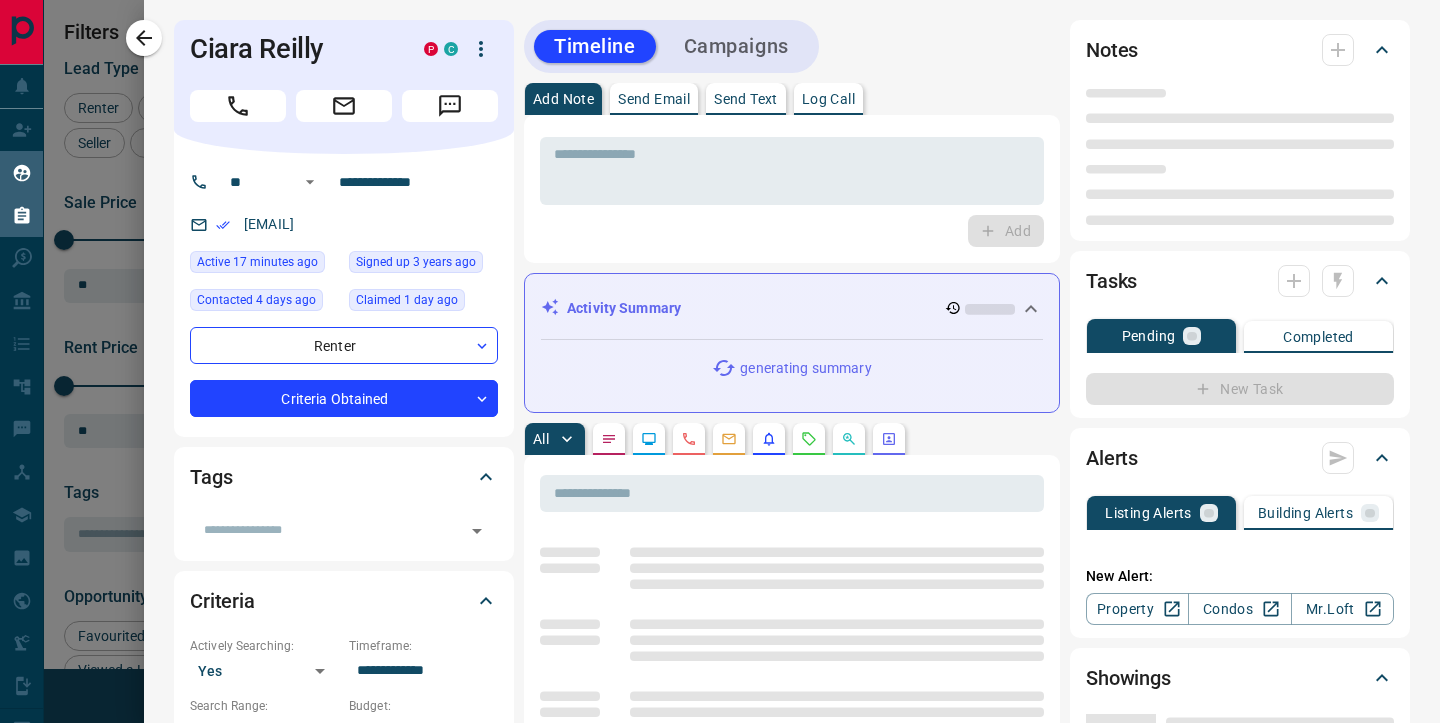 click 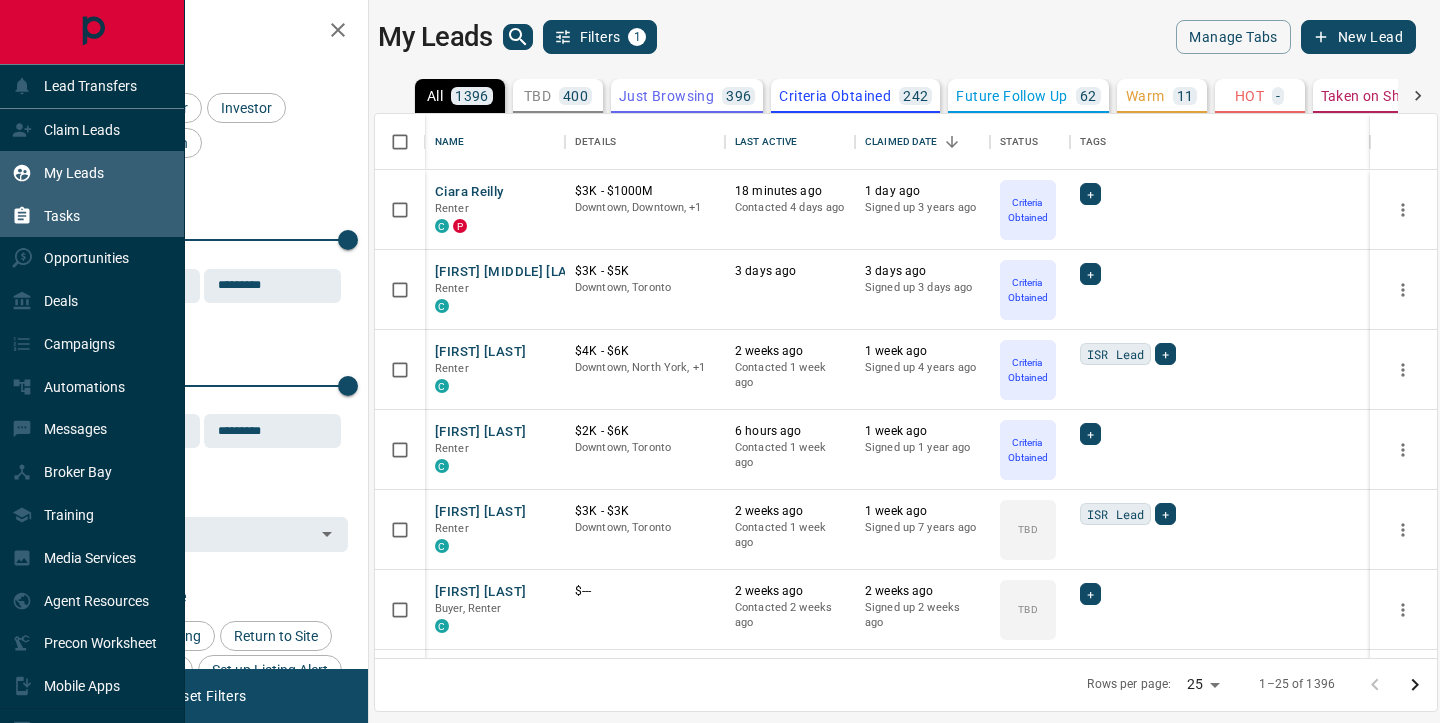 click 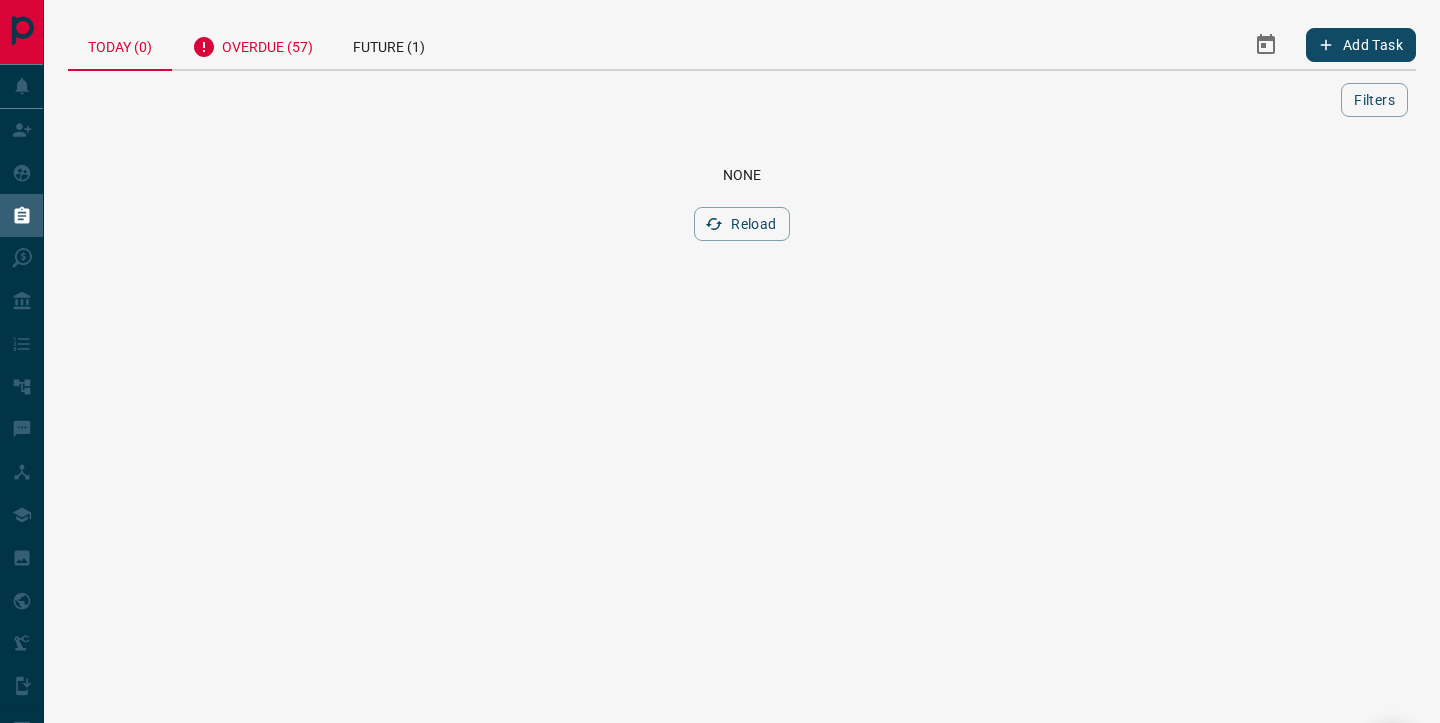 click on "Overdue (57)" at bounding box center [252, 44] 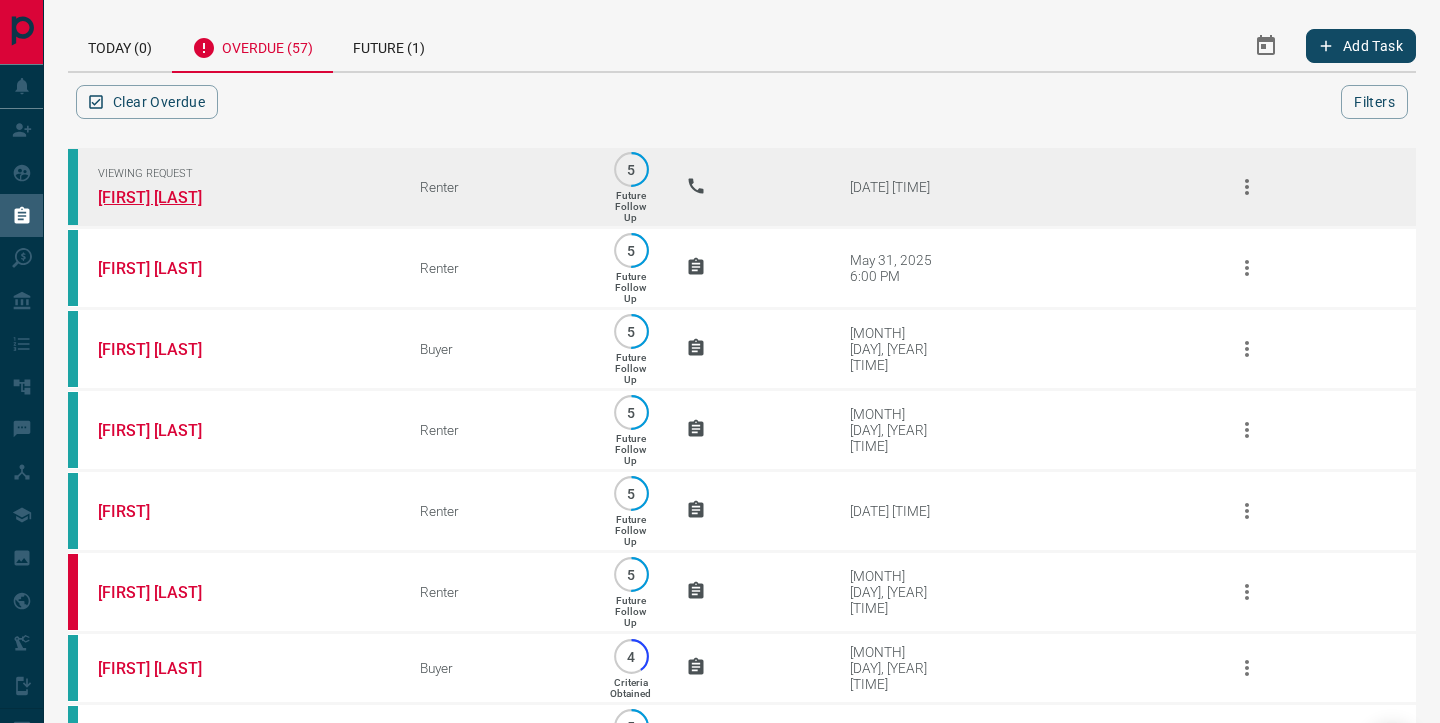click on "[FIRST] [LAST]" at bounding box center [173, 197] 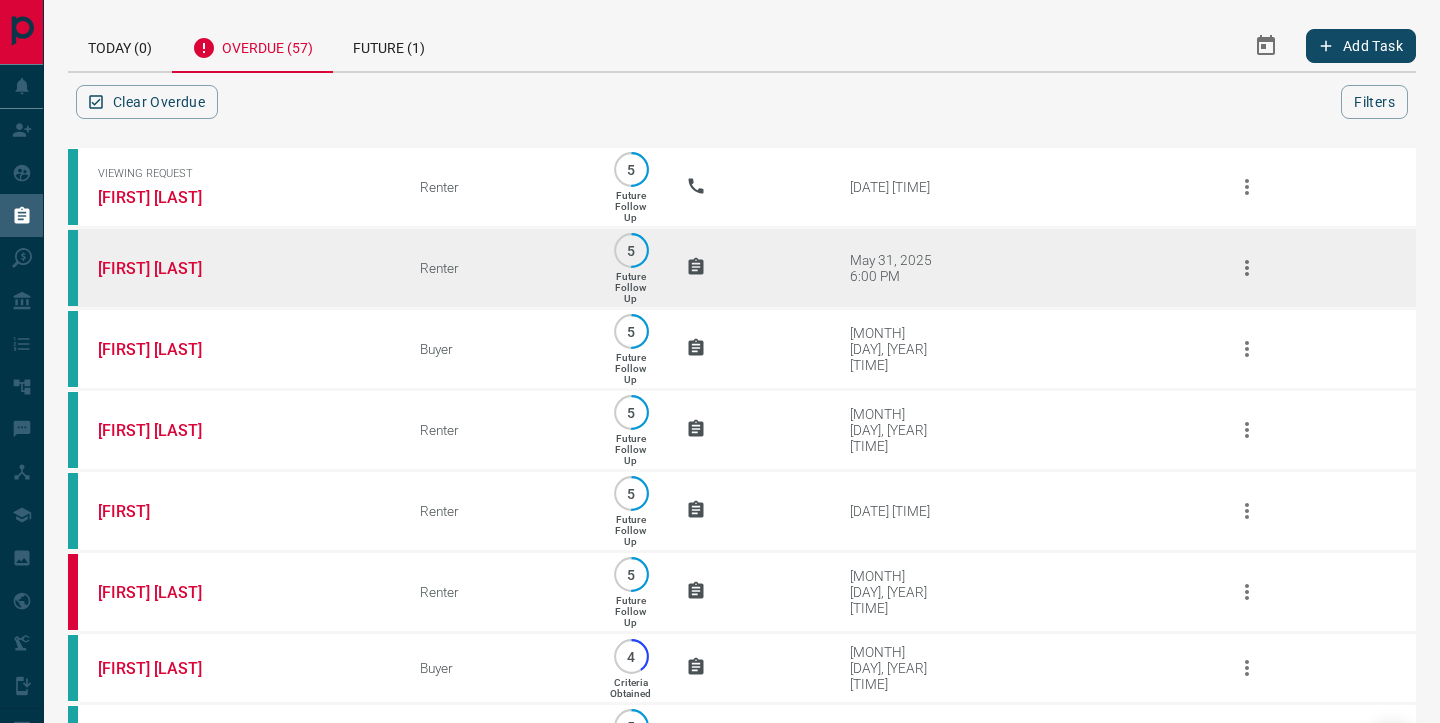 click on "[FIRST] [LAST]" at bounding box center [229, 268] 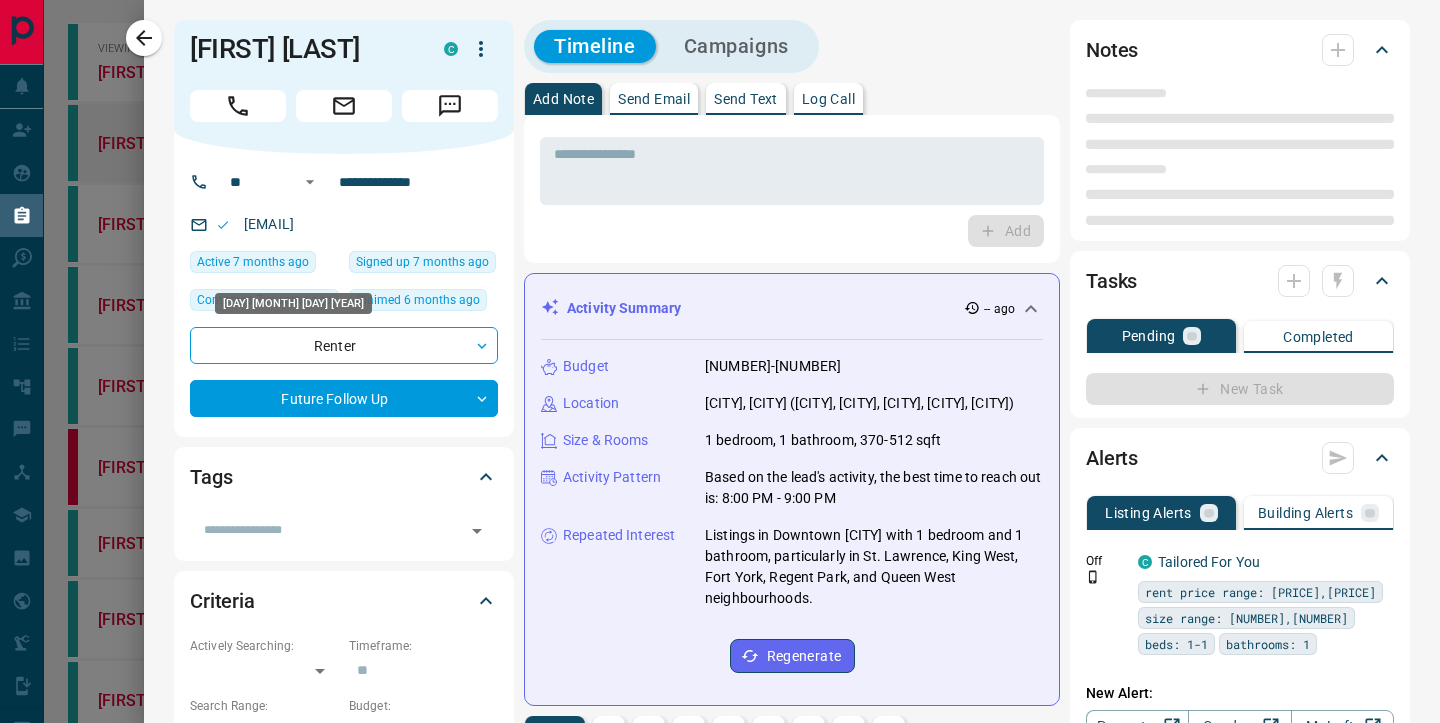type on "**" 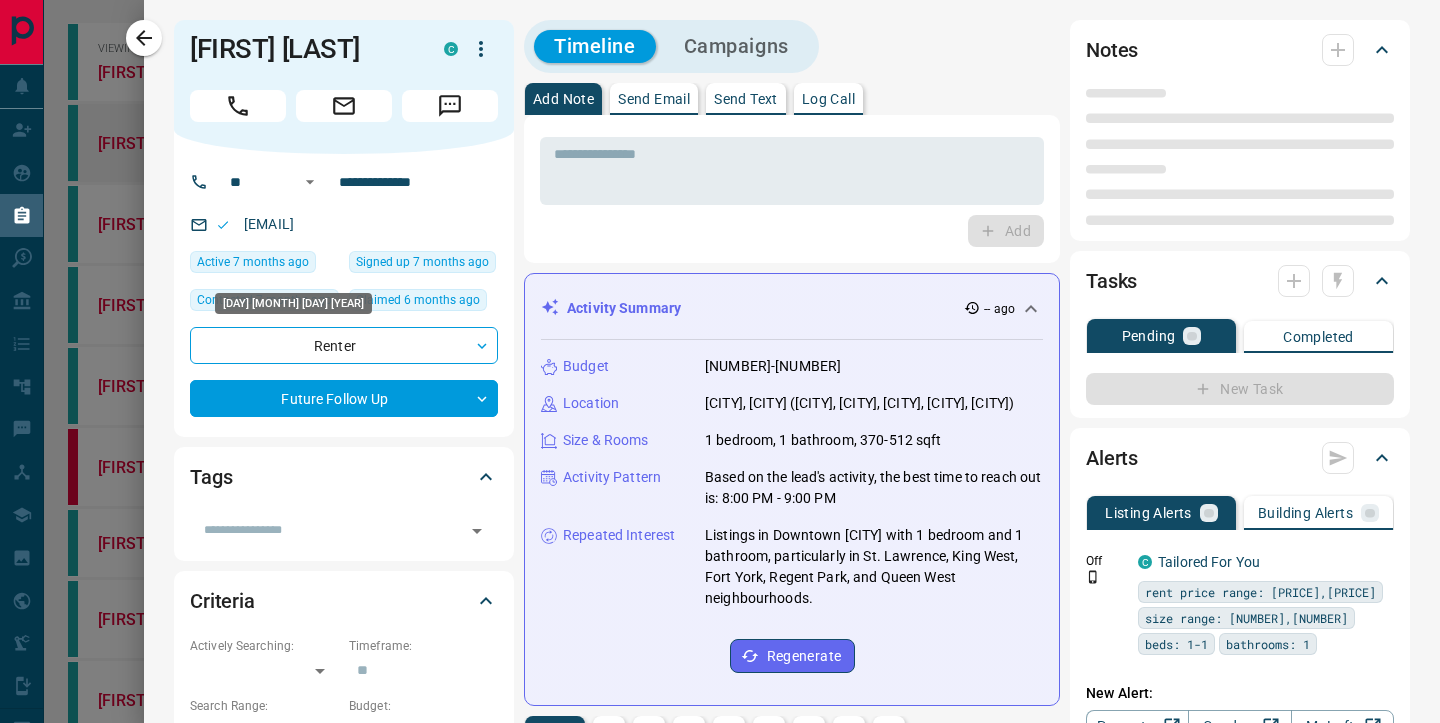 type on "**********" 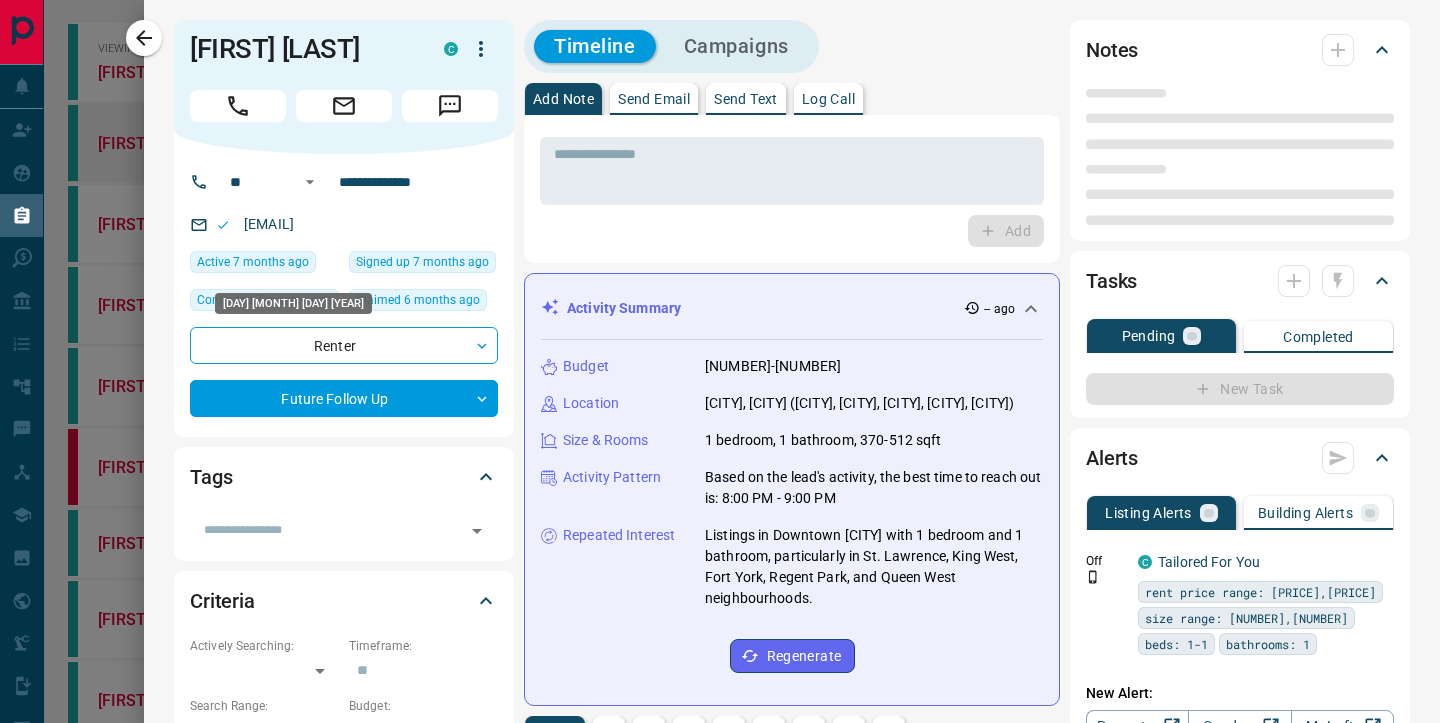 type on "**********" 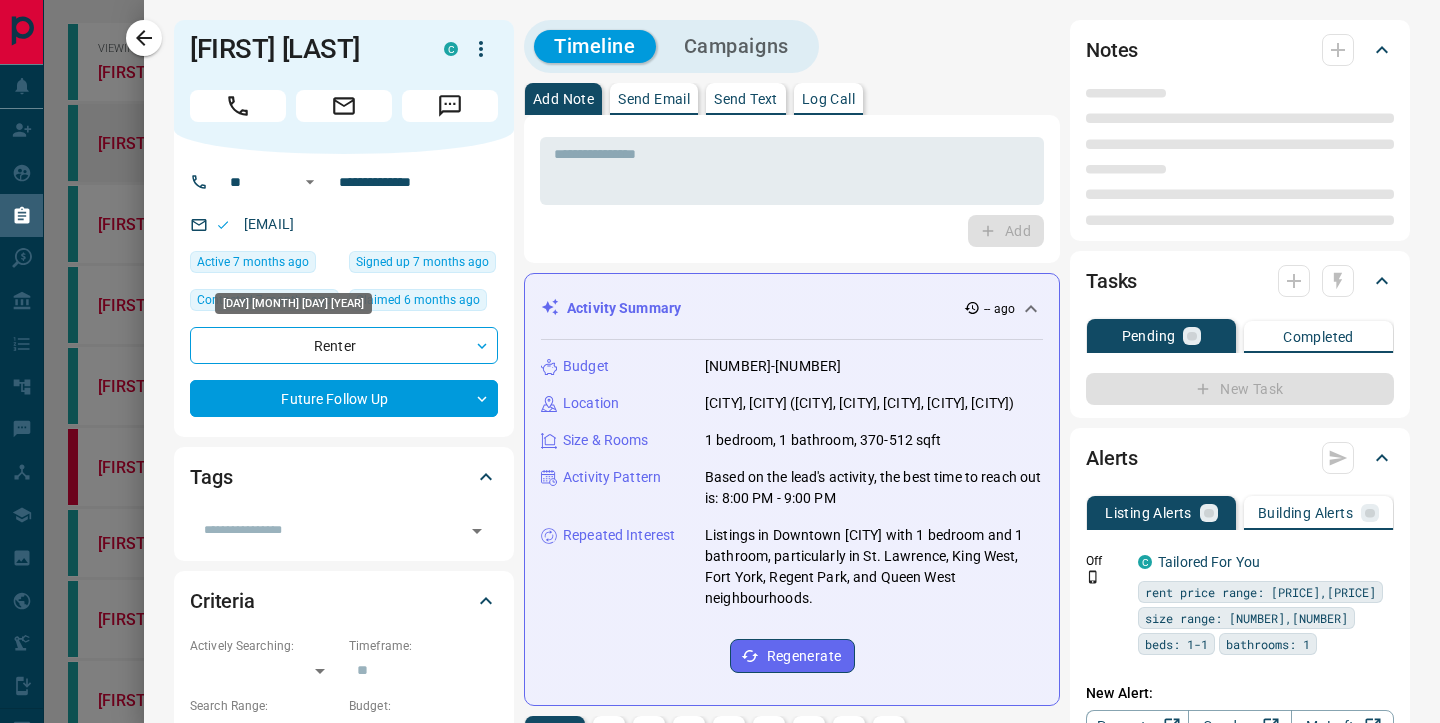 type on "*" 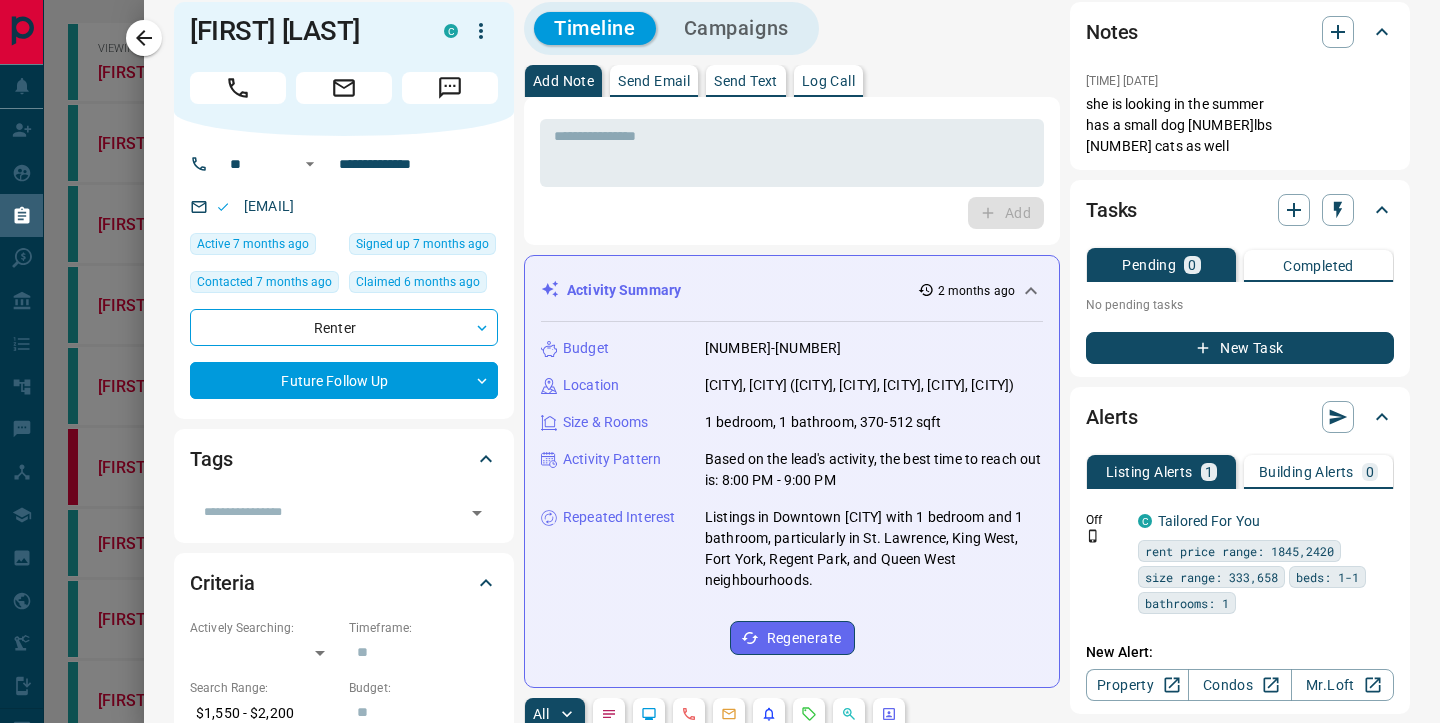 scroll, scrollTop: 0, scrollLeft: 0, axis: both 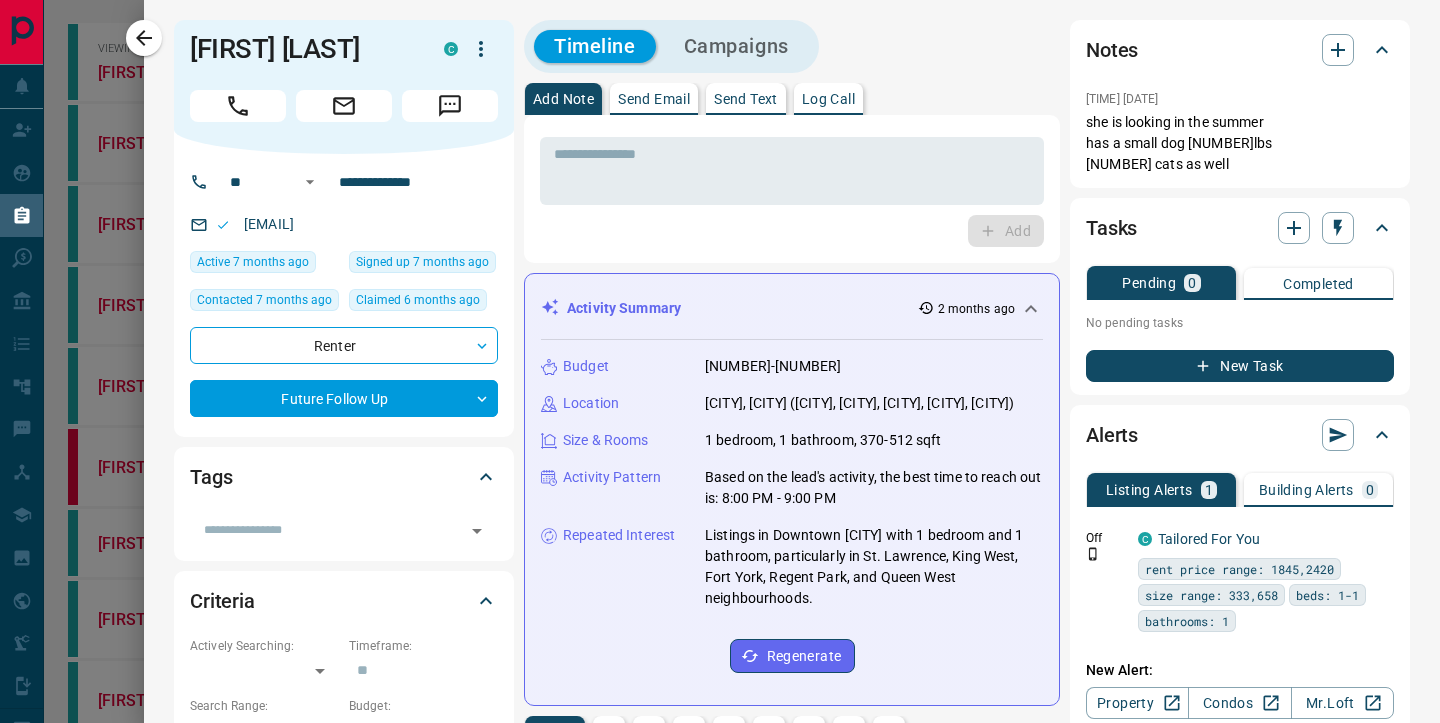 click at bounding box center [720, 361] 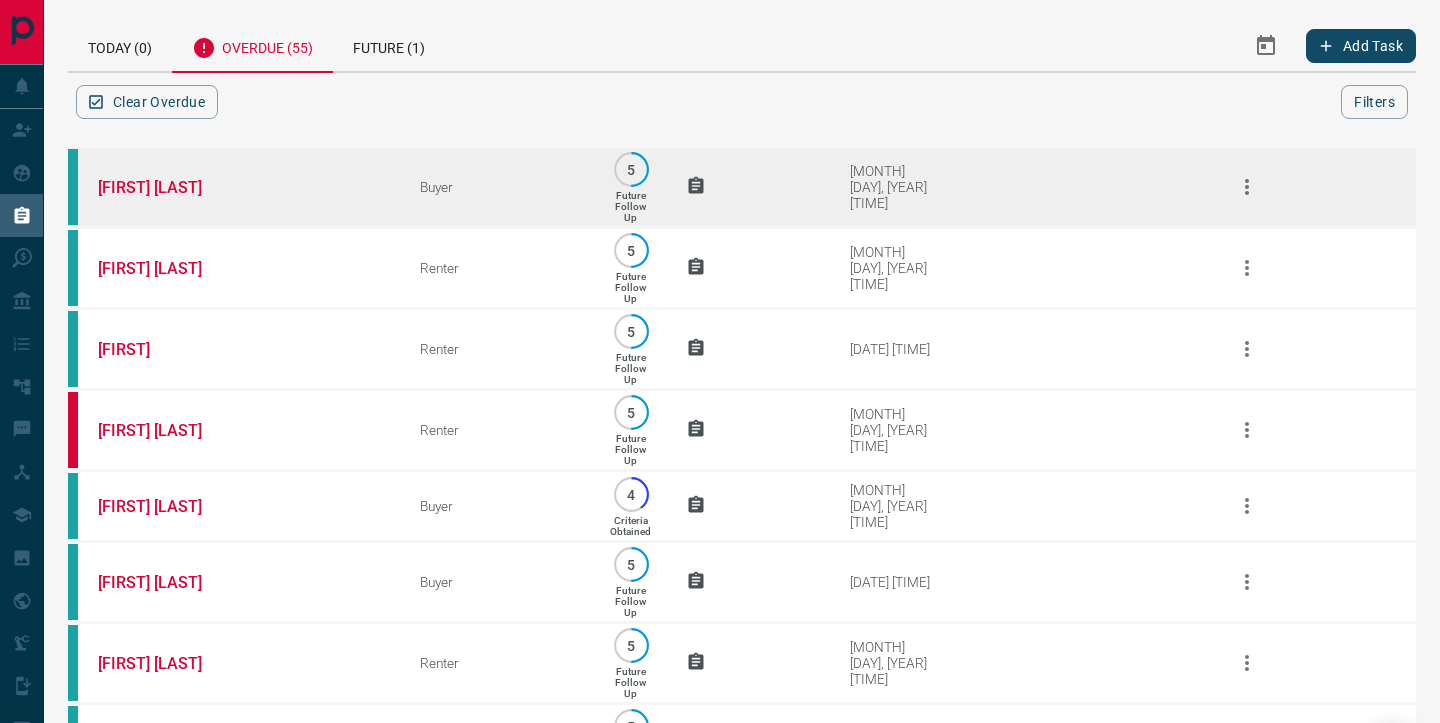 click on "[FIRST] [LAST]" at bounding box center [229, 187] 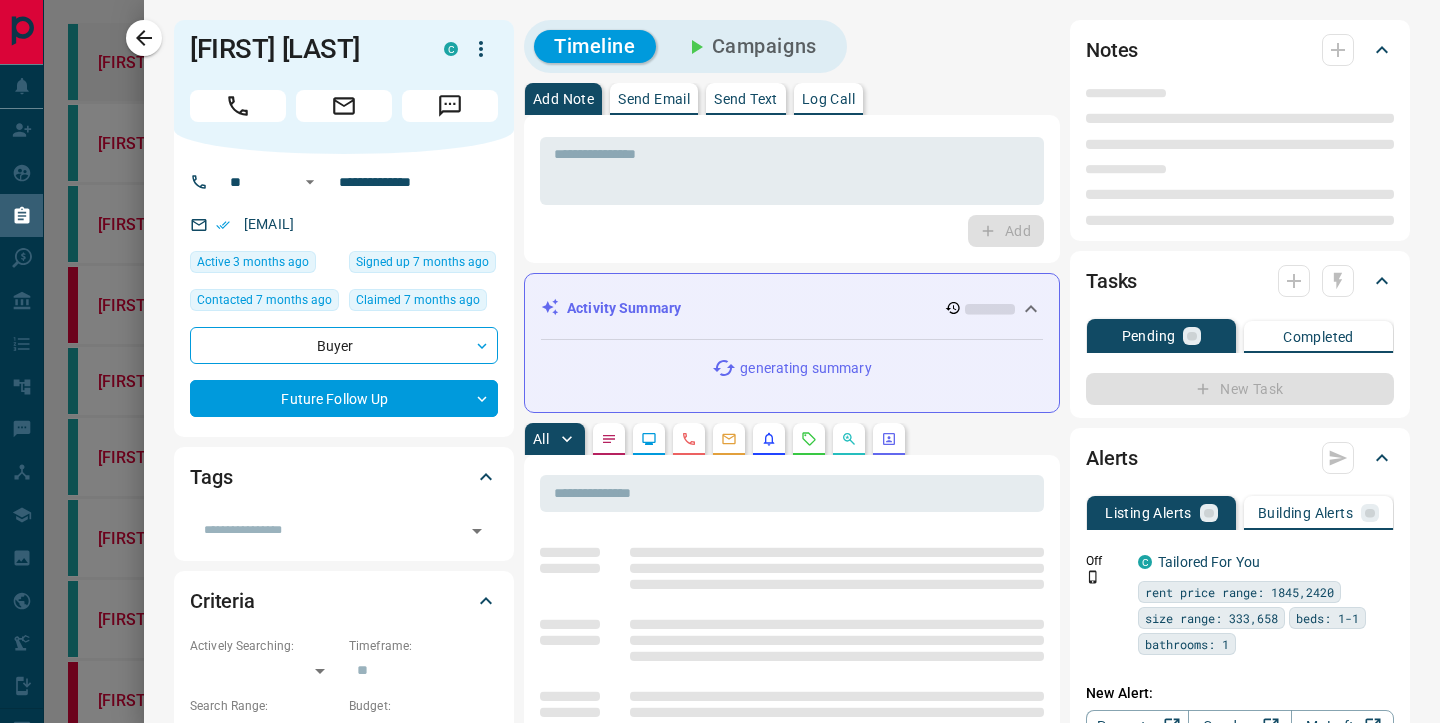 type on "**" 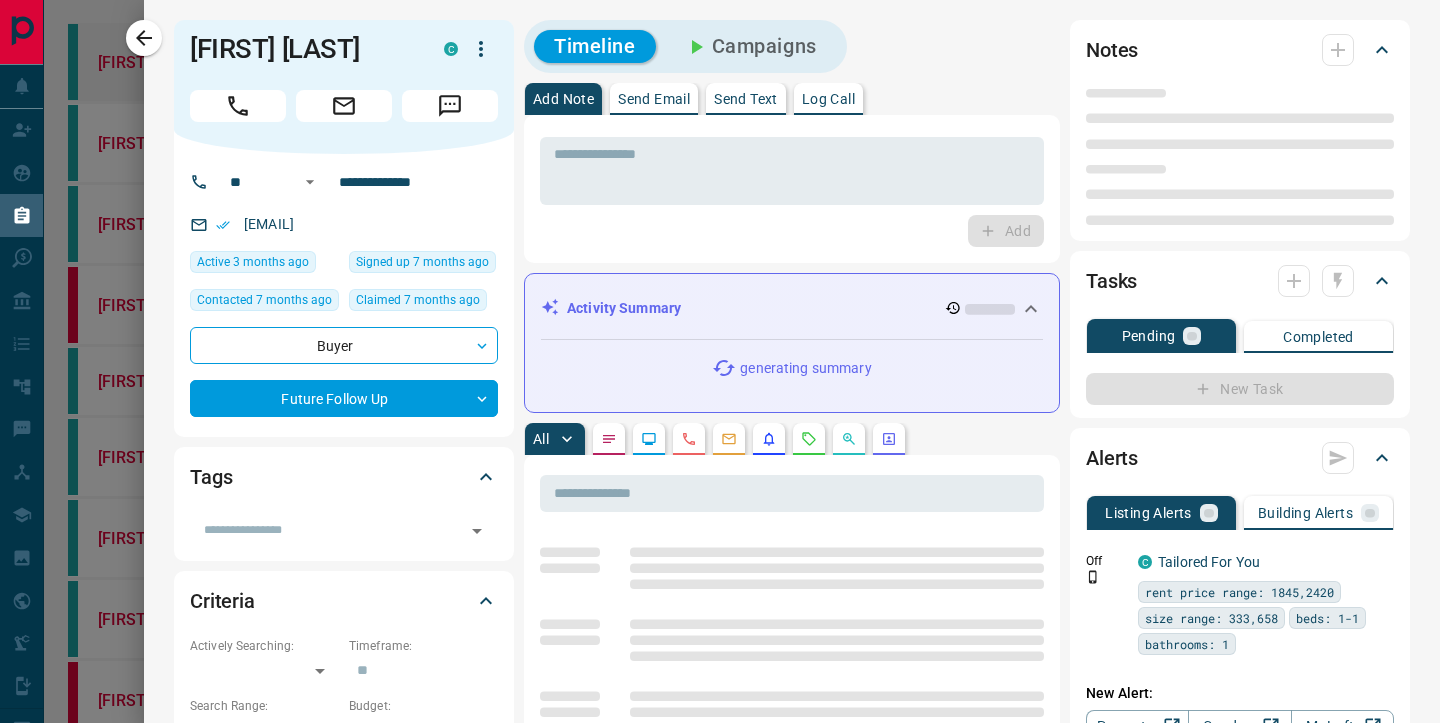 type on "**********" 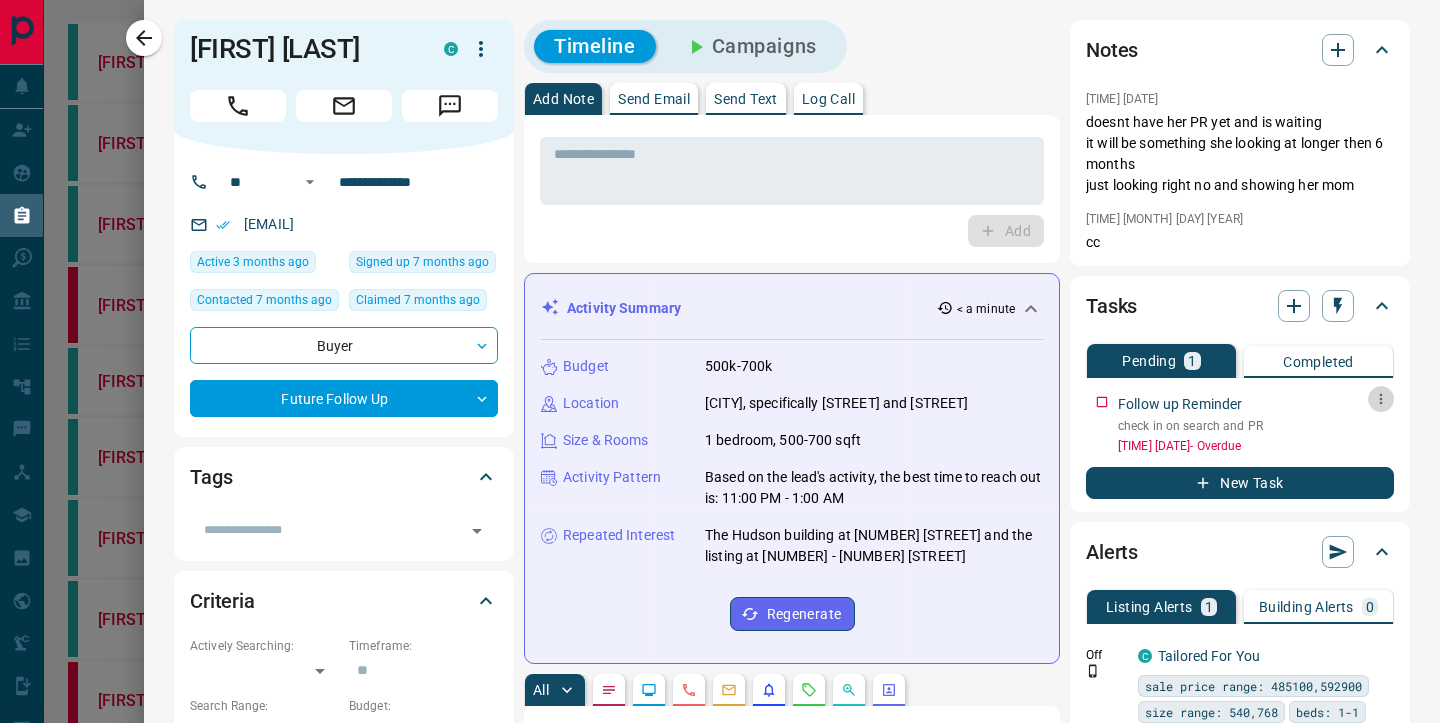click 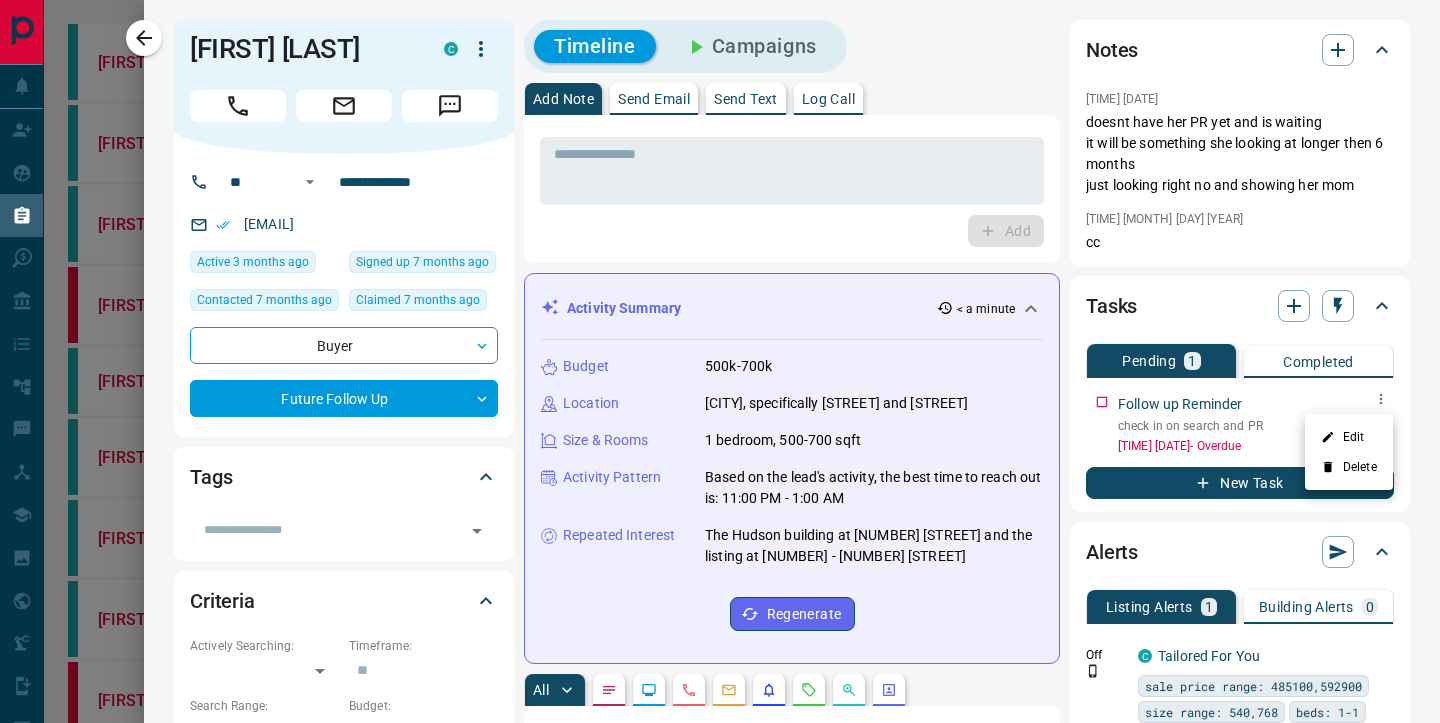 click on "Edit" at bounding box center [1349, 437] 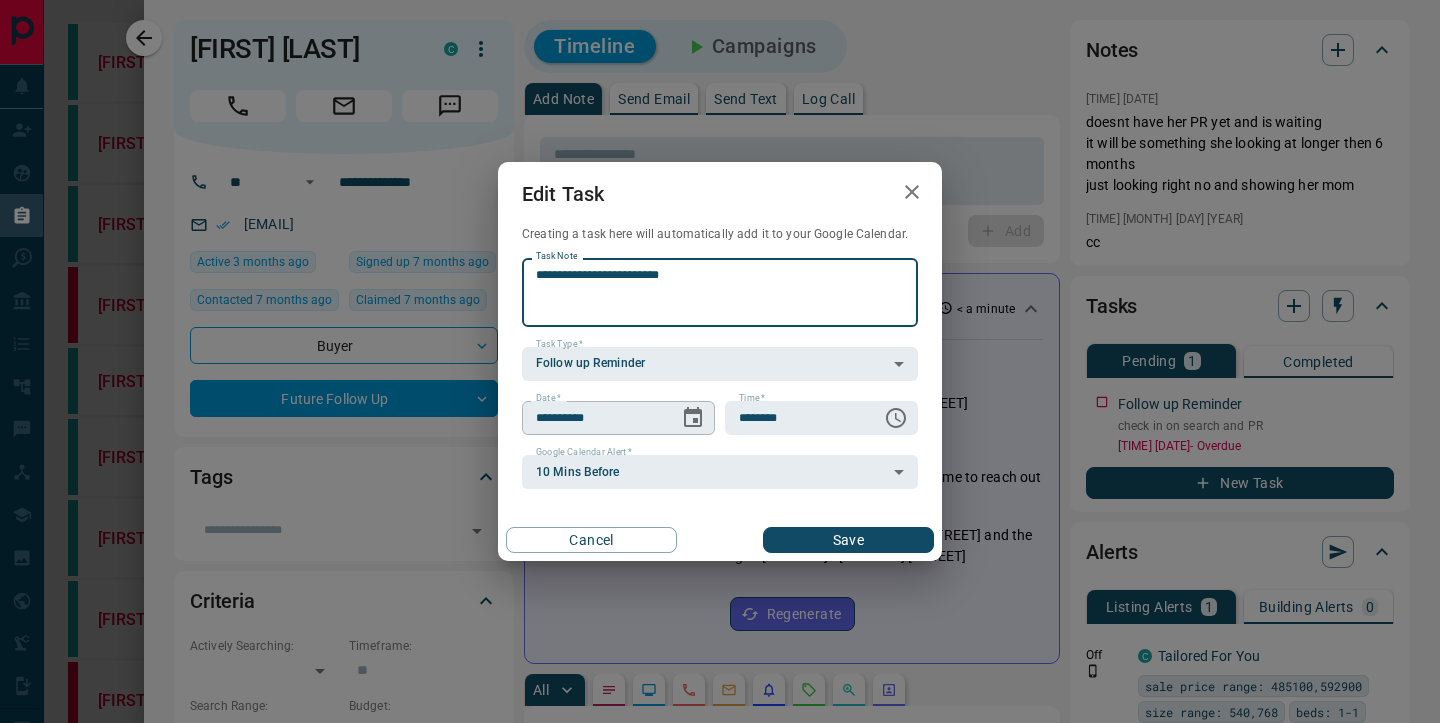 click 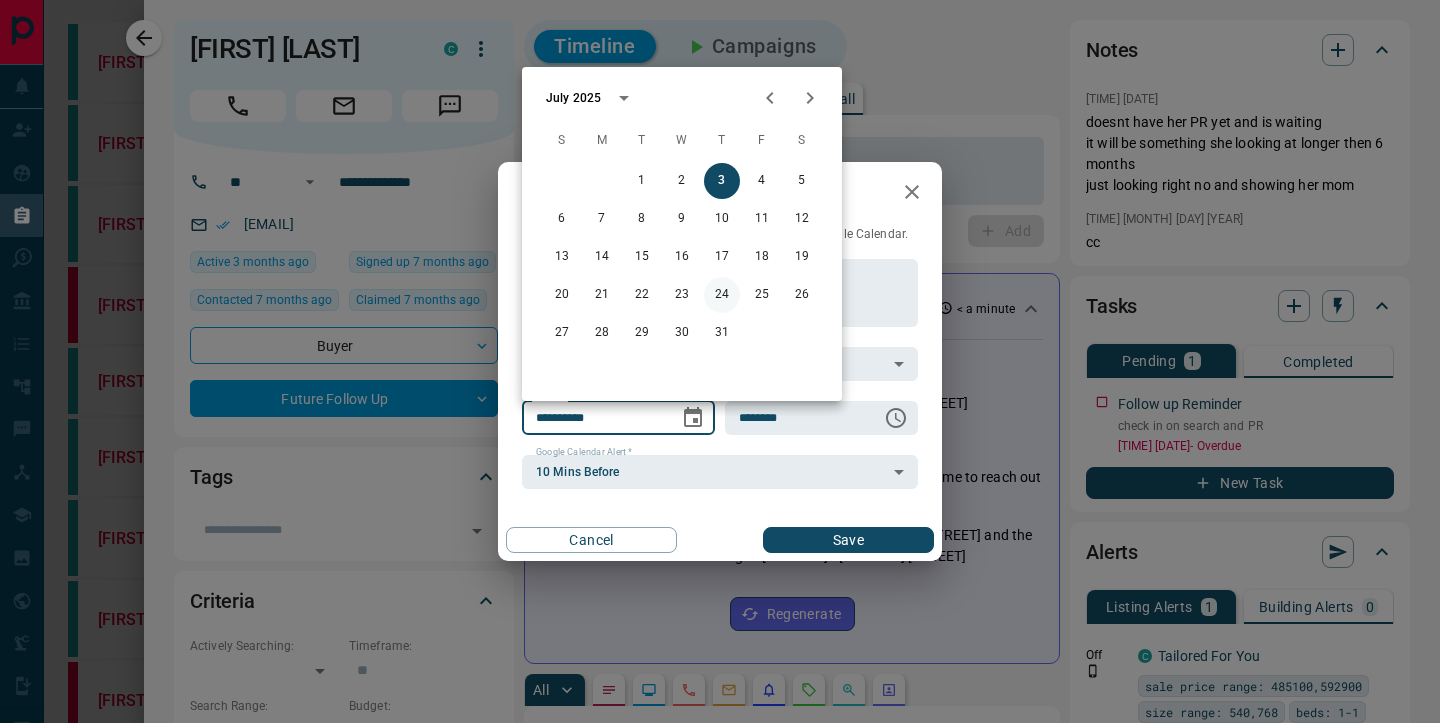 click on "24" at bounding box center [722, 295] 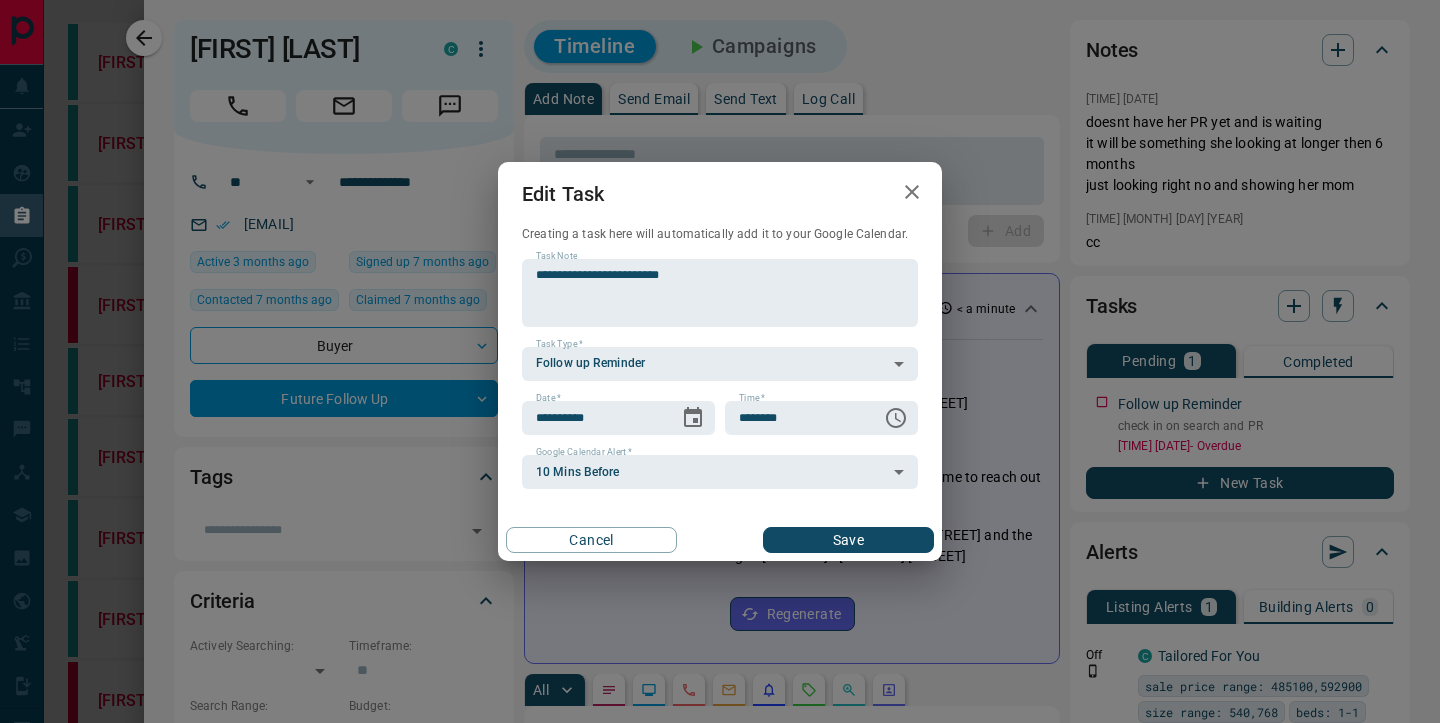 click on "Save" at bounding box center [848, 540] 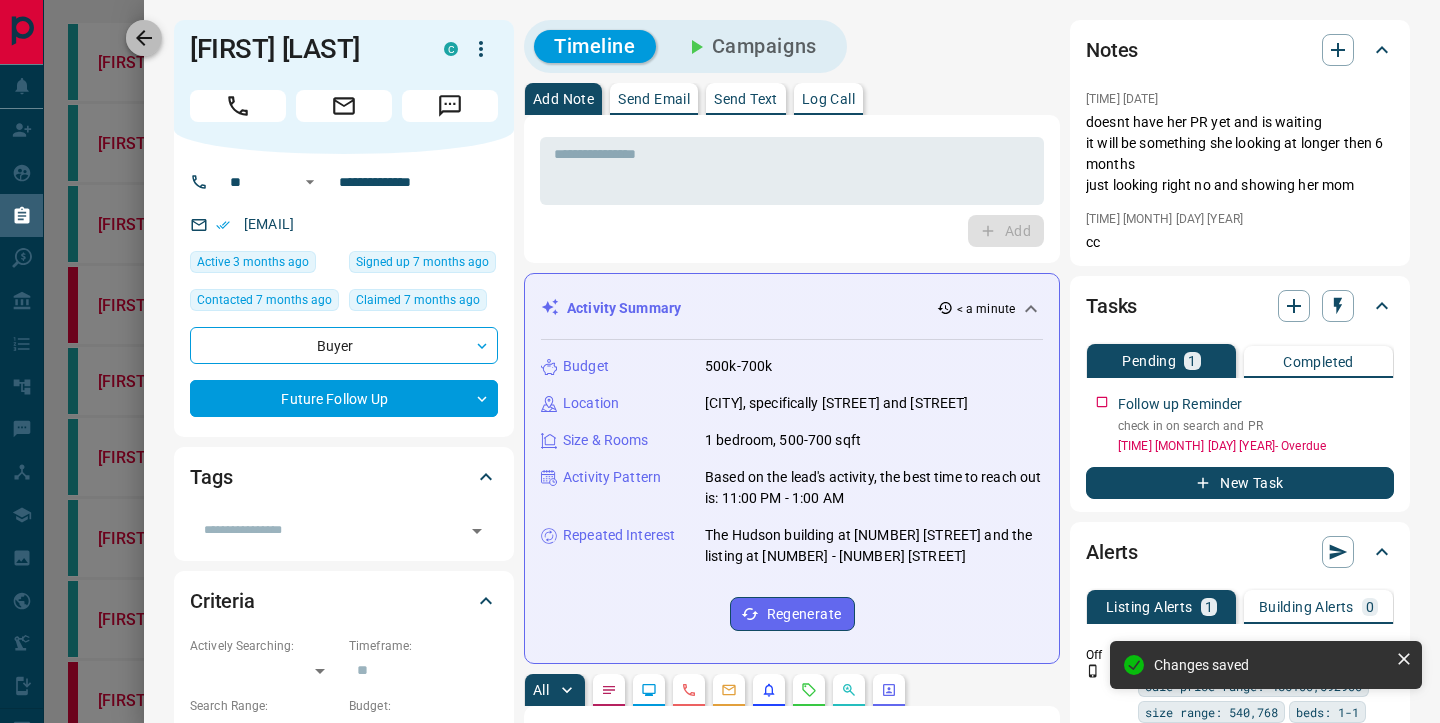 click 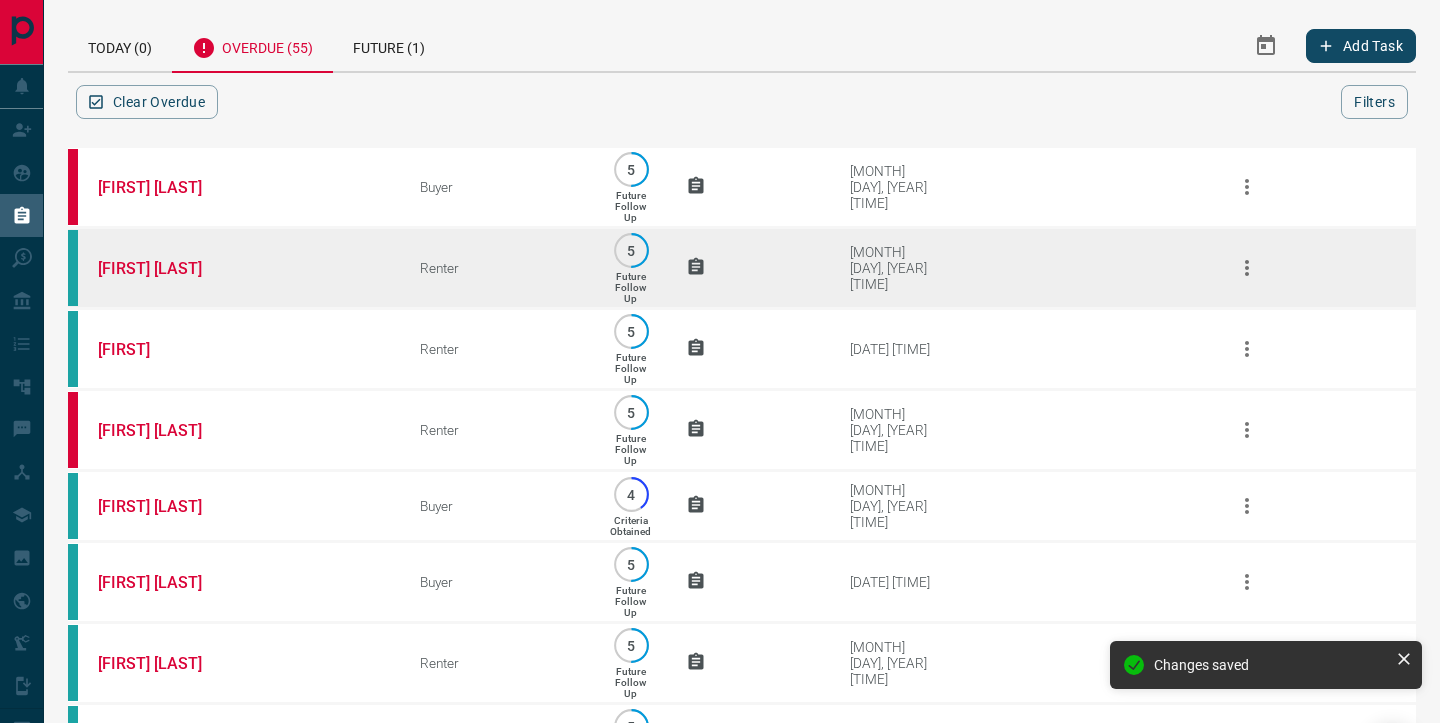 click on "[FIRST] [LAST]" at bounding box center [229, 268] 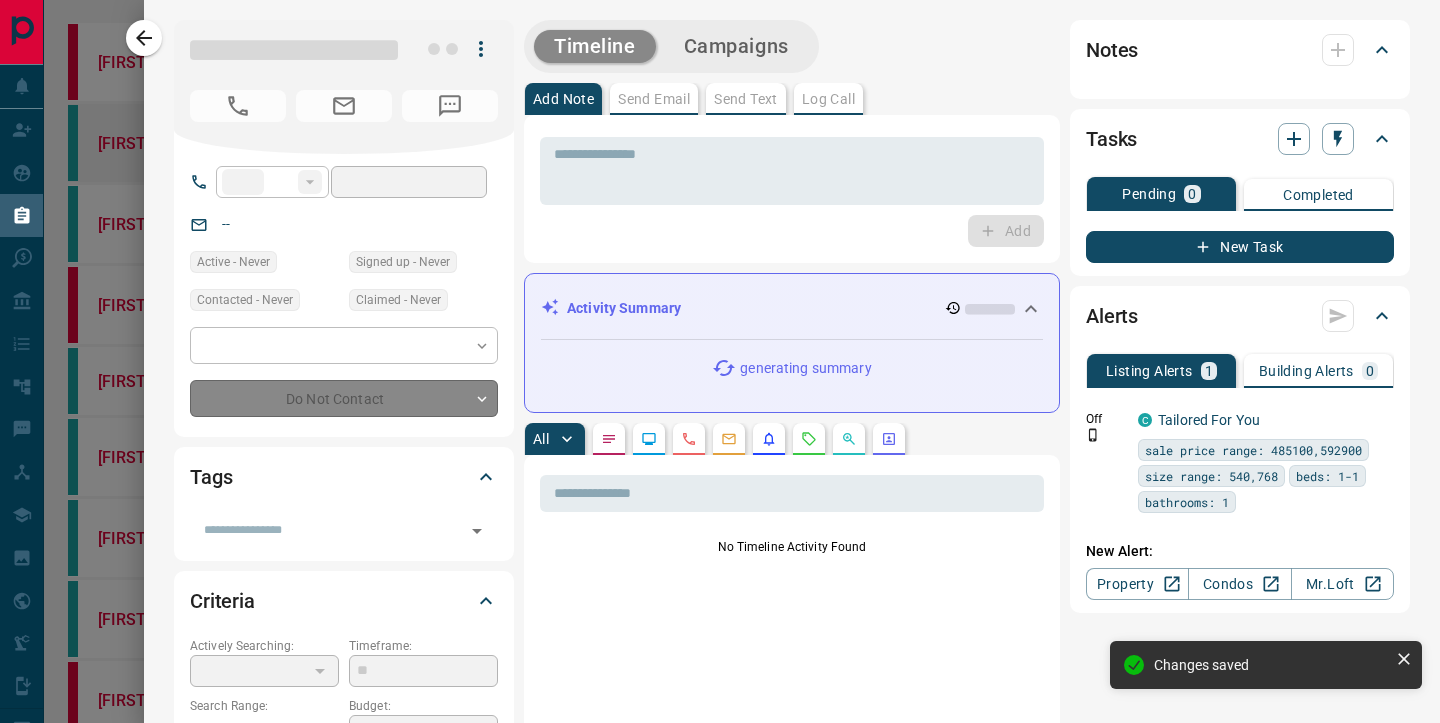 type on "**" 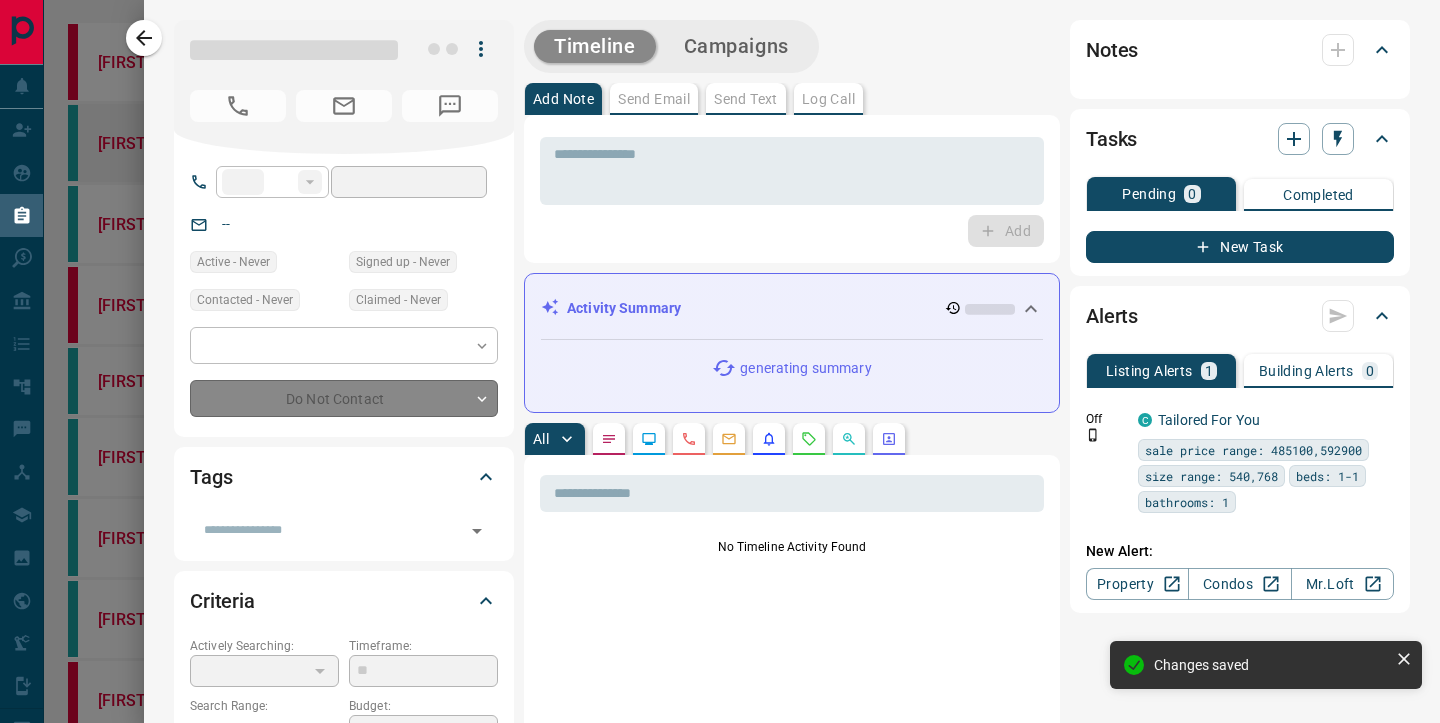 type on "**********" 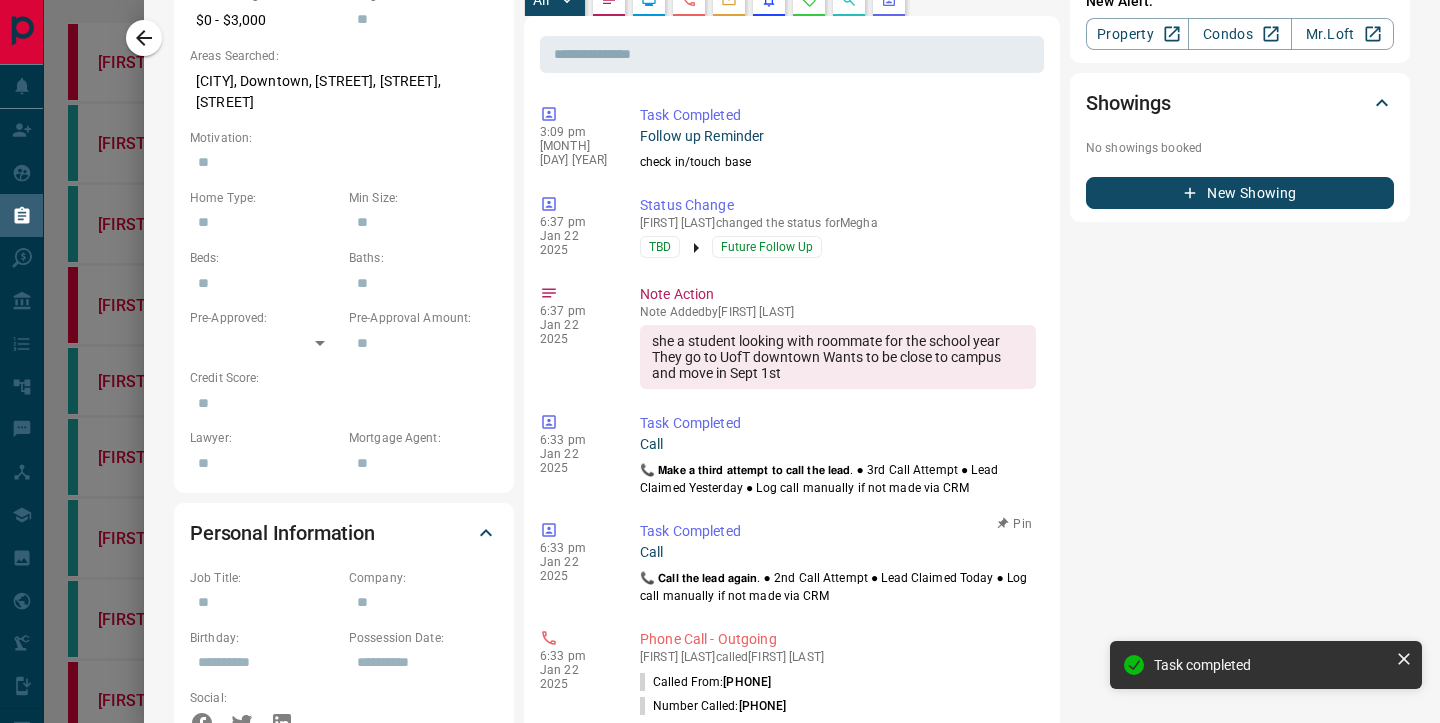 scroll, scrollTop: 0, scrollLeft: 0, axis: both 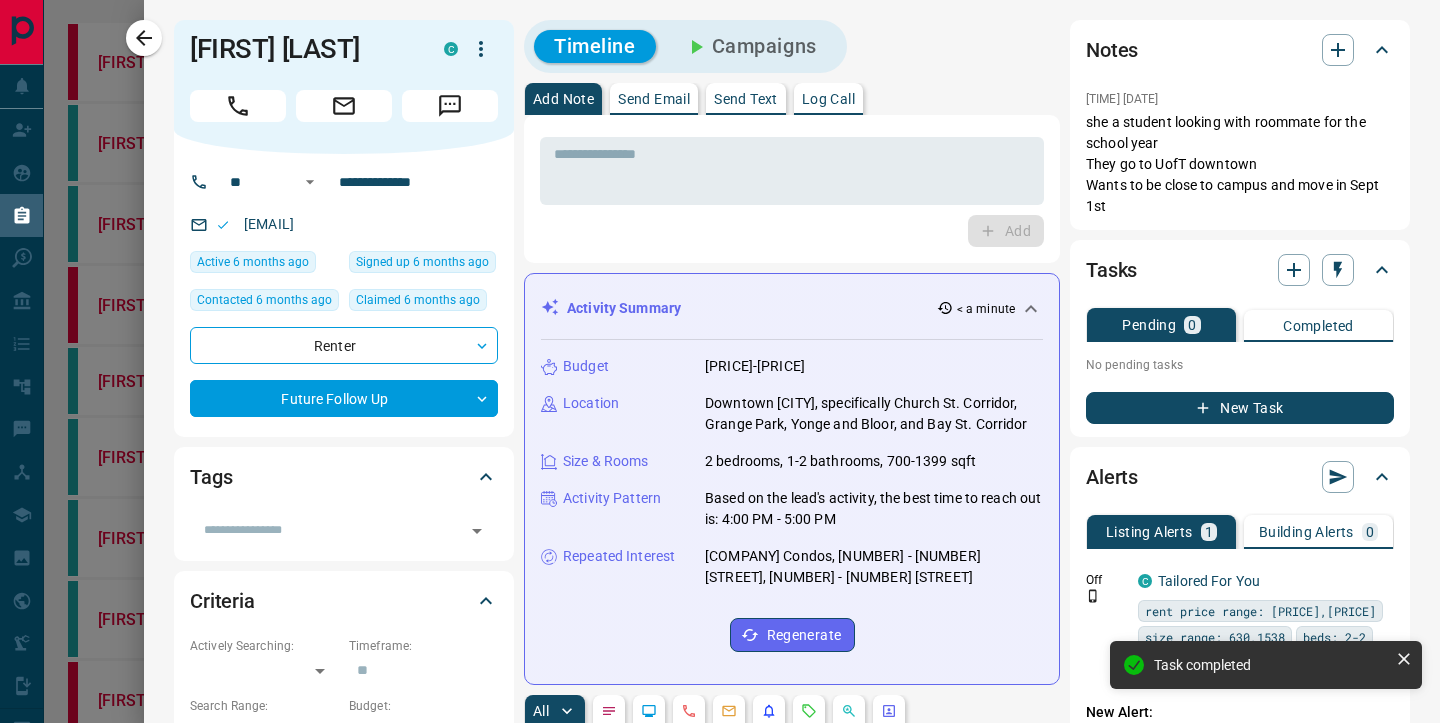 click on "Send Text" at bounding box center [746, 99] 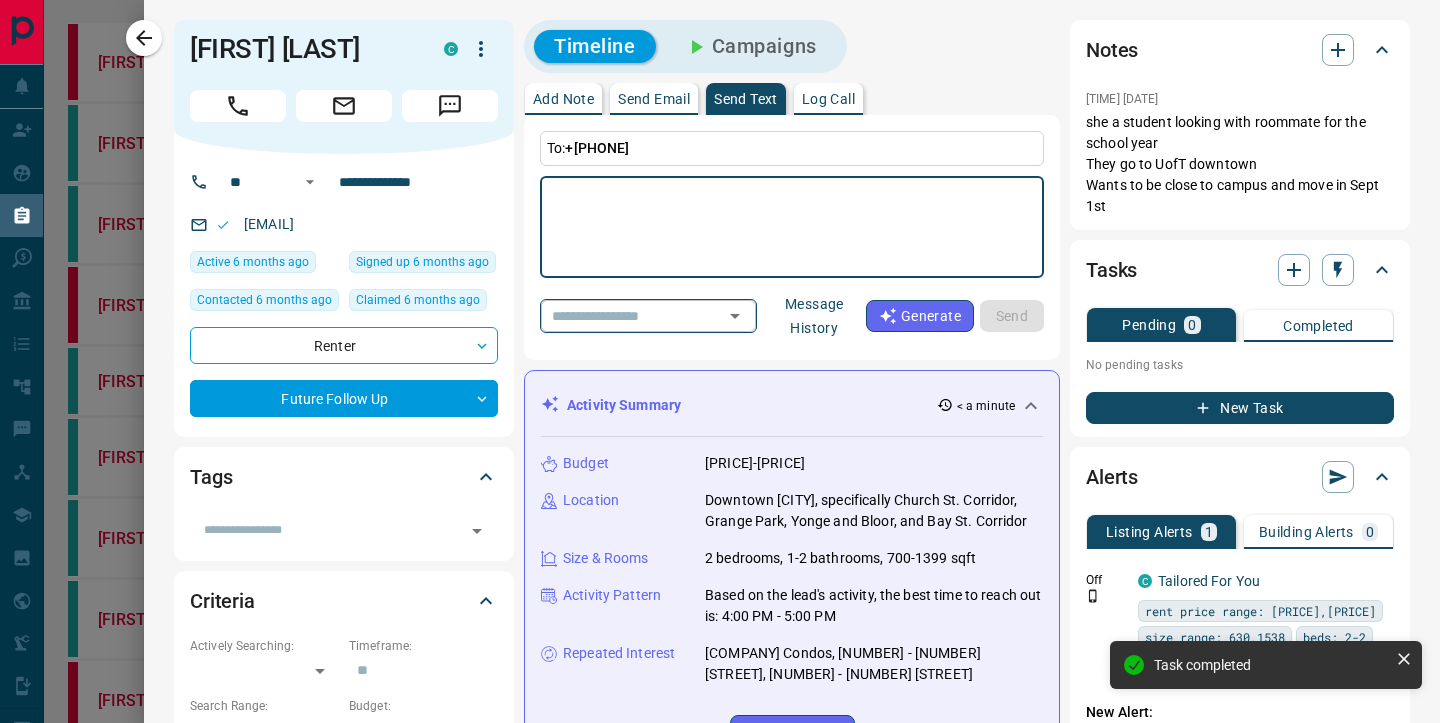 click 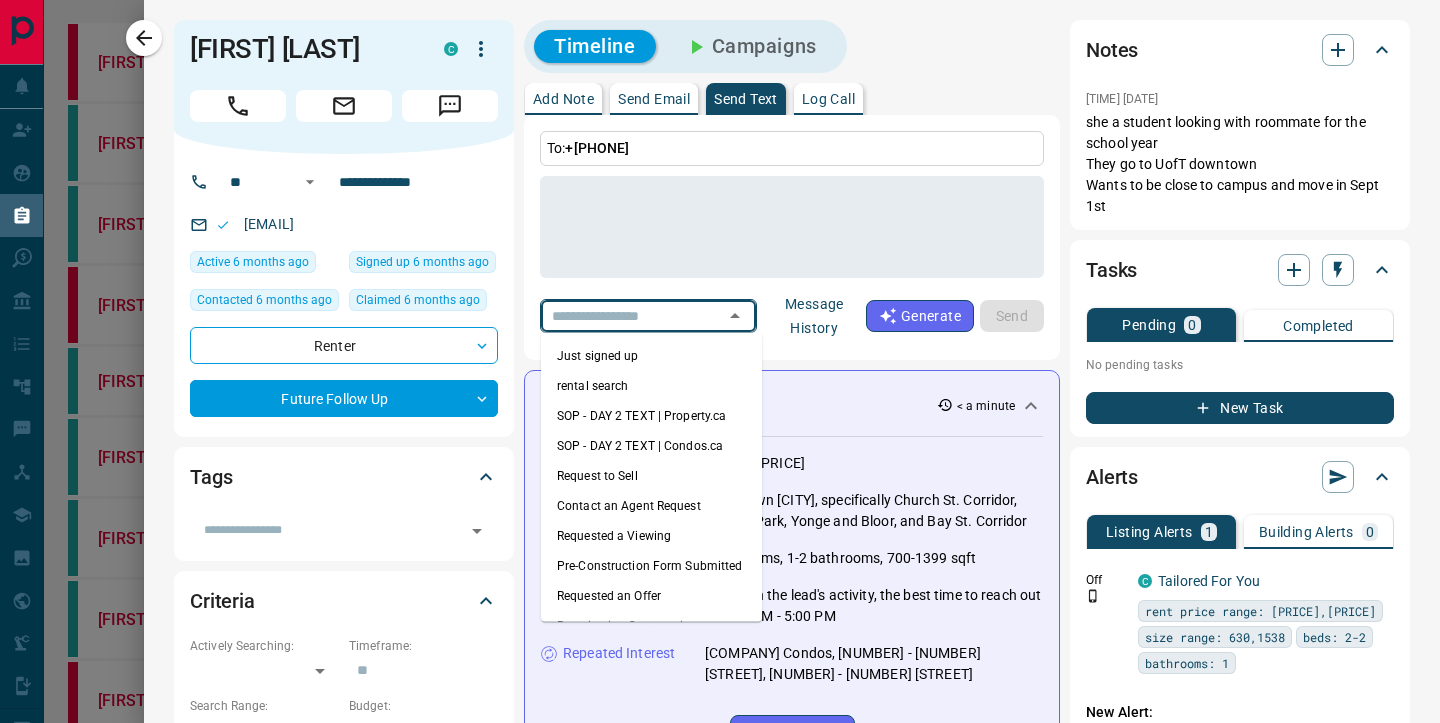 click on "rental search" at bounding box center (651, 386) 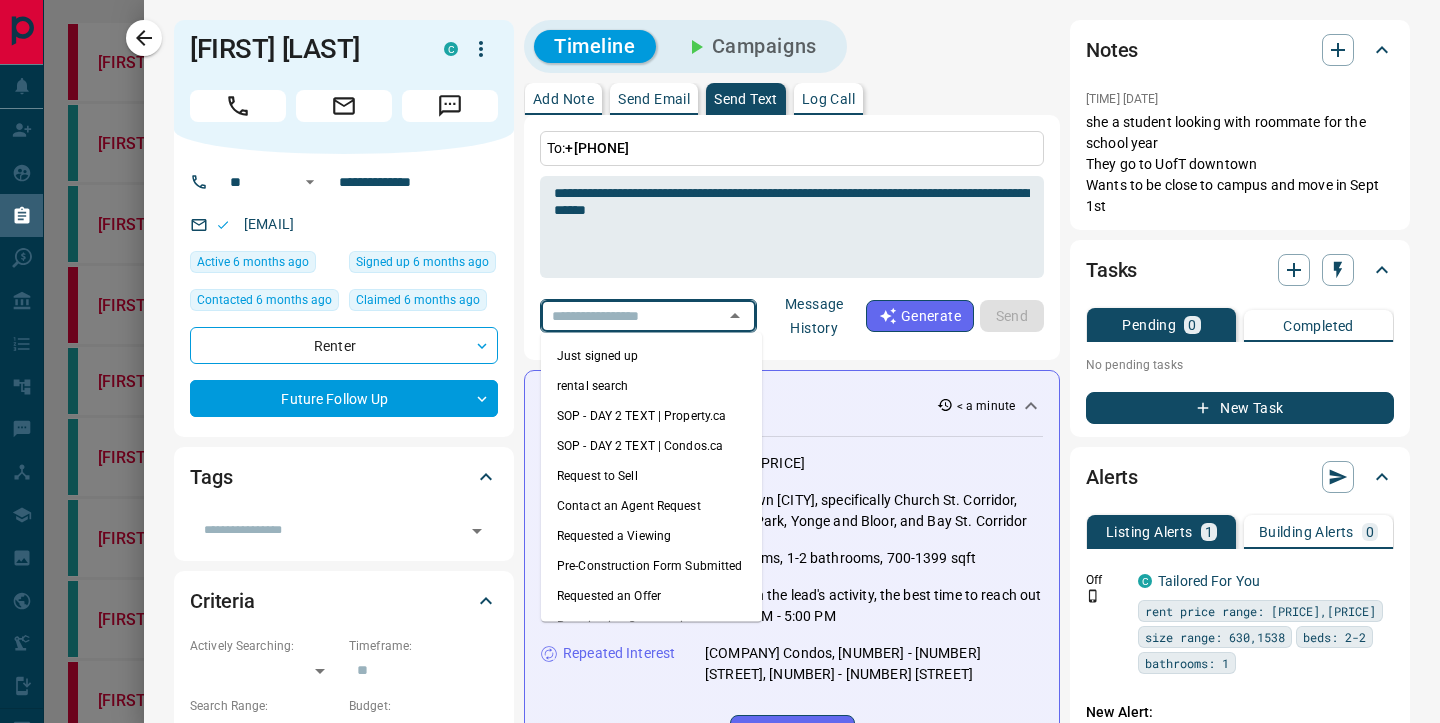 type on "**********" 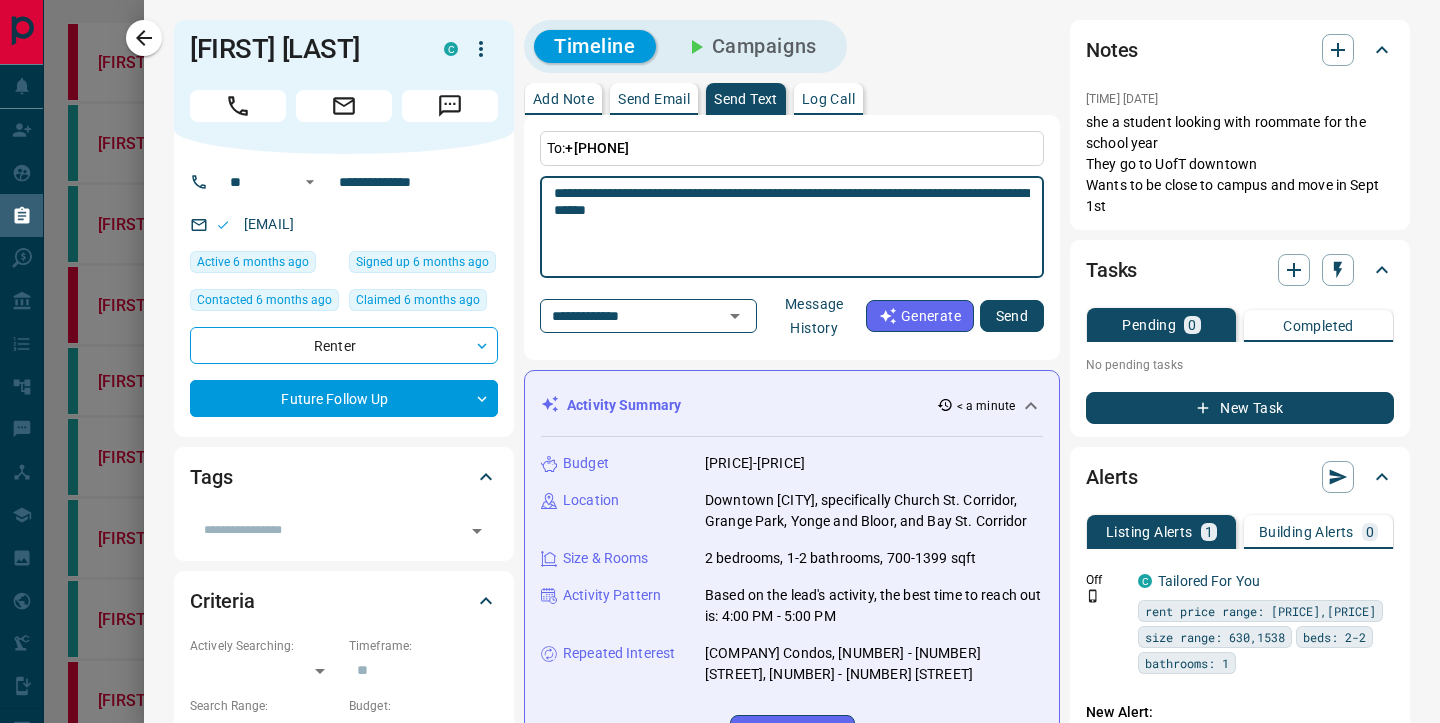 click on "**********" at bounding box center (792, 227) 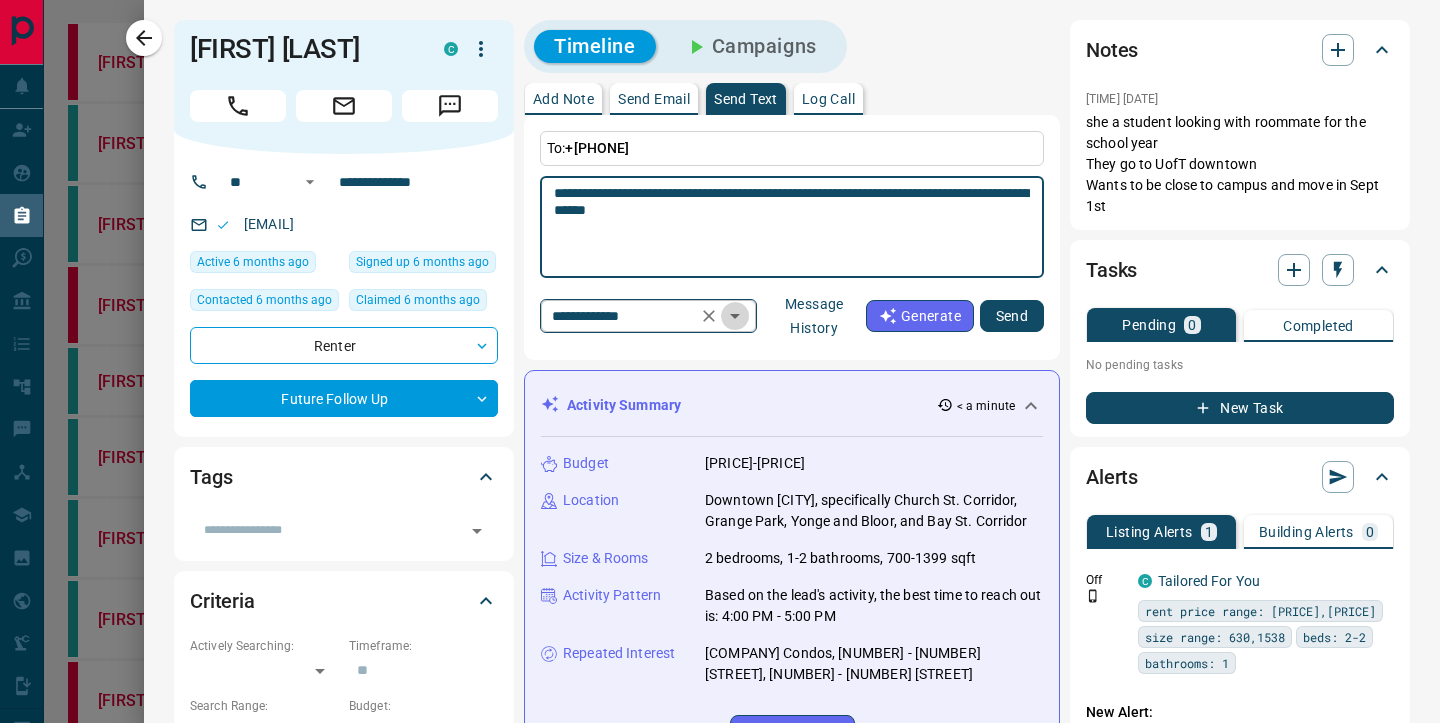 click 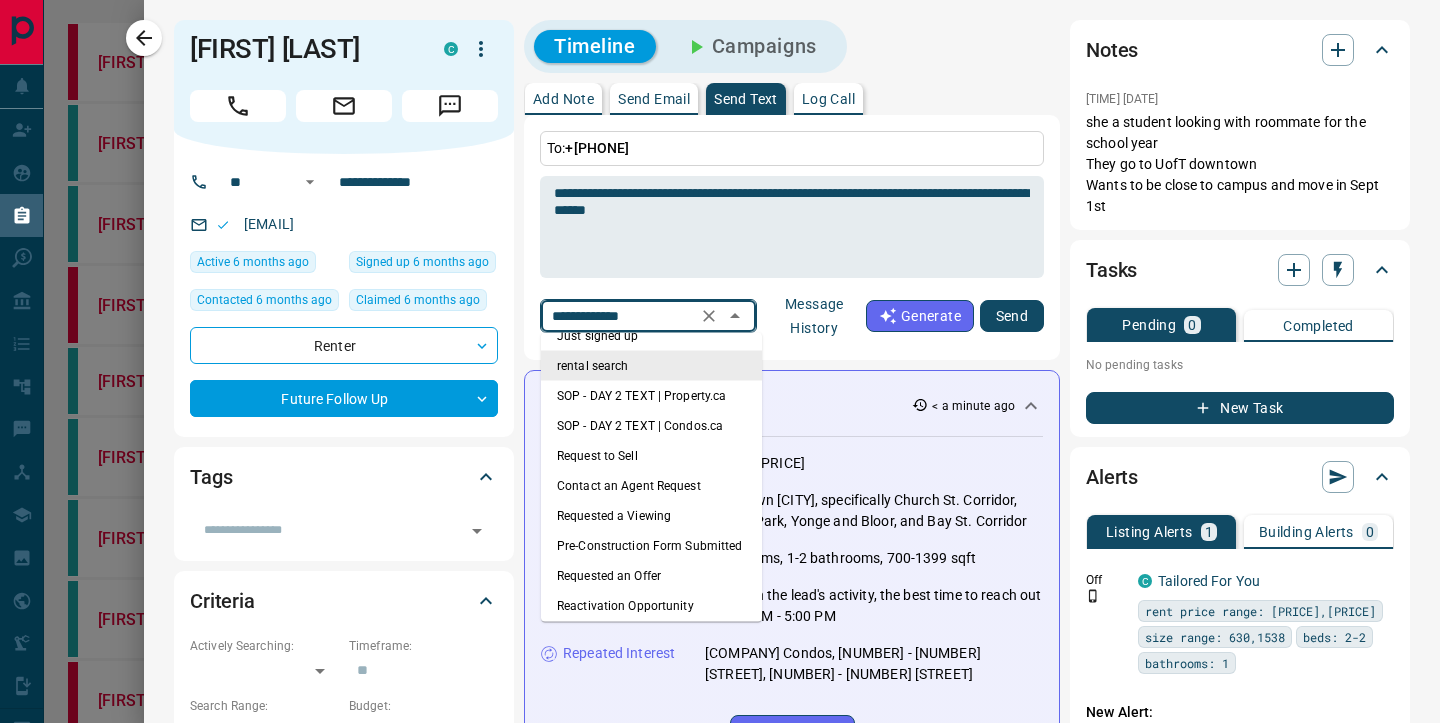scroll, scrollTop: 21, scrollLeft: 0, axis: vertical 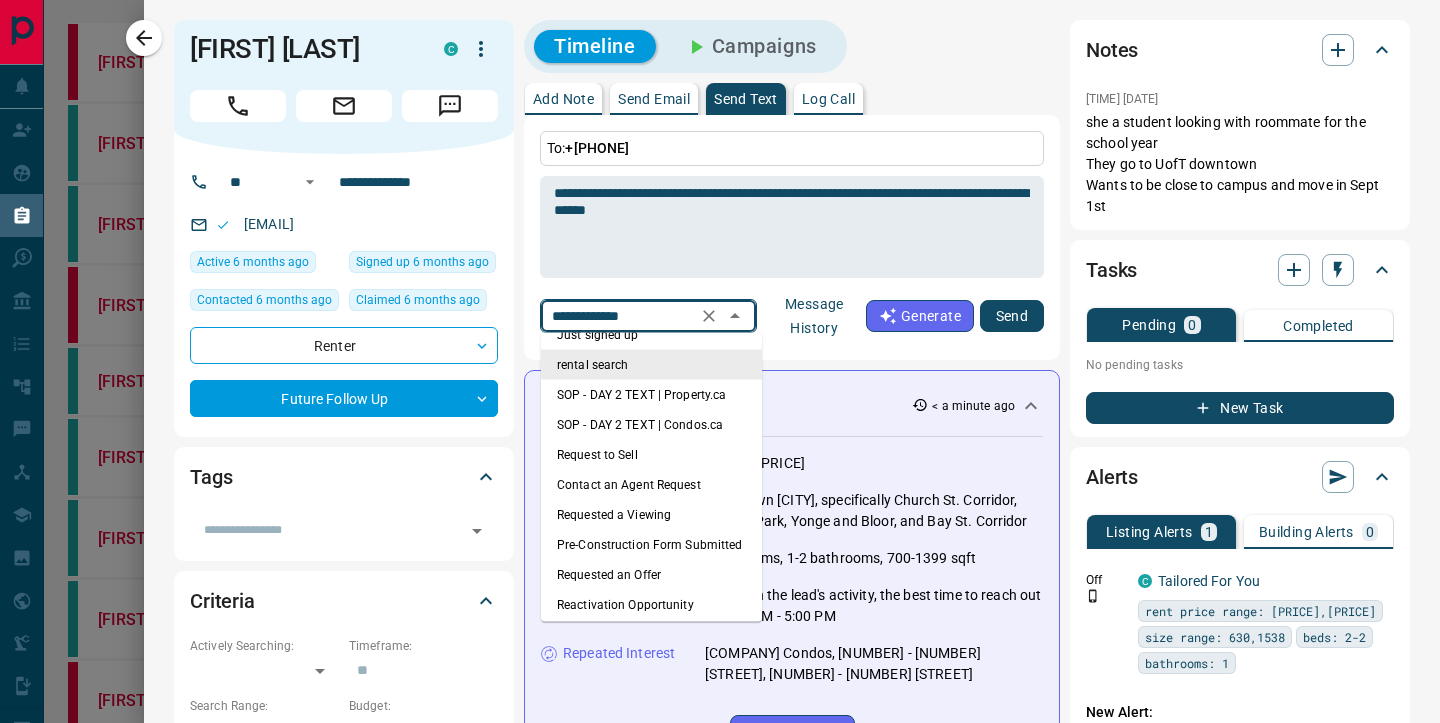 click on "**********" at bounding box center (792, 1273) 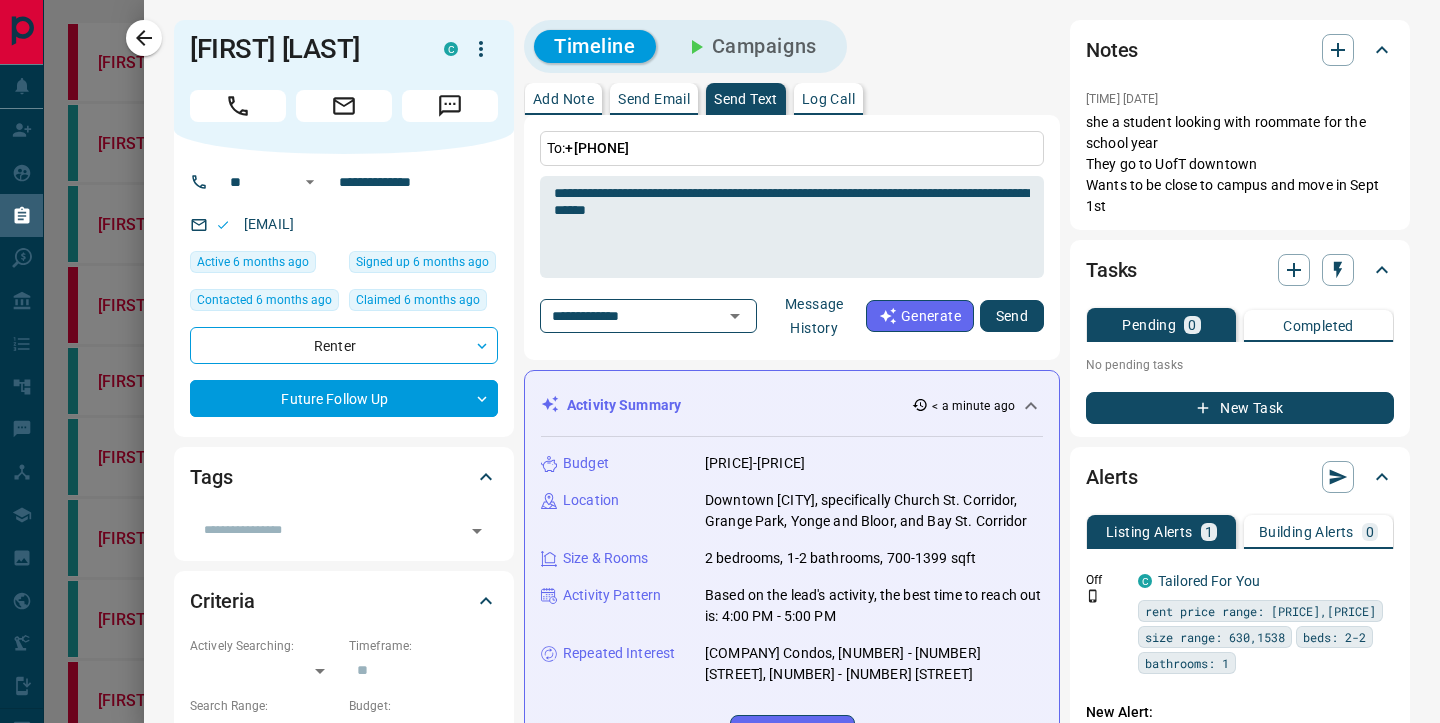 click on "Send" at bounding box center [1012, 316] 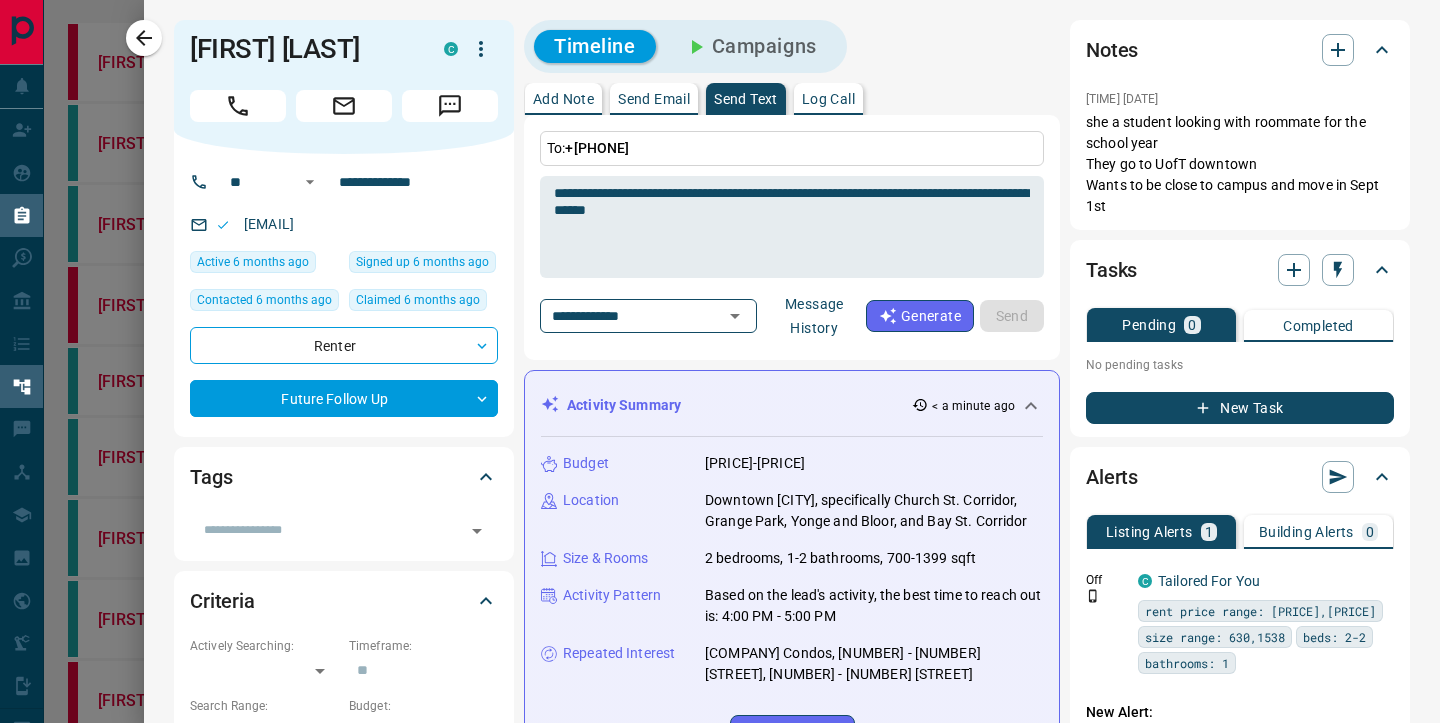 type 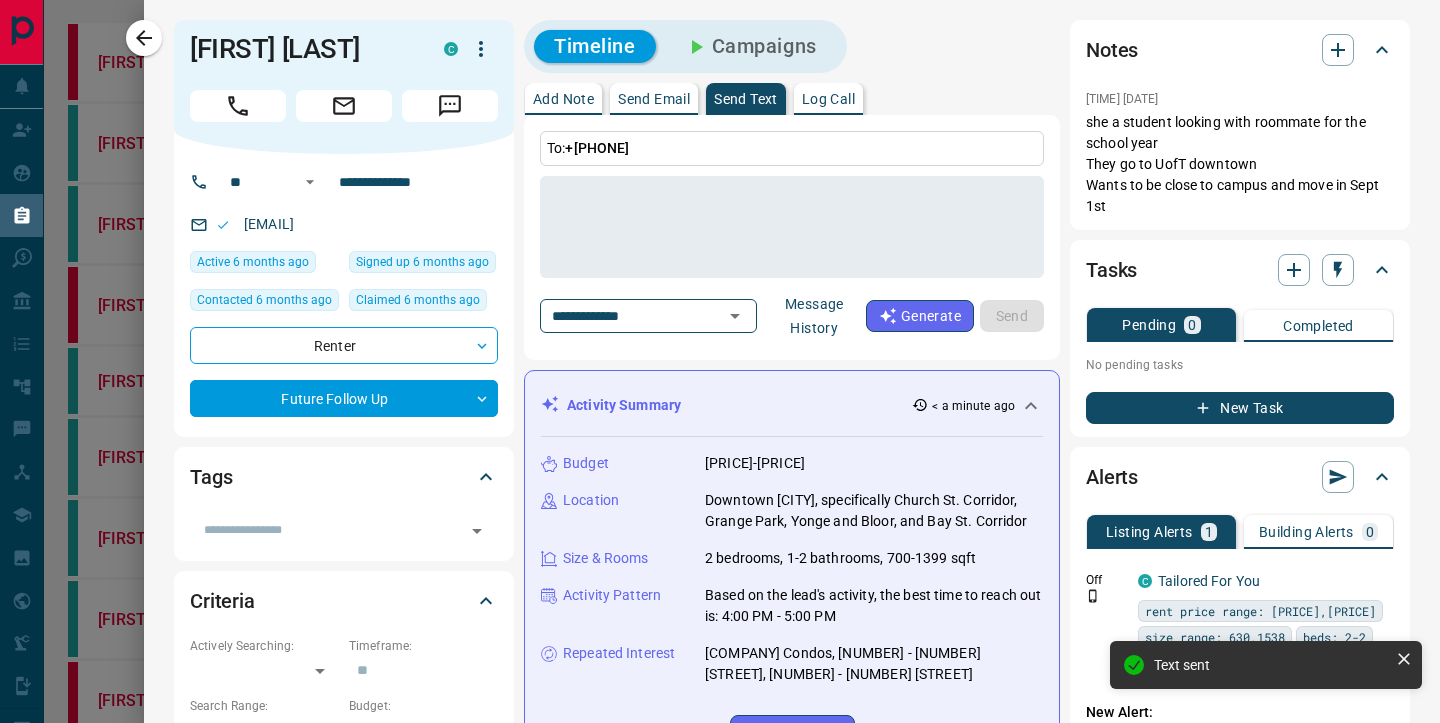 click at bounding box center [720, 361] 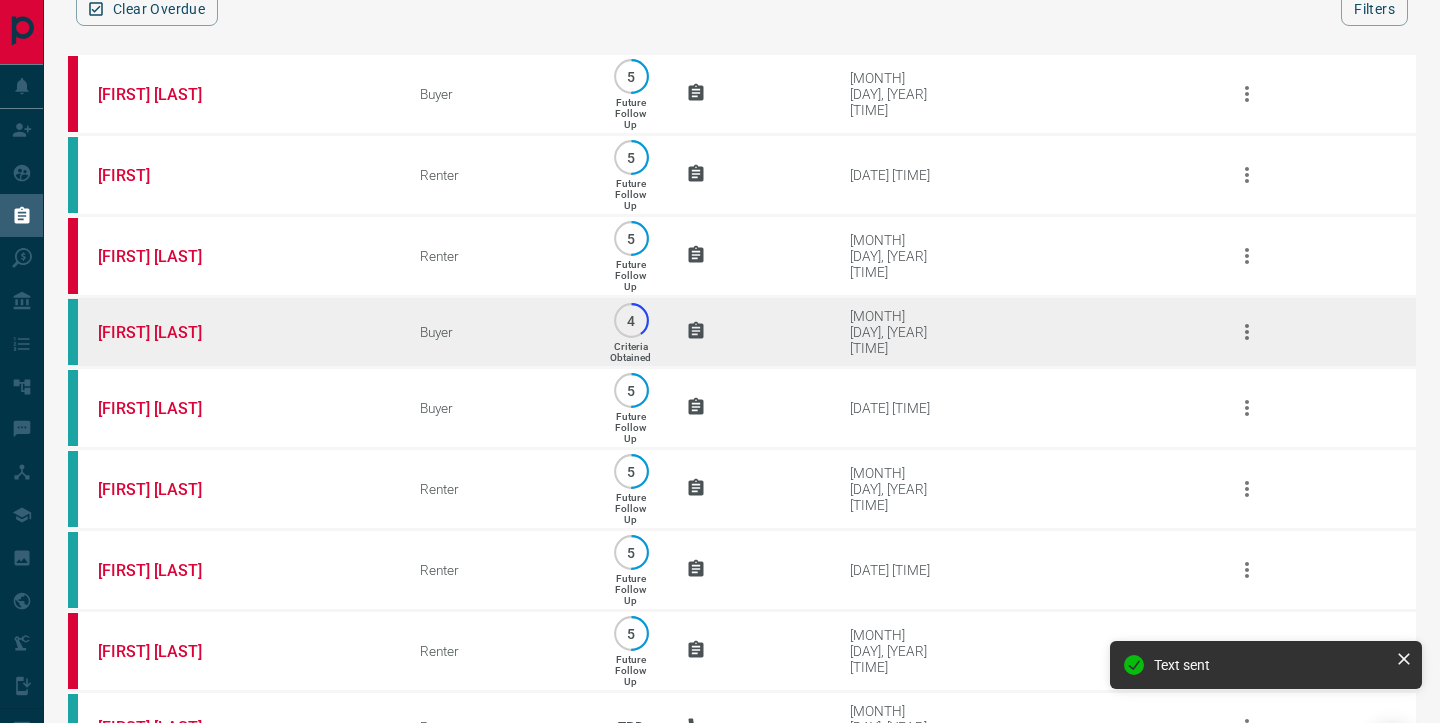 scroll, scrollTop: 112, scrollLeft: 0, axis: vertical 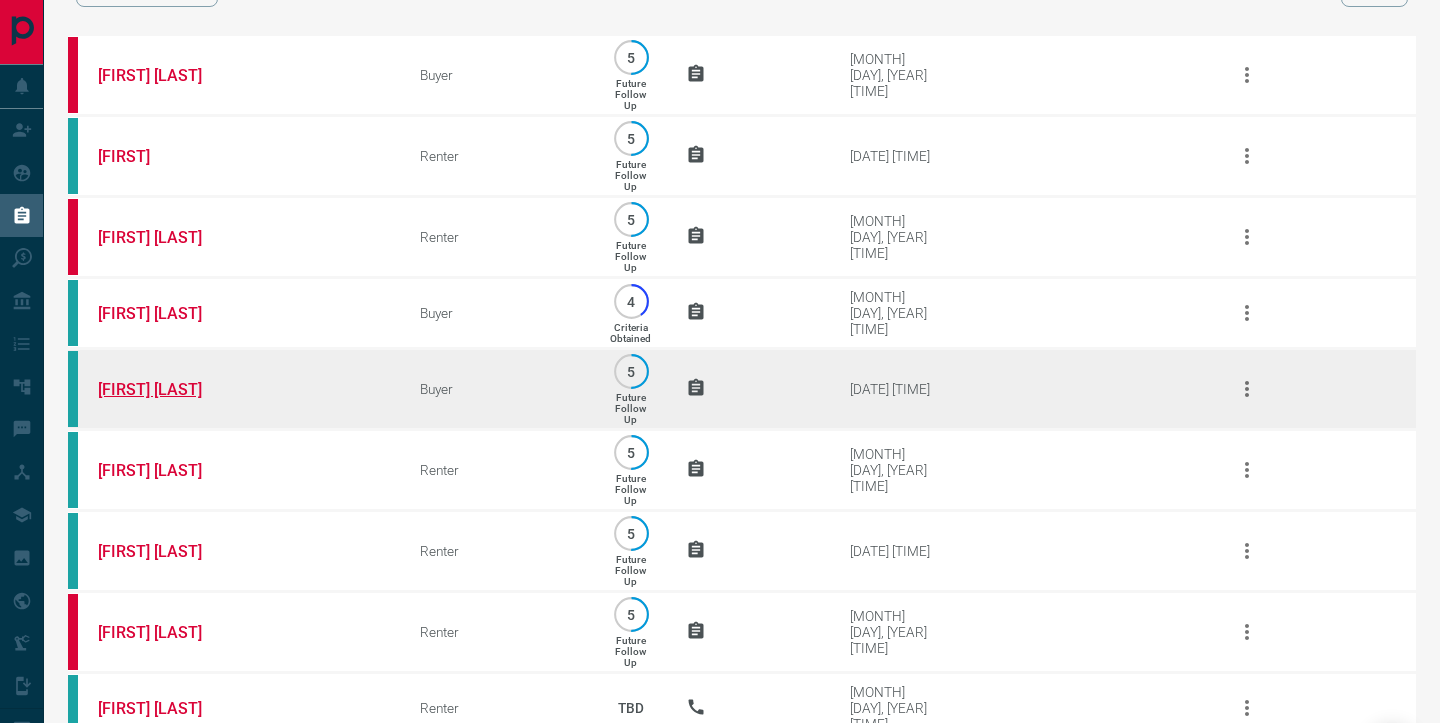 click on "[FIRST] [LAST]" at bounding box center [173, 389] 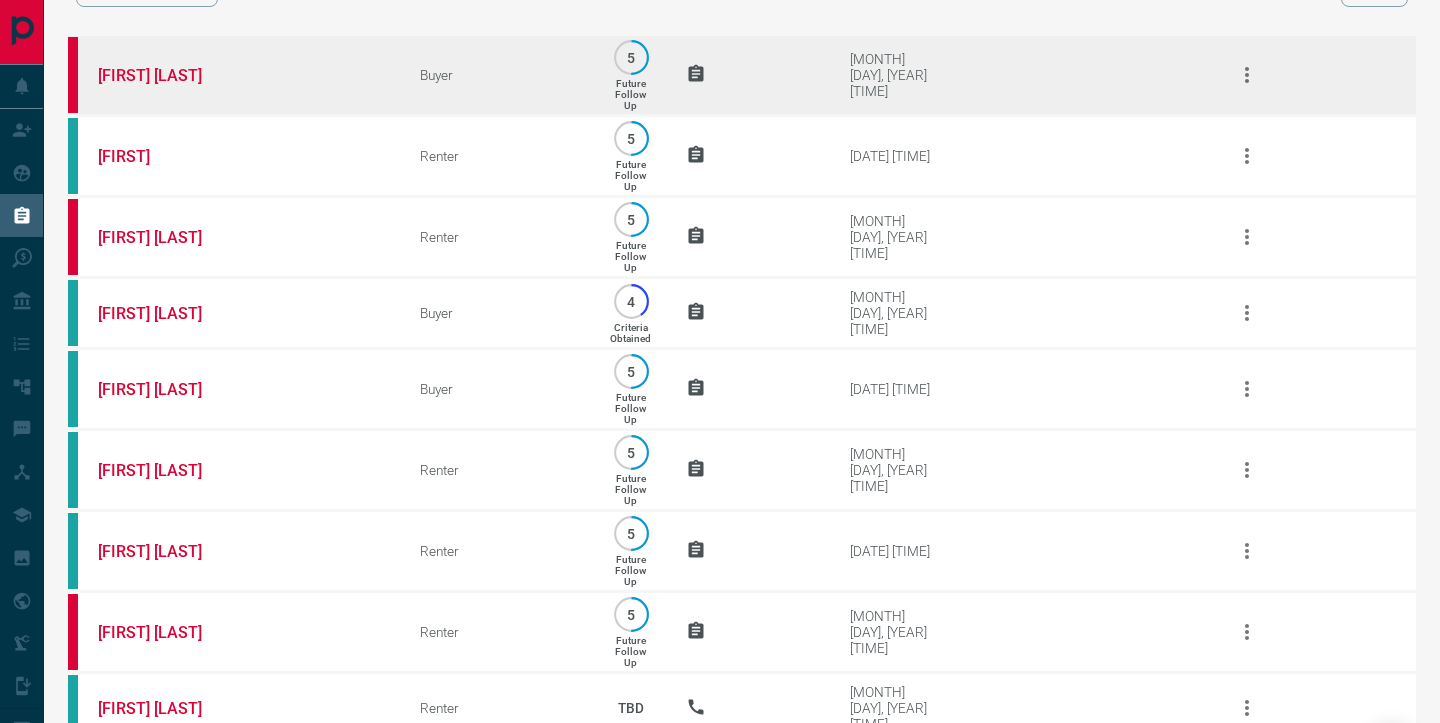 click on "[FIRST] [LAST]" at bounding box center [229, 75] 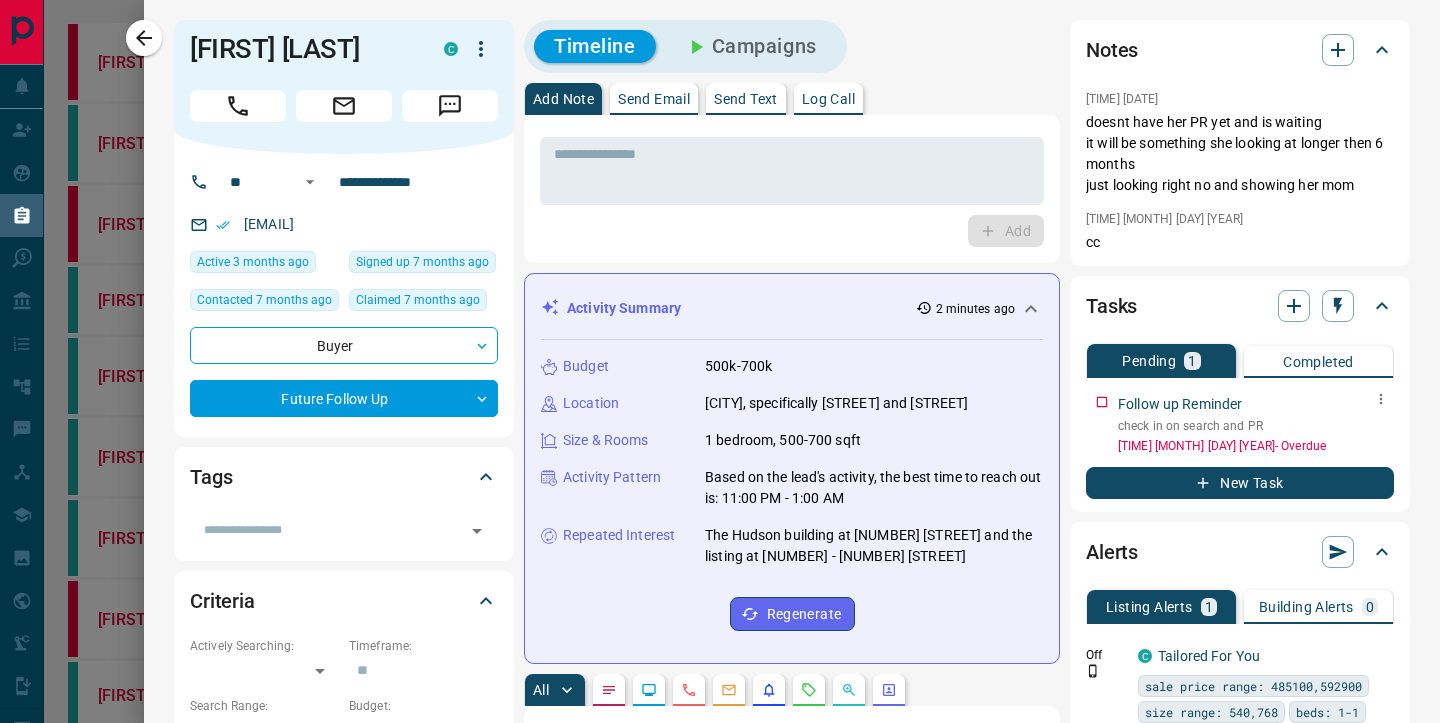 click 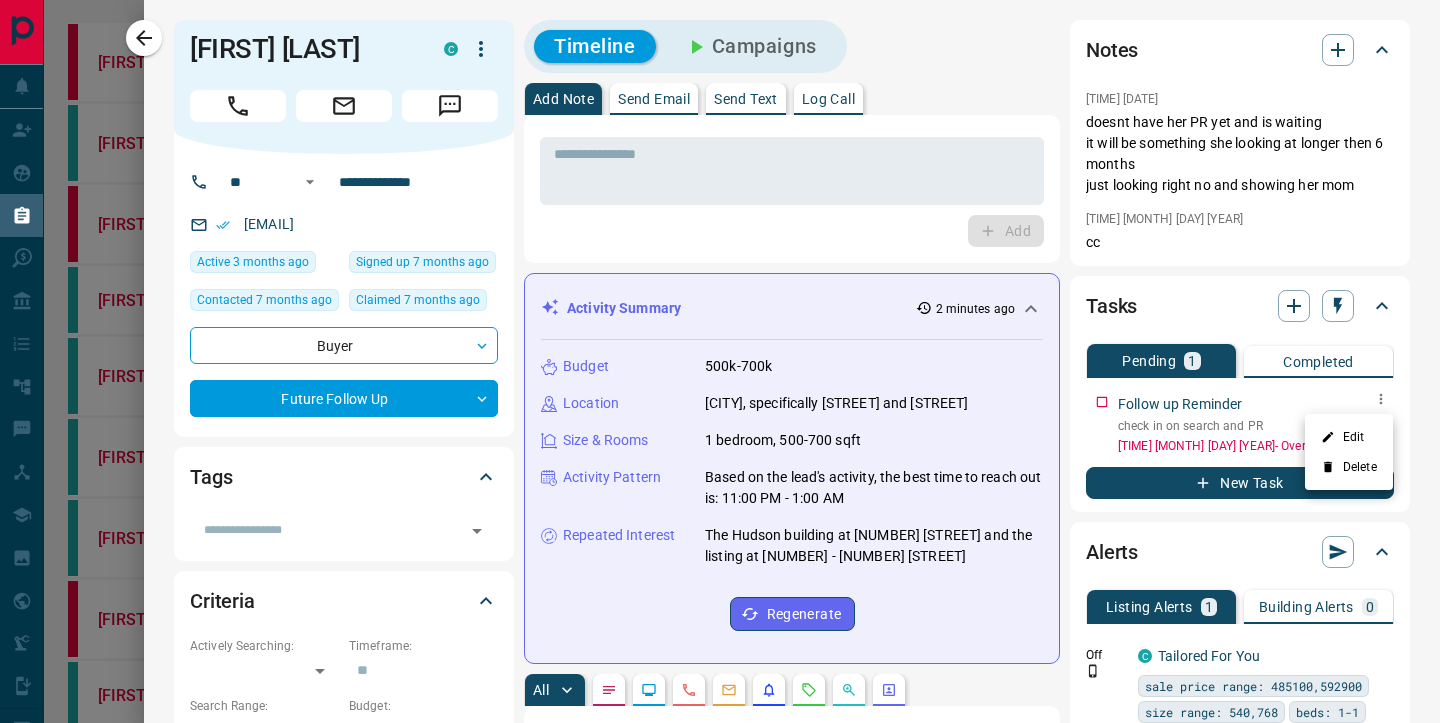 click on "Edit" at bounding box center (1349, 437) 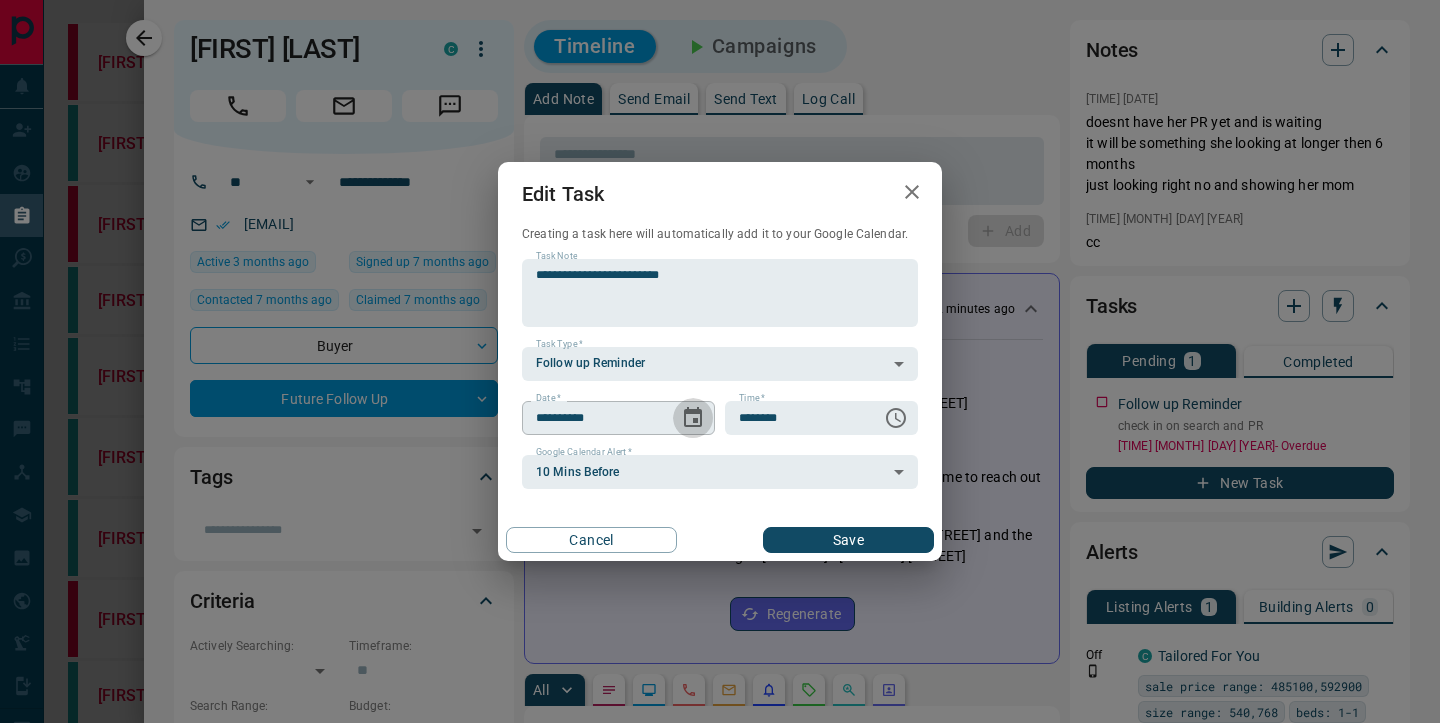 click 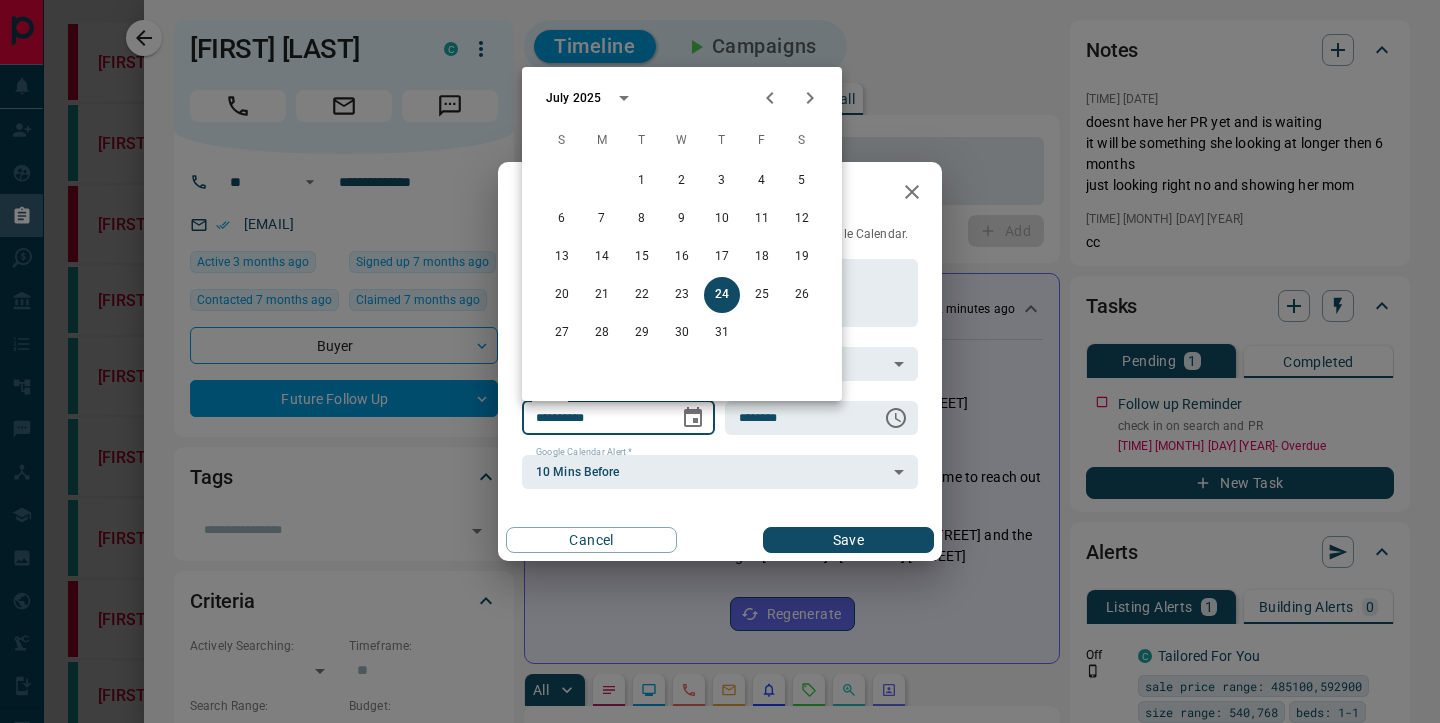 click 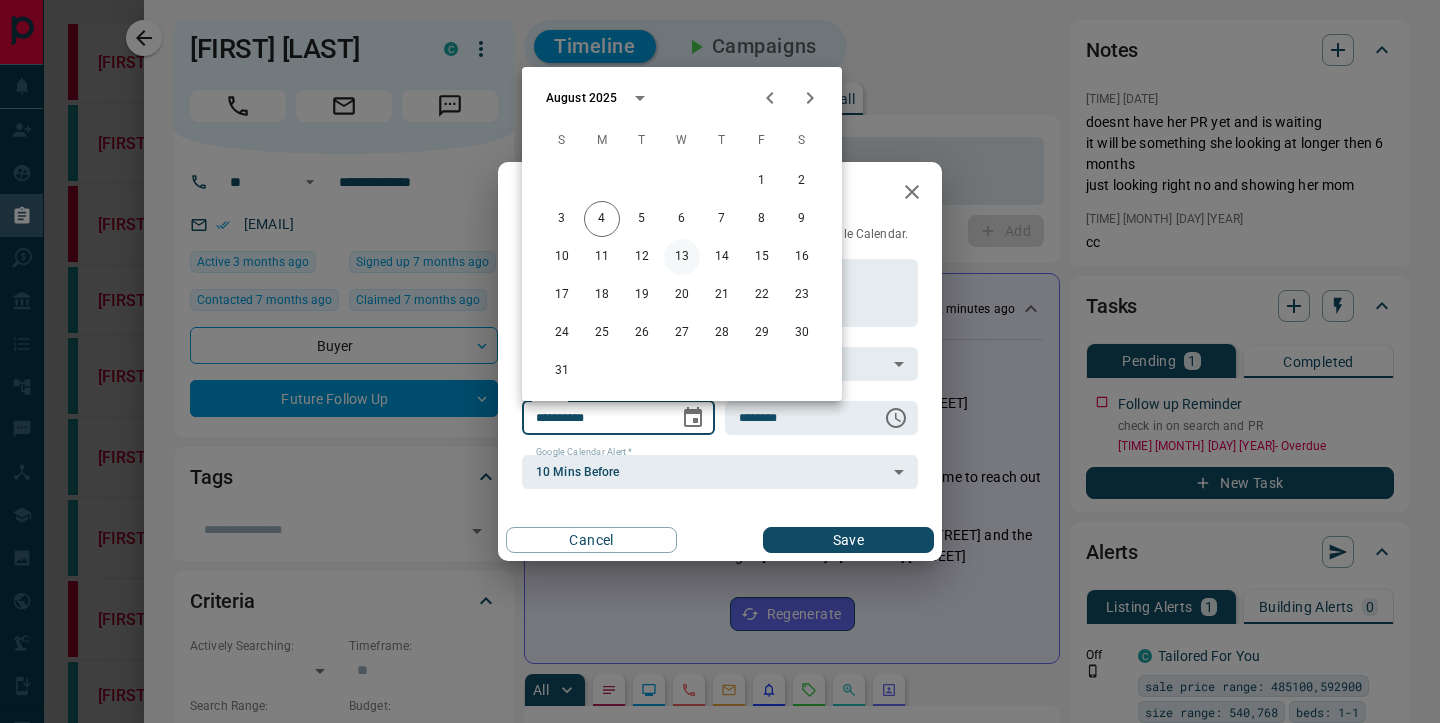 click on "13" at bounding box center [682, 257] 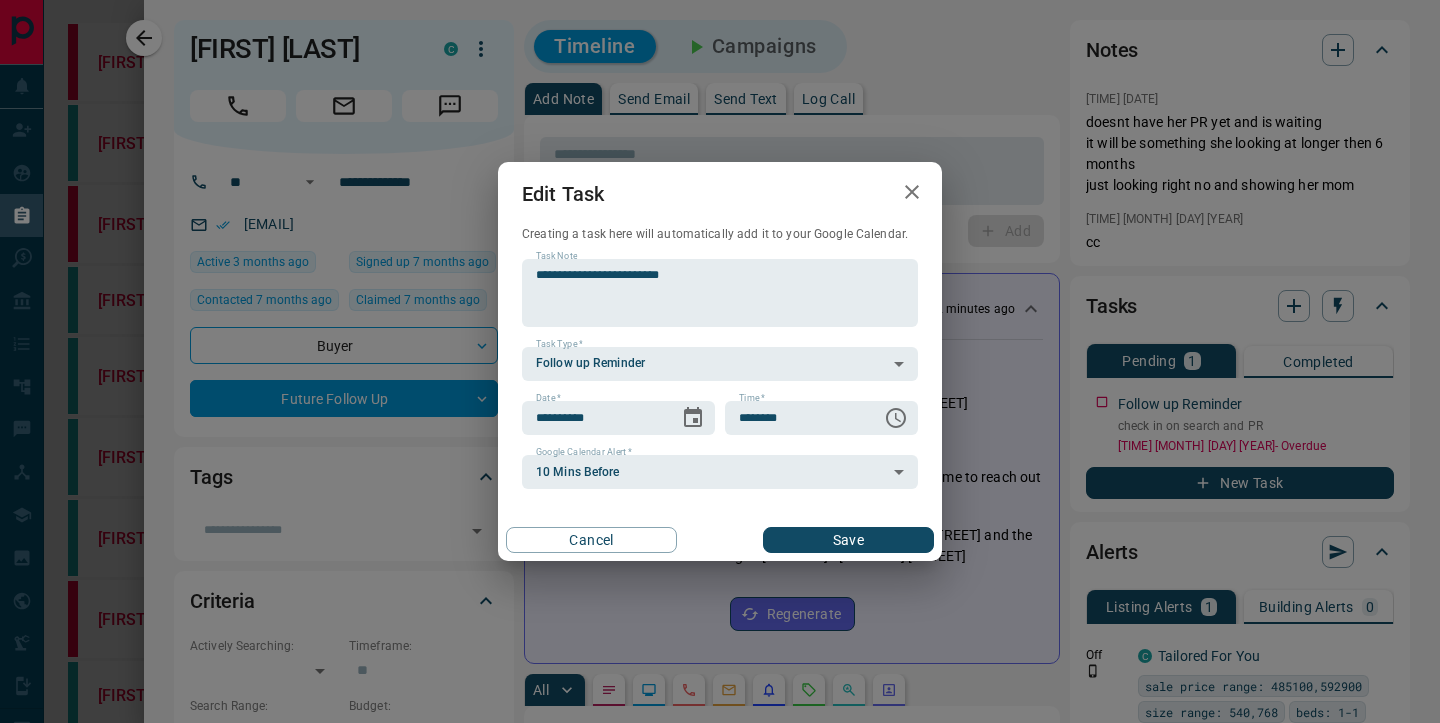 click on "Save" at bounding box center [848, 540] 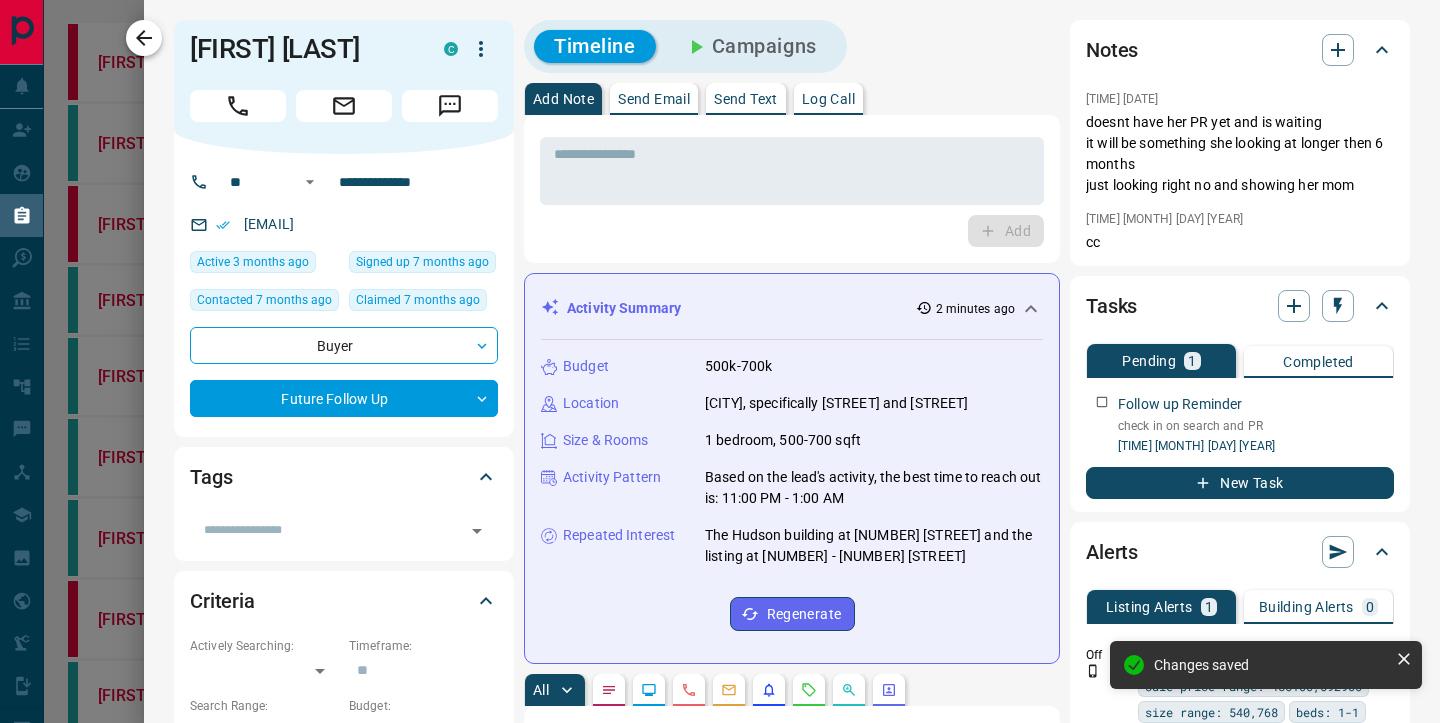 click 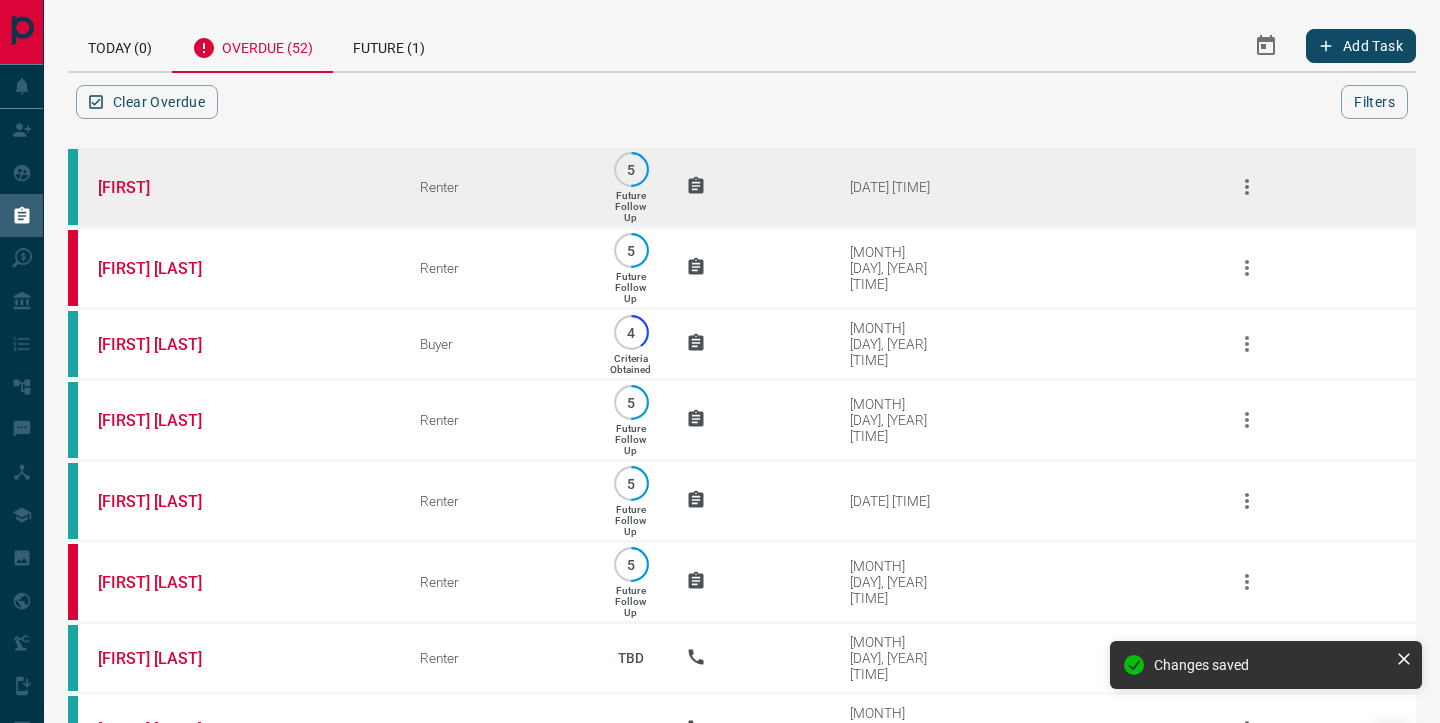 click on "[FIRST]" at bounding box center (229, 187) 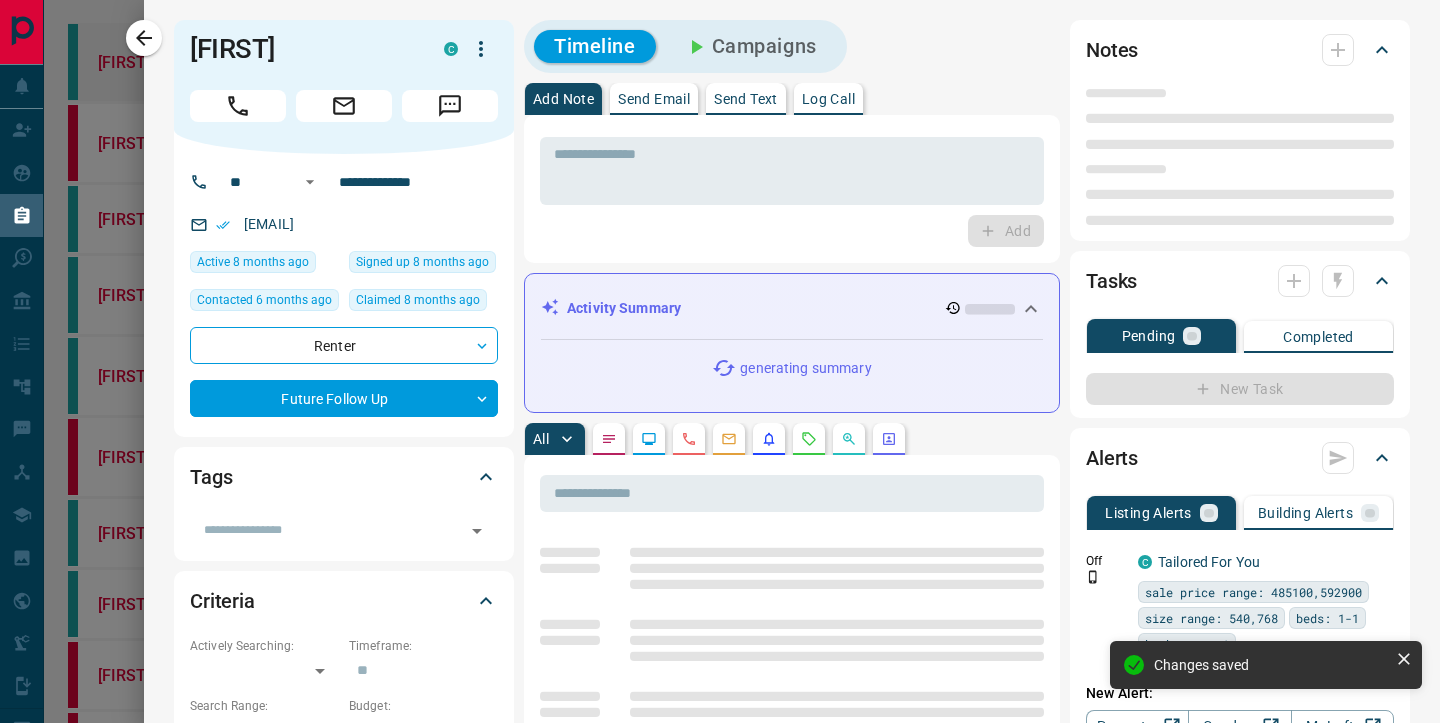 type on "**" 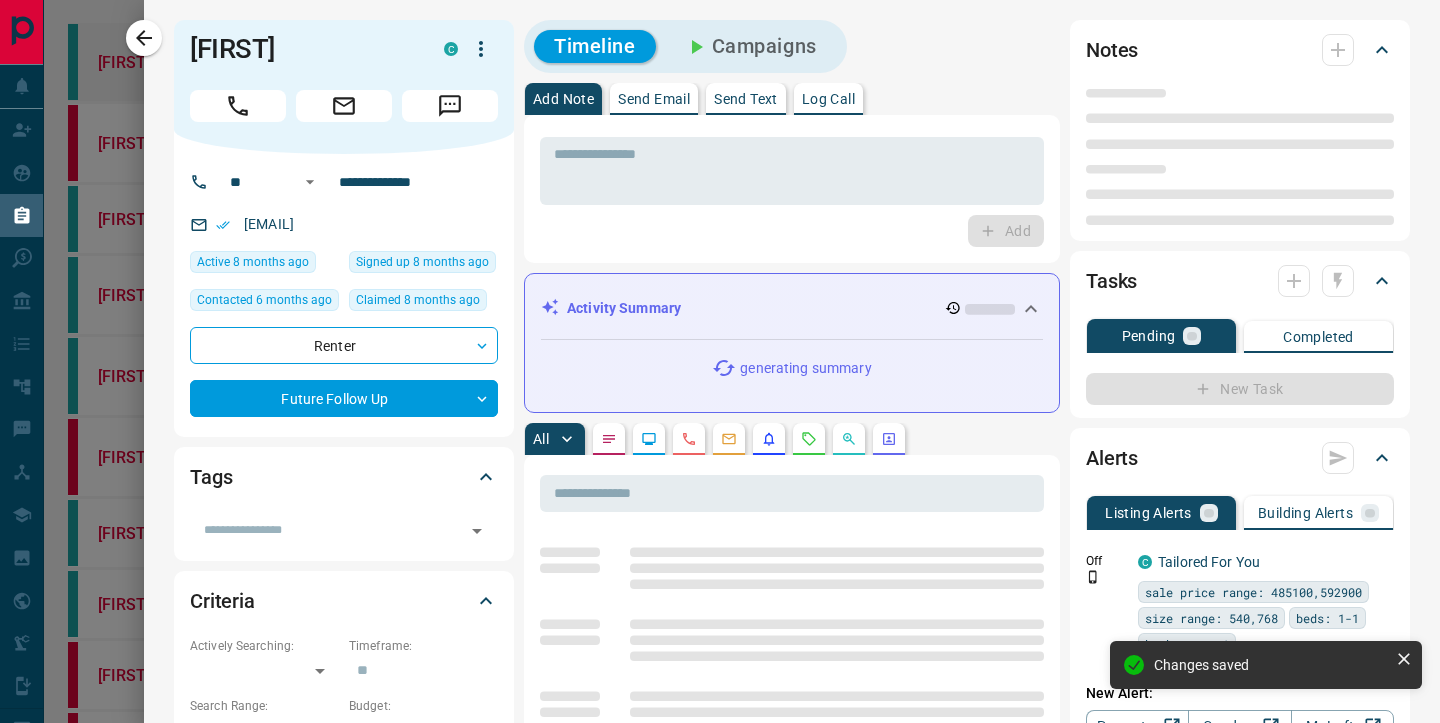 type on "**********" 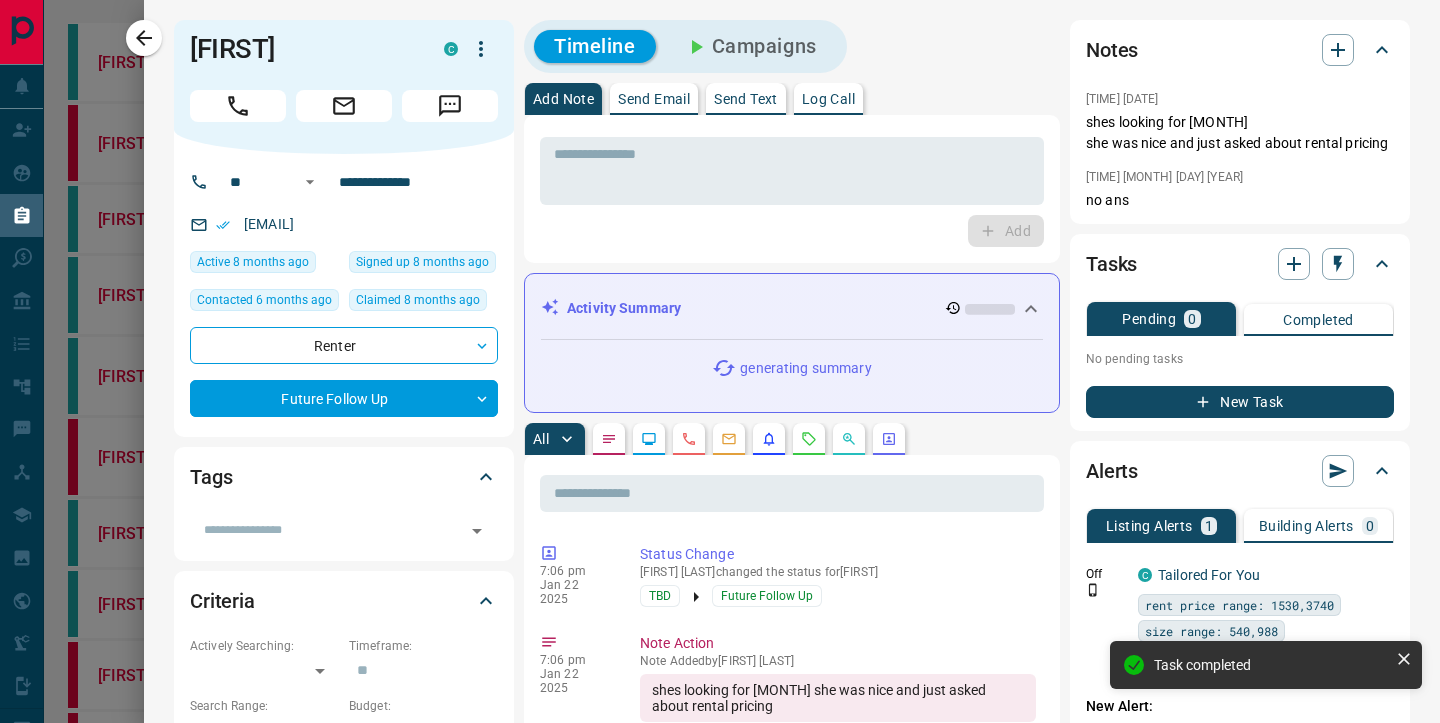 click on "* ​ Add" at bounding box center [792, 189] 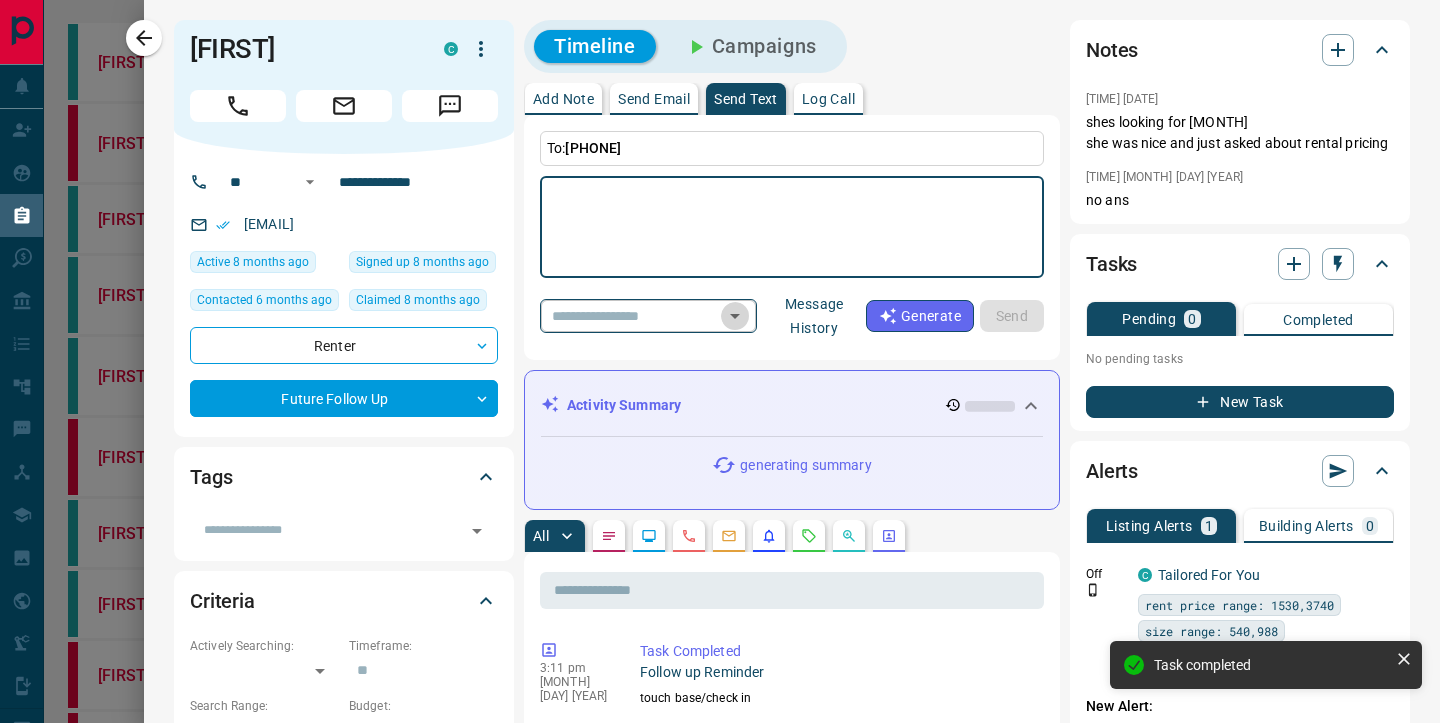 click 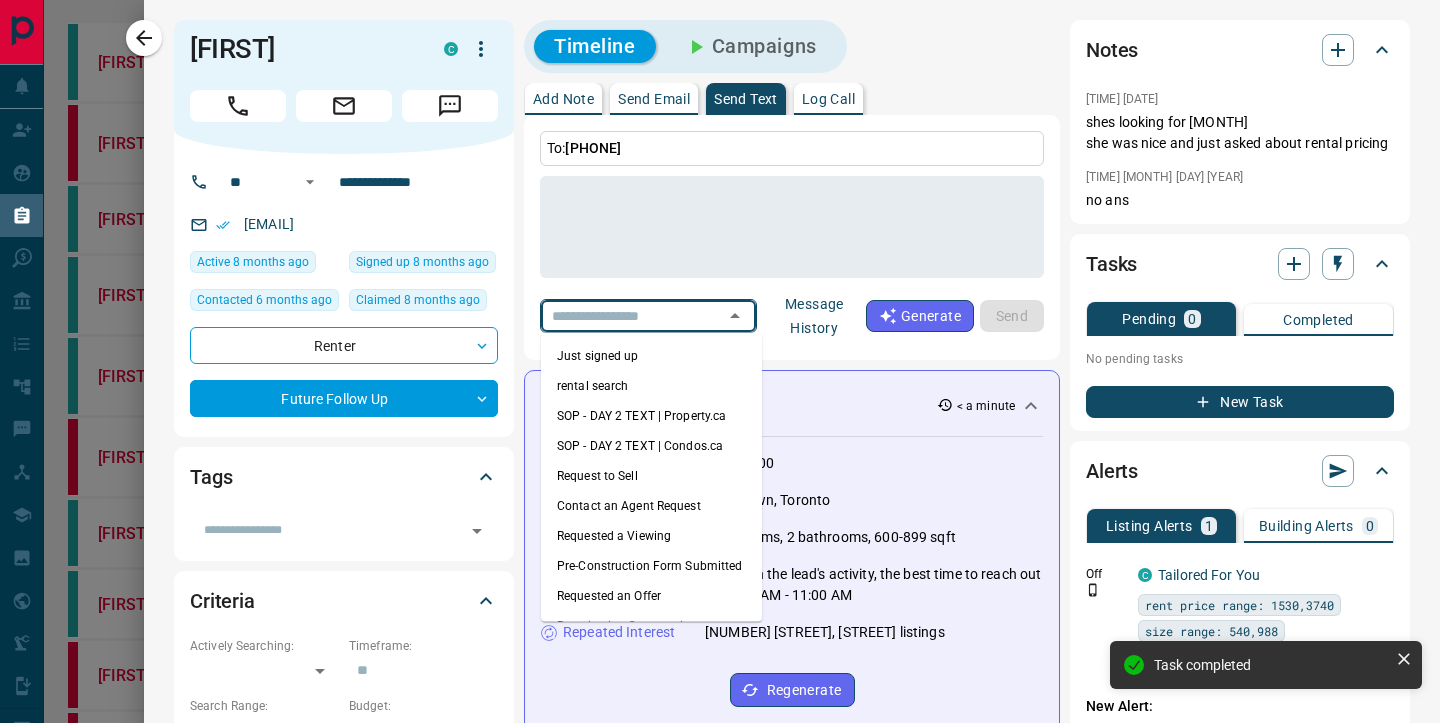 click on "rental search" at bounding box center [651, 386] 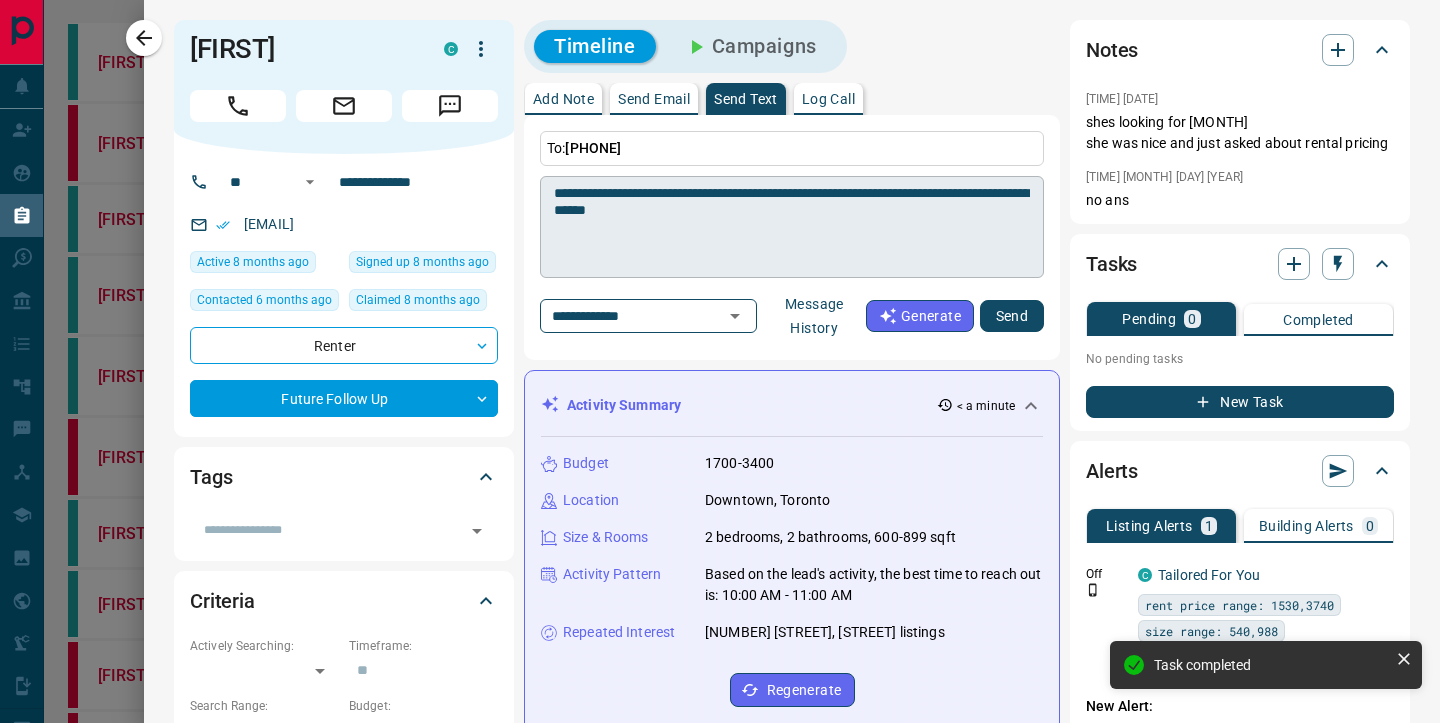 click on "**********" at bounding box center [792, 227] 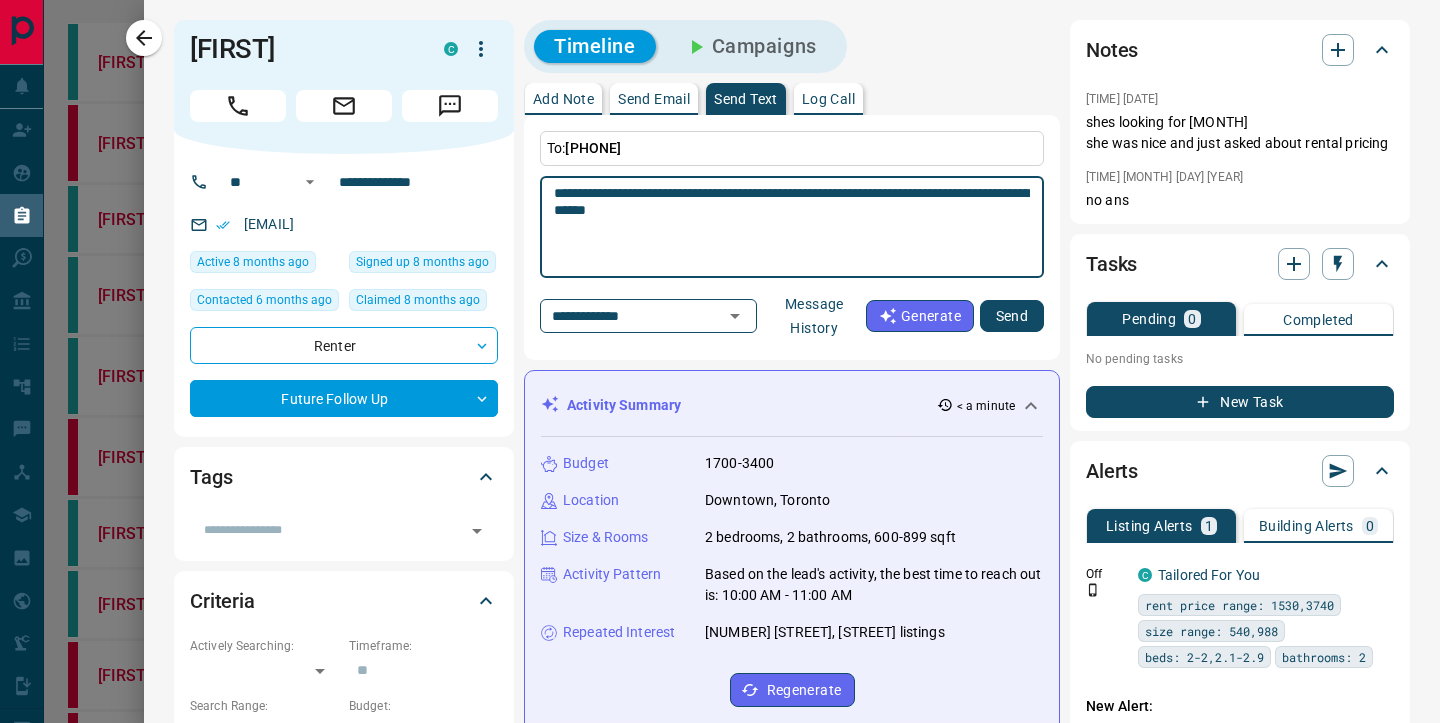 type on "**********" 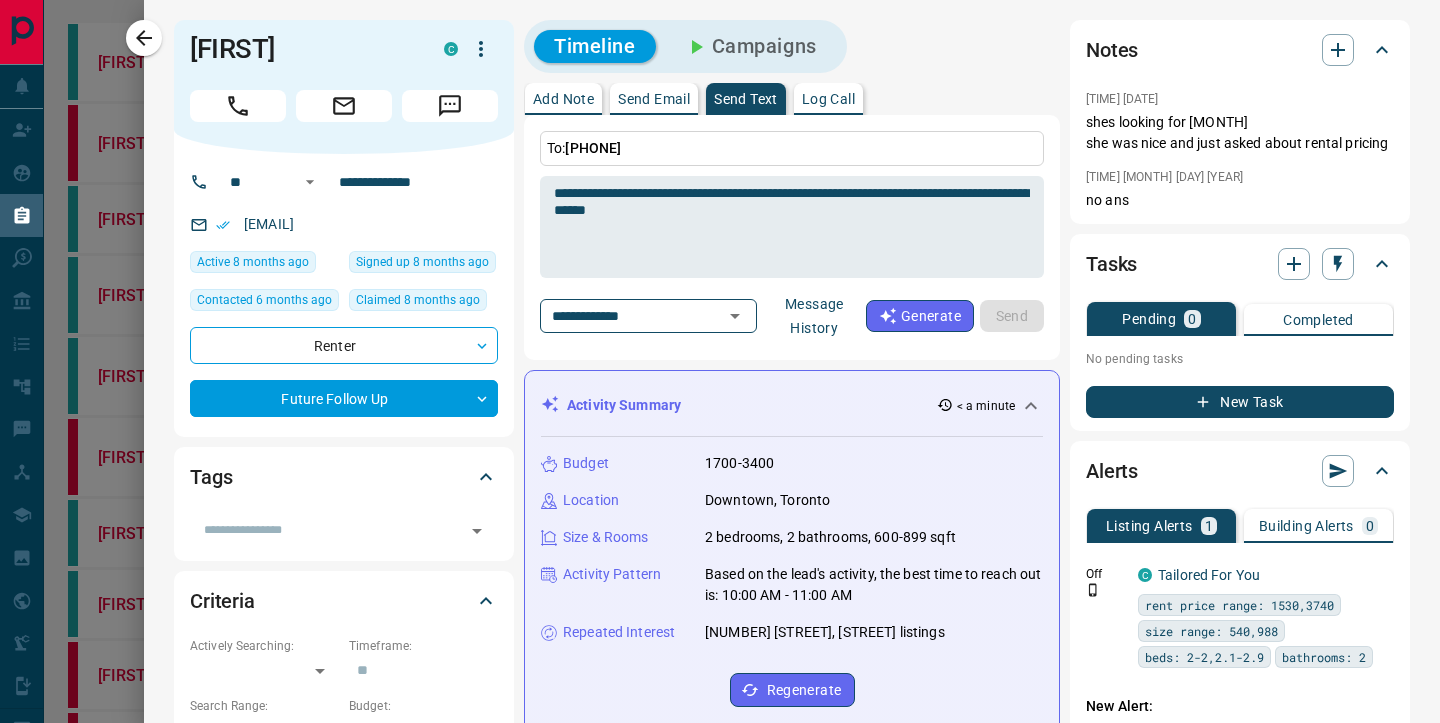 type 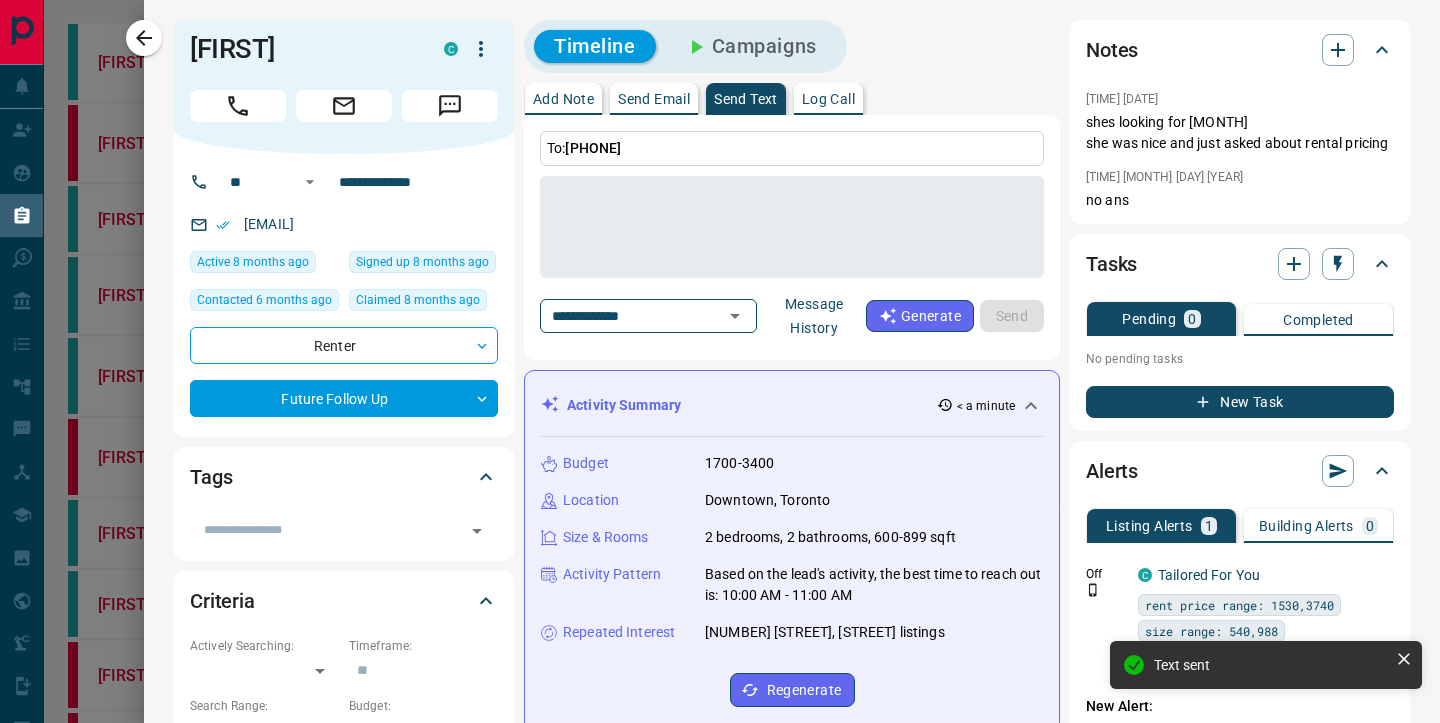 click at bounding box center (720, 361) 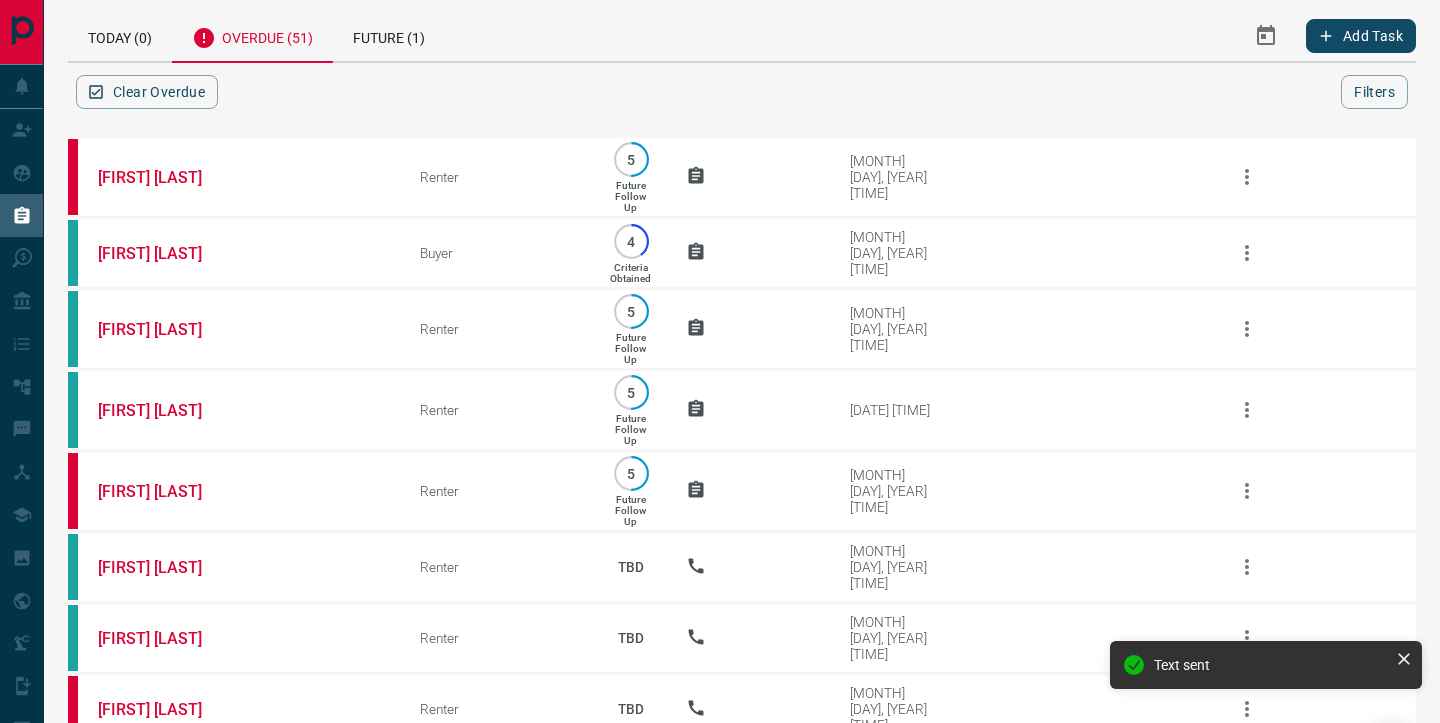 scroll, scrollTop: 12, scrollLeft: 0, axis: vertical 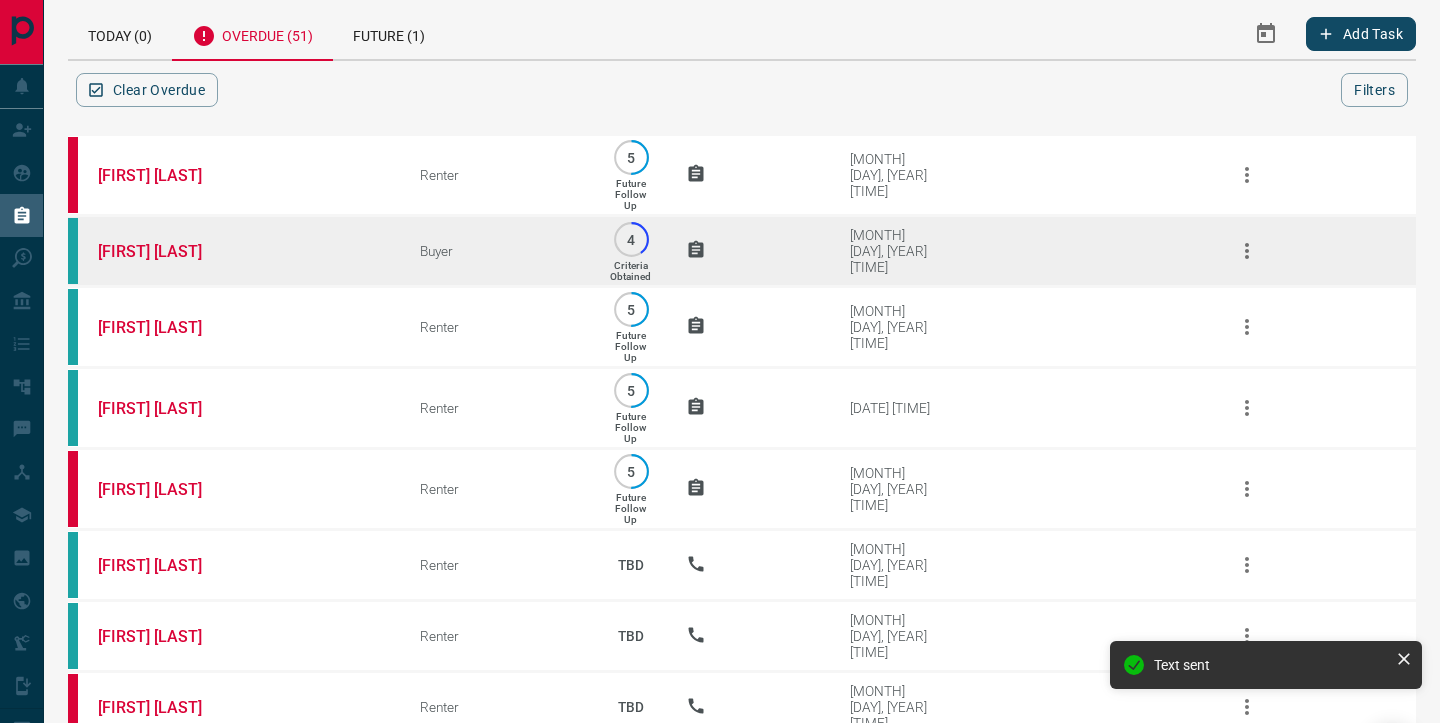 click on "[FIRST] [LAST]" at bounding box center [229, 251] 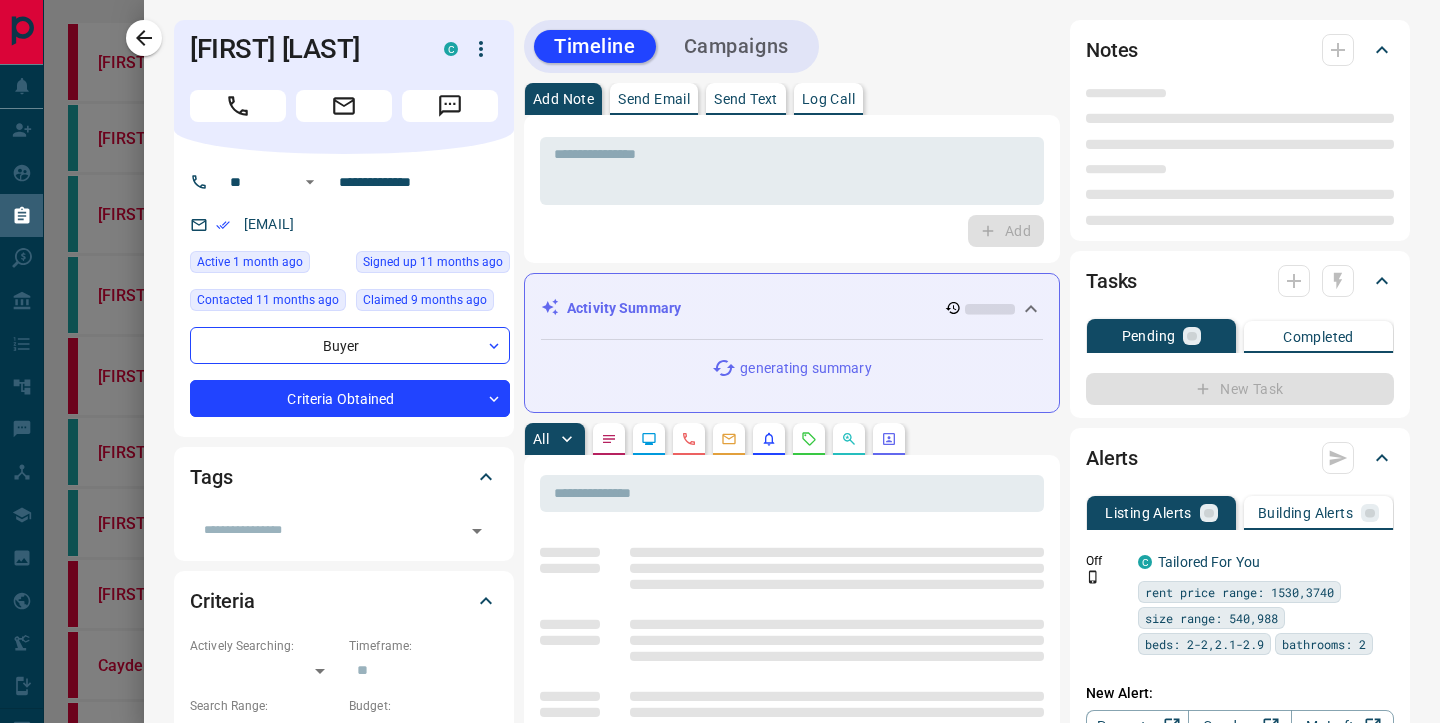 type on "**" 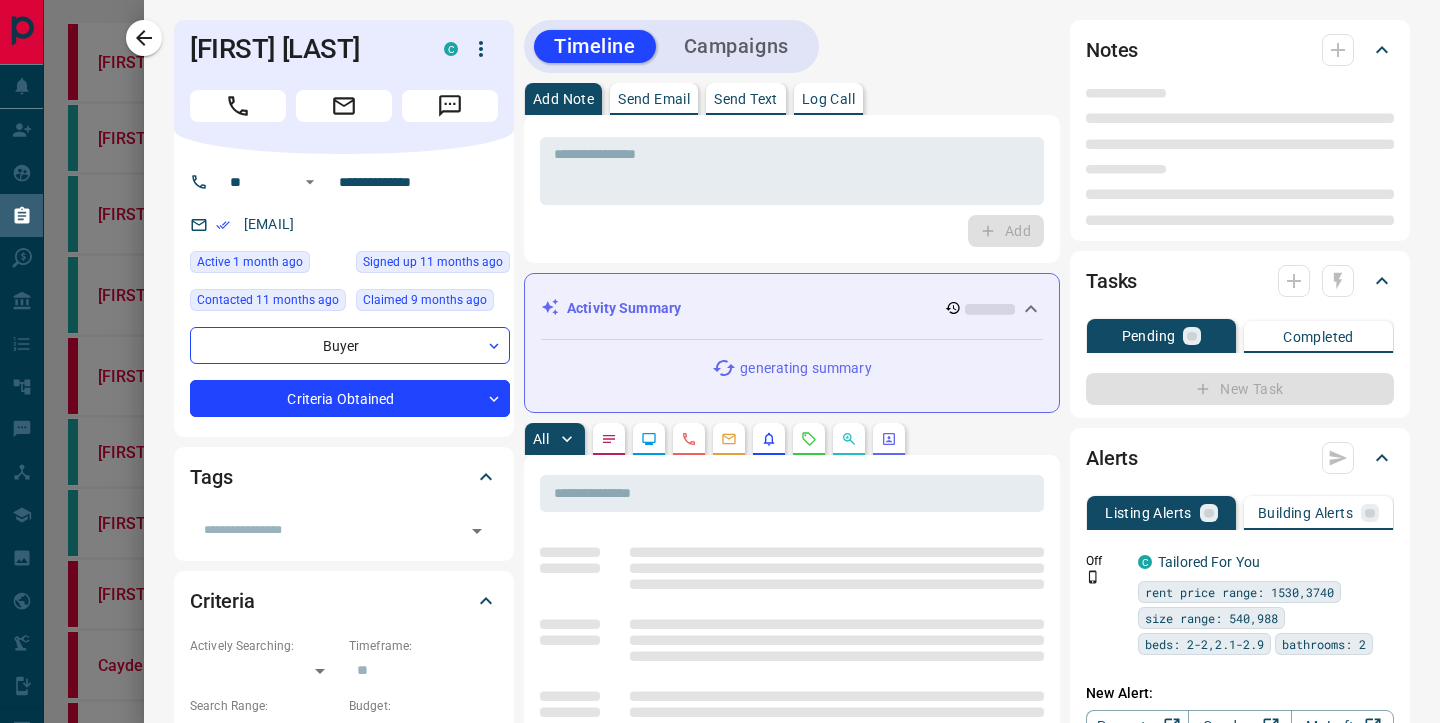 type on "**********" 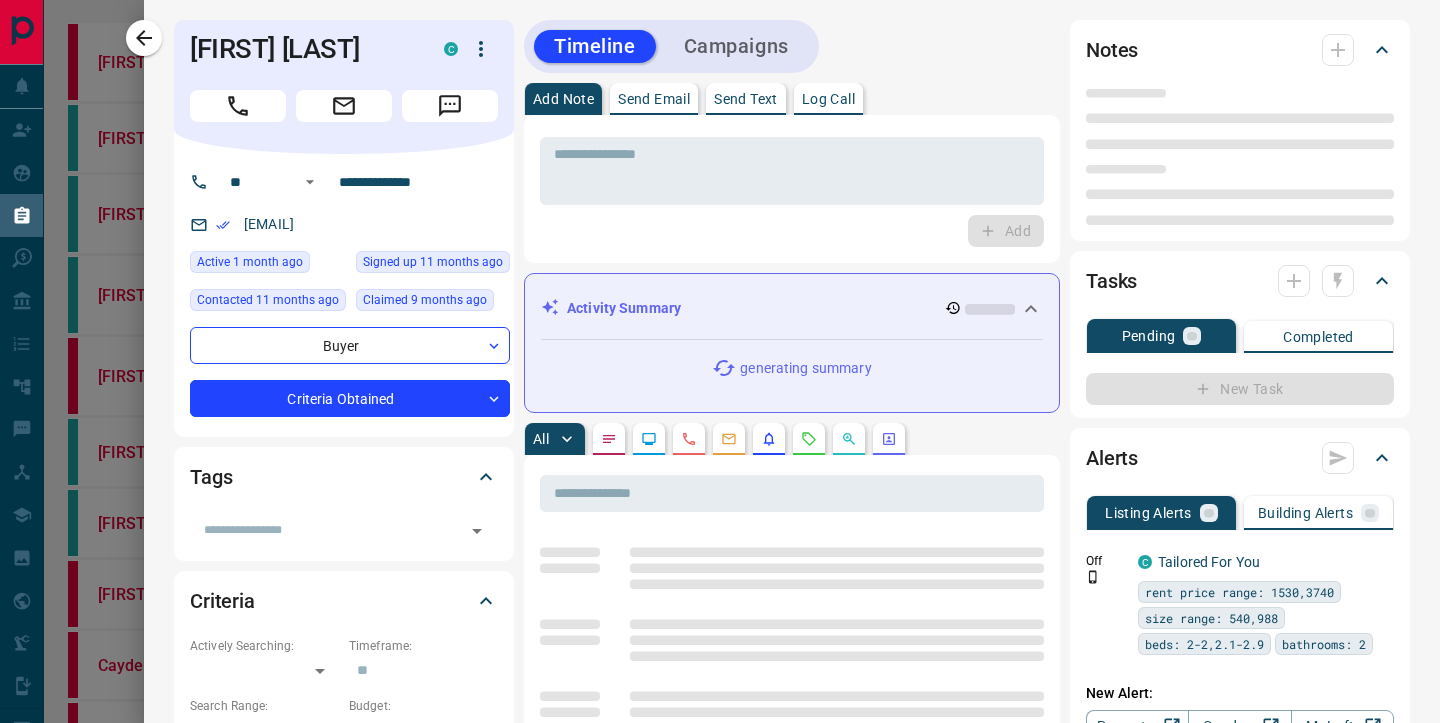 type on "*" 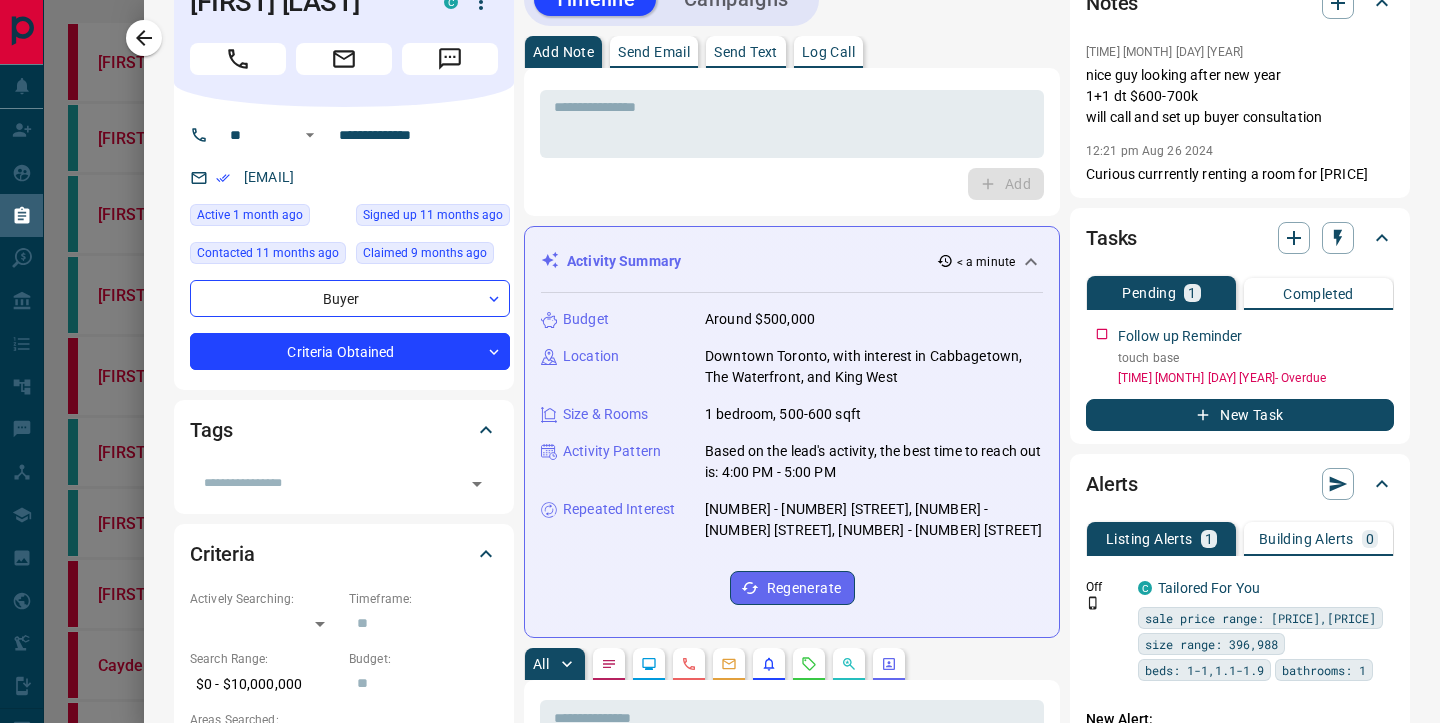 scroll, scrollTop: 45, scrollLeft: 0, axis: vertical 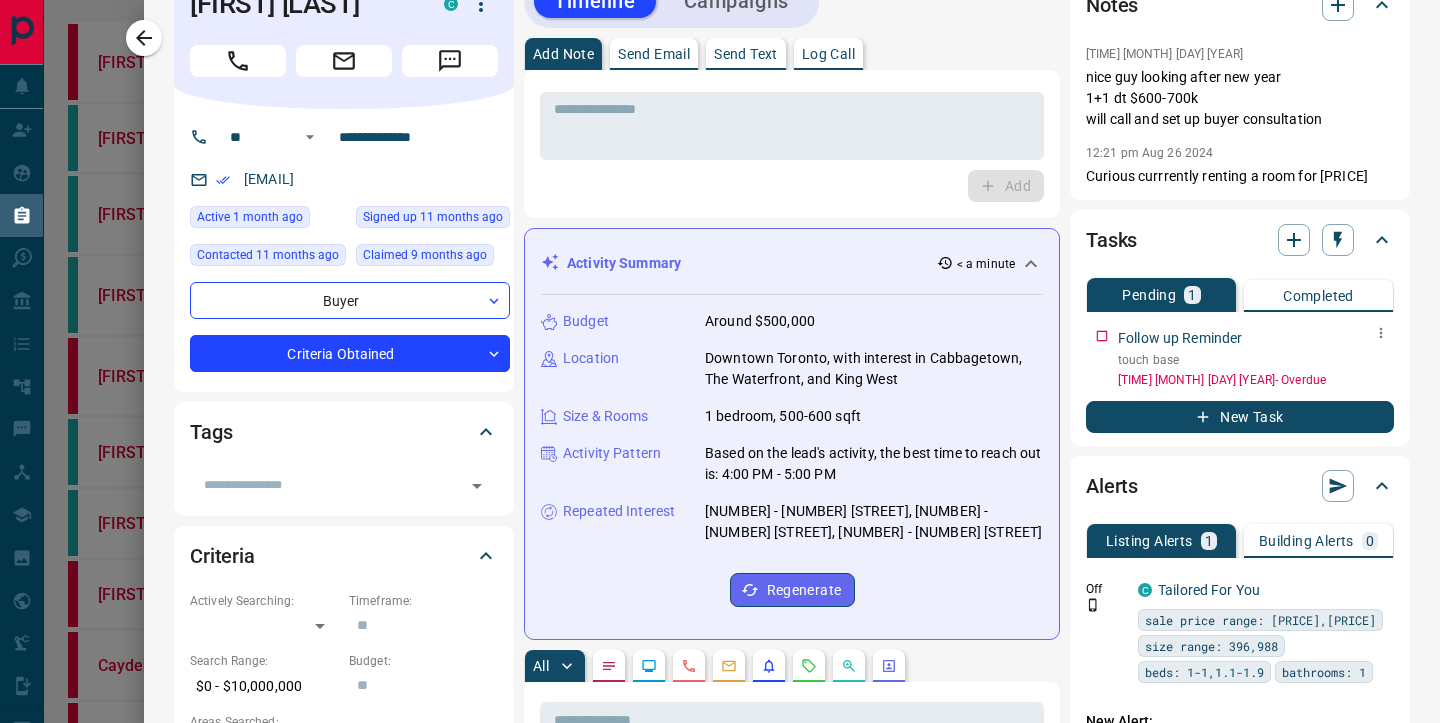 click 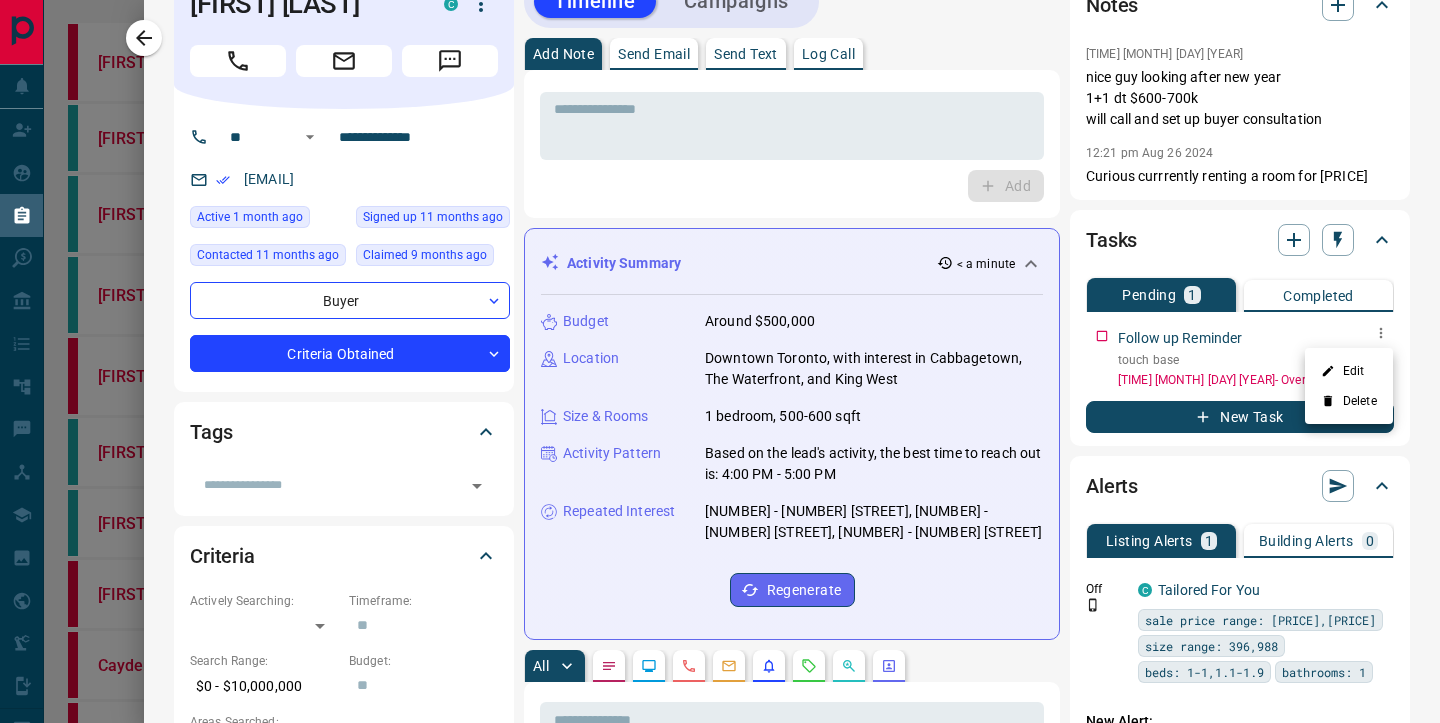 click on "Edit" at bounding box center (1349, 371) 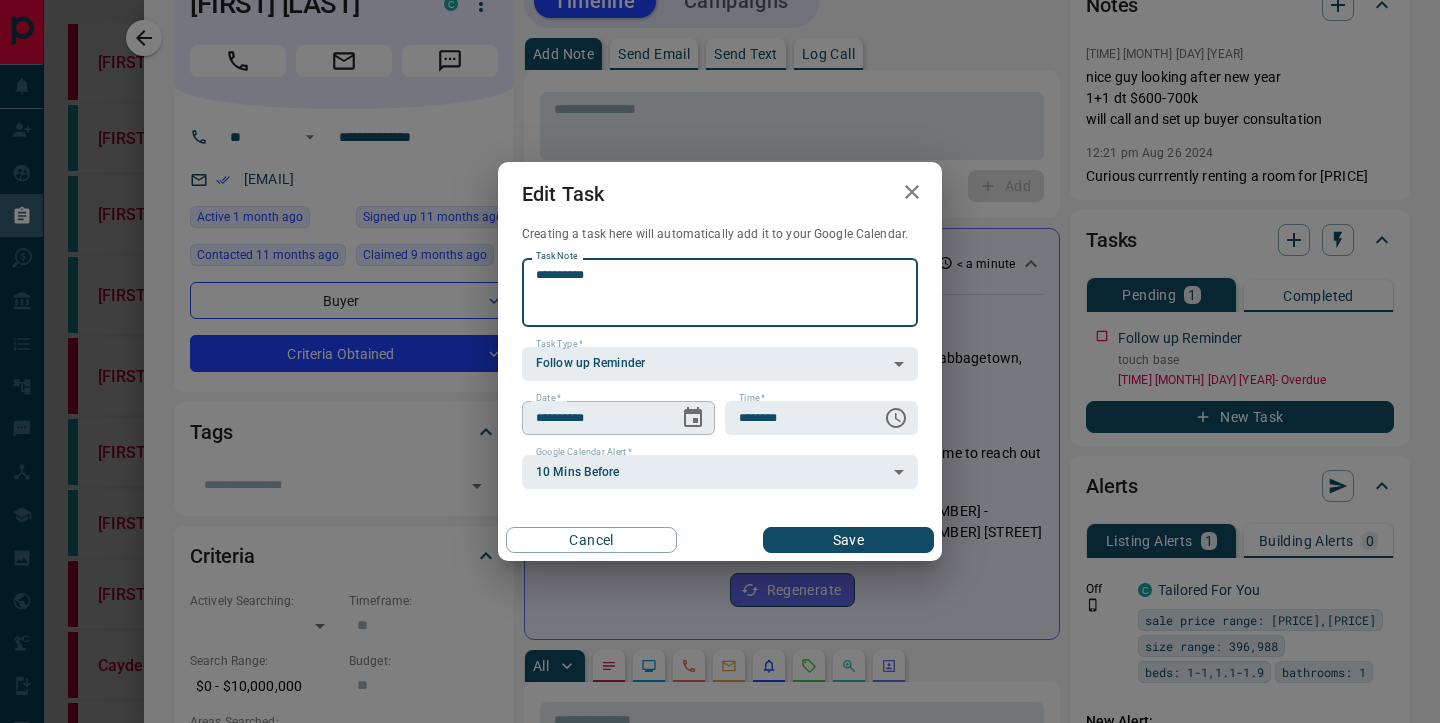 click 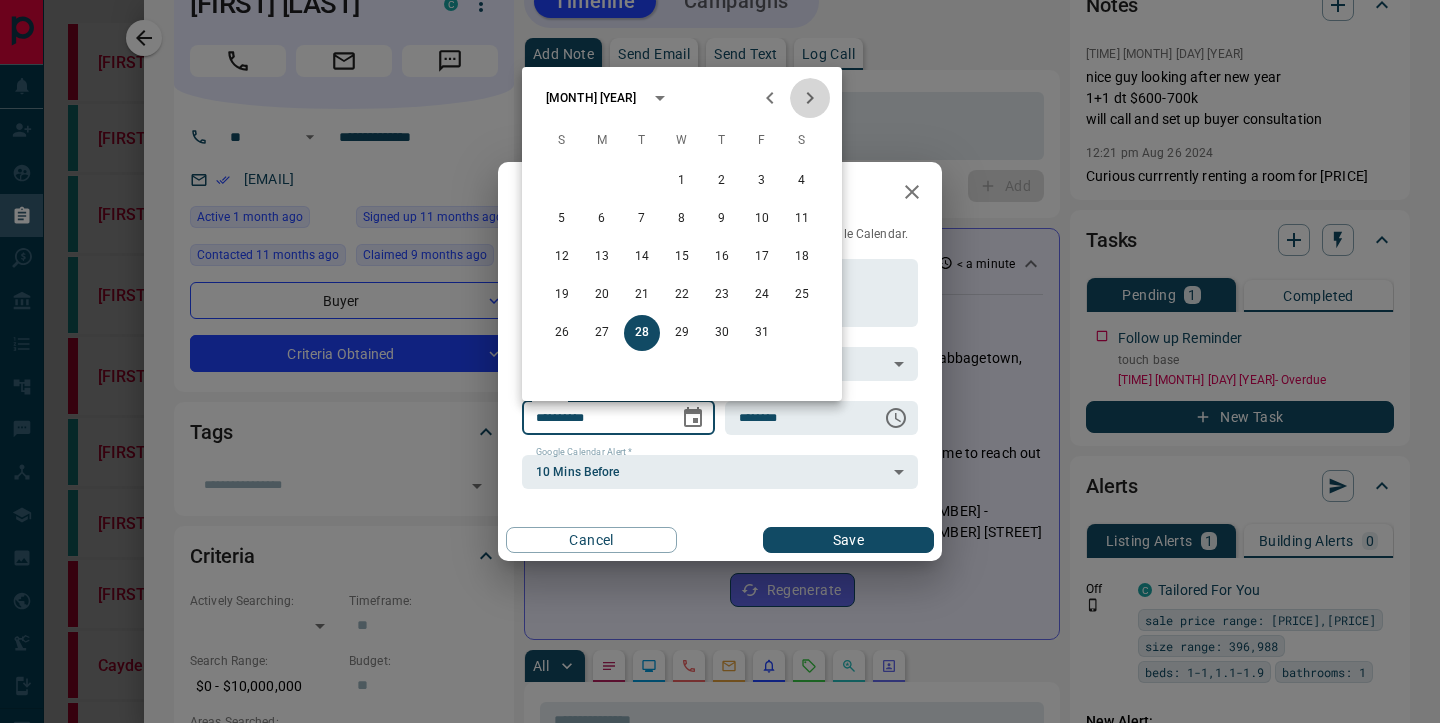 click at bounding box center (810, 98) 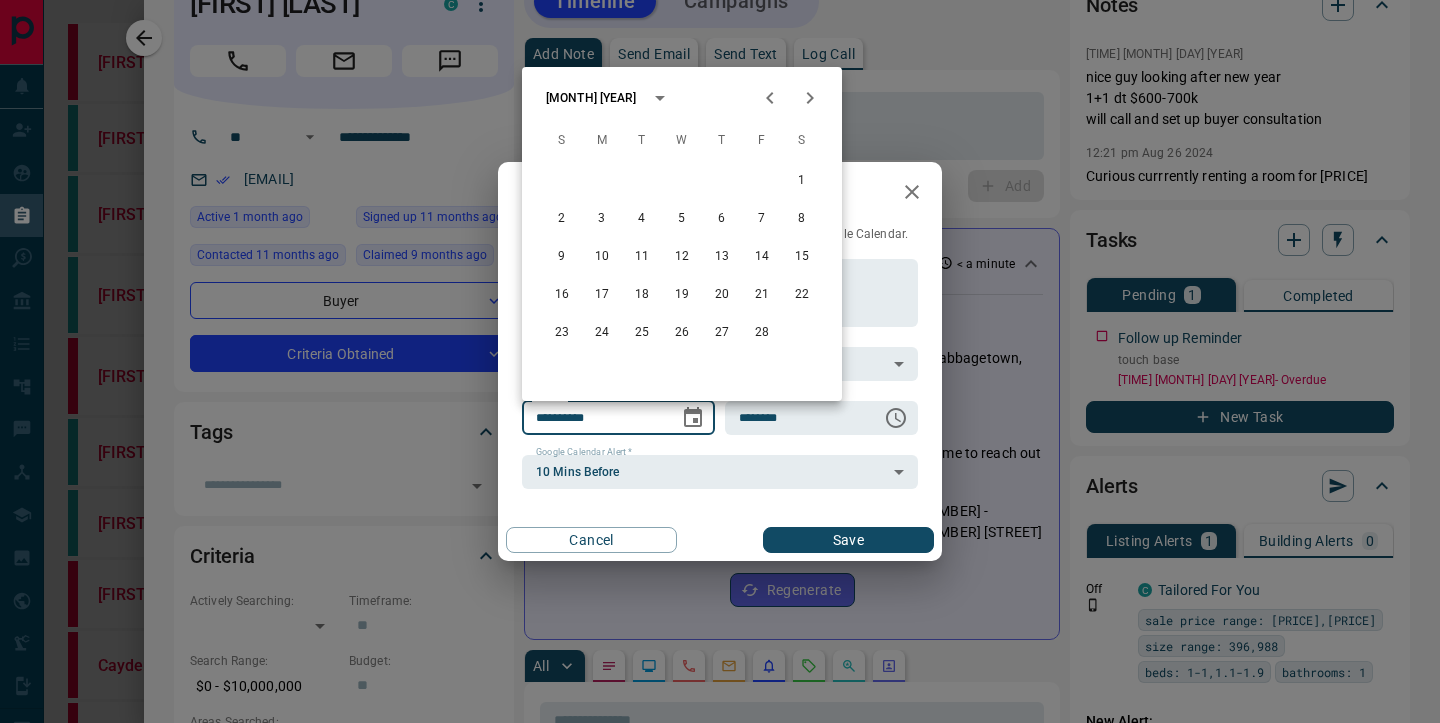 click at bounding box center [810, 98] 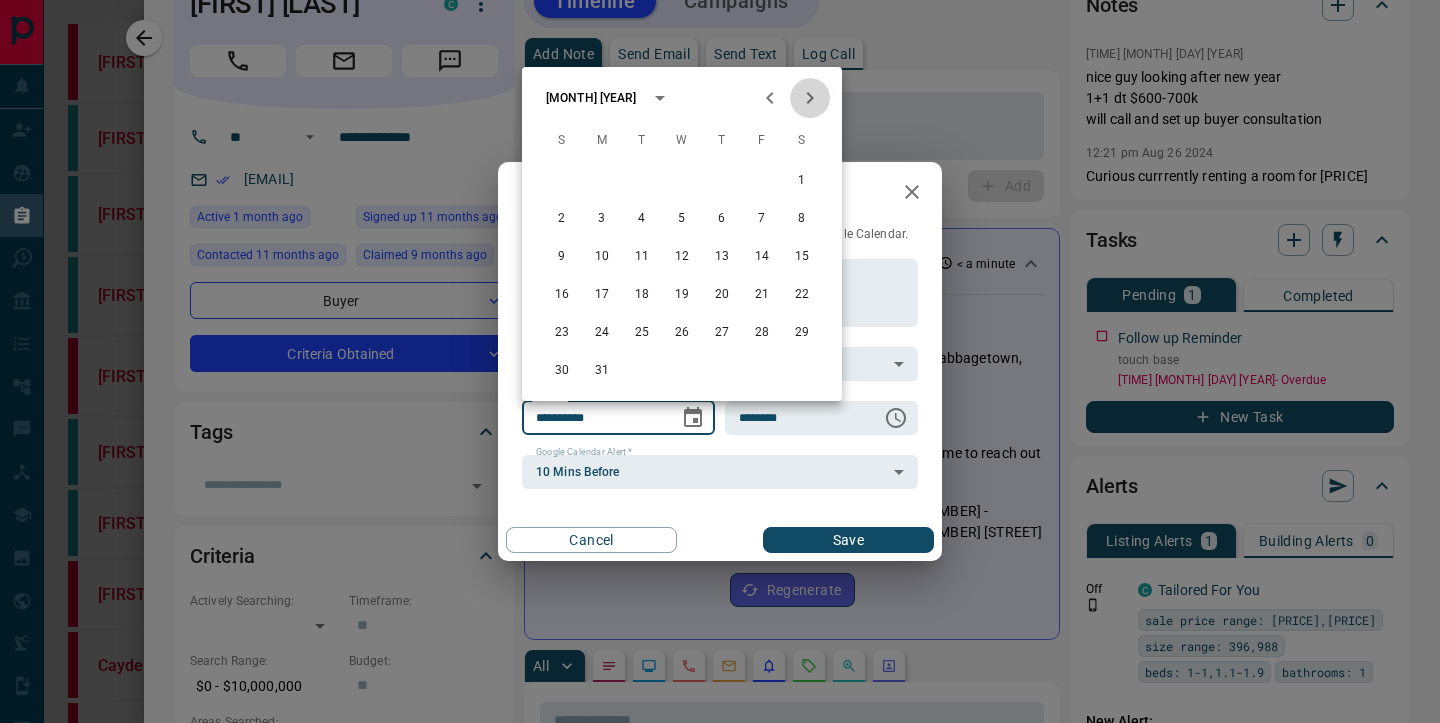 click at bounding box center [810, 98] 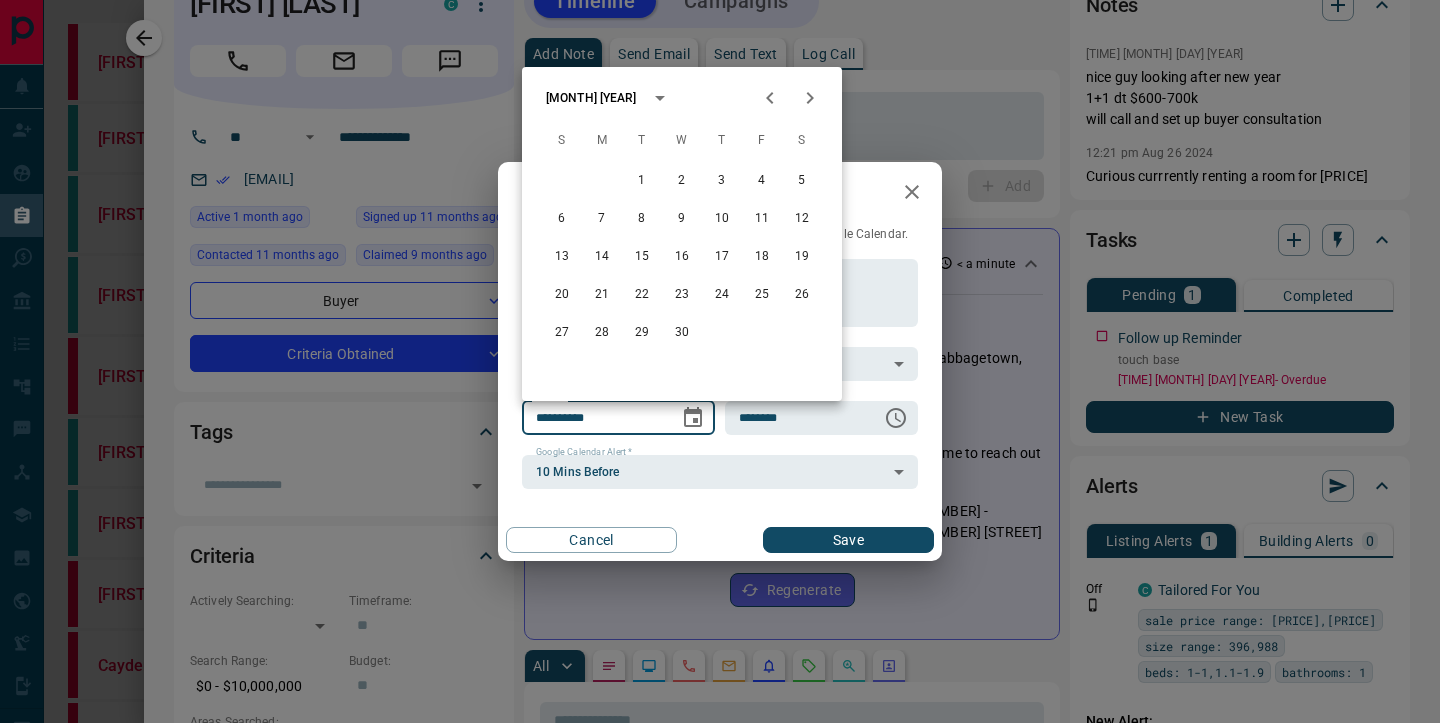 click at bounding box center (810, 98) 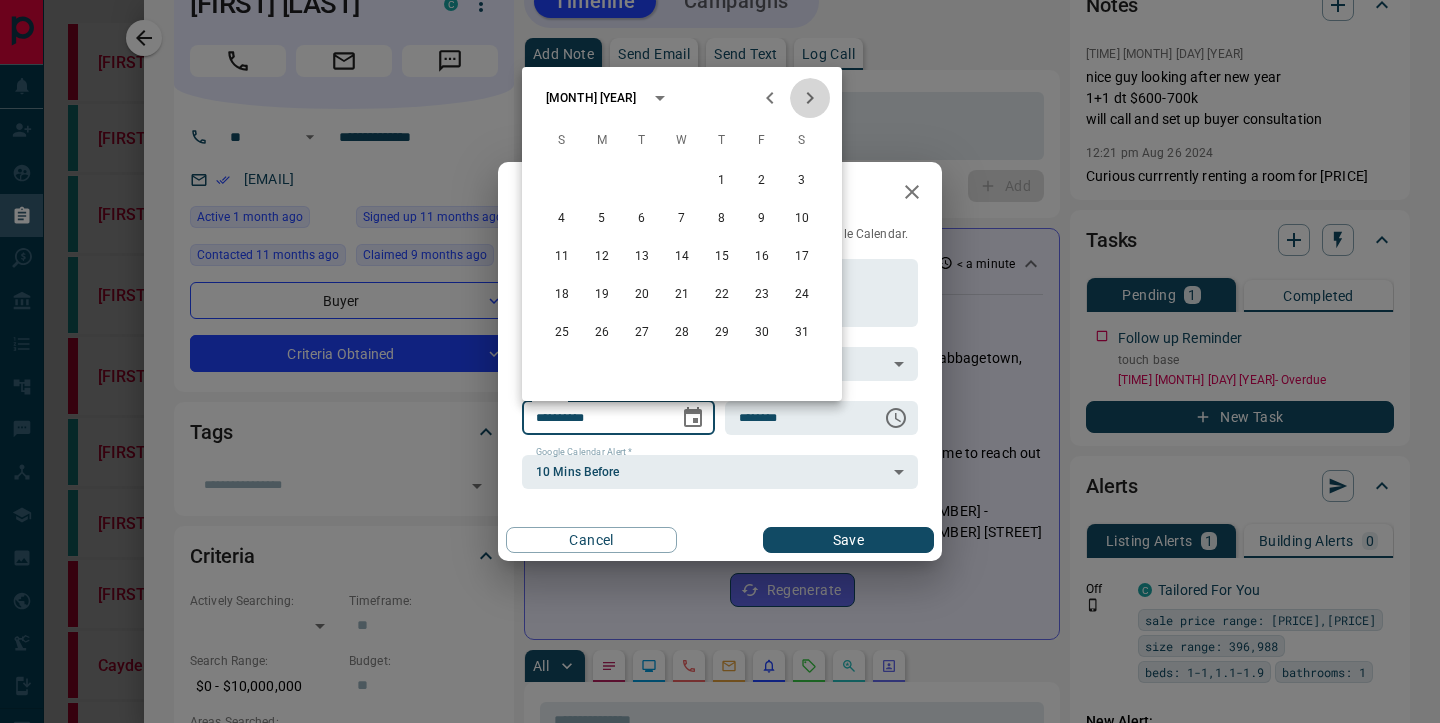 click at bounding box center [810, 98] 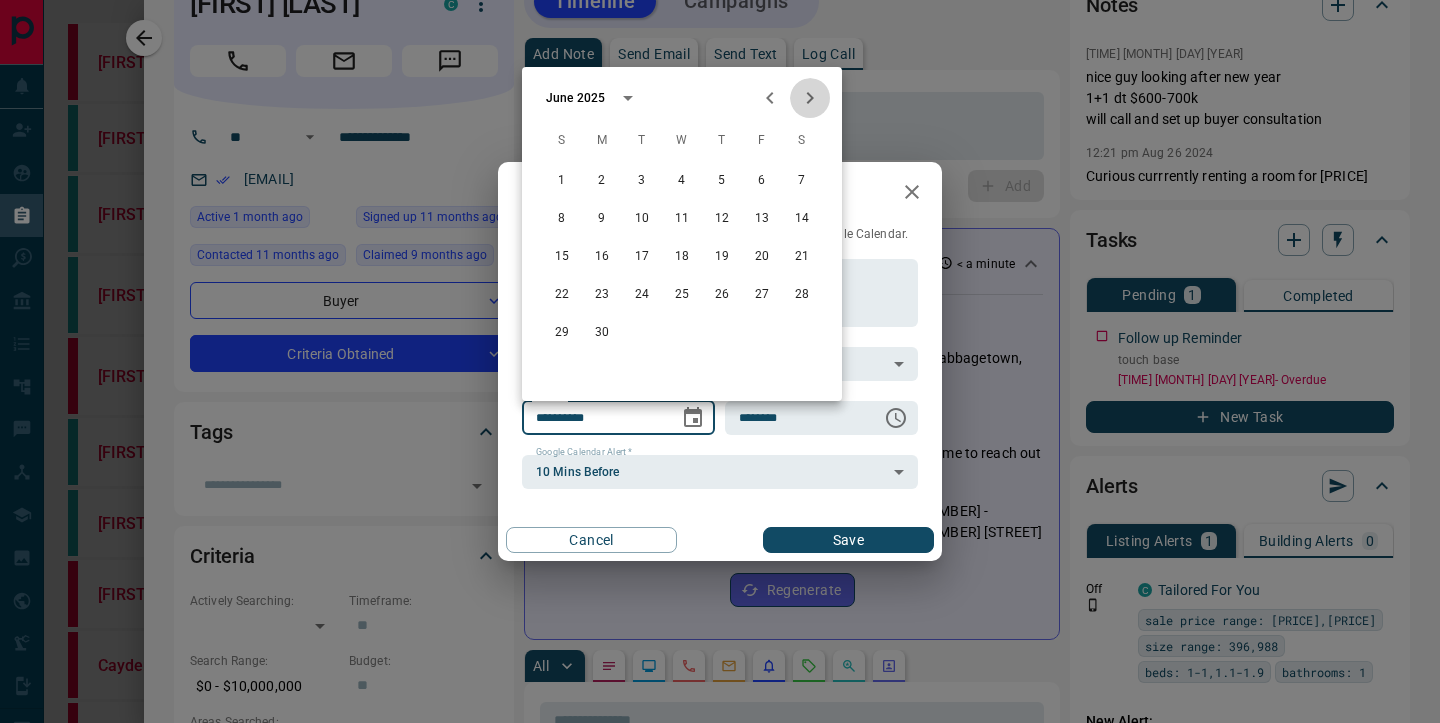click at bounding box center (810, 98) 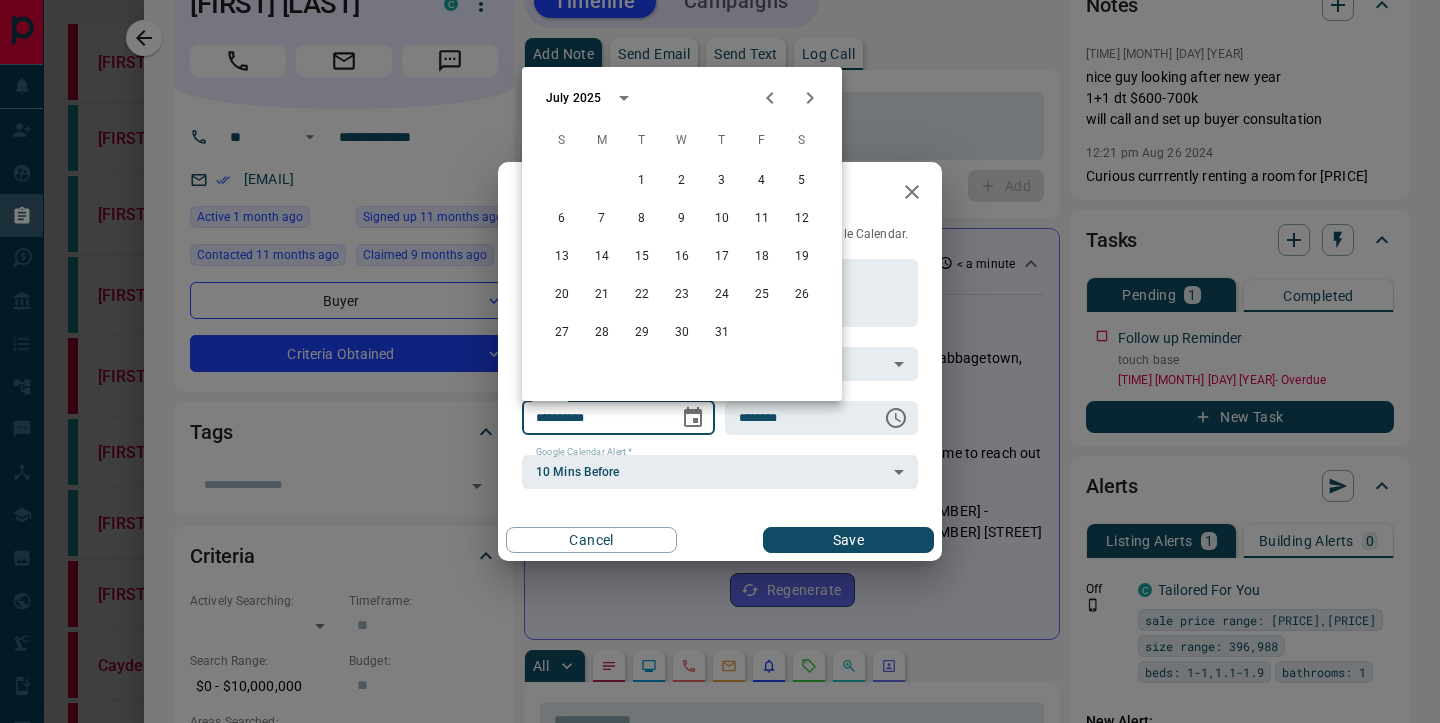 click at bounding box center [810, 98] 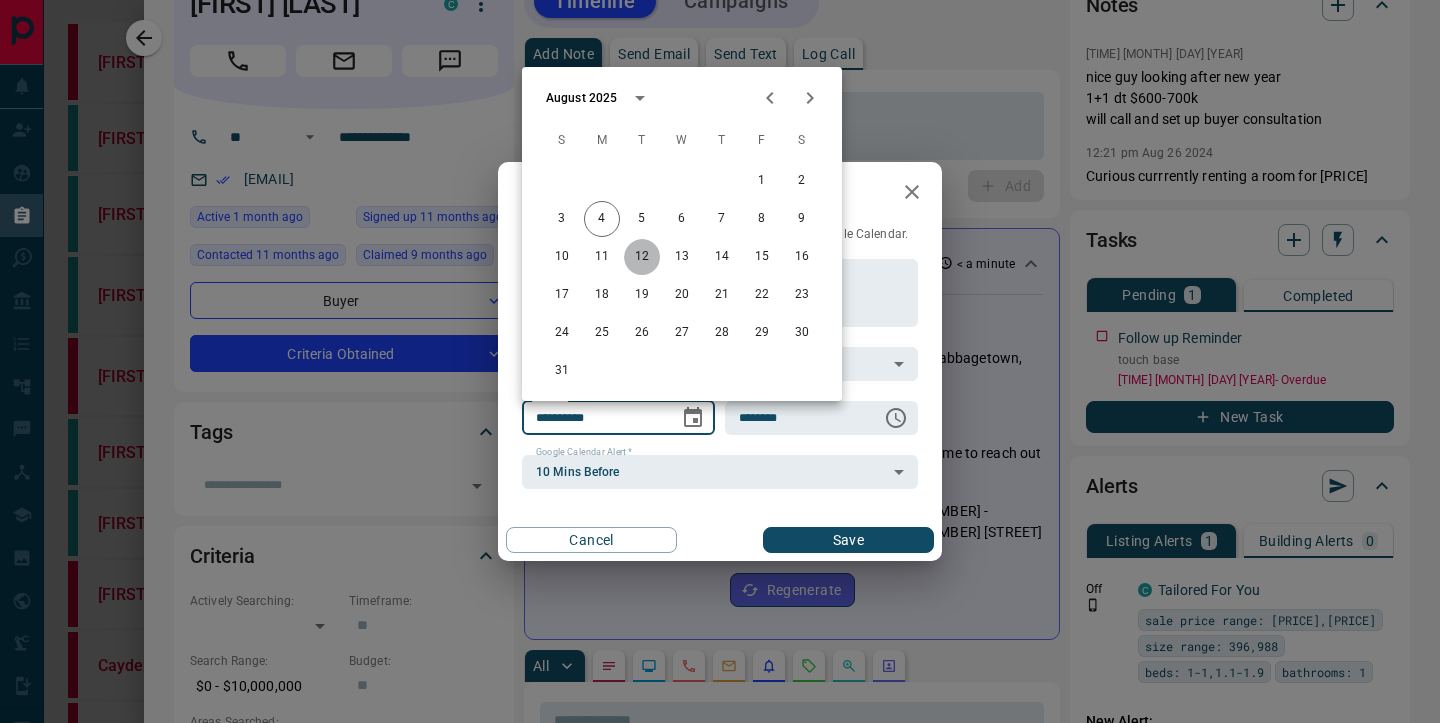 click on "12" at bounding box center [642, 257] 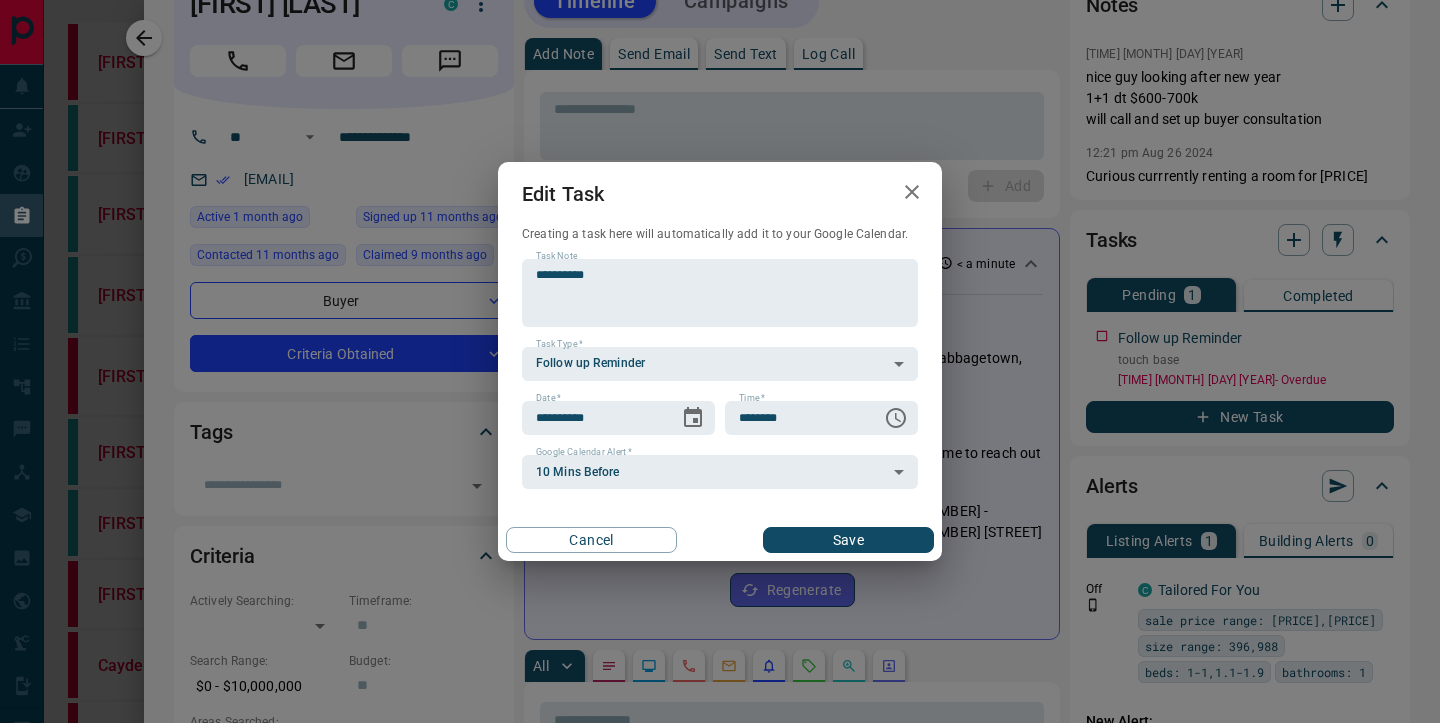click on "Save" at bounding box center (848, 540) 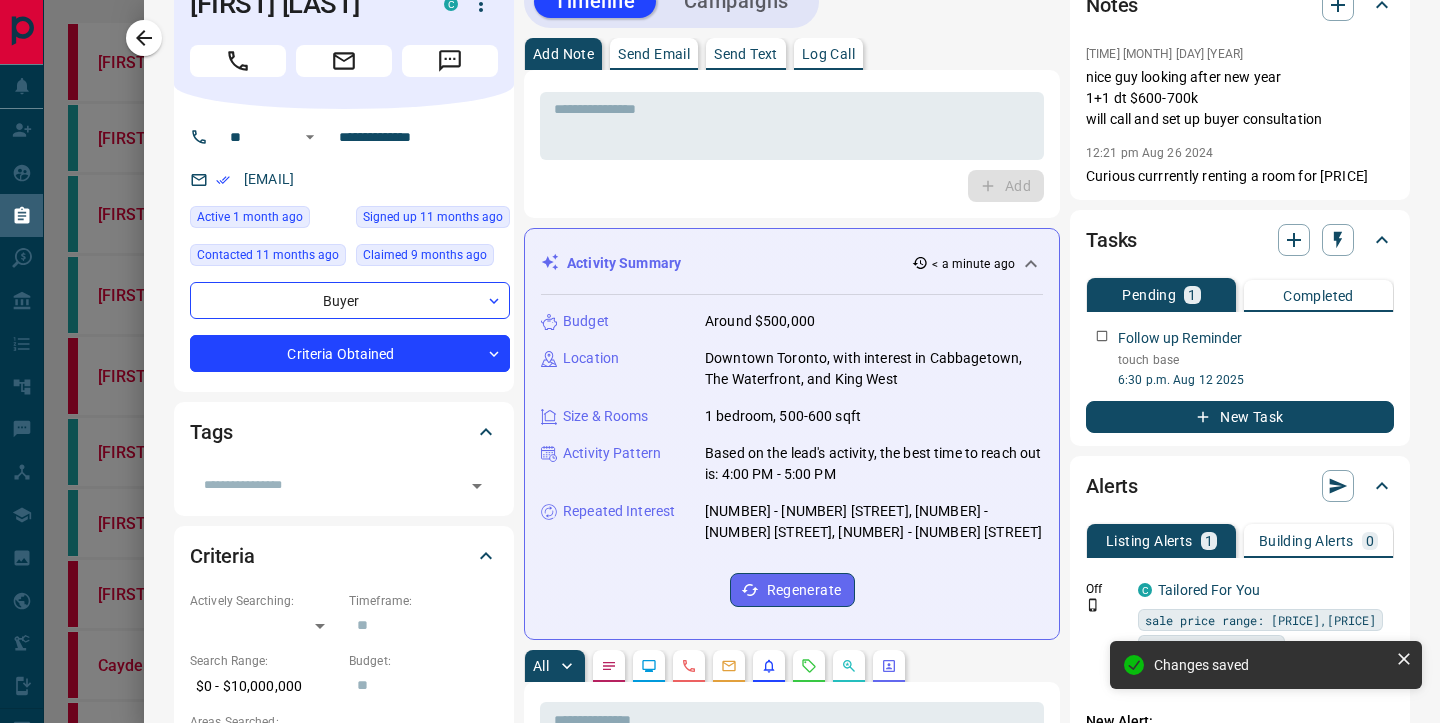 click 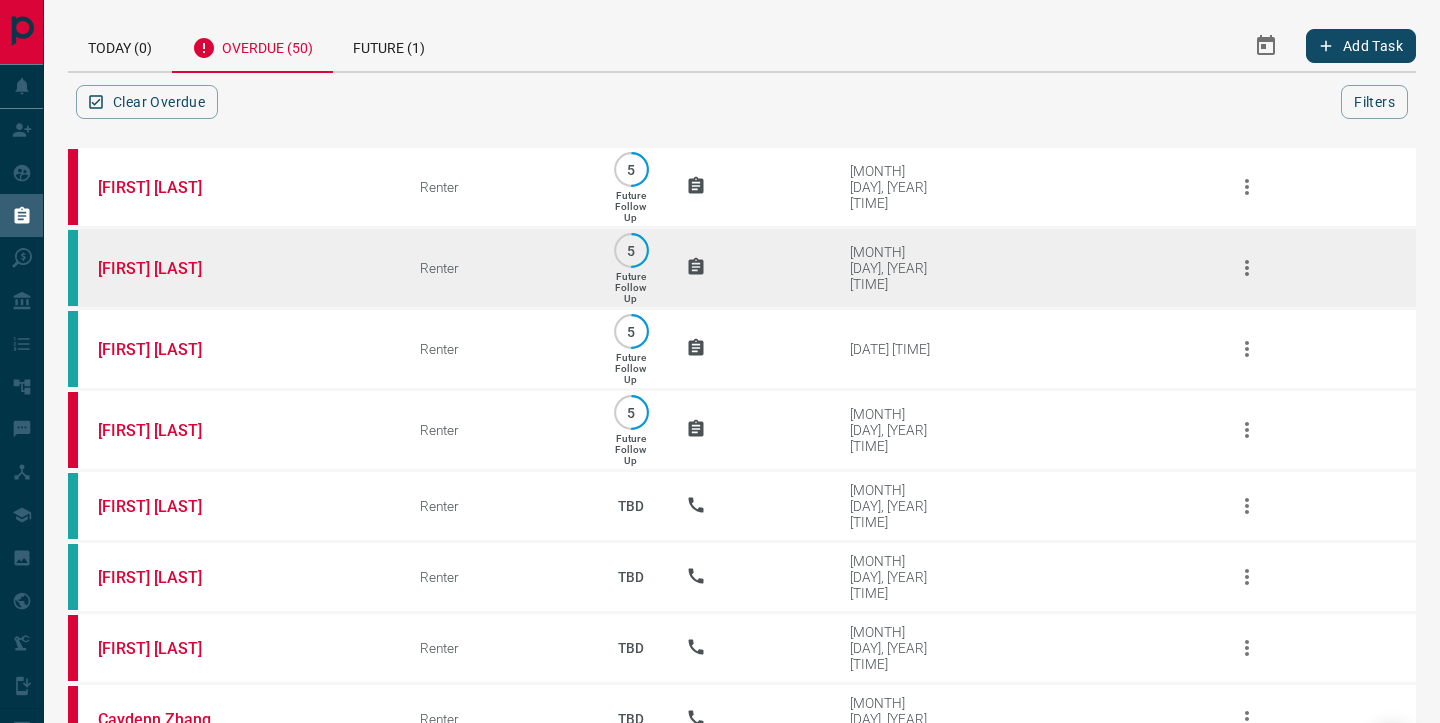 click on "[FIRST] [LAST]" at bounding box center (229, 268) 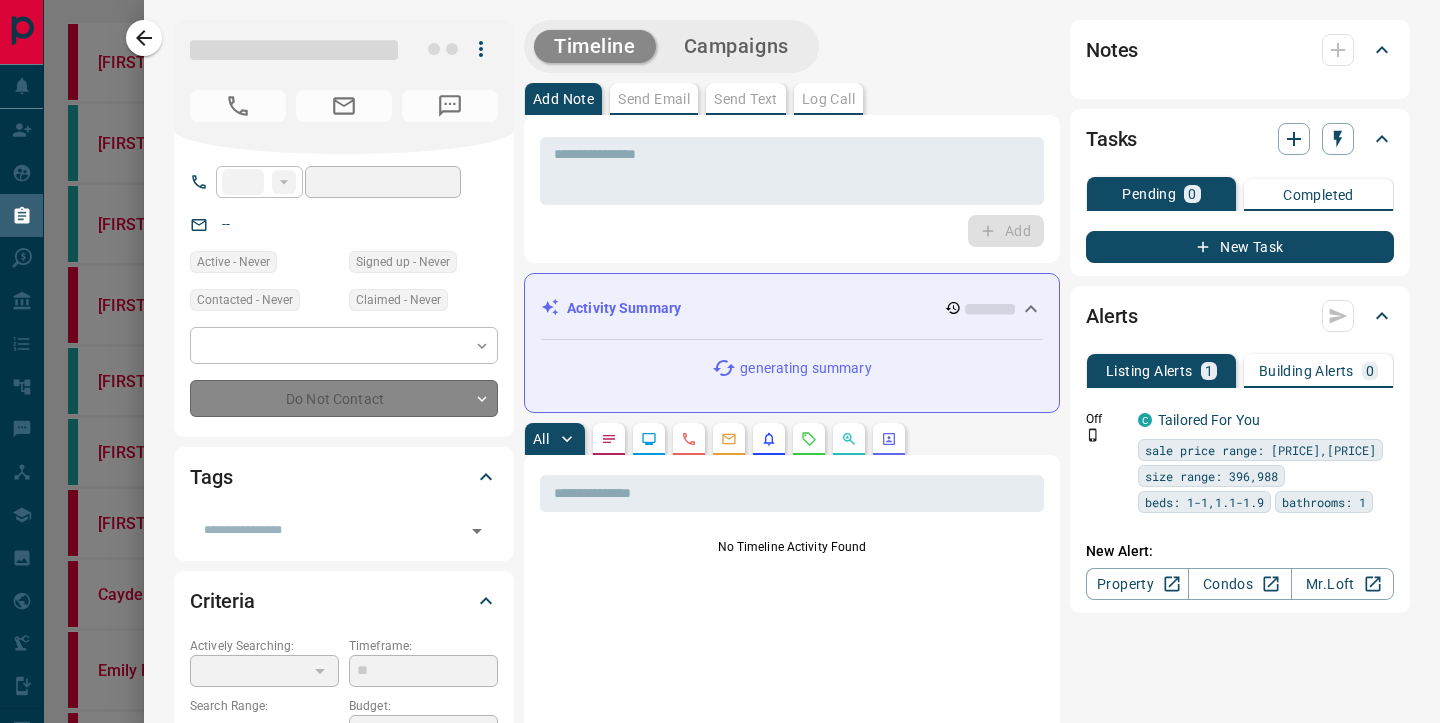 type on "**" 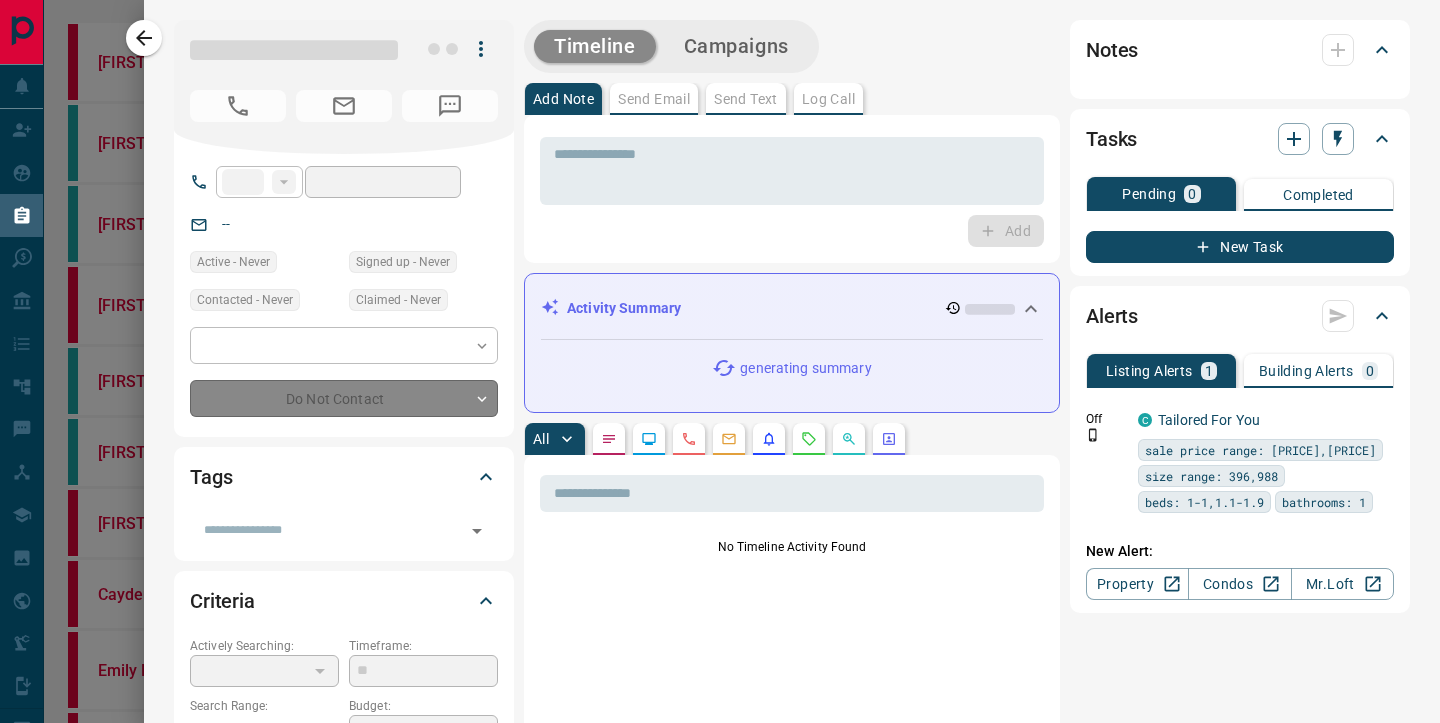 type on "**********" 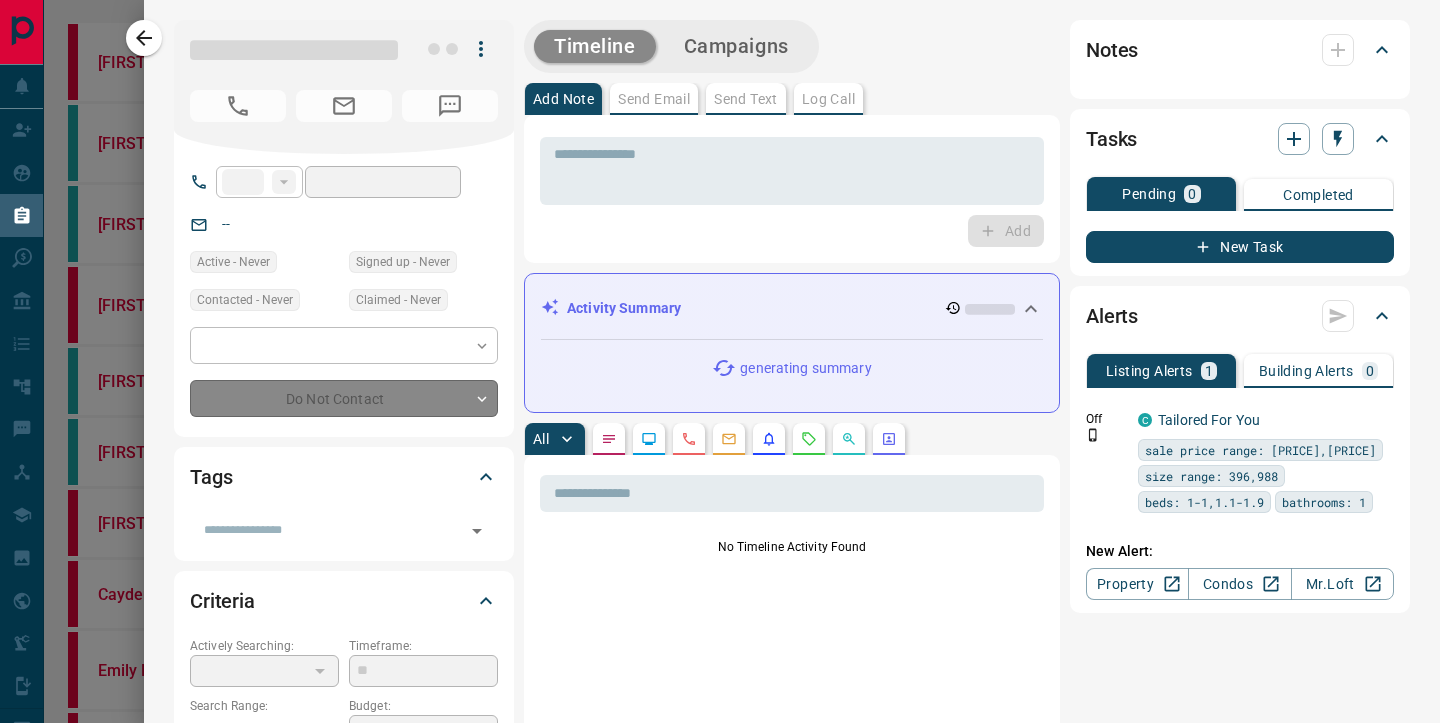 type on "*" 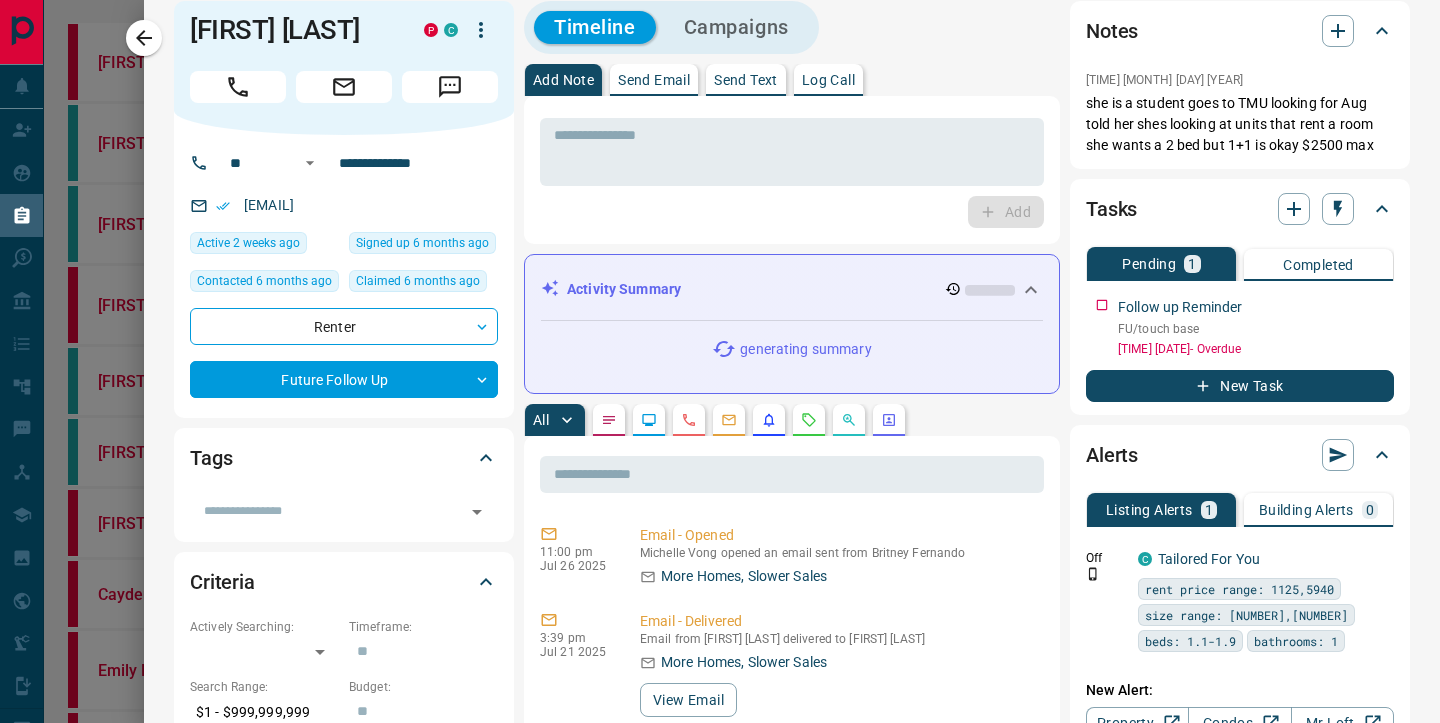 scroll, scrollTop: 22, scrollLeft: 0, axis: vertical 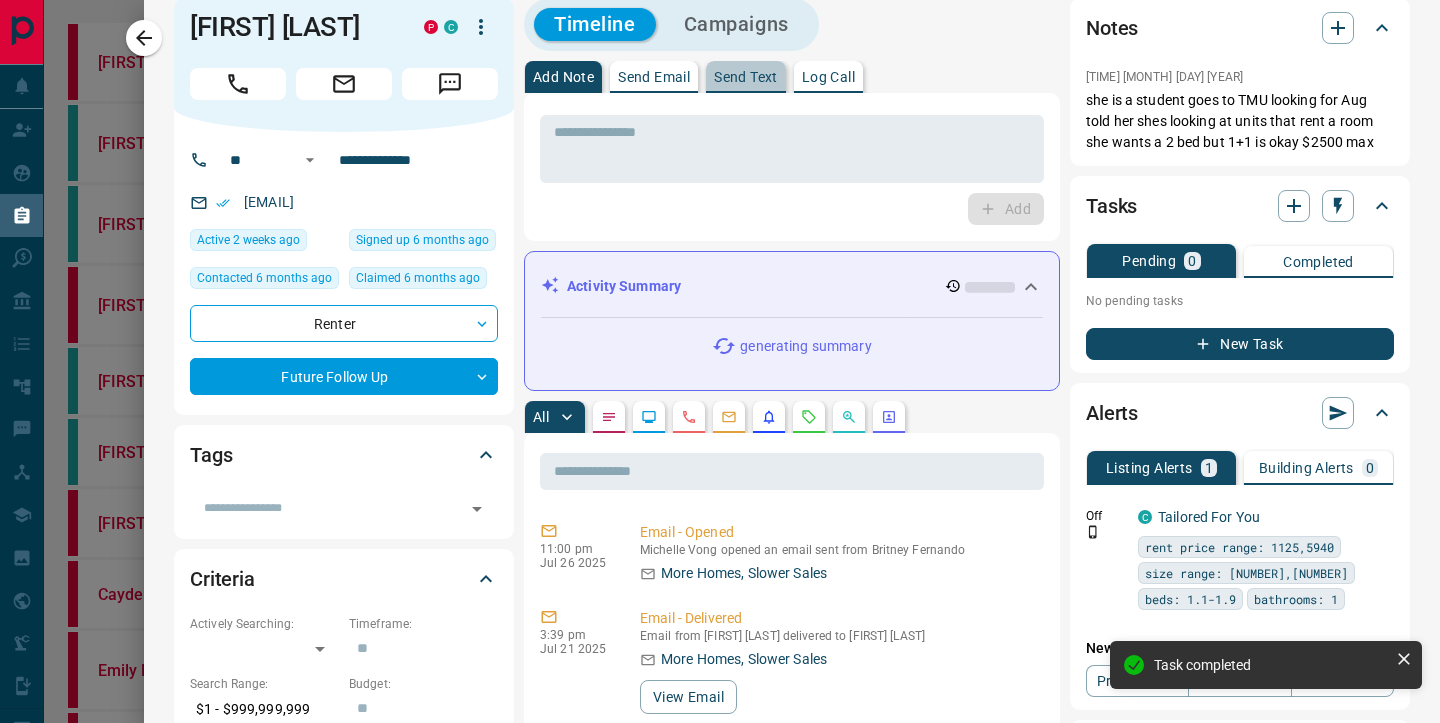 click on "Send Text" at bounding box center (746, 77) 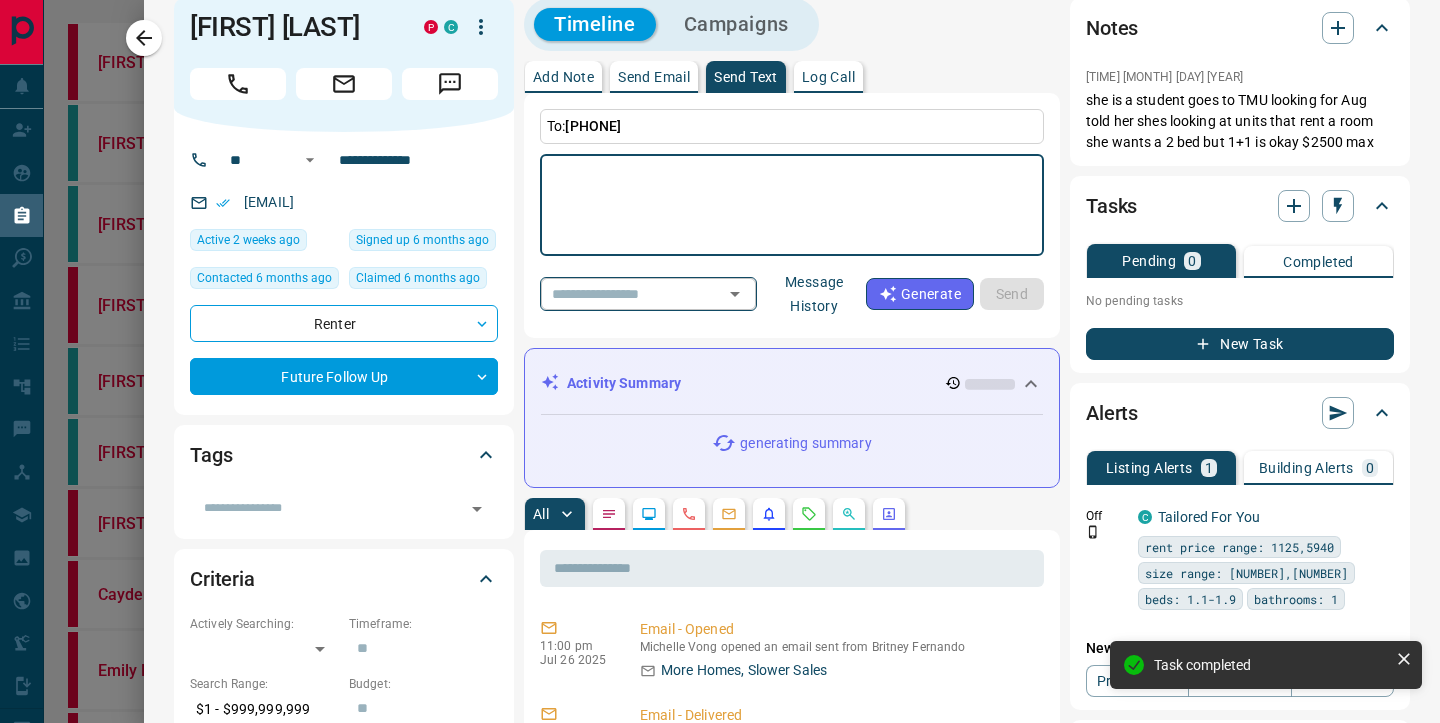 click 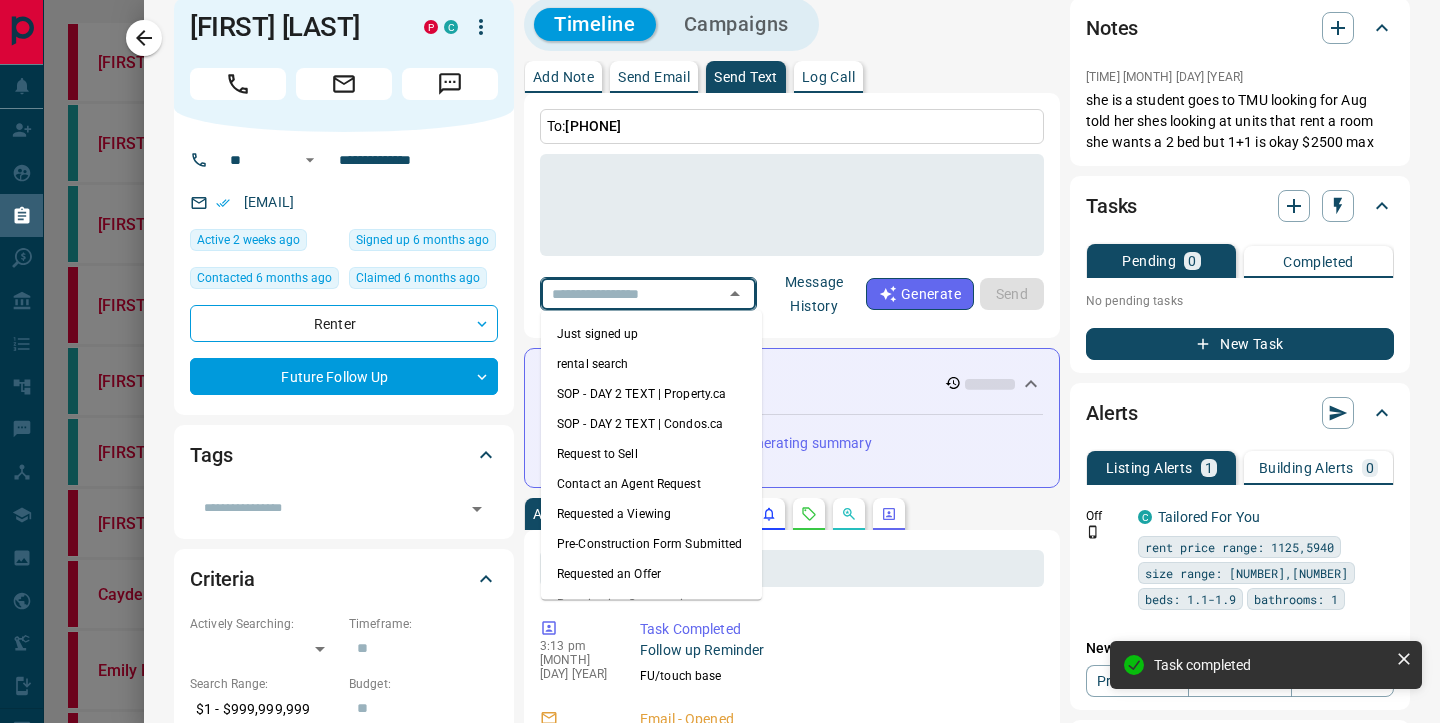 click on "rental search" at bounding box center (651, 364) 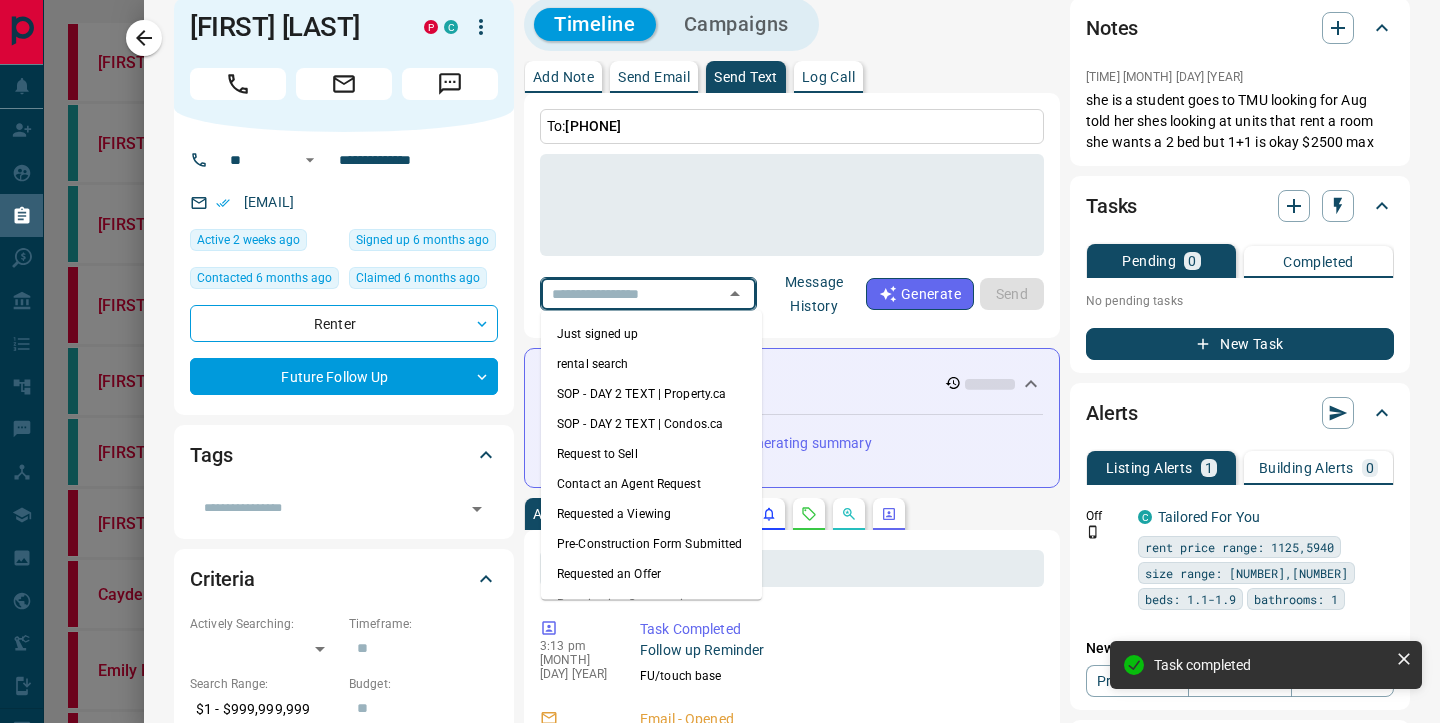 type on "**********" 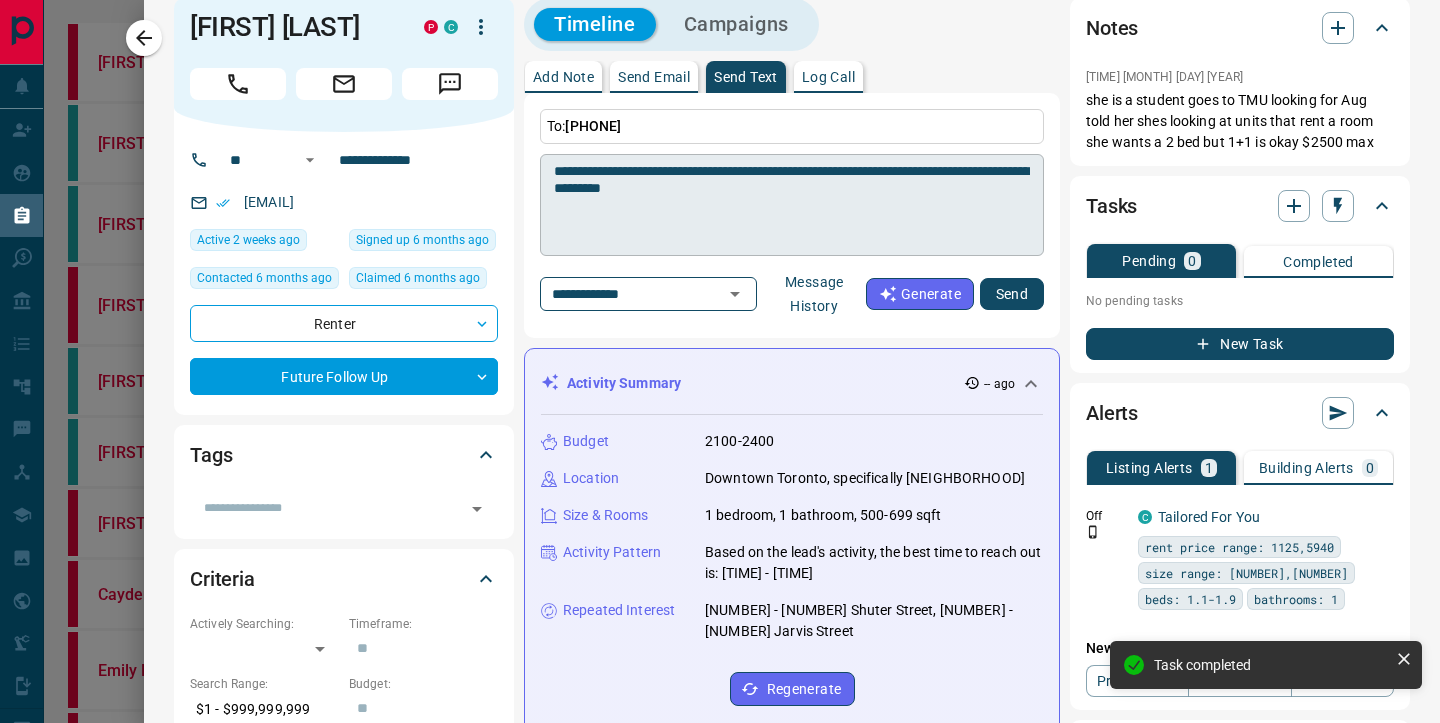 click on "**********" at bounding box center [792, 205] 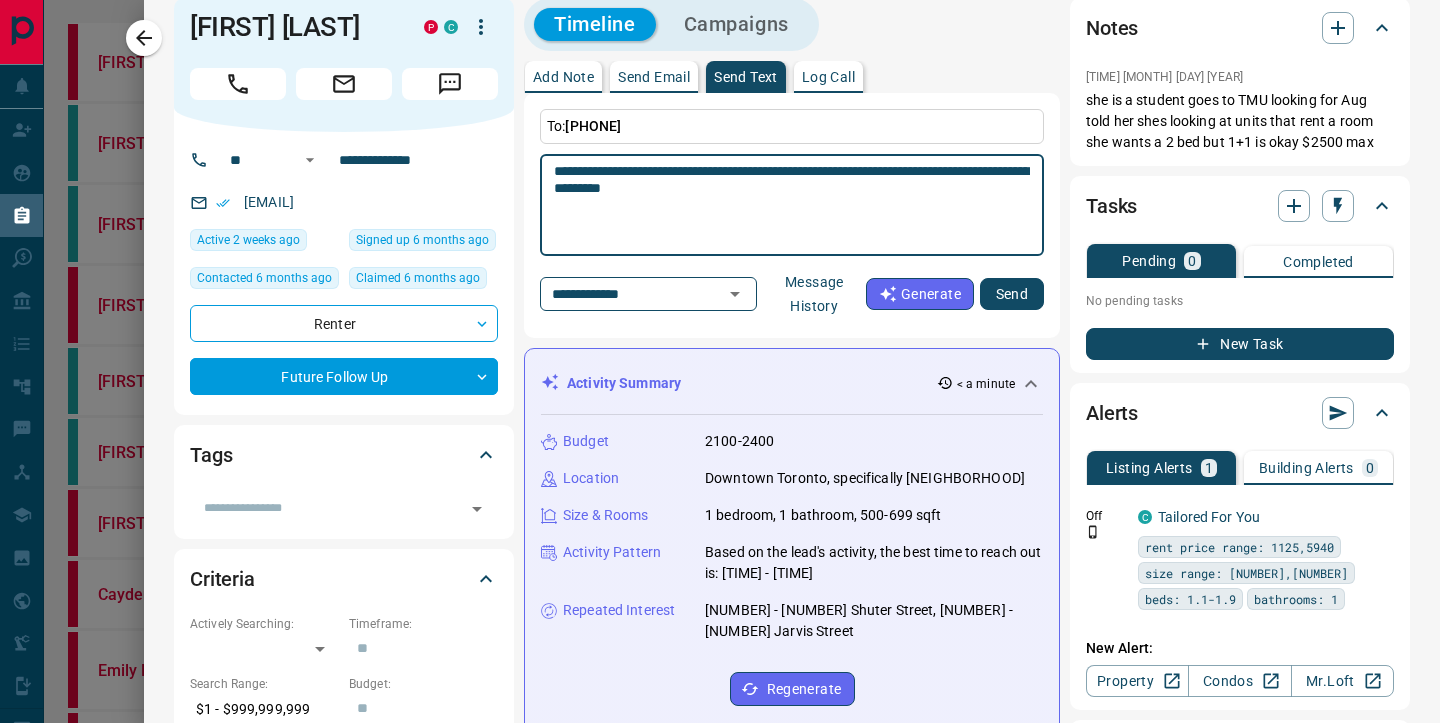 type on "**********" 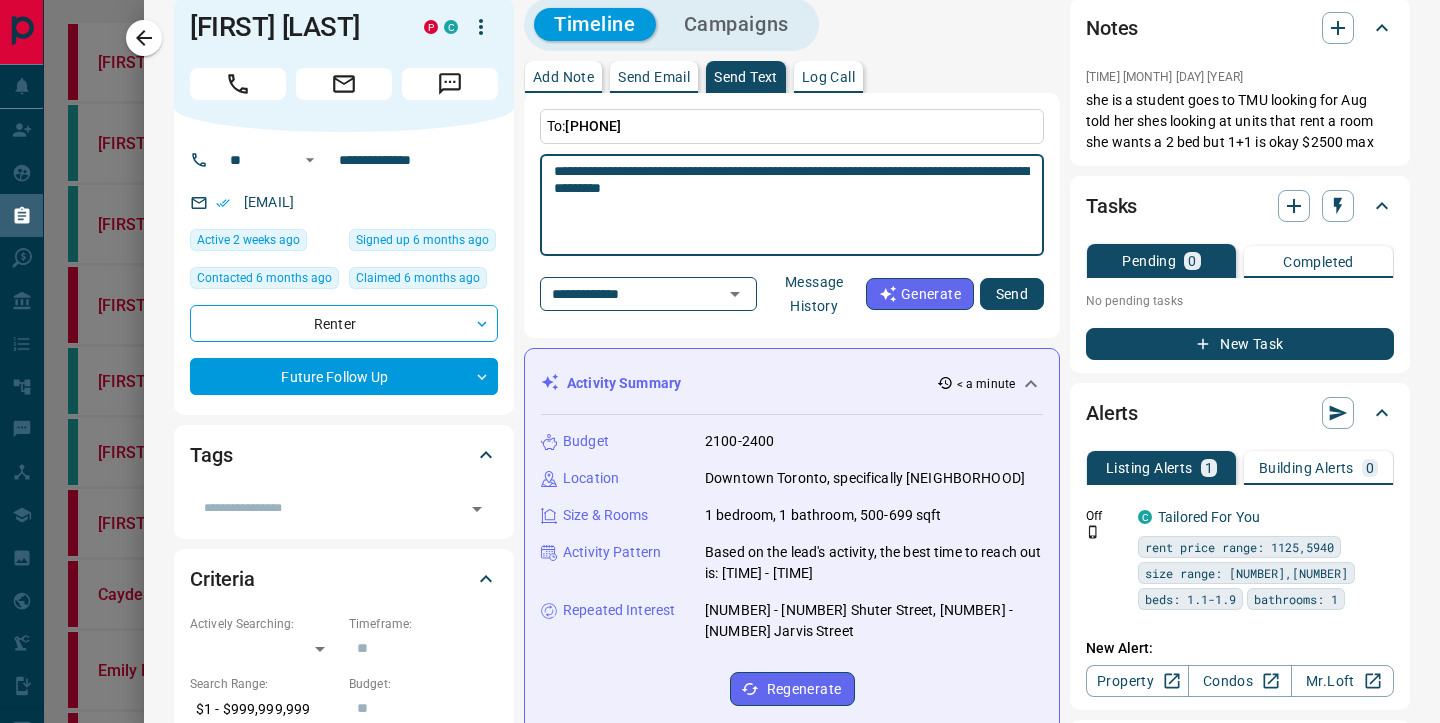 click on "Send" at bounding box center [1012, 294] 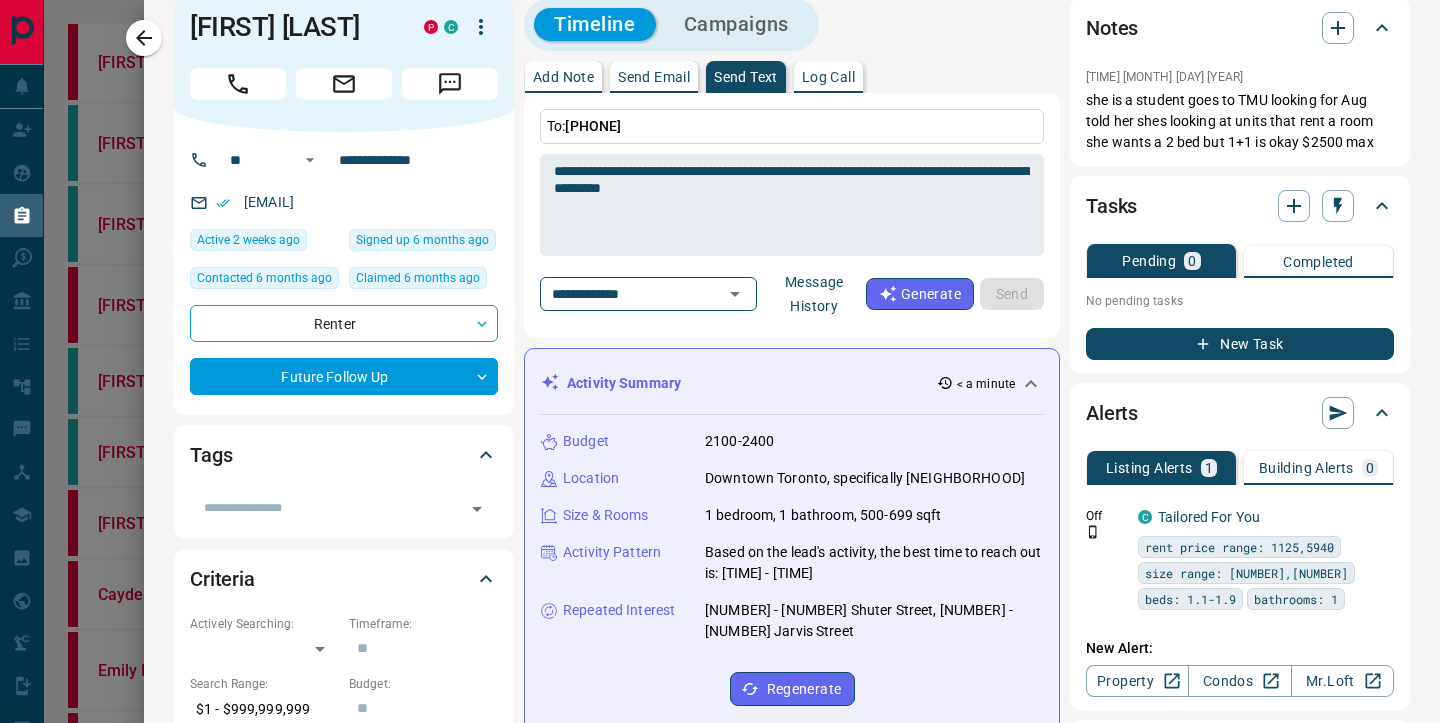 type 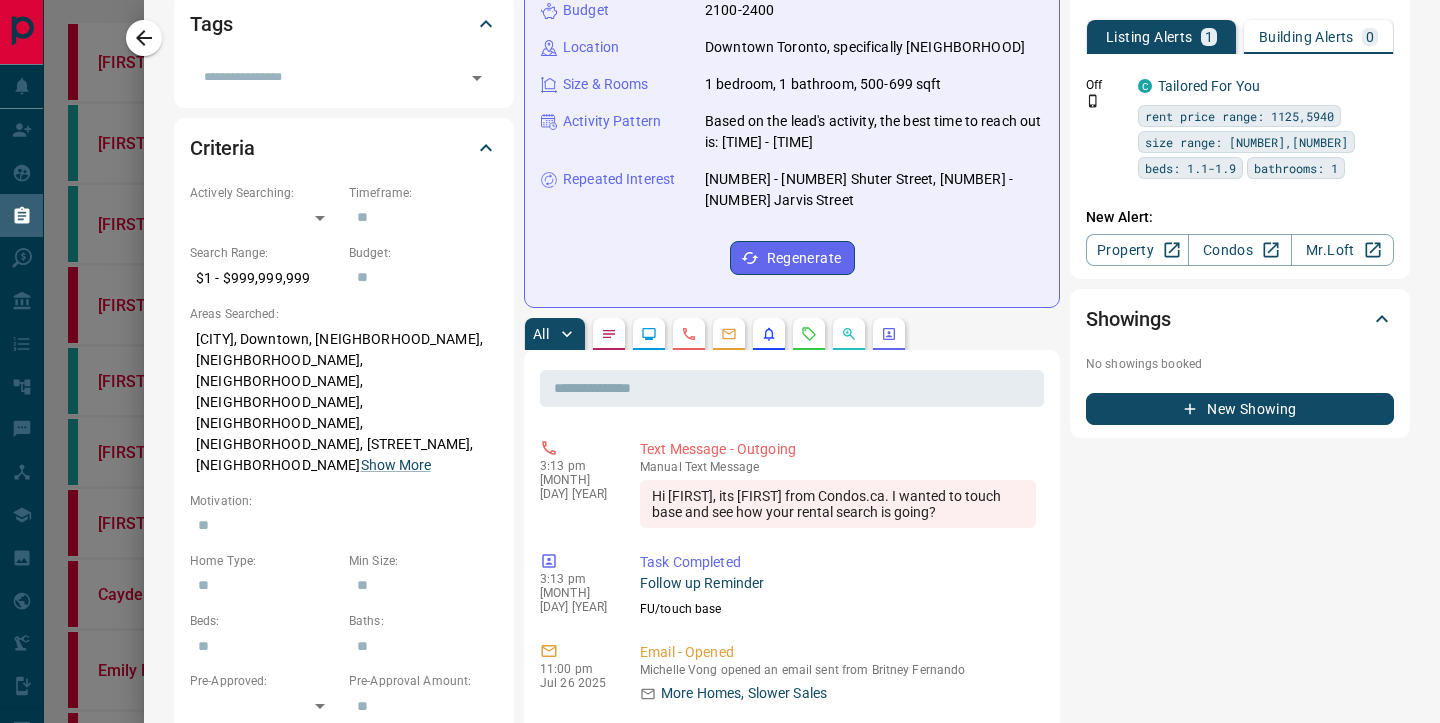 scroll, scrollTop: 0, scrollLeft: 0, axis: both 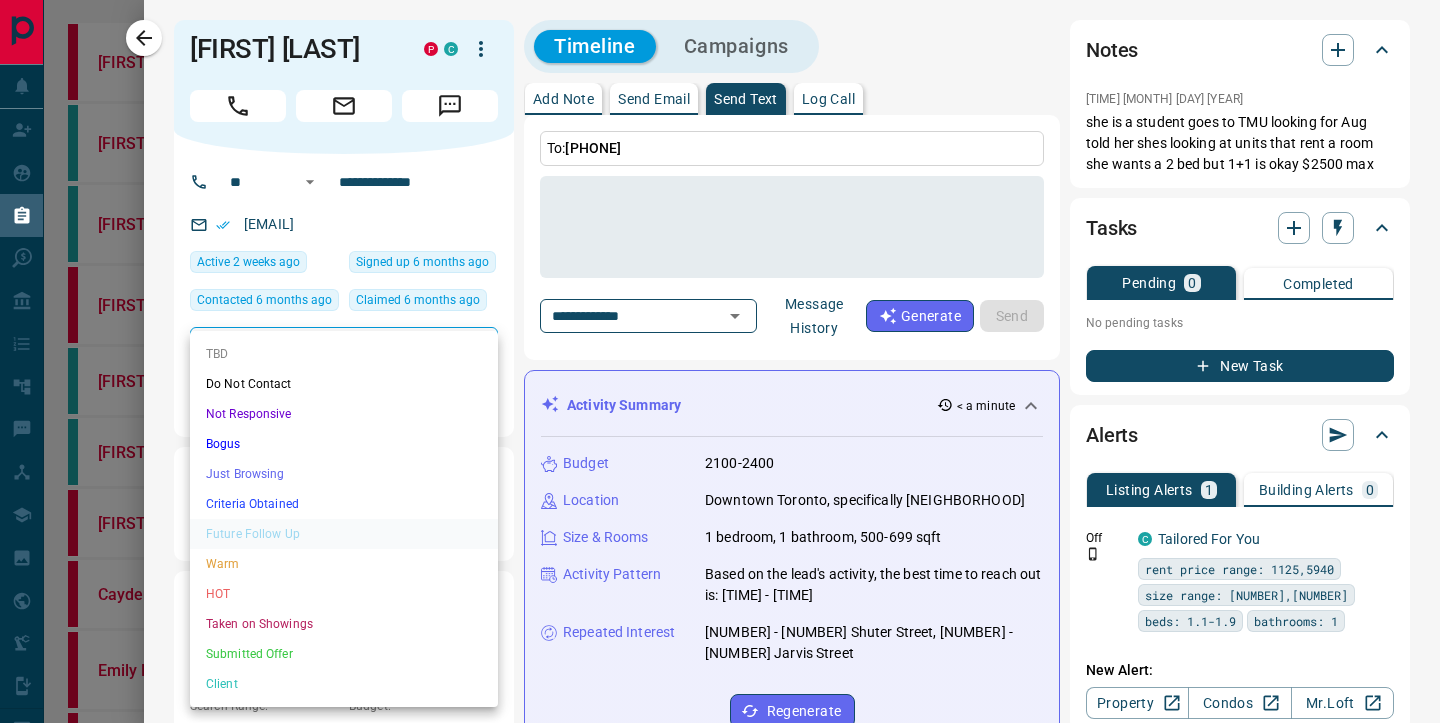 click on "Lead Transfers Claim Leads My Leads Tasks Opportunities Deals Campaigns Automations Messages Broker Bay Training Media Services Agent Resources Precon Worksheet Mobile Apps Disclosure Logout [FIRST] [LAST] Renter 5 Future Follow Up May 5, 2025 1:00 PM [FIRST] [LAST] Renter 5 Future Follow Up Jun 9, 2025 2:00 PM [FIRST] [LAST] Renter 5 Future Follow Up Jul 2, 2025 1:00 PM [FIRST] [LAST] Renter 5 Future Follow Up Jun 25, 2025 5:00 PM [FIRST] [LAST] Renter TBD May 3, 2025 10:02 AM [FIRST] [LAST] Renter TBD Apr 29, 2025 4:52 PM [FIRST] [LAST] Renter TBD Apr 30, 2025 6:59 PM [FIRST] [LAST] Renter TBD Apr 30, 2025 7:08 PM [FIRST] [LAST] Renter 5 Future Follow Up May 7, 2025 11:00 AM [FIRST] [LAST] Renter TBD May 2, 2025 1:10 PM [FIRST] [LAST] Renter TBD May 1, 2025 1:12 PM [FIRST] [LAST] Renter TBD May 1, 2025 1:44 PM [FIRST] [LAST] Renter TBD May 2, 2025 11:55 AM [FIRST] [LAST] Renter 5 Future Follow Up May 12, 2025 11:00 AM [FIRST] [LAST] Renter 5 Future Follow Up Jun 2, 2025 11:00 AM [FIRST] [LAST] Renter TBD May 3, 2025 9:41 AM [FIRST] [LAST] Renter 4" at bounding box center (720, 1844) 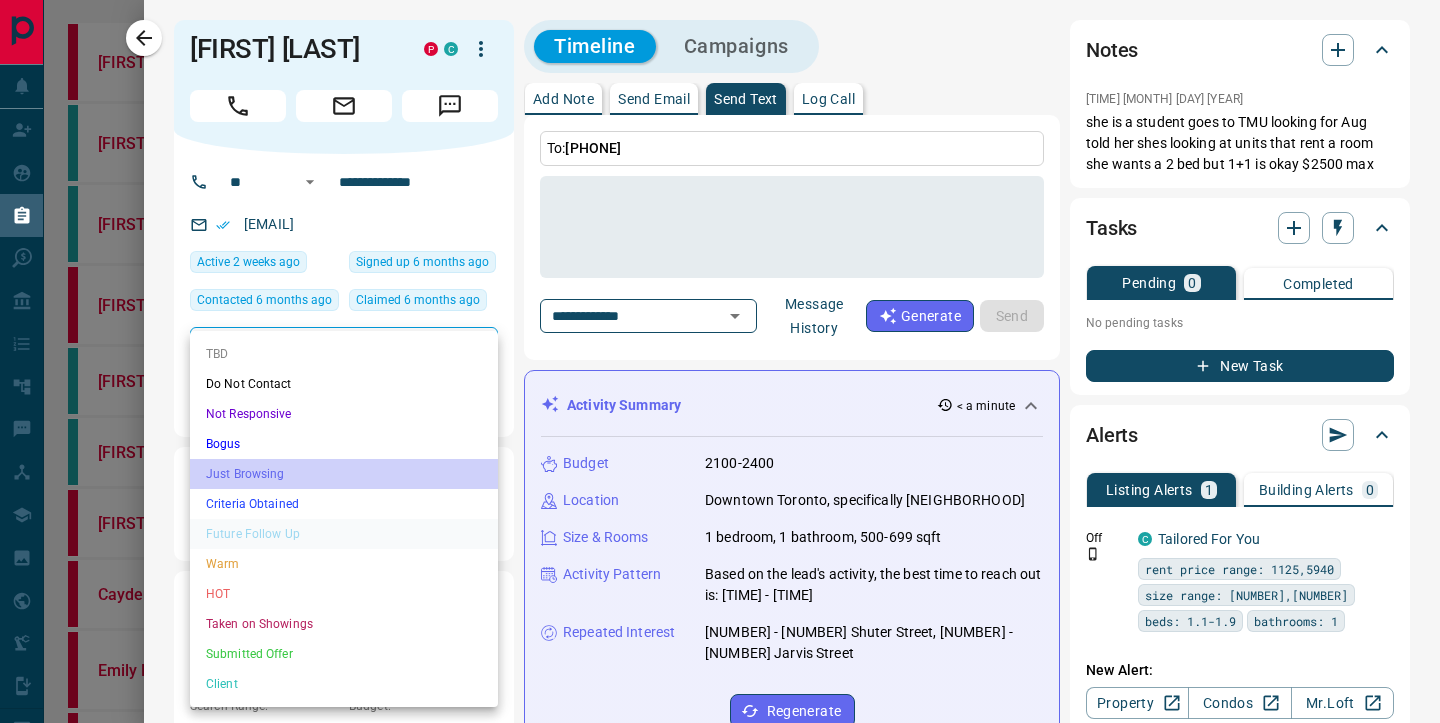 click on "Just Browsing" at bounding box center [344, 474] 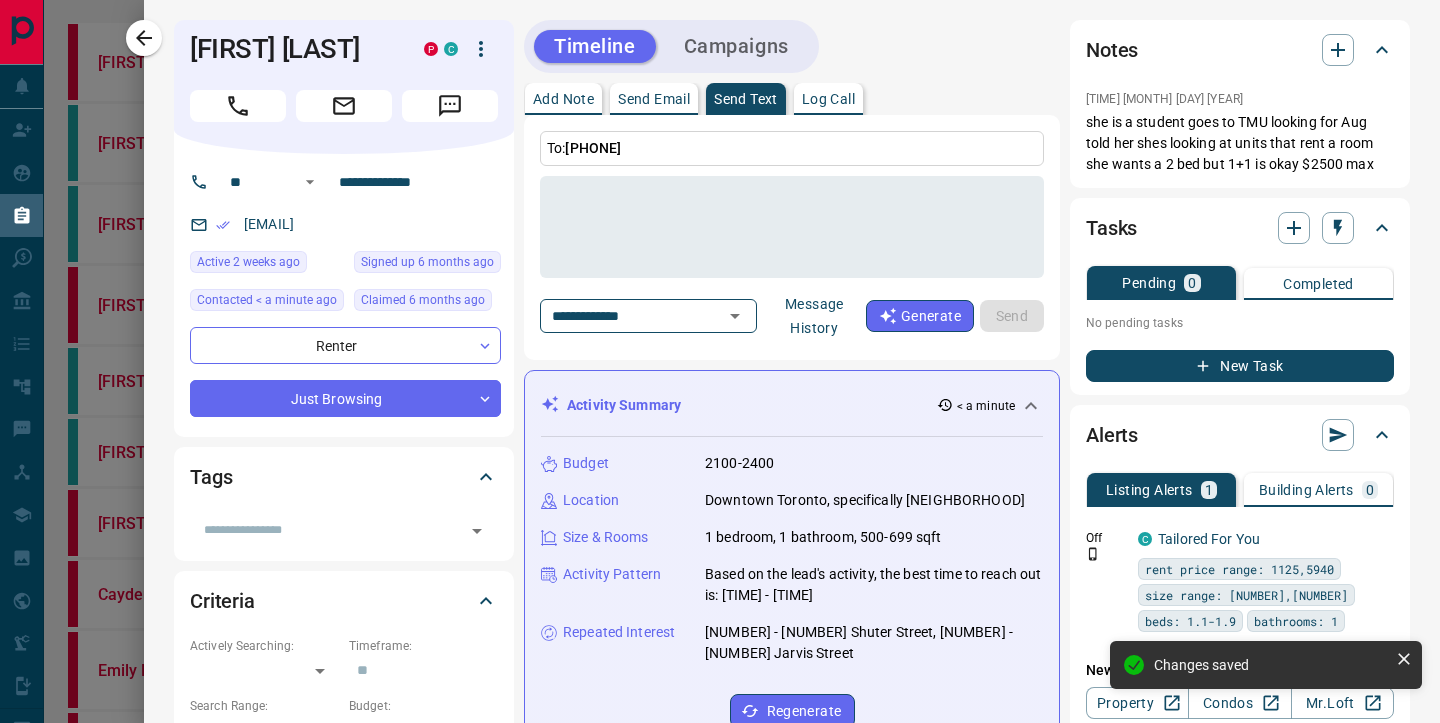 type on "*" 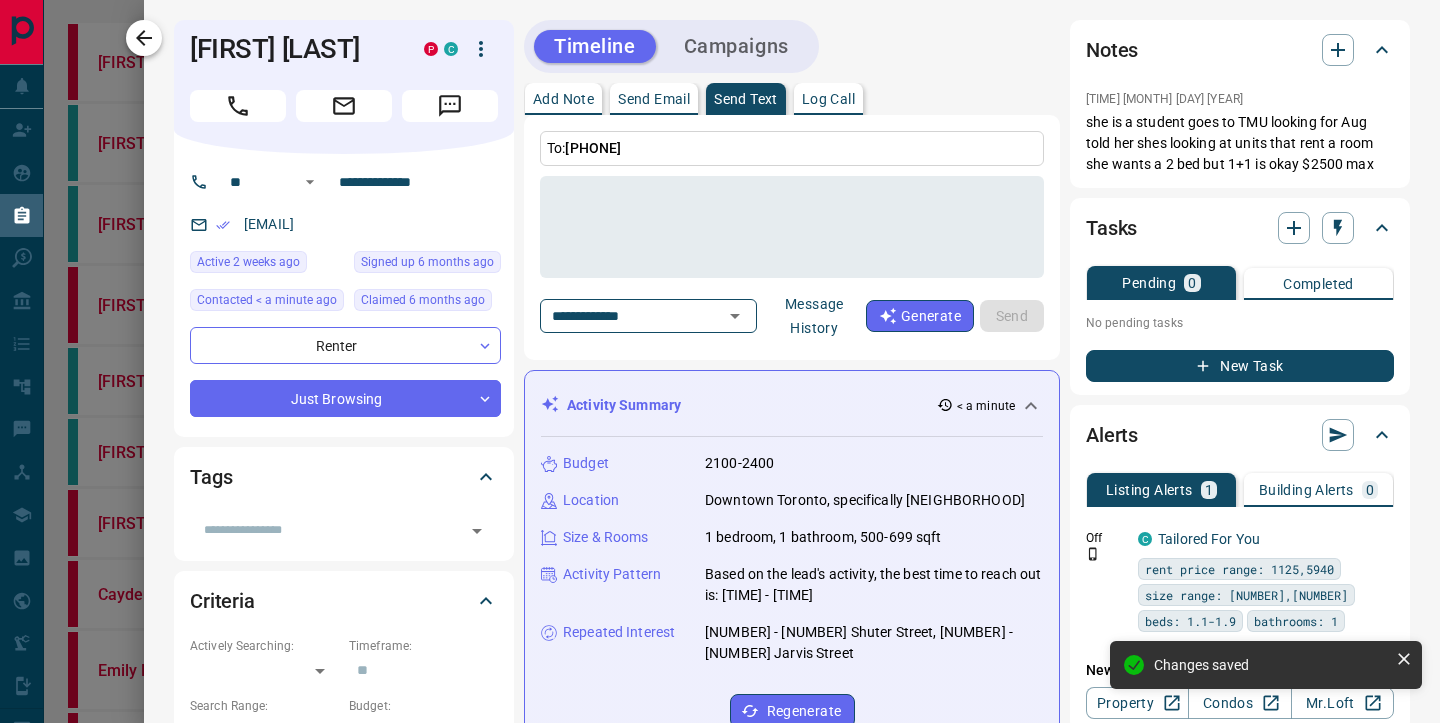 click 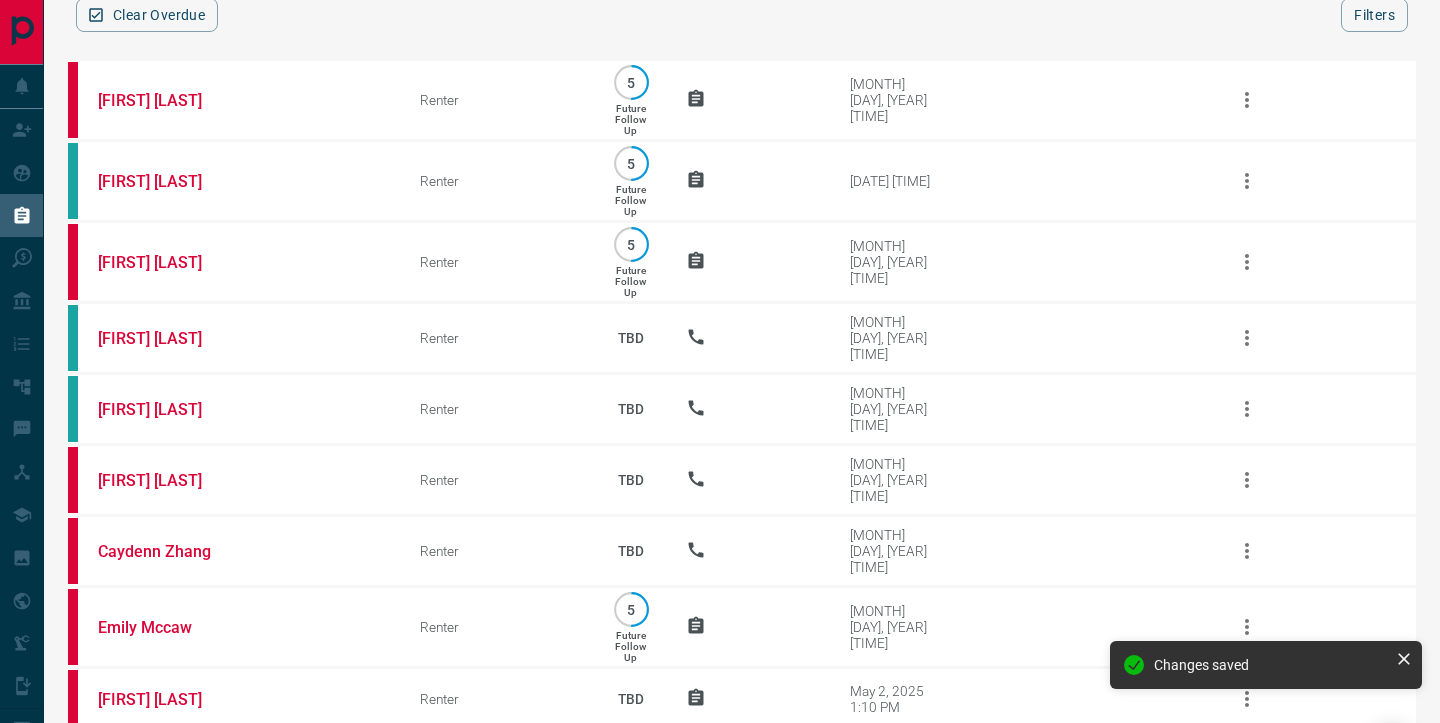 scroll, scrollTop: 90, scrollLeft: 0, axis: vertical 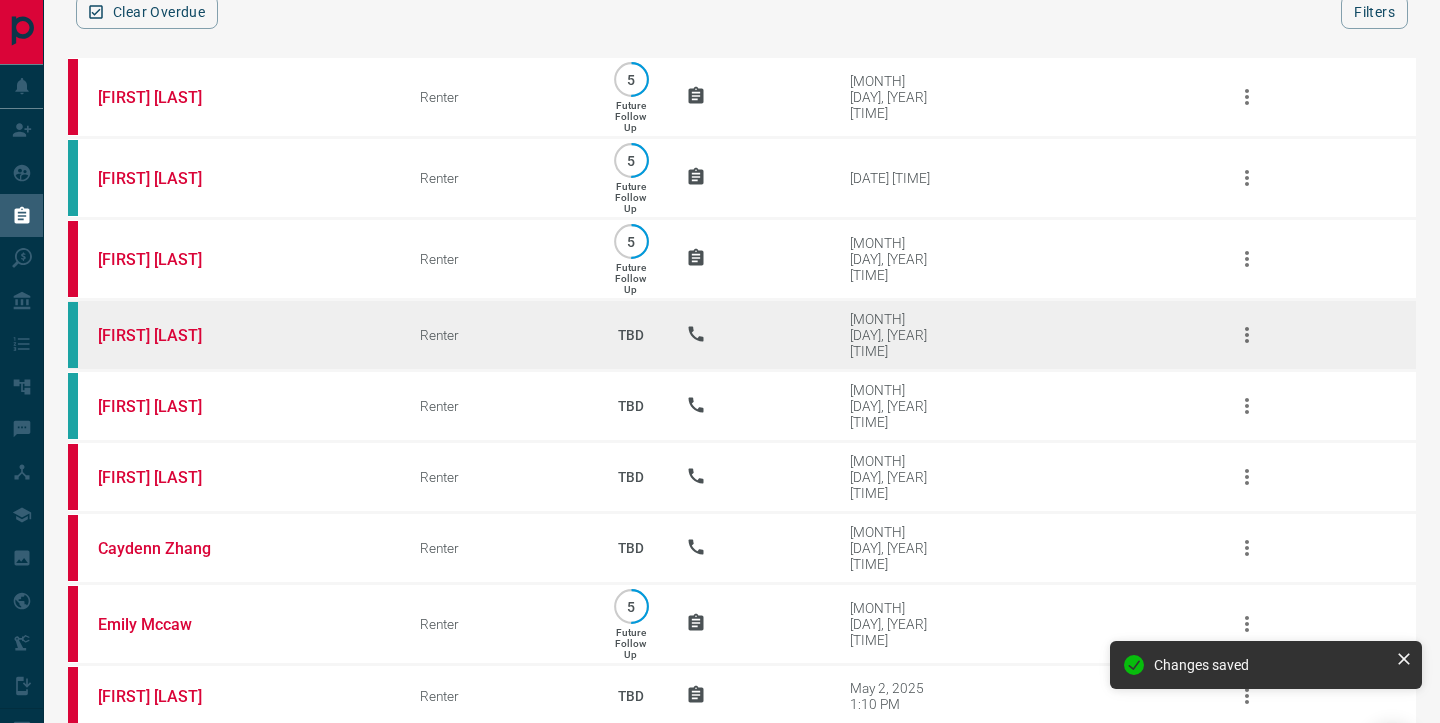 click on "[FIRST] [LAST]" at bounding box center (229, 335) 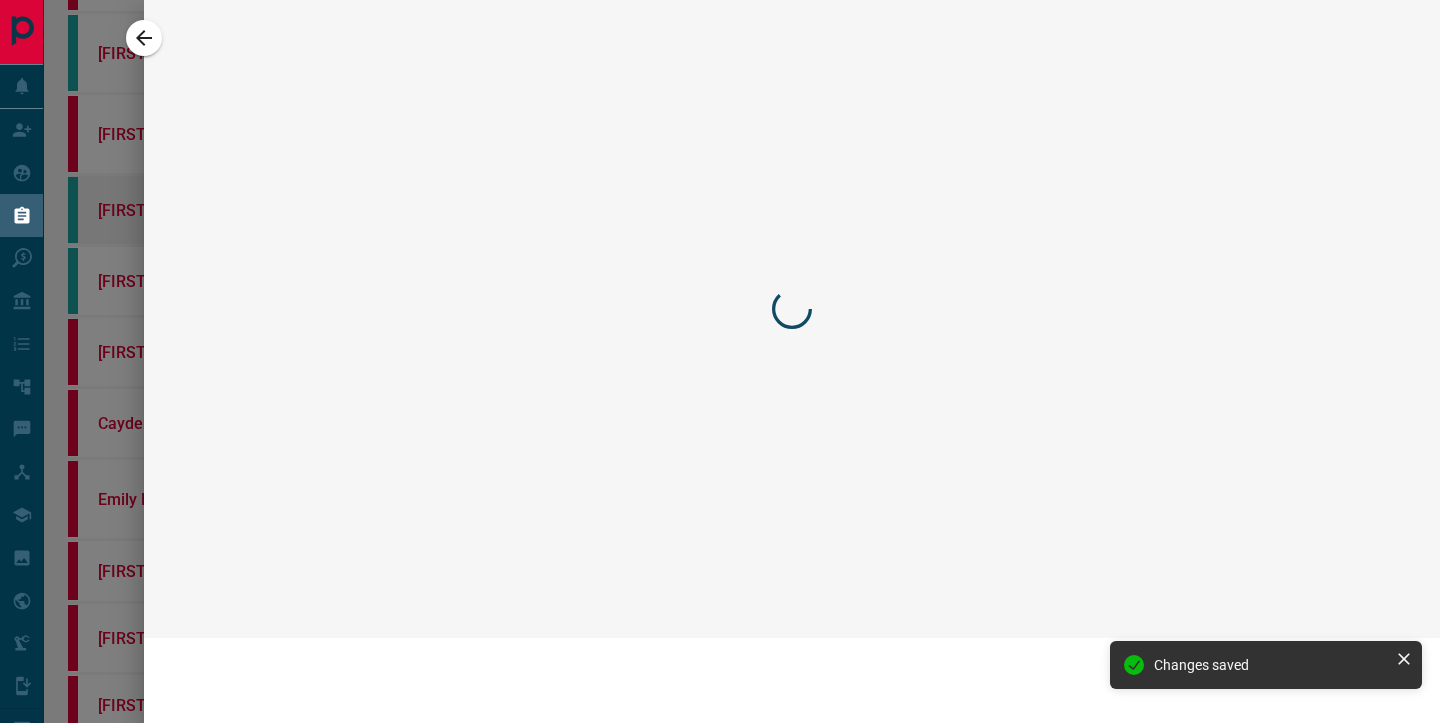 scroll, scrollTop: 0, scrollLeft: 0, axis: both 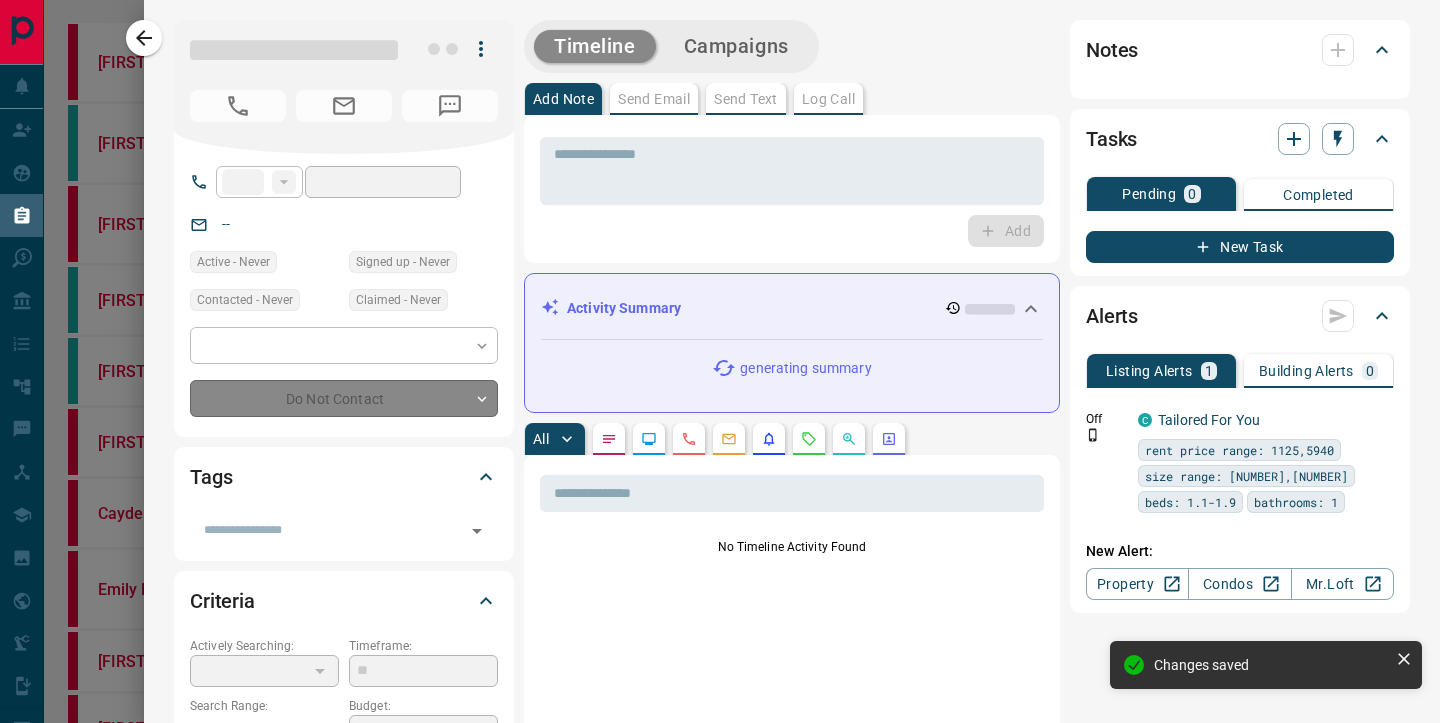 type on "**" 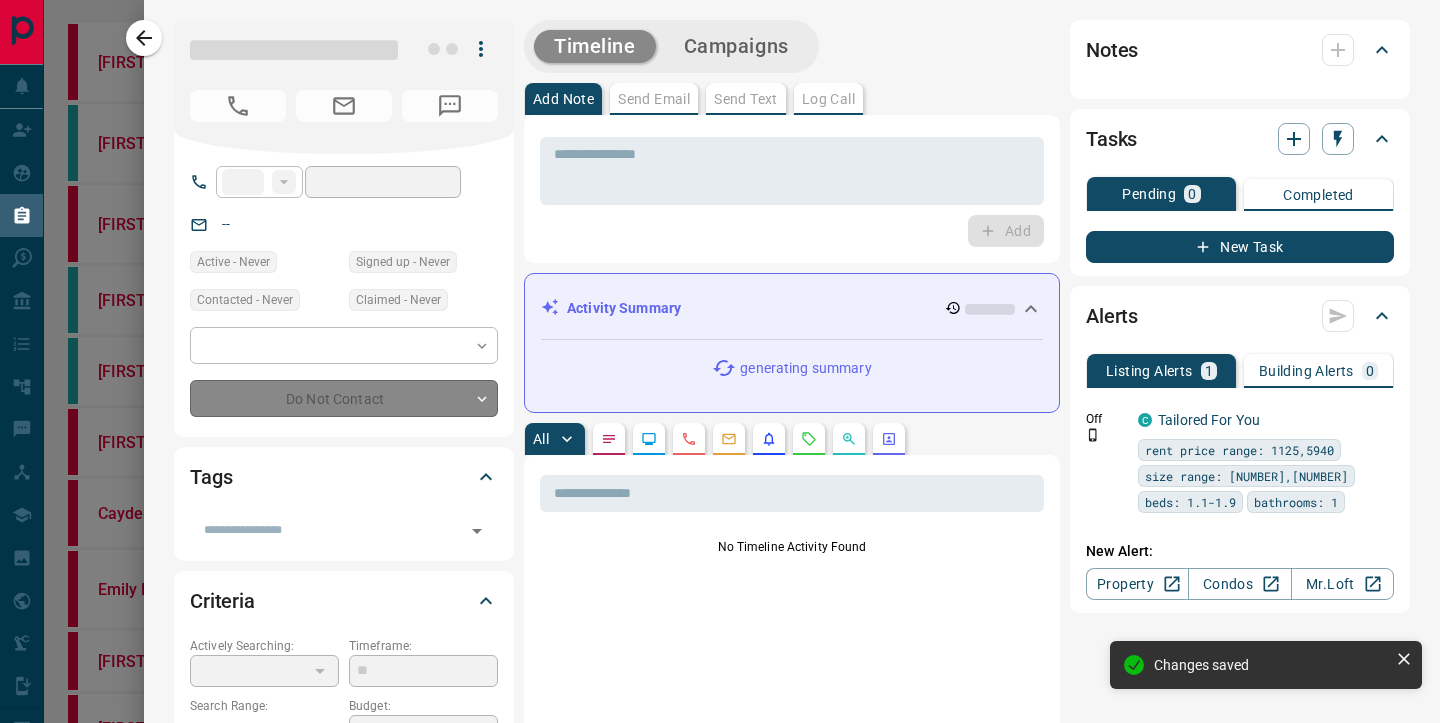 type on "**********" 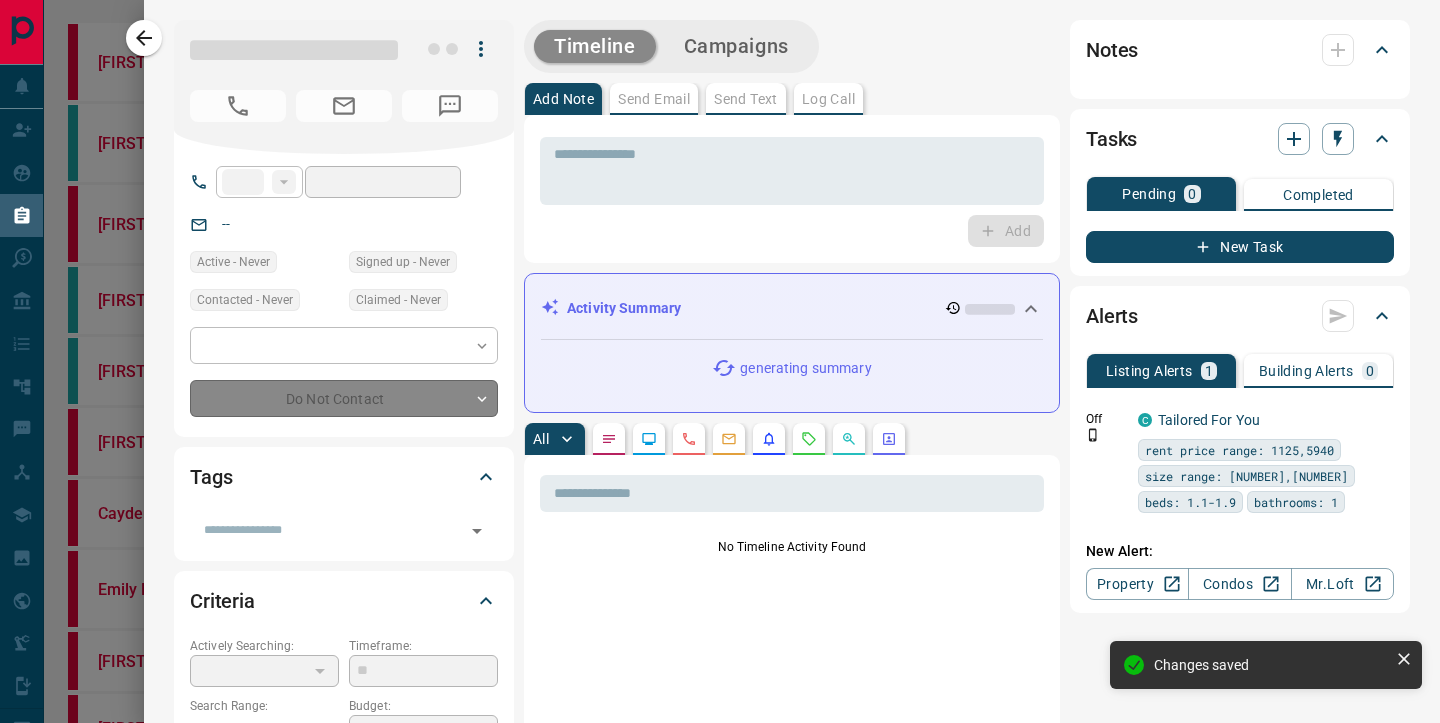 type on "**" 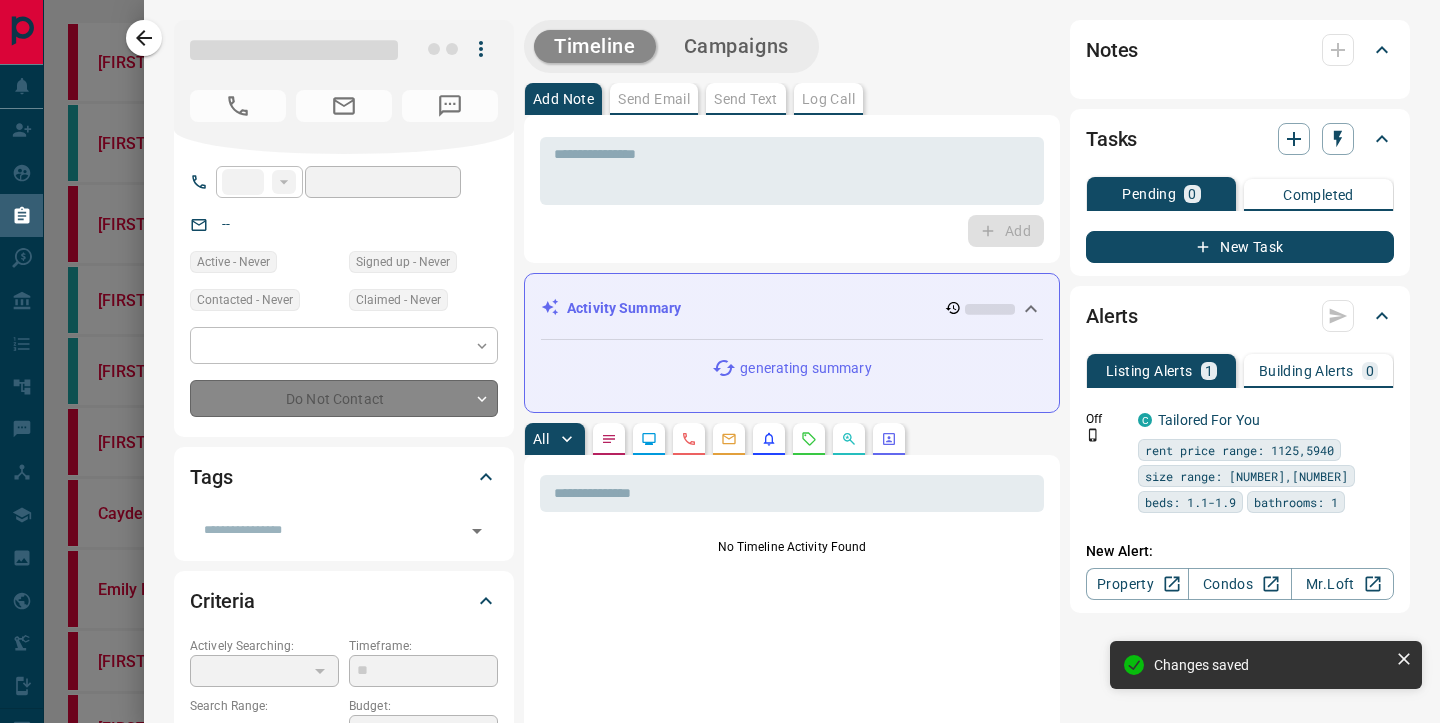 type on "*" 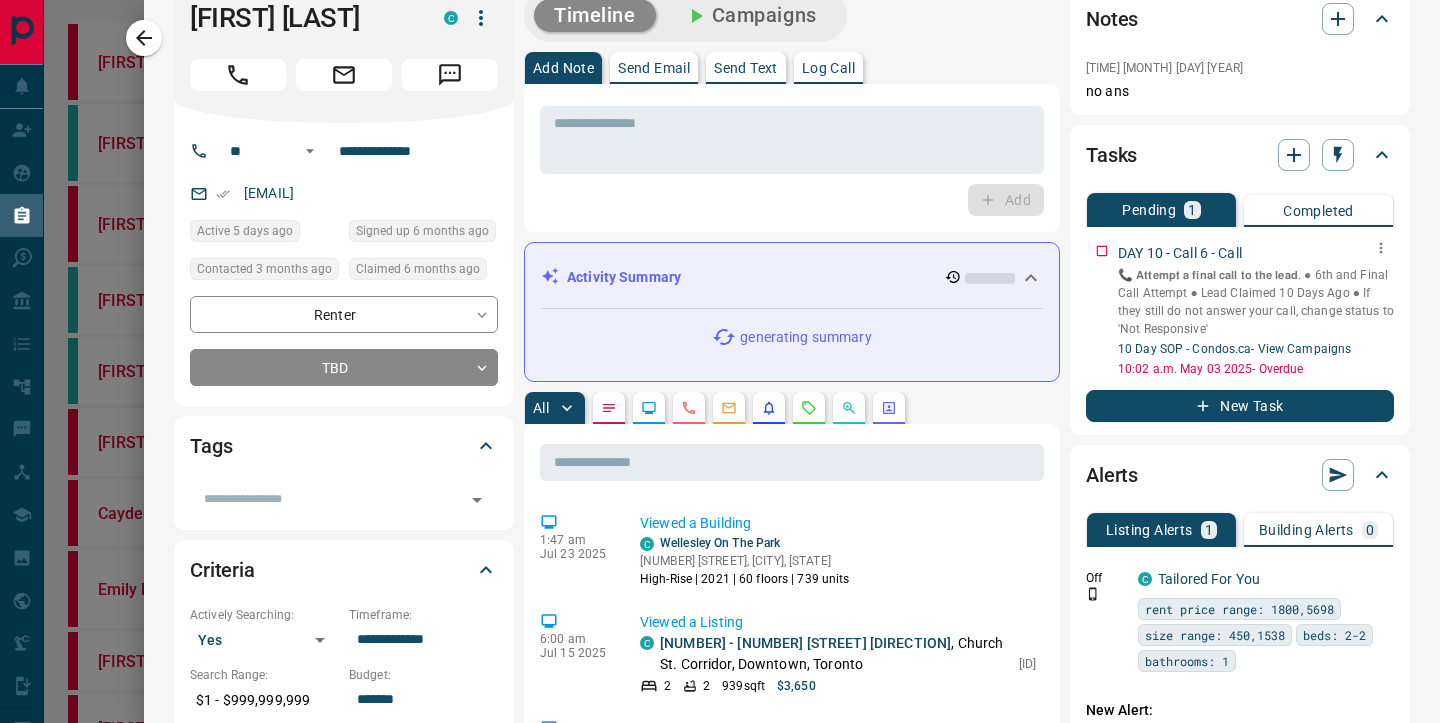 scroll, scrollTop: 33, scrollLeft: 0, axis: vertical 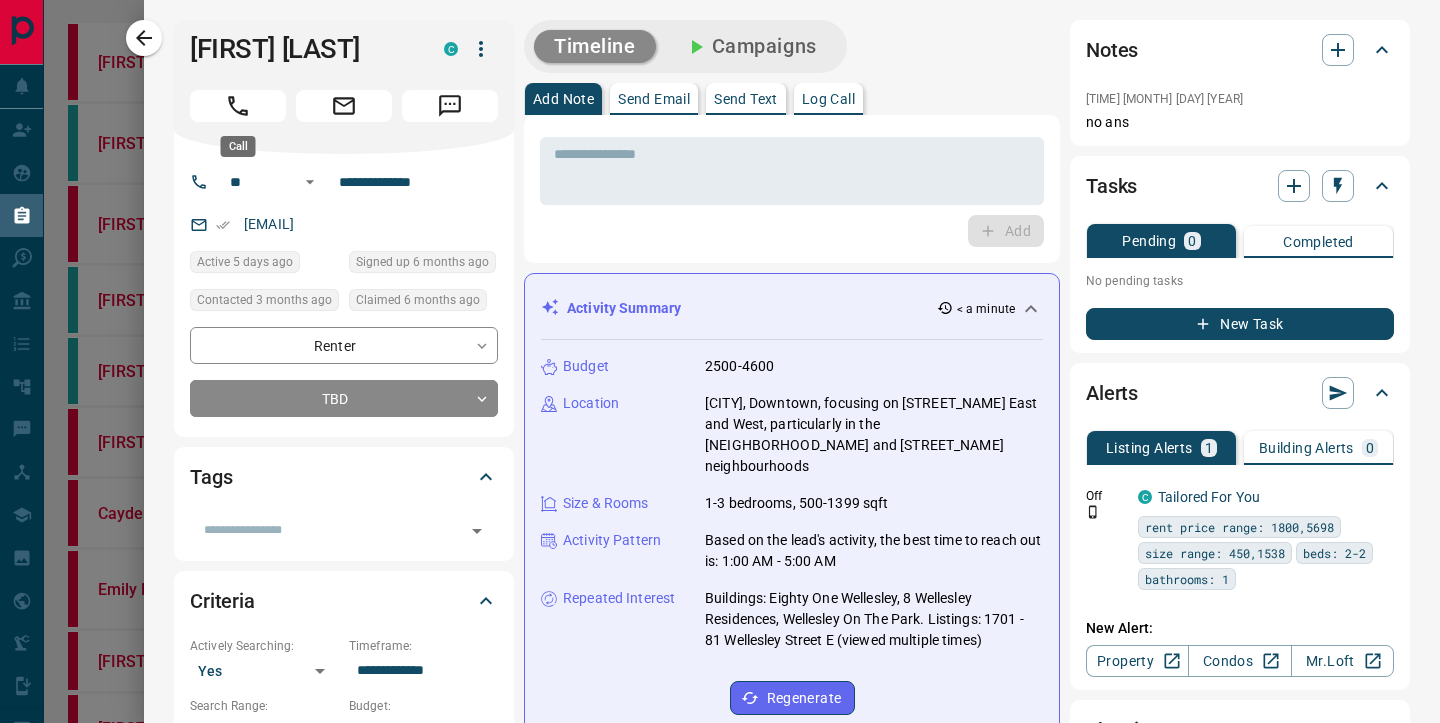 click at bounding box center [238, 106] 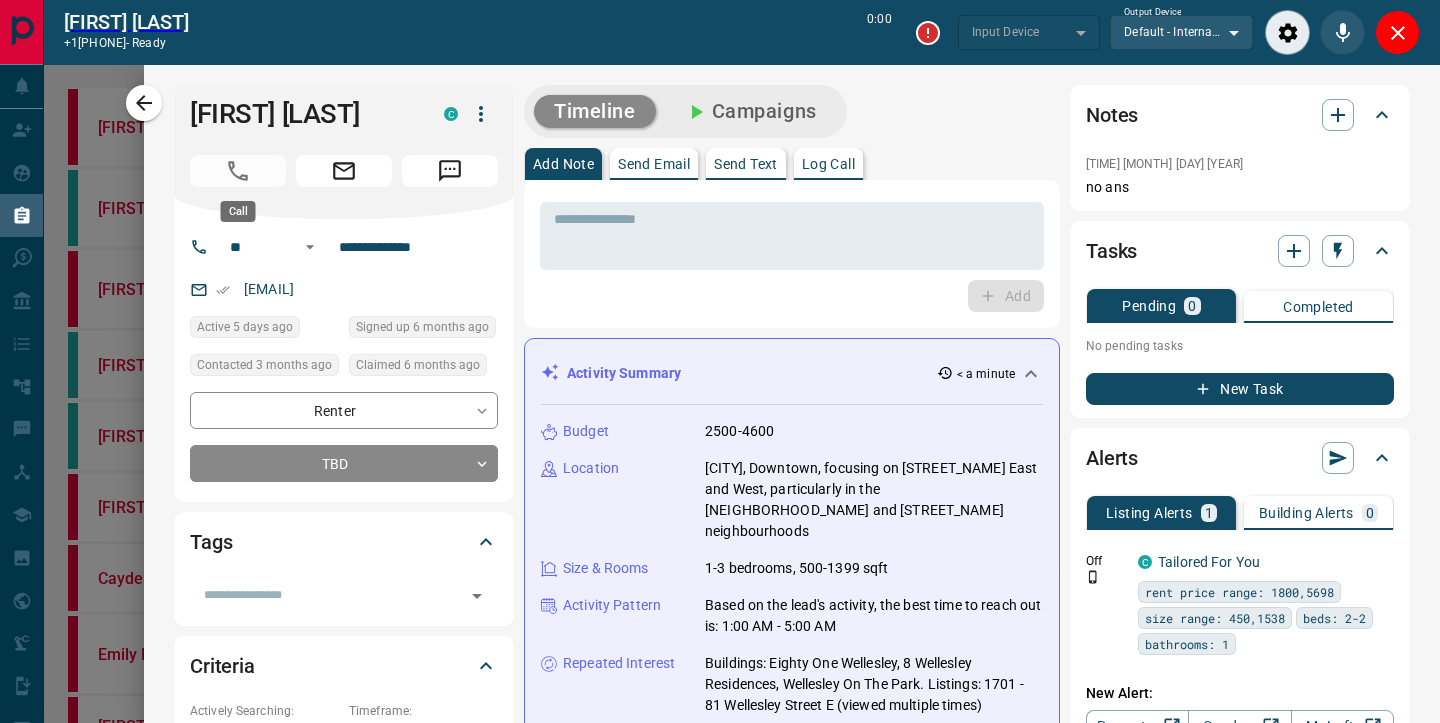 type on "*******" 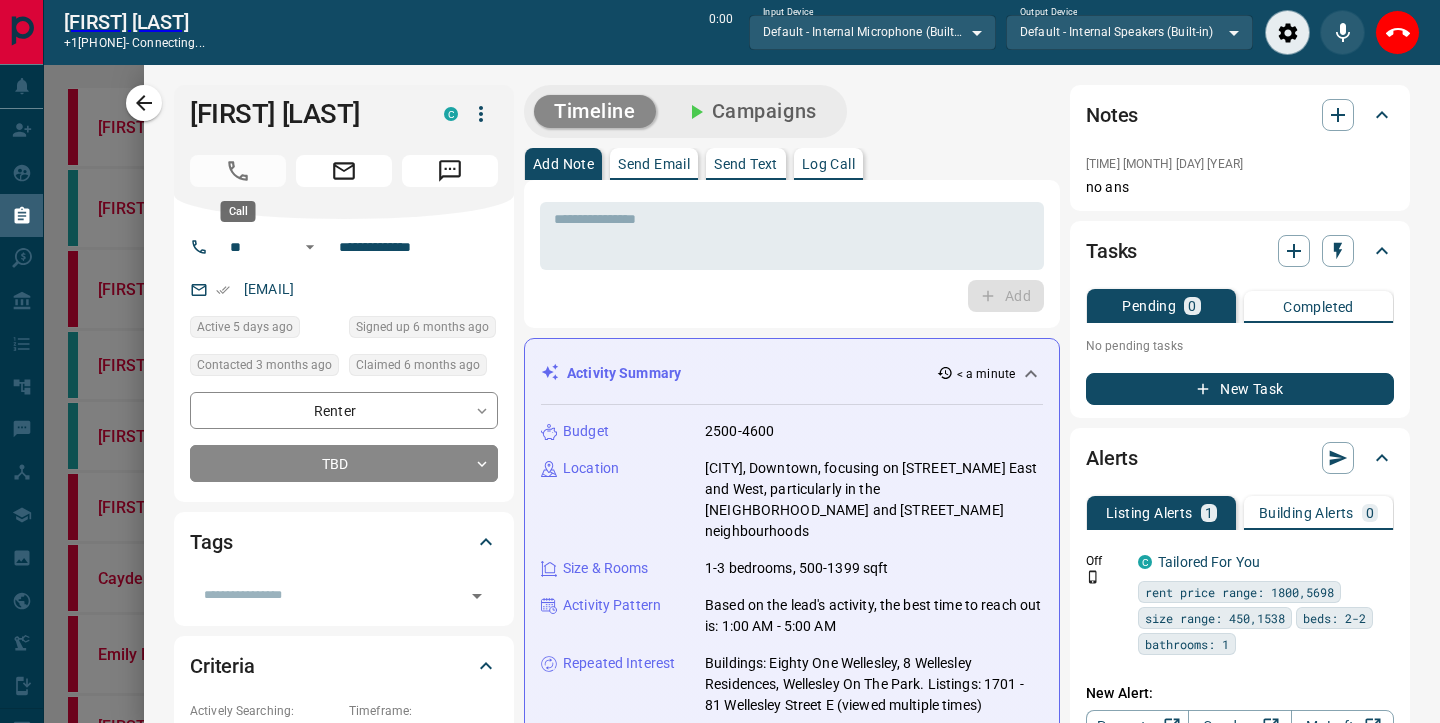 type on "*******" 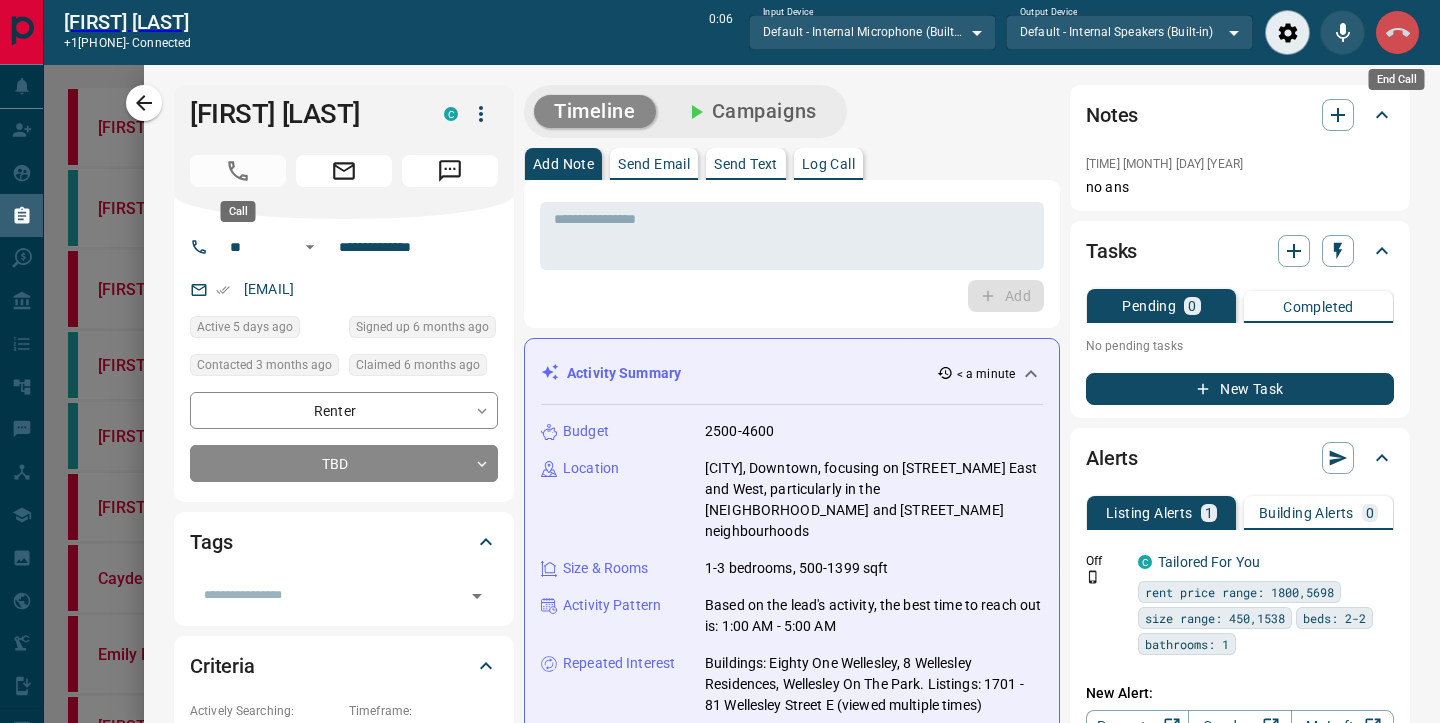 click 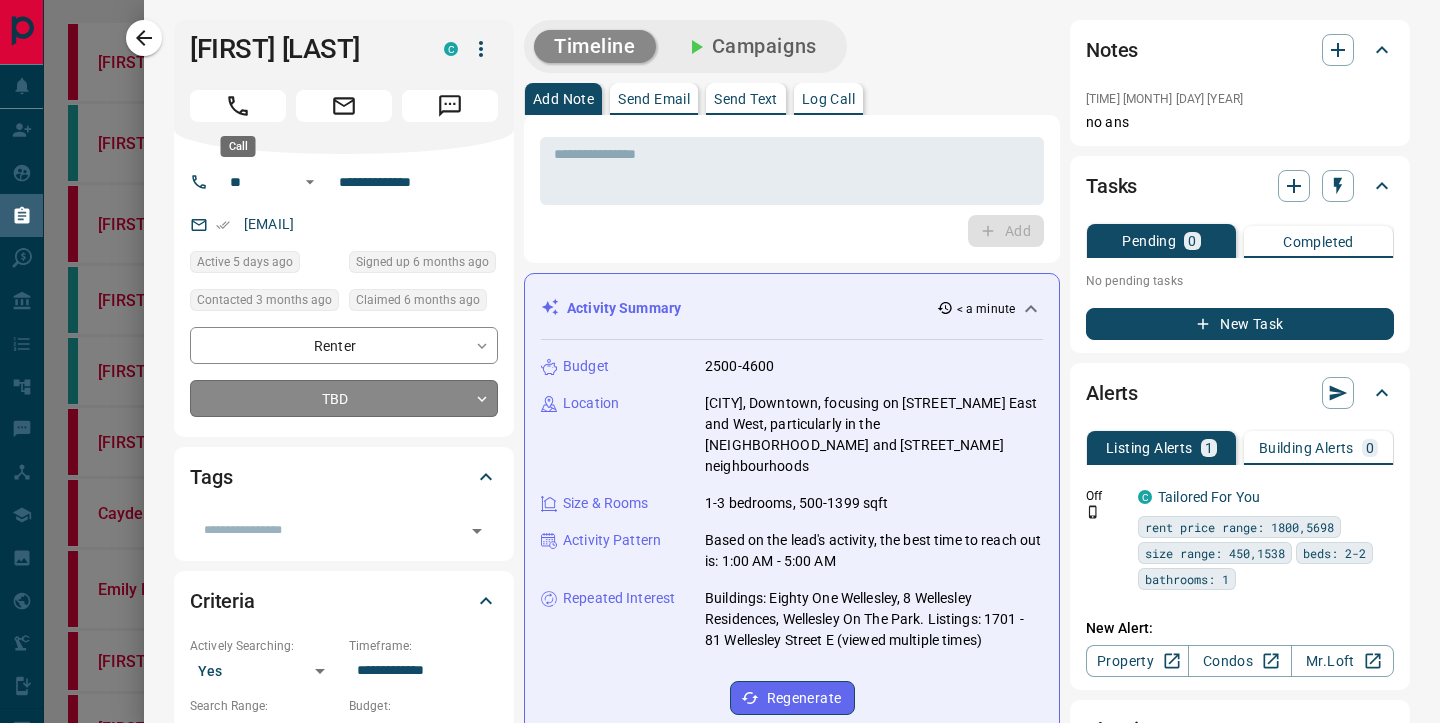 click on "Lead Transfers Claim Leads My Leads Tasks Opportunities Deals Campaigns Automations Messages Broker Bay Training Media Services Agent Resources Precon Worksheet Mobile Apps Disclosure Logout [NAME] Renter [NUMBER] Future Follow Up [MONTH] [DAY], [YEAR] [TIME] [NAME] Renter [NUMBER] Future Follow Up [MONTH] [DAY], [YEAR] [TIME] [NAME] Renter [NUMBER] Future Follow Up [MONTH] [DAY], [YEAR] [TIME] [NAME] Renter TBD [MONTH] [DAY], [YEAR] [TIME] [NAME] Renter TBD [MONTH] [DAY], [YEAR] [TIME] [NAME] Renter TBD [MONTH] [DAY], [YEAR] [TIME] [NAME] Renter TBD [MONTH] [DAY], [YEAR] [TIME] [NAME] Renter [NUMBER] Future Follow Up [MONTH] [DAY], [YEAR] [TIME] [NAME] Renter TBD [MONTH] [DAY], [YEAR] [TIME] [NAME] Renter TBD [MONTH] [DAY], [YEAR] [TIME] [NAME] Renter TBD [MONTH] [DAY], [YEAR] [TIME] [NAME] Renter TBD [MONTH] [DAY], [YEAR] [TIME] [NAME] Renter [NUMBER] Future Follow Up [MONTH] [DAY], [YEAR] [TIME] [NAME] Renter [NUMBER] Future Follow Up [MONTH] [DAY], [YEAR] [TIME] [NAME] Renter TBD [MONTH] [DAY], [YEAR] [TIME] [NAME] Renter TBD [MONTH] [DAY], [YEAR] [TIME] Renter TBD [NUMBER]" at bounding box center [720, 1804] 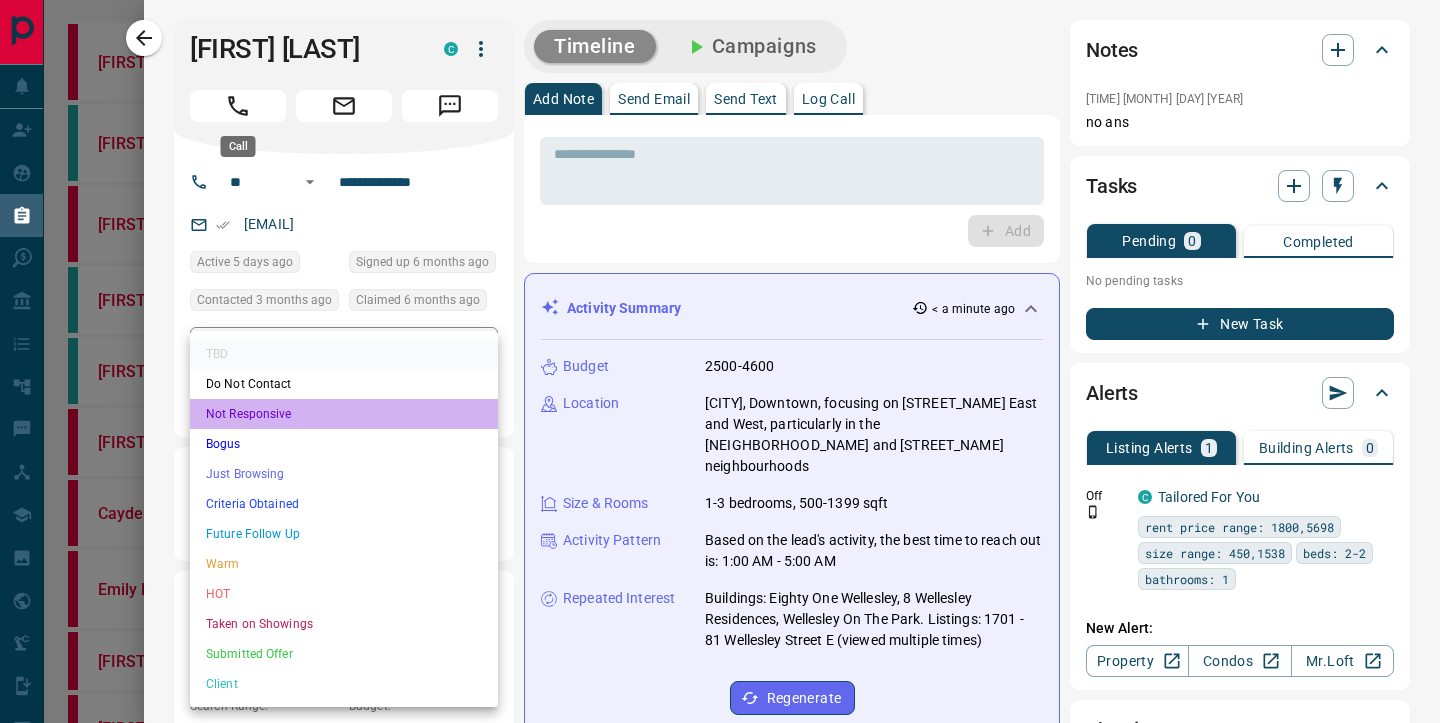 click on "Not Responsive" at bounding box center [344, 414] 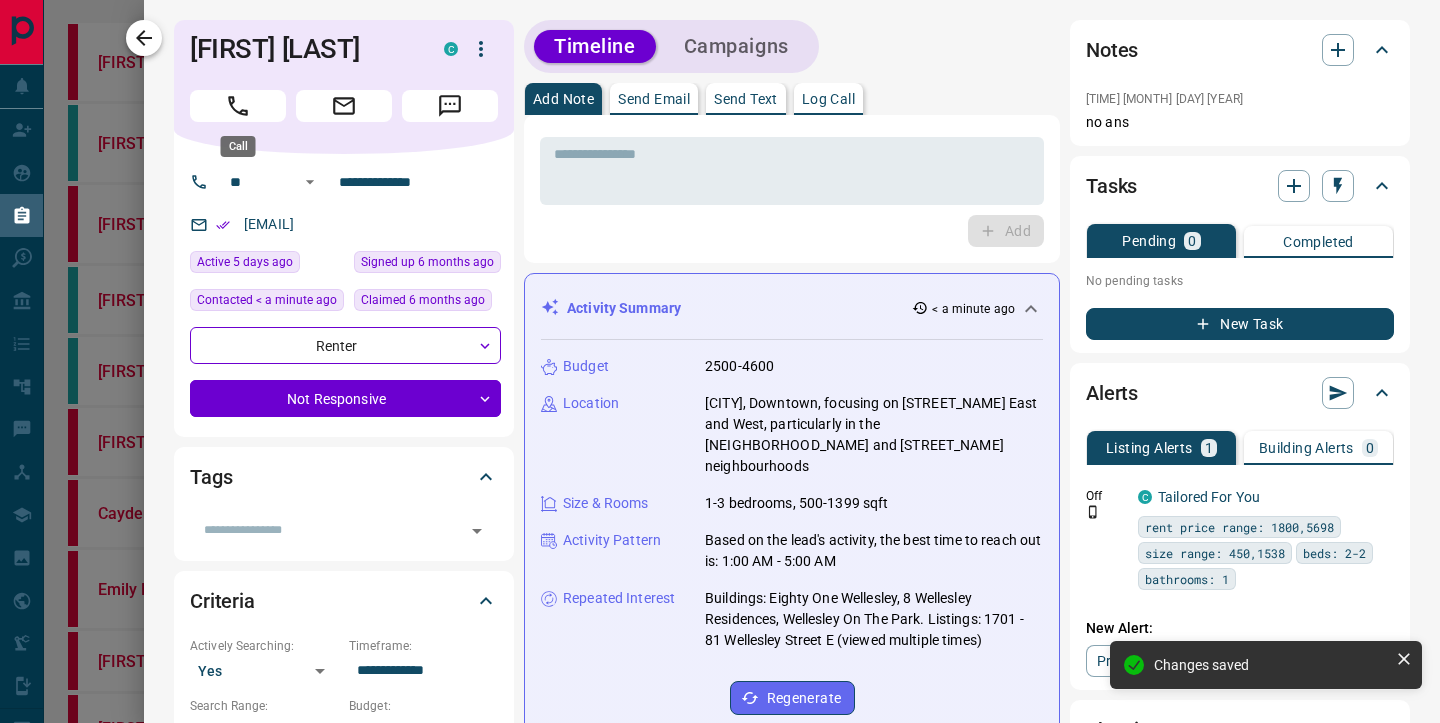 type on "*" 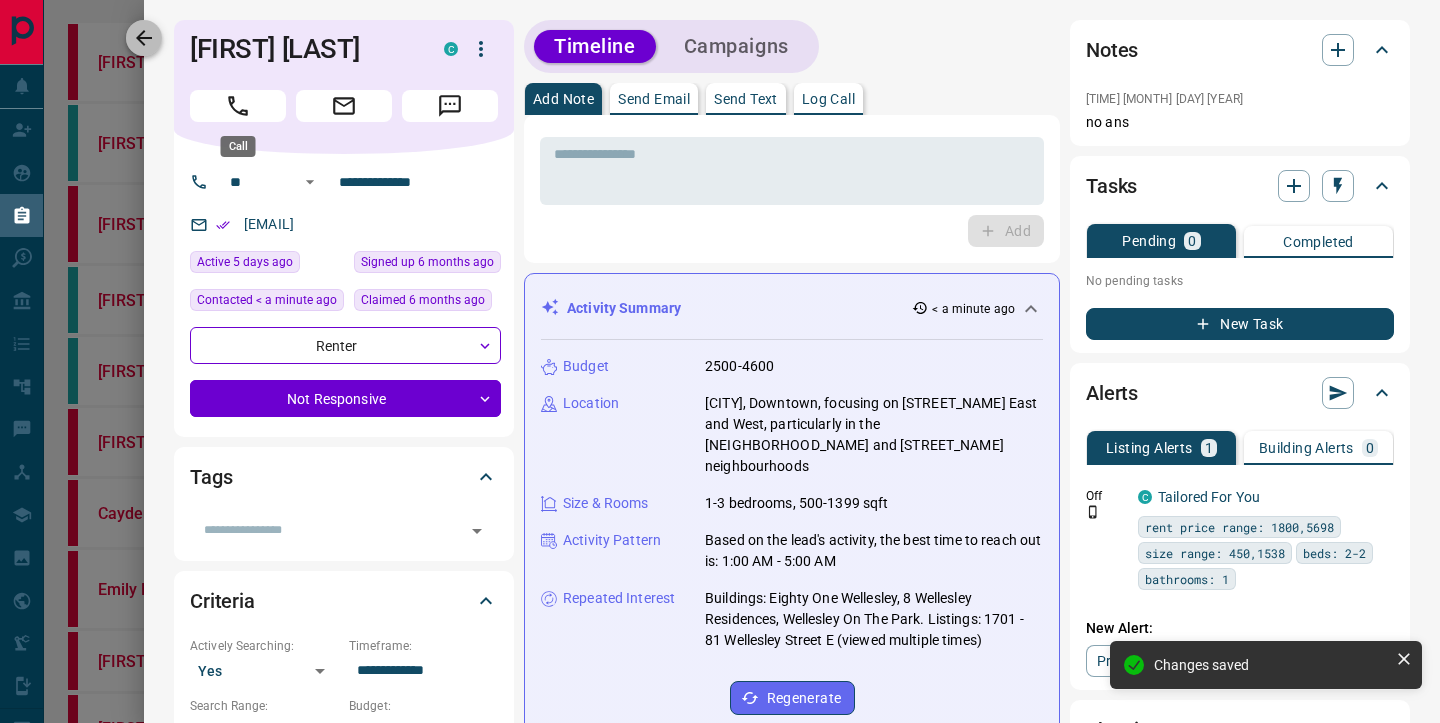 click 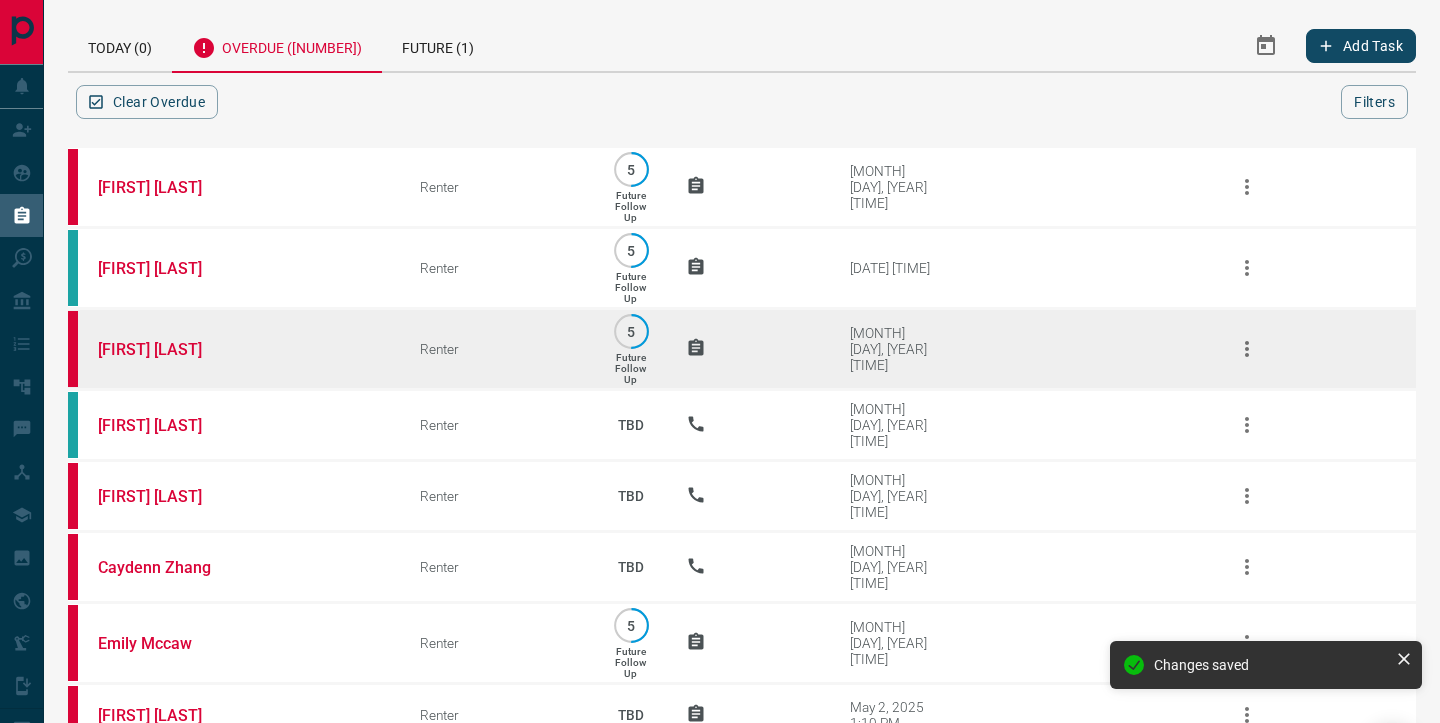 click on "[FIRST] [LAST]" at bounding box center [229, 349] 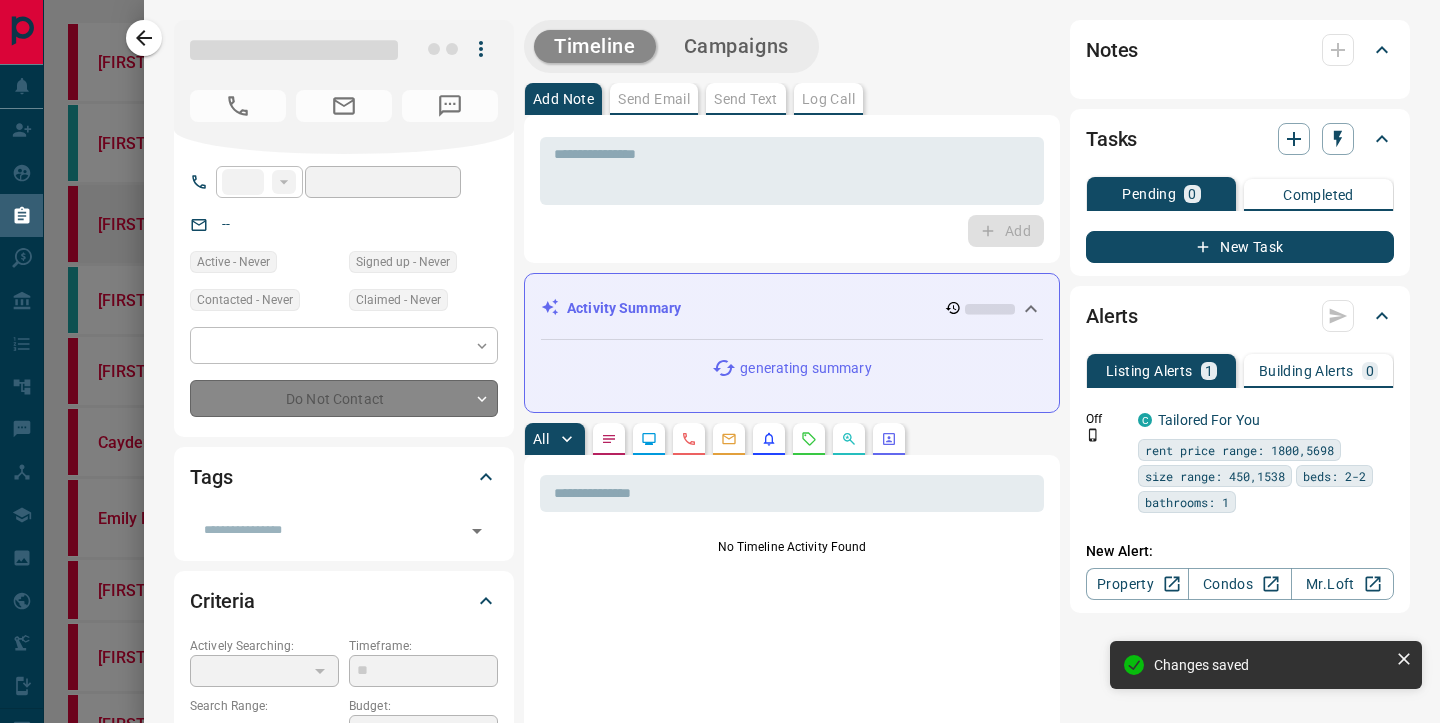 type on "**" 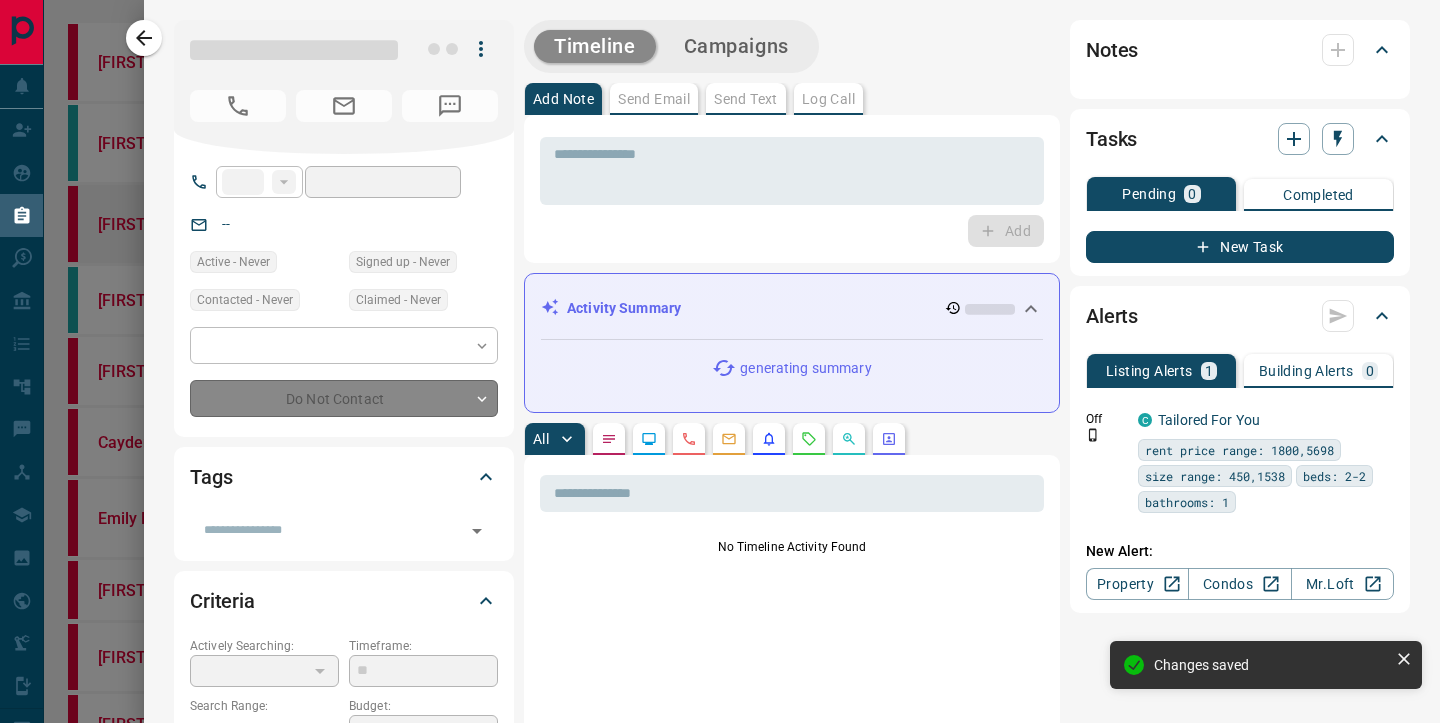type on "**********" 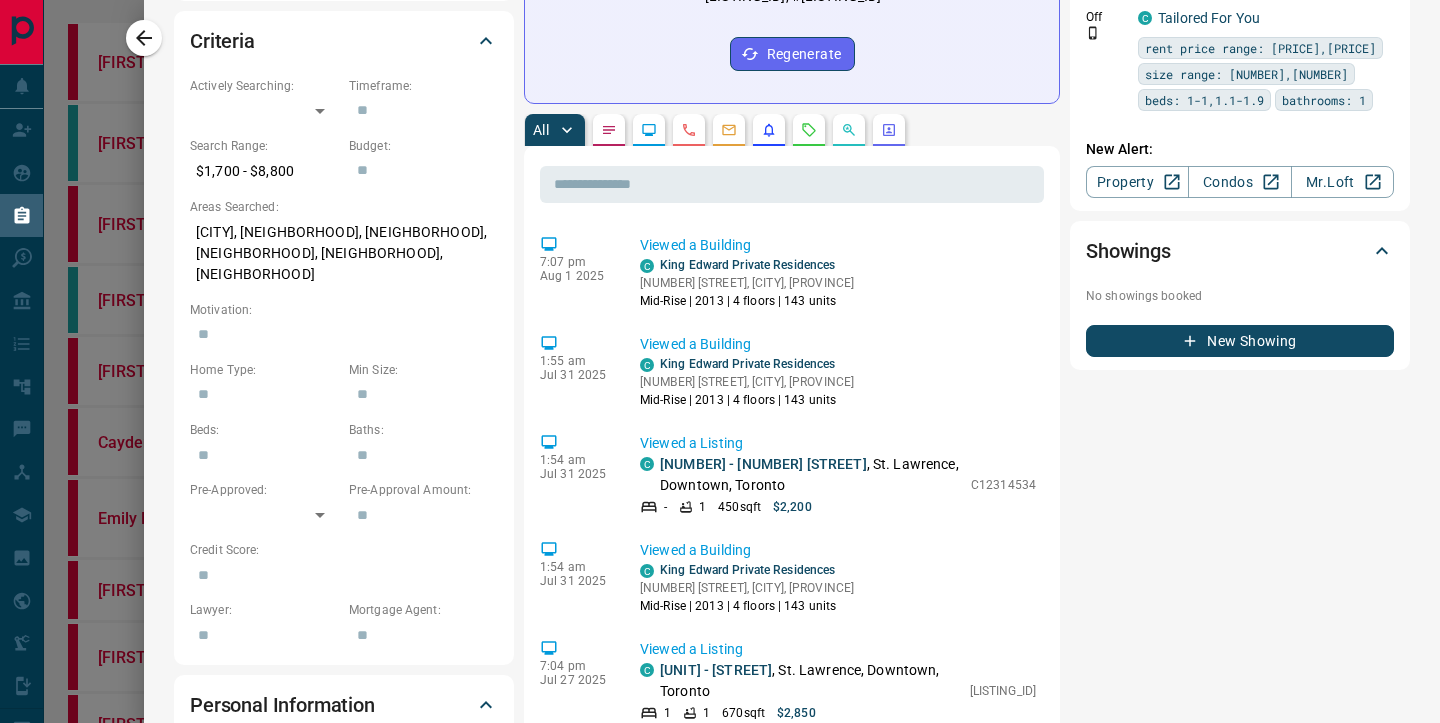 scroll, scrollTop: 563, scrollLeft: 0, axis: vertical 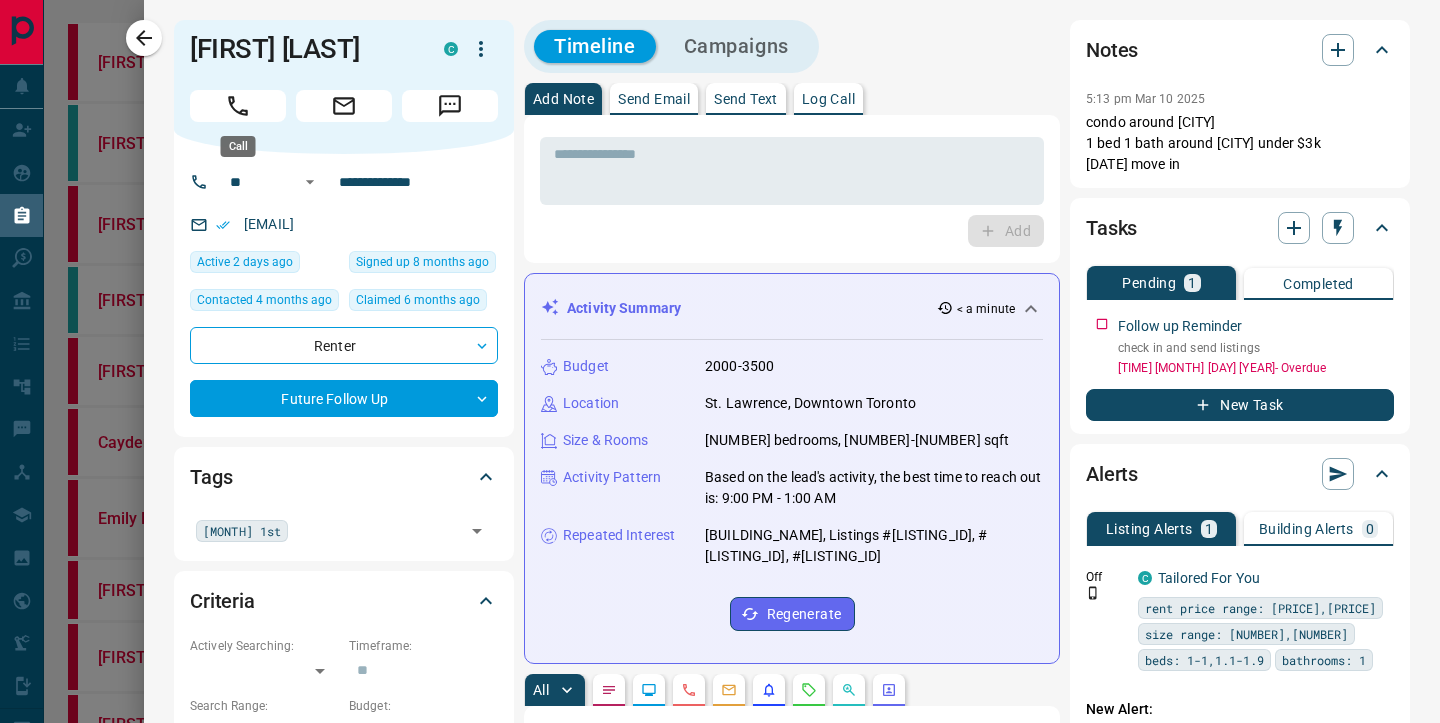 click at bounding box center [238, 106] 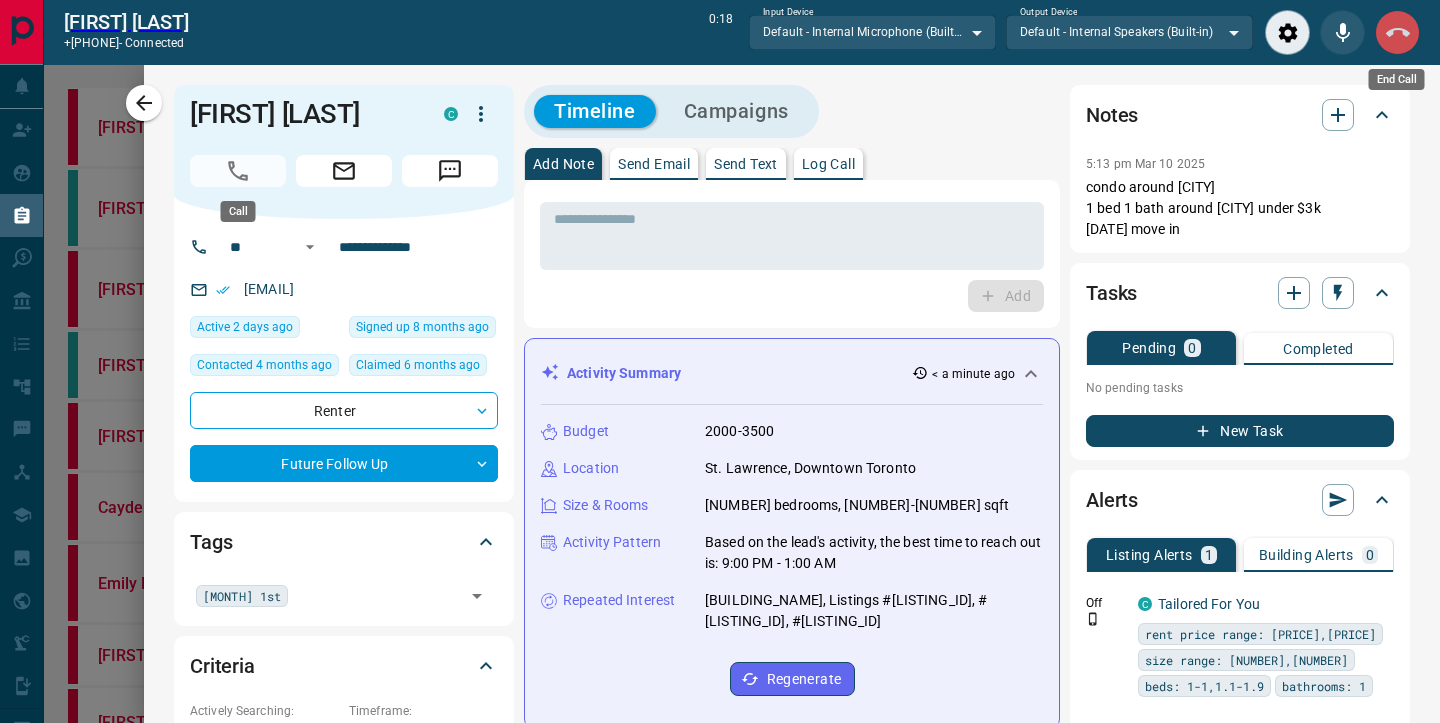 click 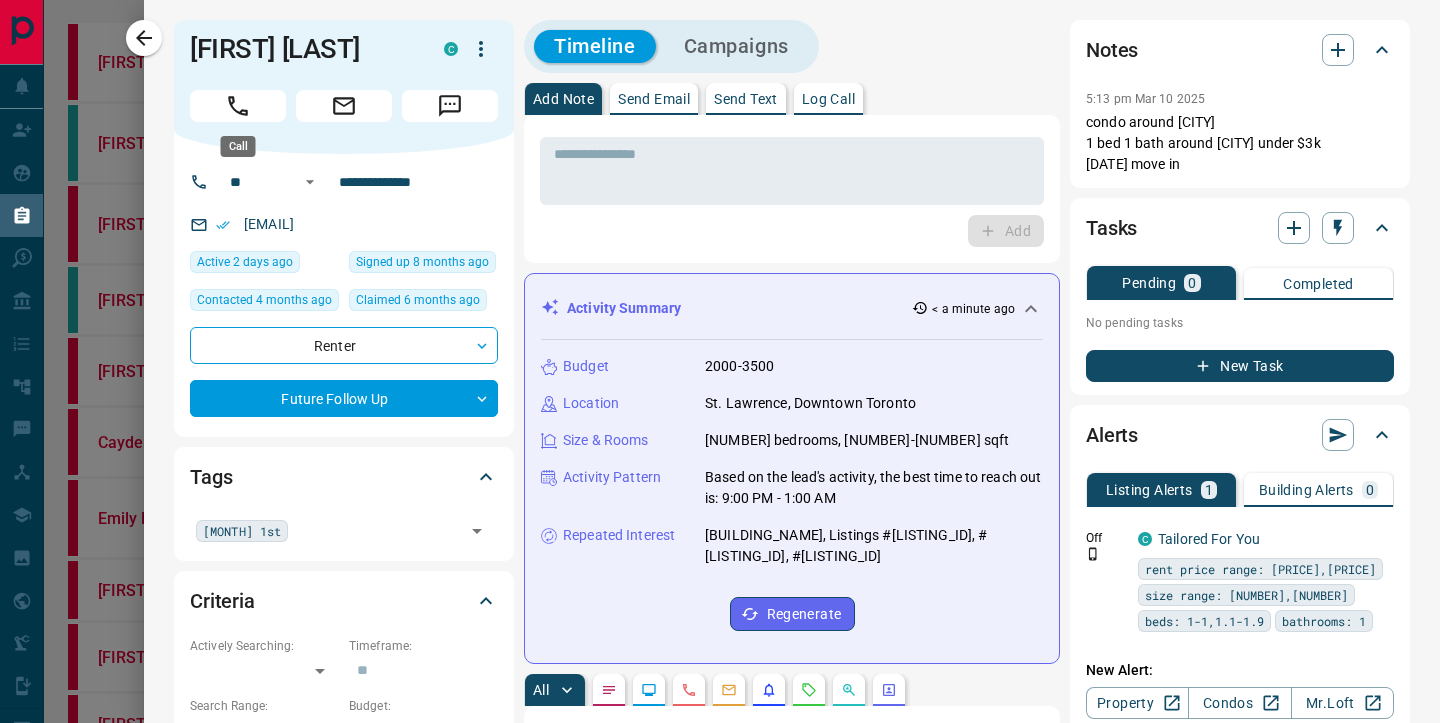 click on "New Task" at bounding box center (1240, 366) 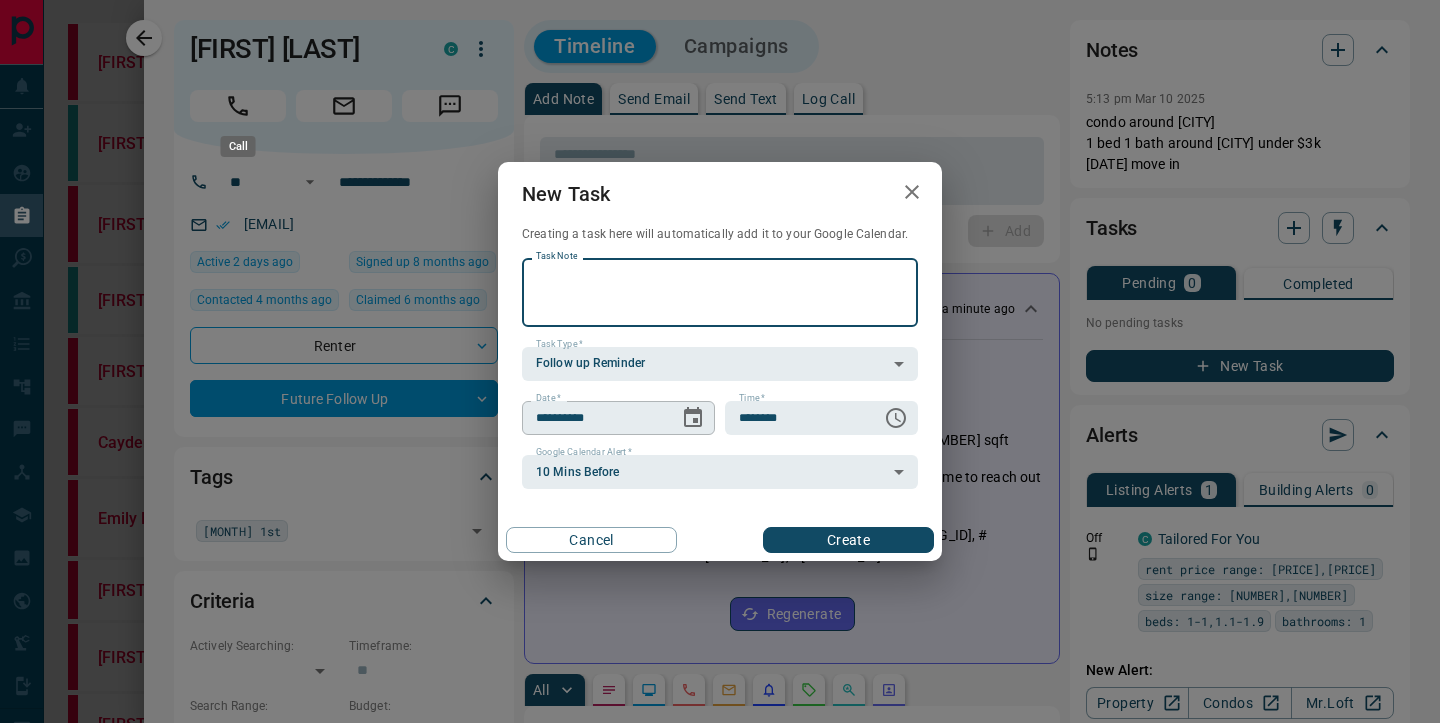 click 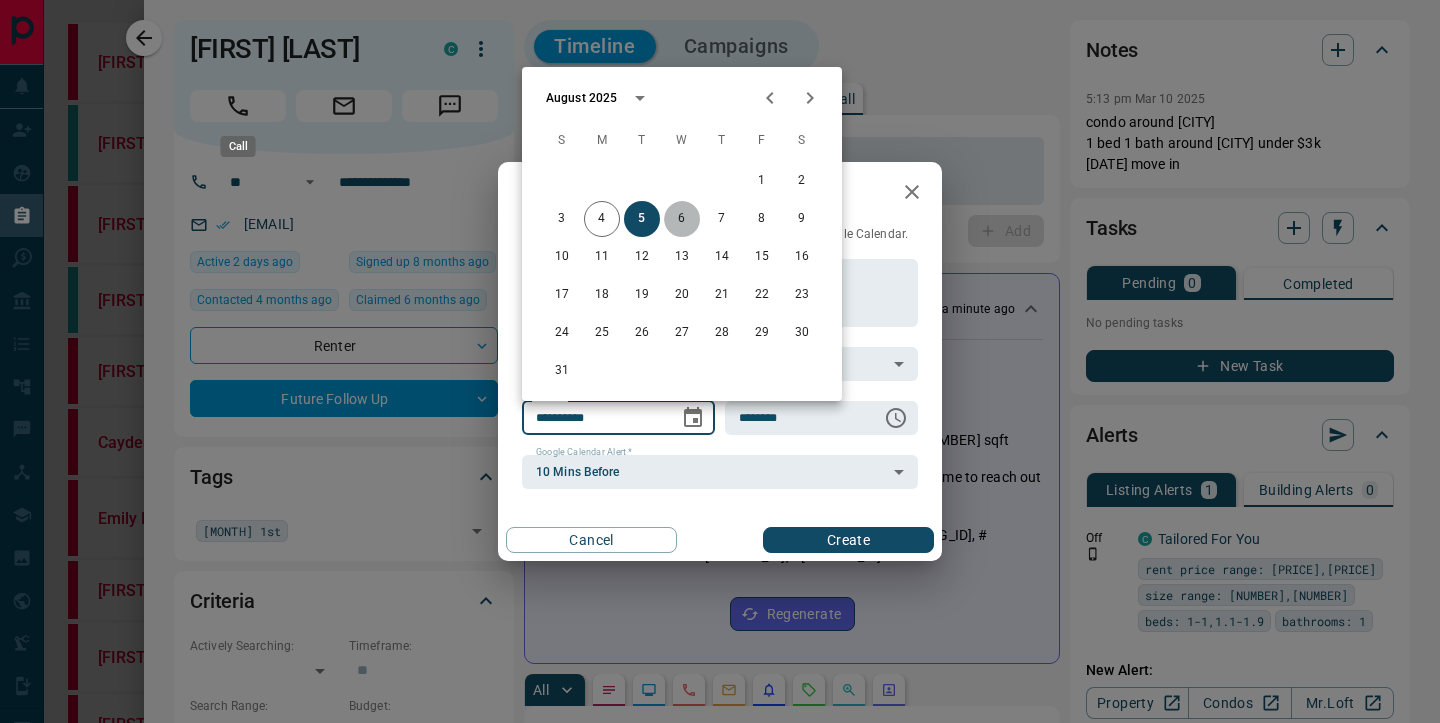 click on "6" at bounding box center (682, 219) 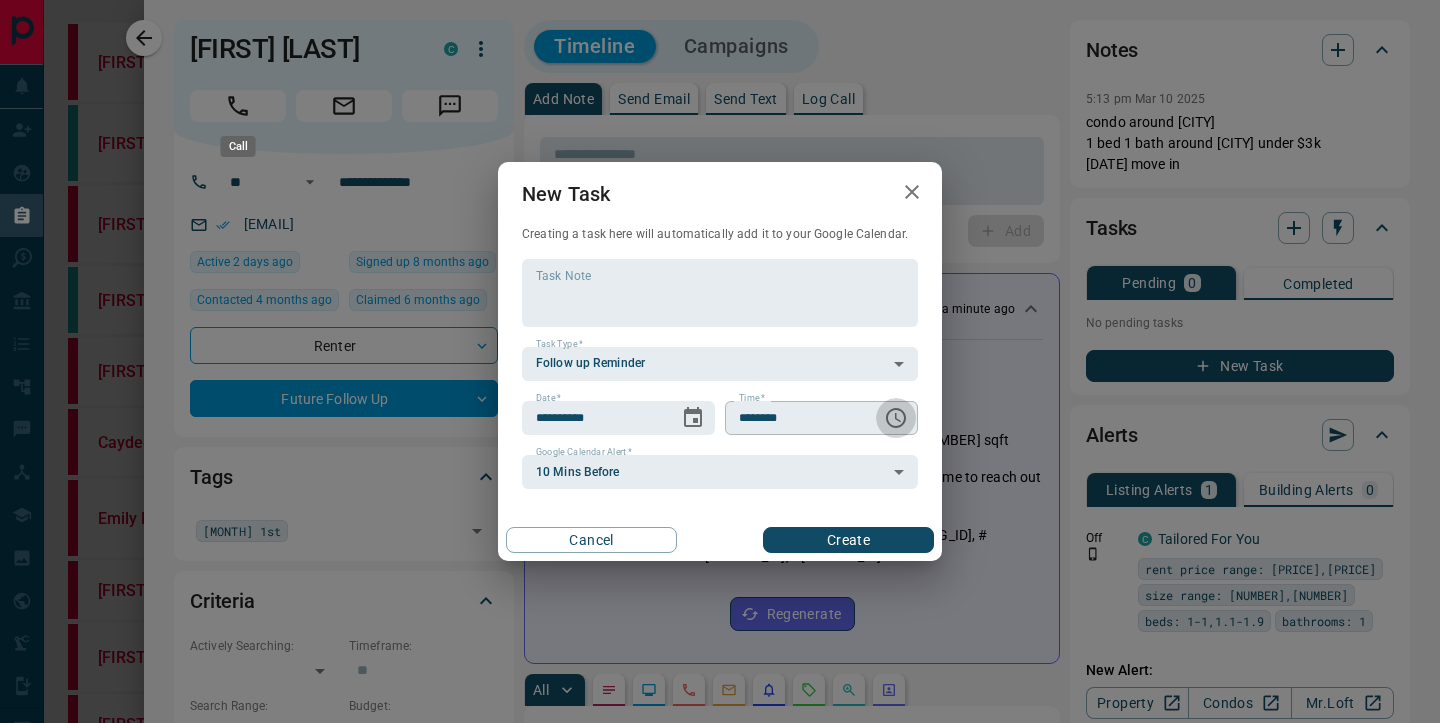 click 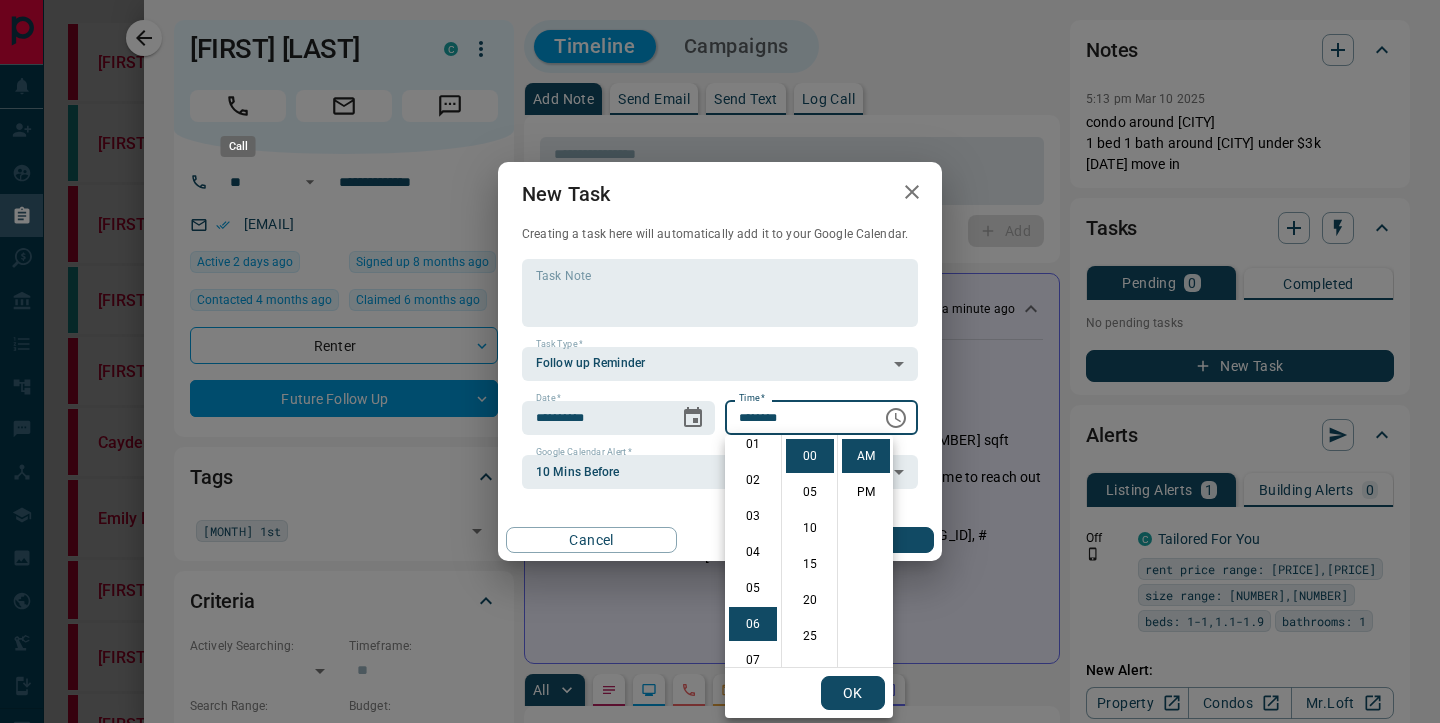 scroll, scrollTop: 42, scrollLeft: 0, axis: vertical 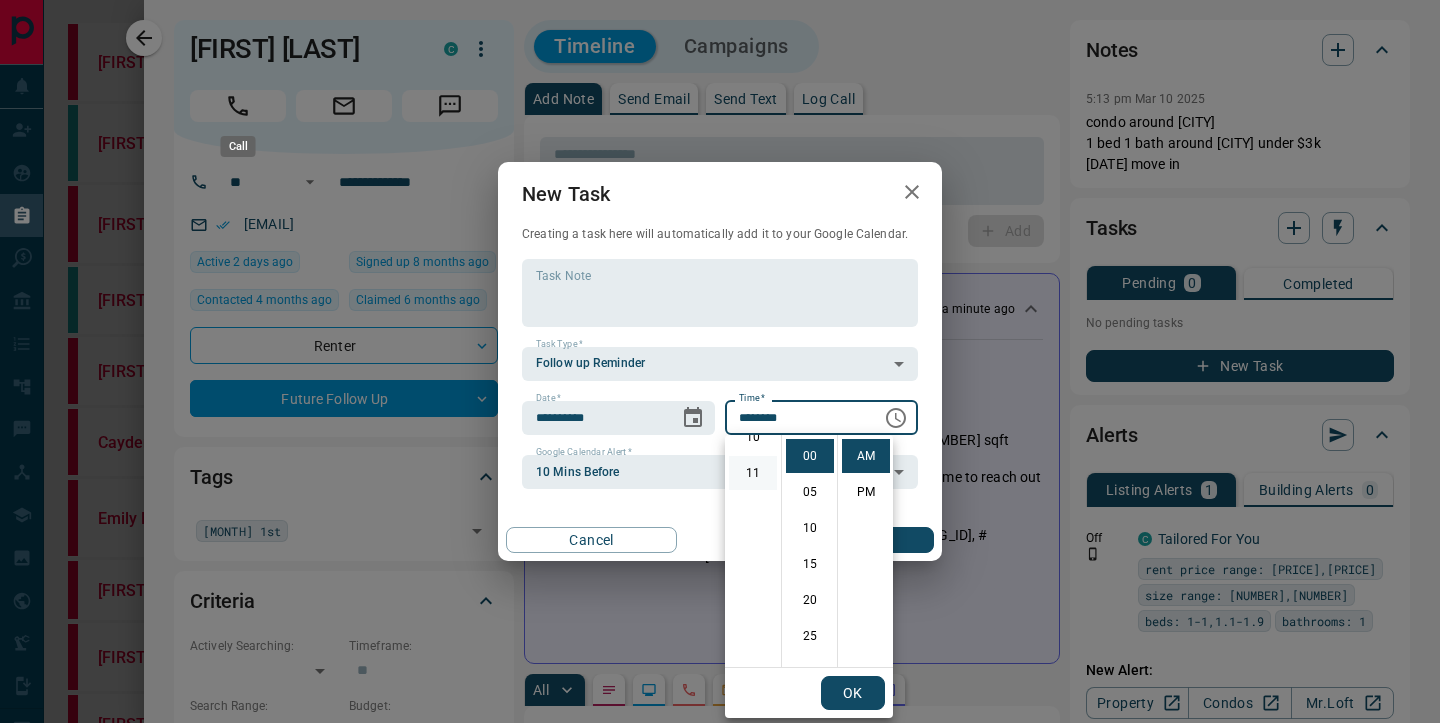 click on "11" at bounding box center (753, 473) 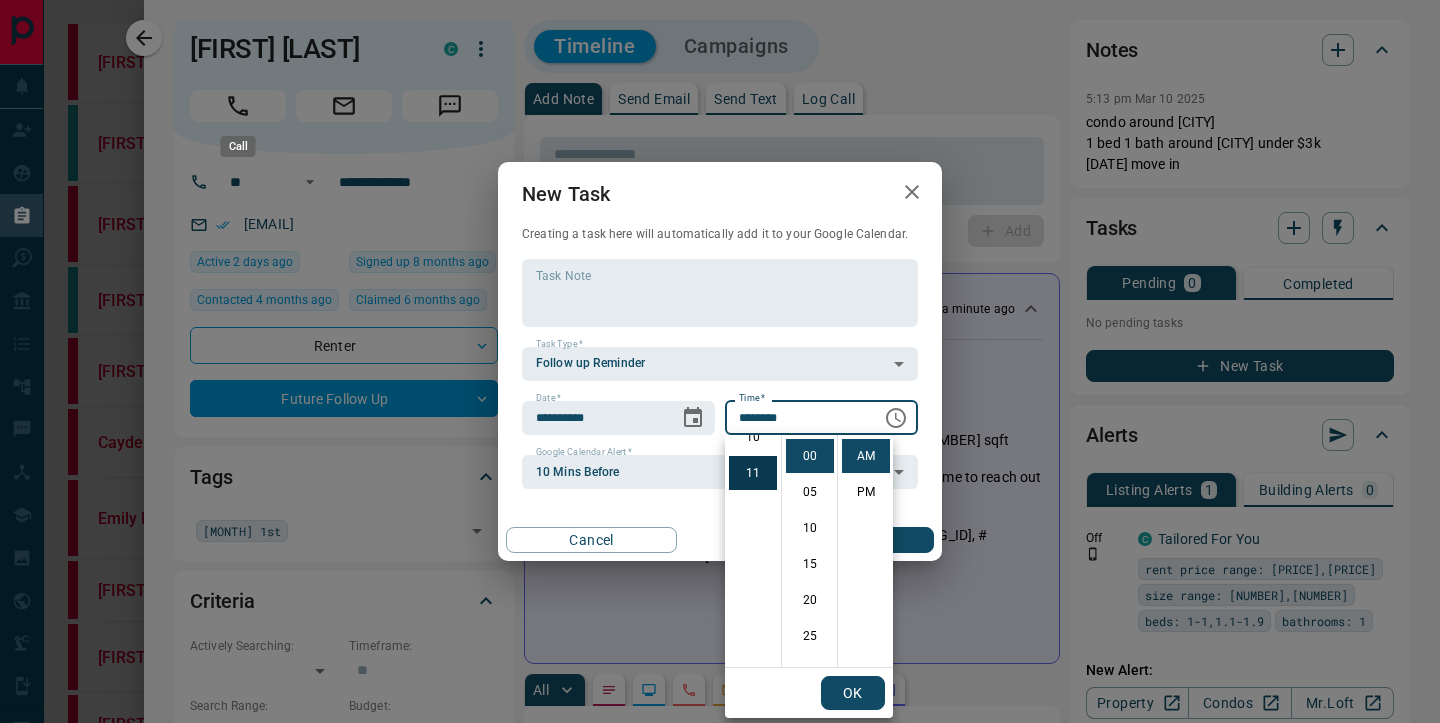 type on "********" 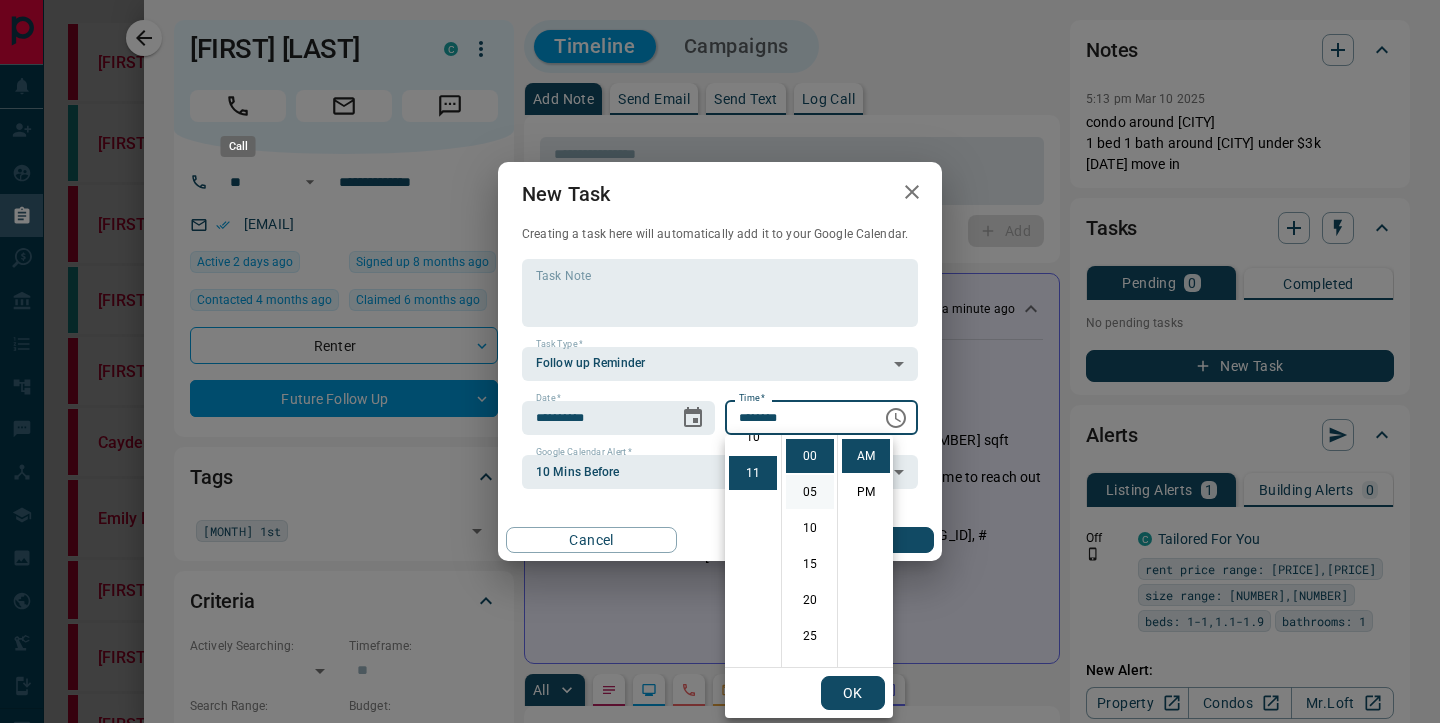 scroll, scrollTop: 390, scrollLeft: 0, axis: vertical 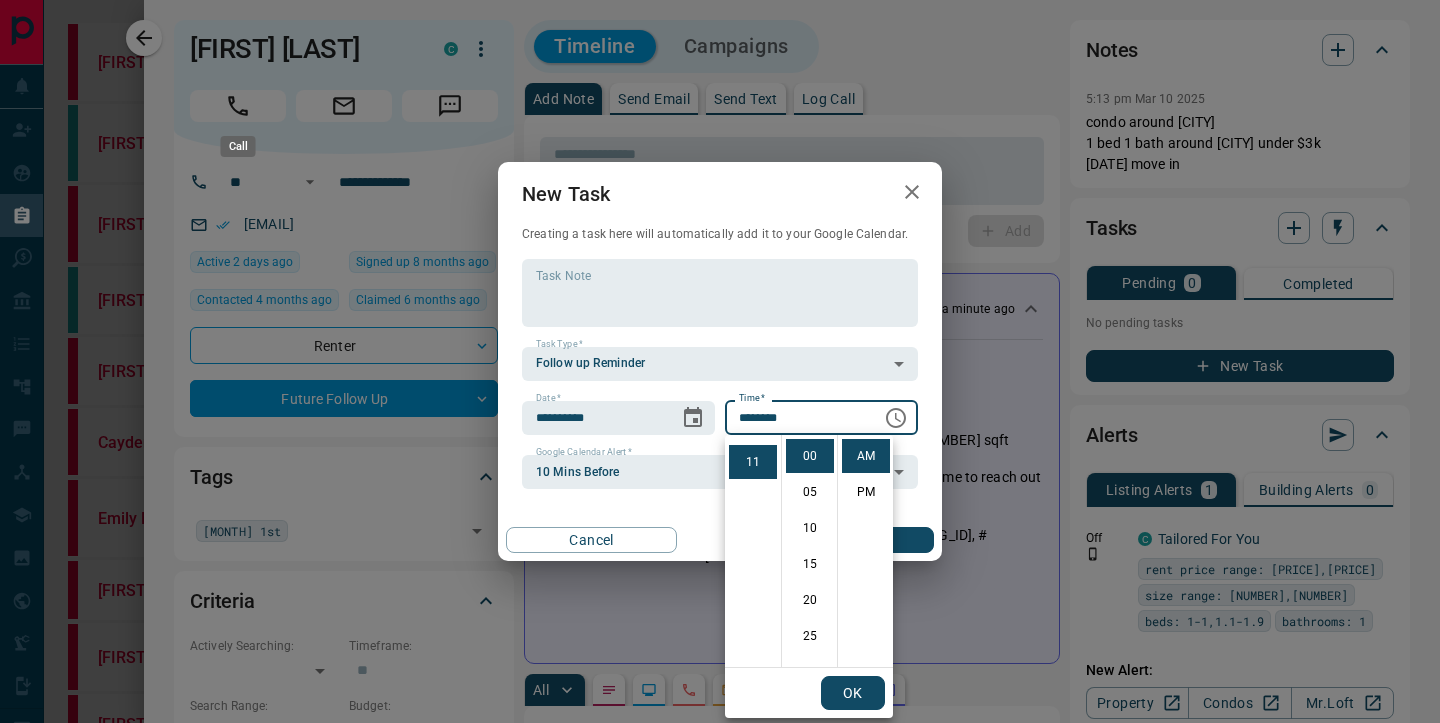 click on "**********" at bounding box center (720, 374) 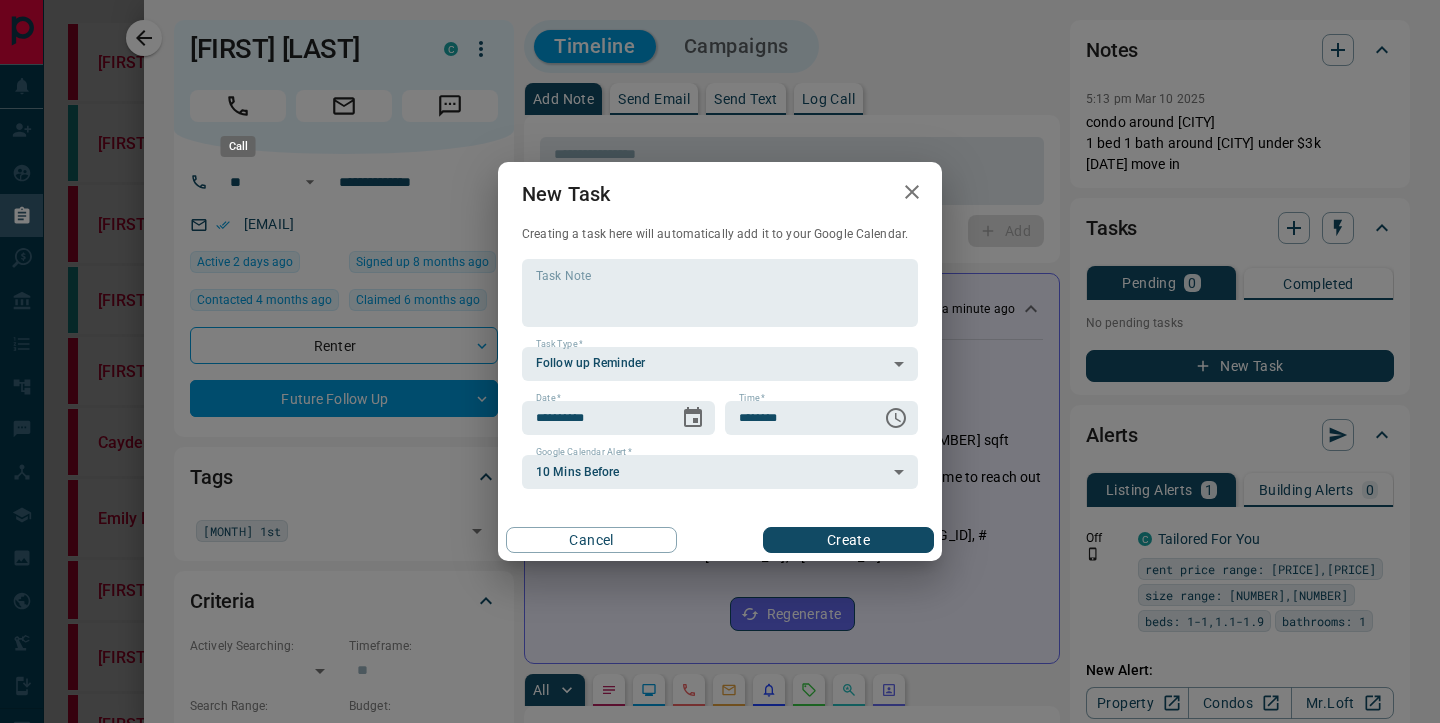 click on "Create" at bounding box center (848, 540) 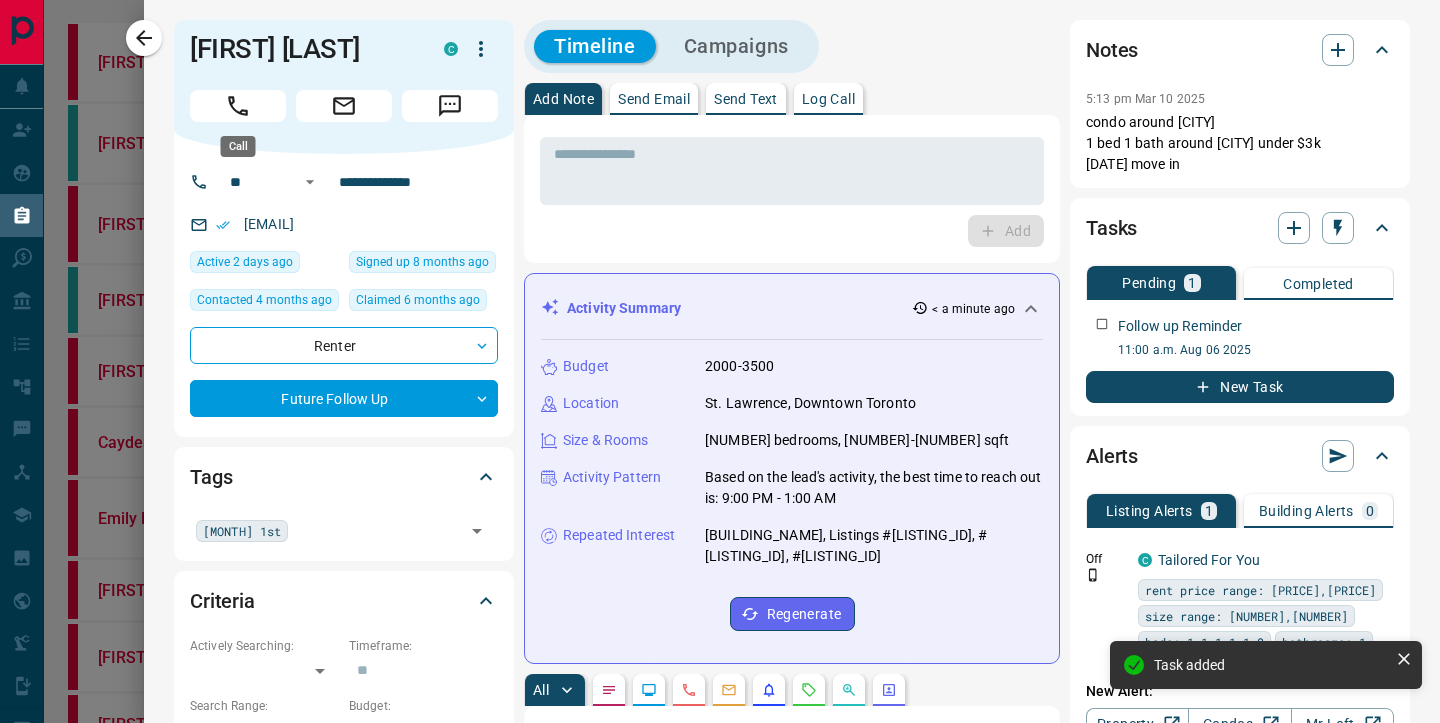 click 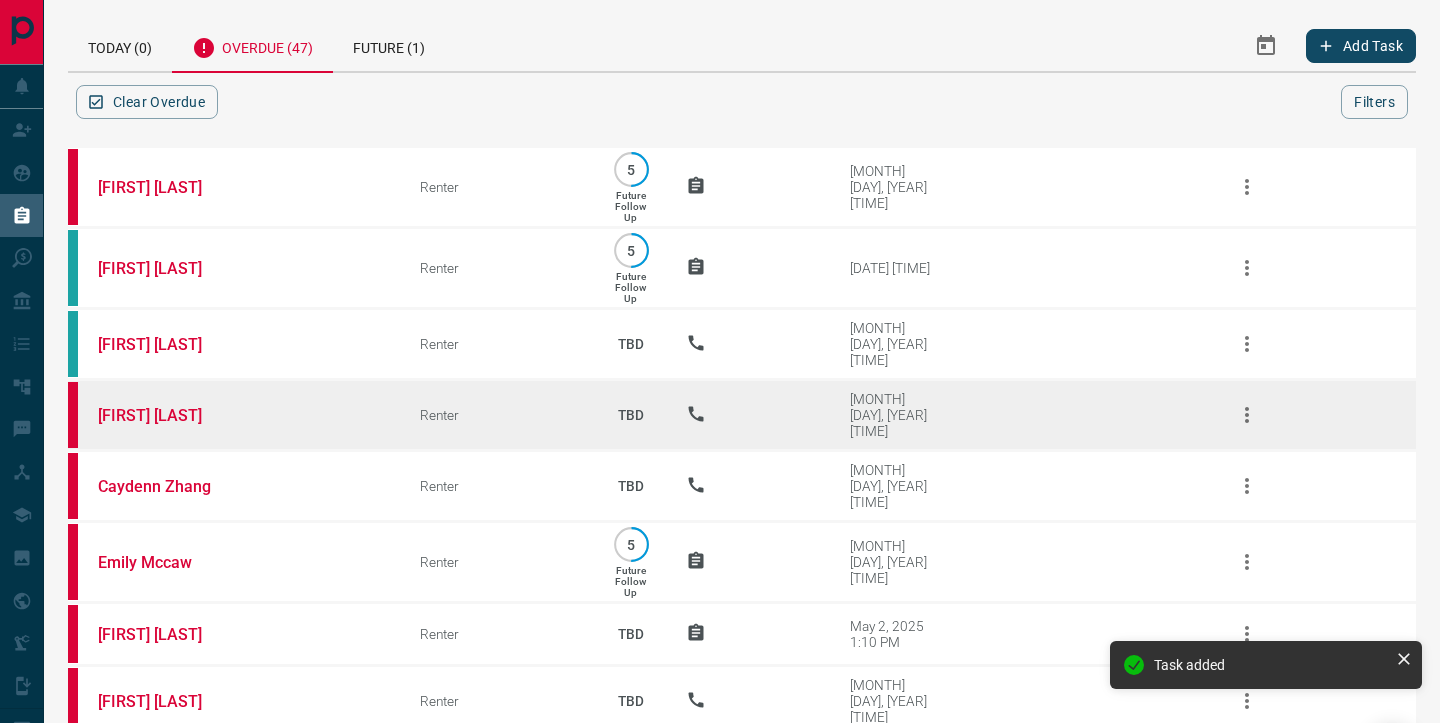 click on "[FIRST] [LAST]" at bounding box center [229, 415] 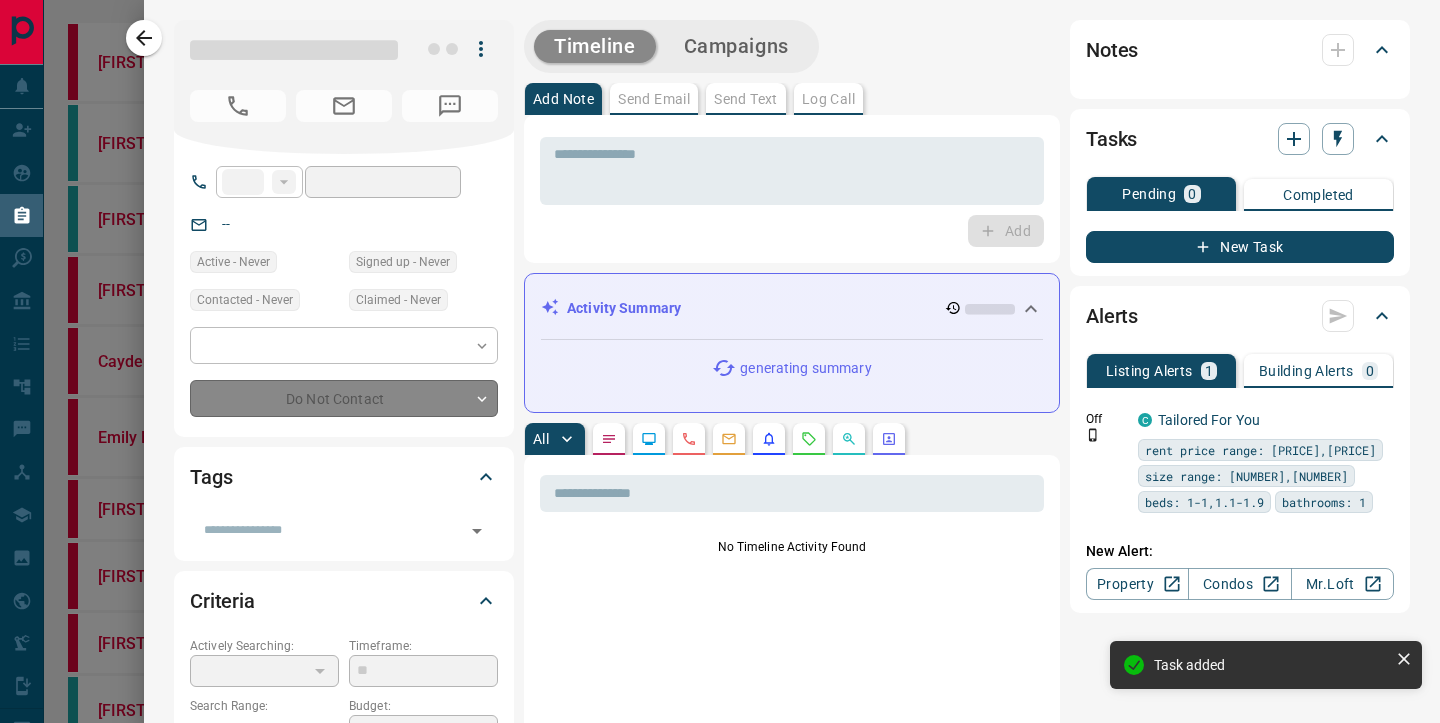 type on "**" 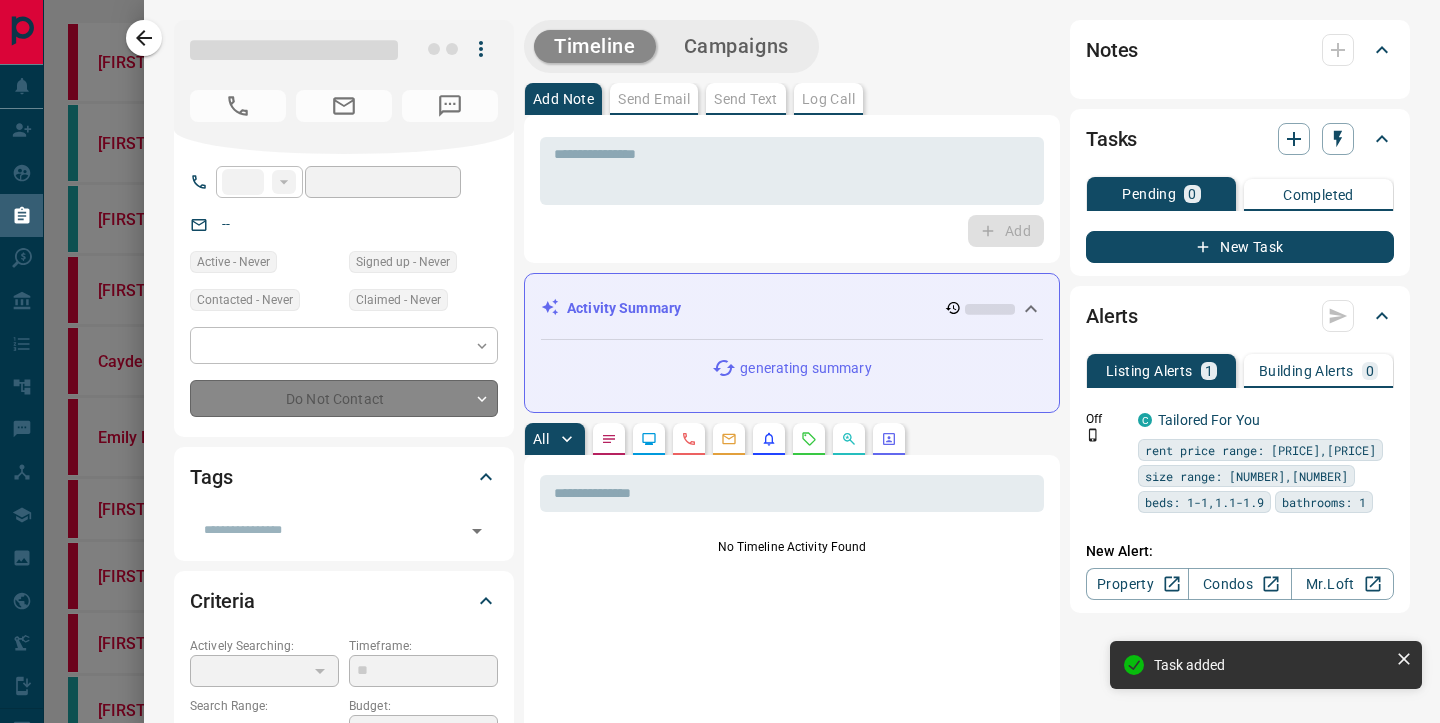 type on "**********" 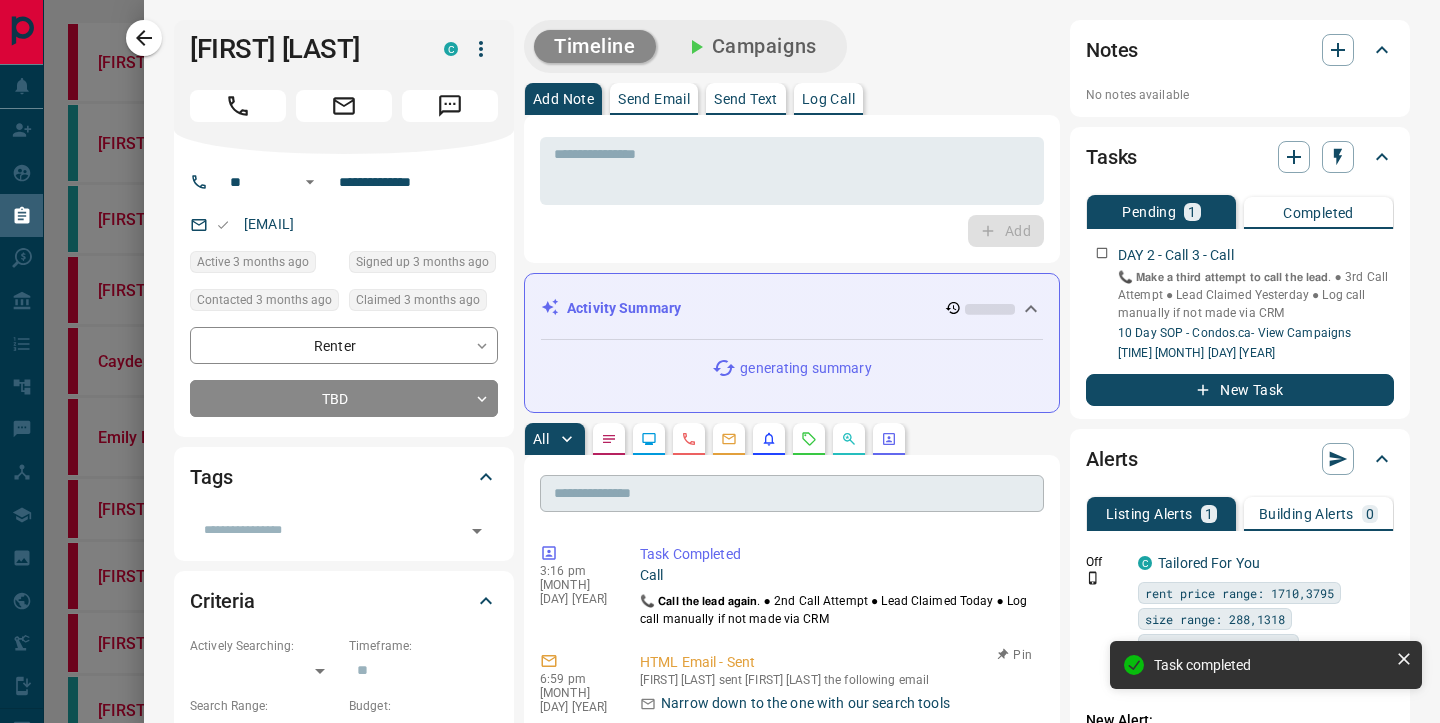 scroll, scrollTop: 317, scrollLeft: 0, axis: vertical 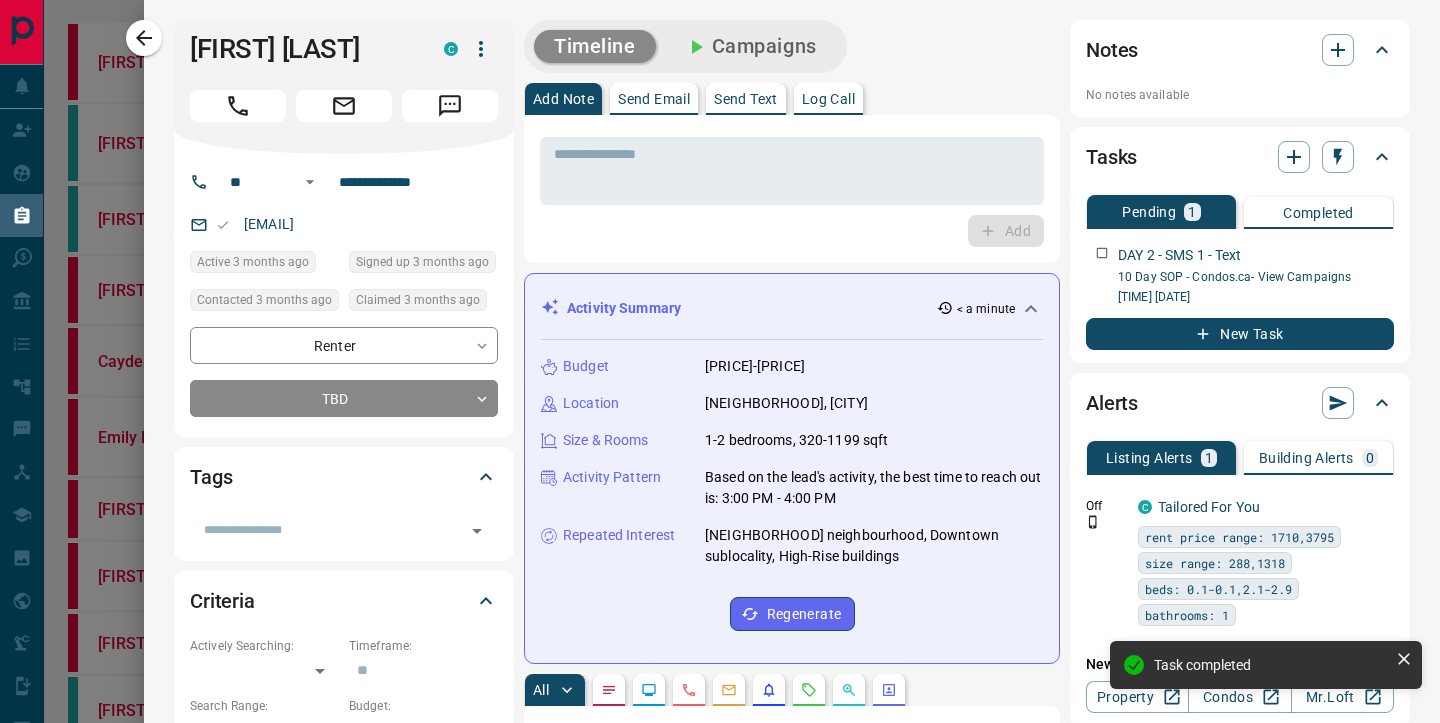 click on "Send Text" at bounding box center [746, 99] 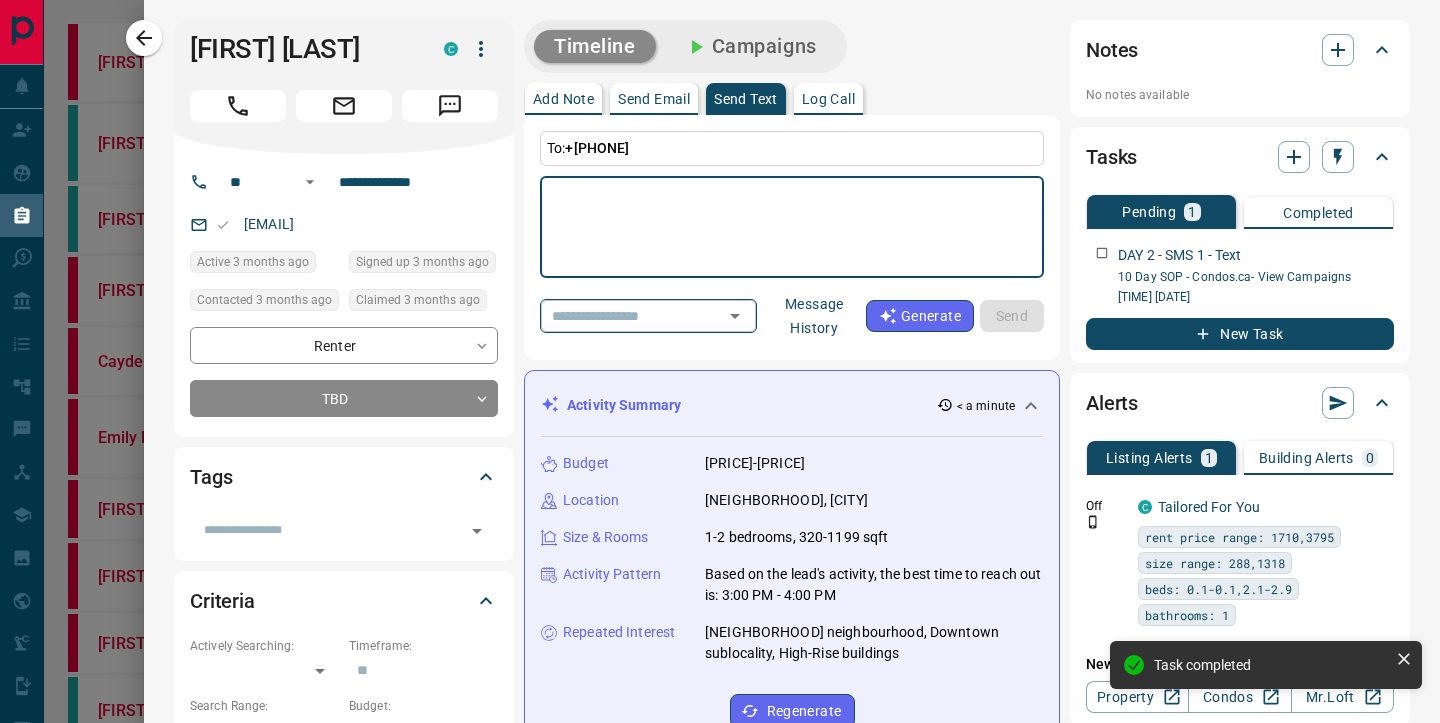 click 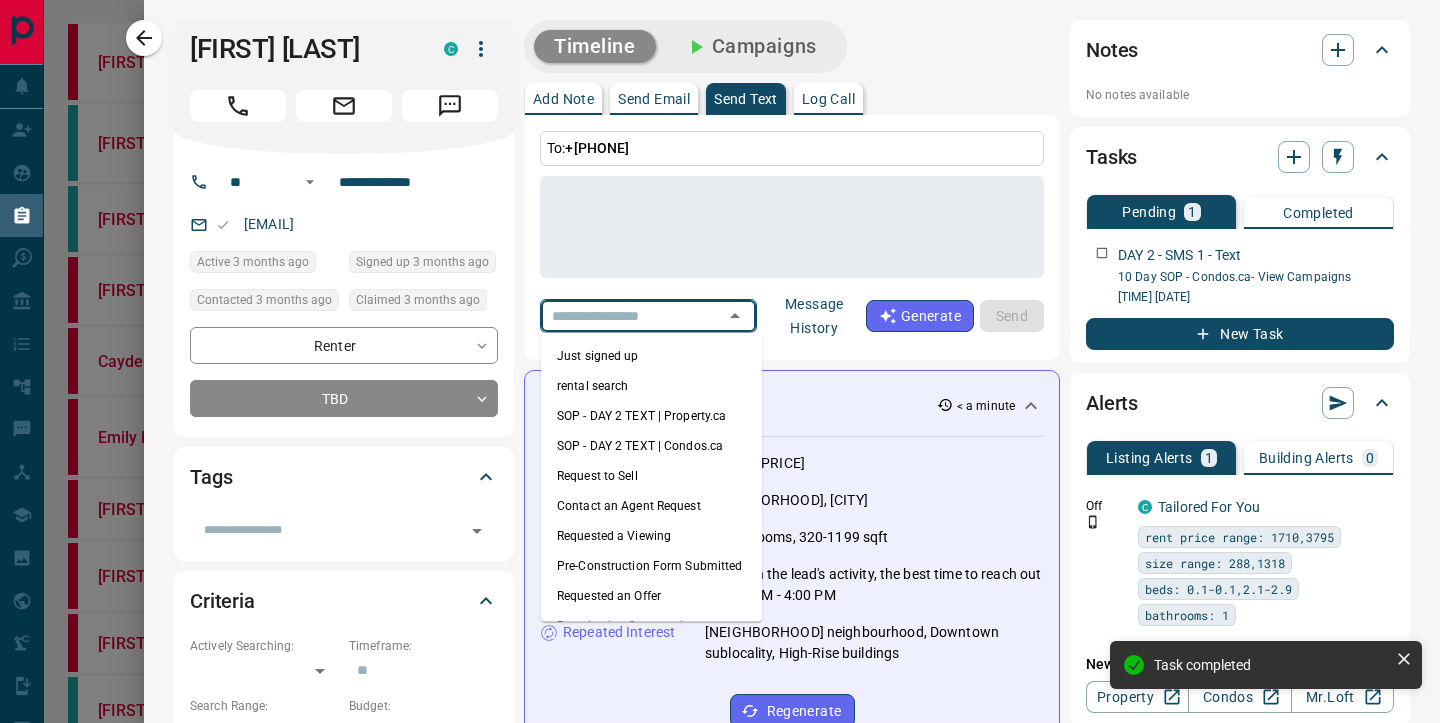 click on "SOP - DAY 2 TEXT | Condos.ca" at bounding box center (651, 446) 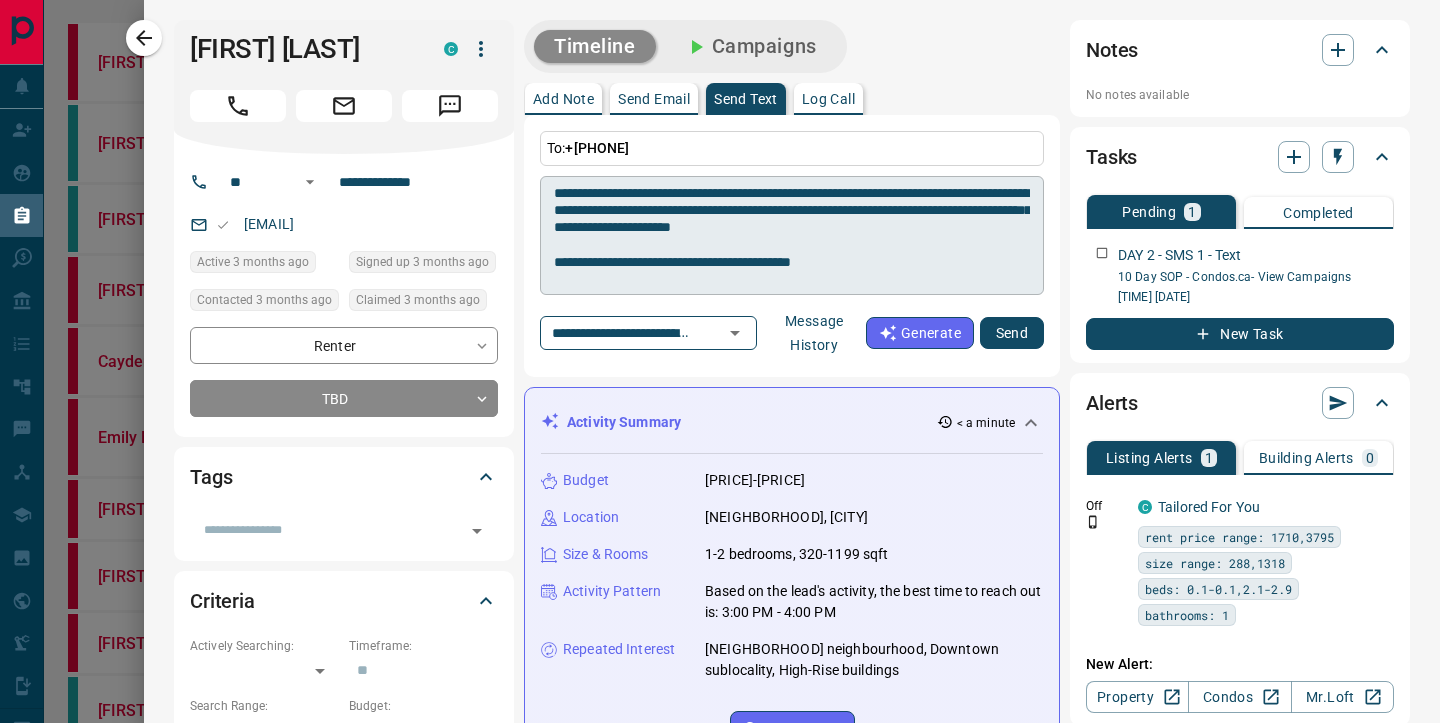 scroll, scrollTop: 70, scrollLeft: 0, axis: vertical 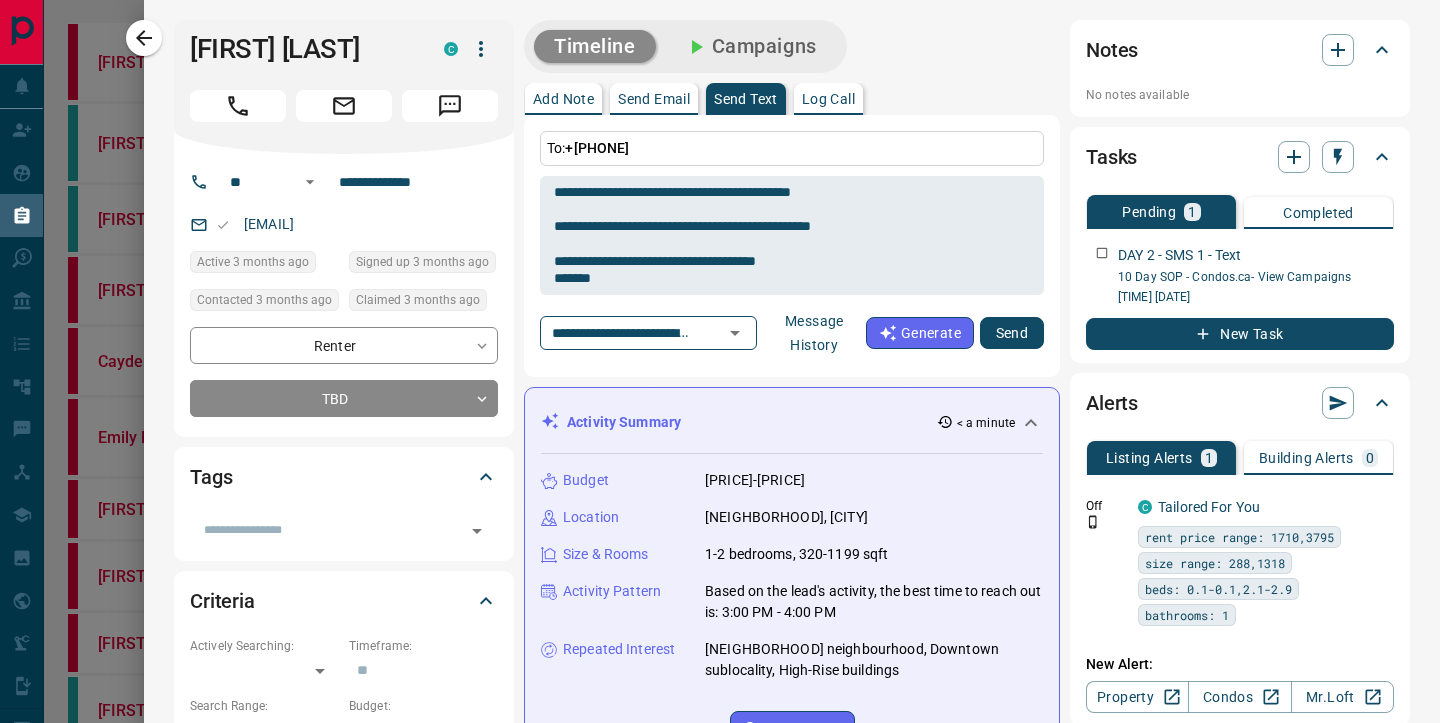 drag, startPoint x: 648, startPoint y: 277, endPoint x: 475, endPoint y: 273, distance: 173.04623 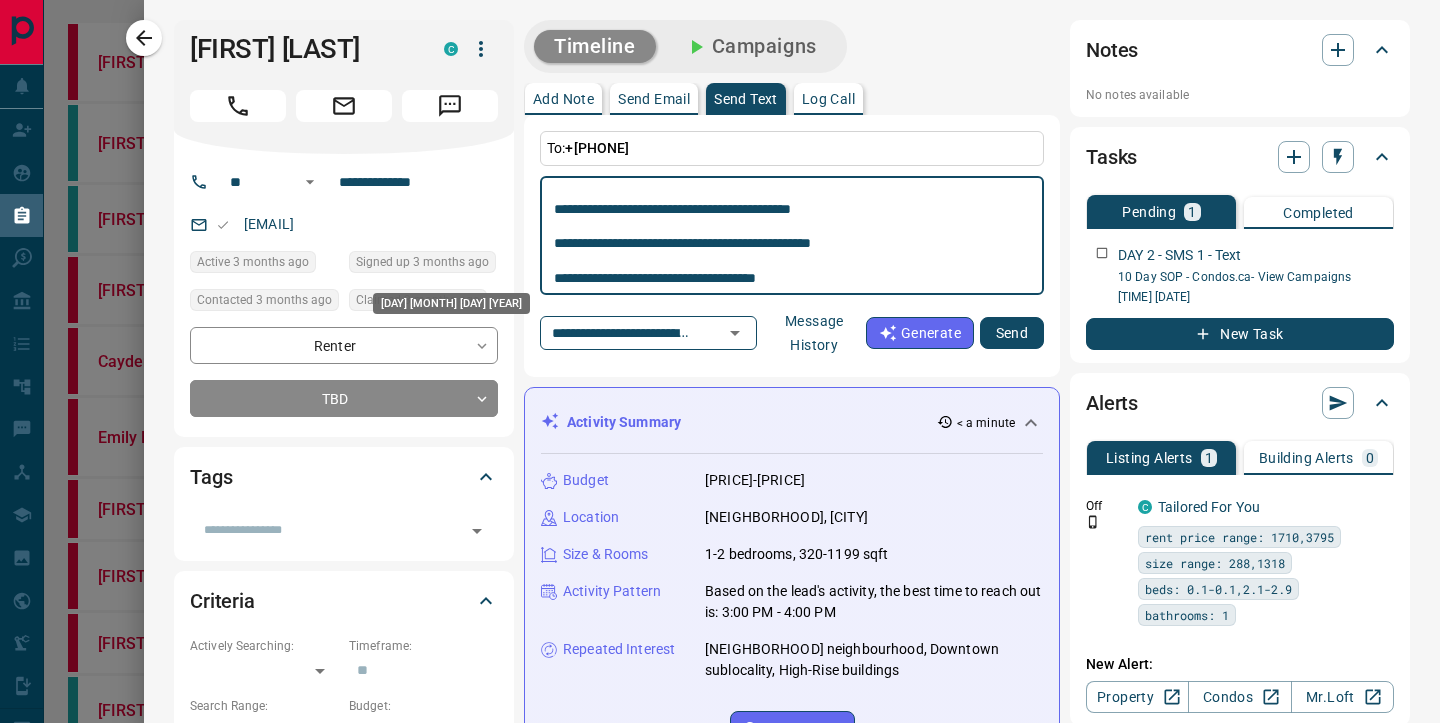 scroll, scrollTop: 53, scrollLeft: 0, axis: vertical 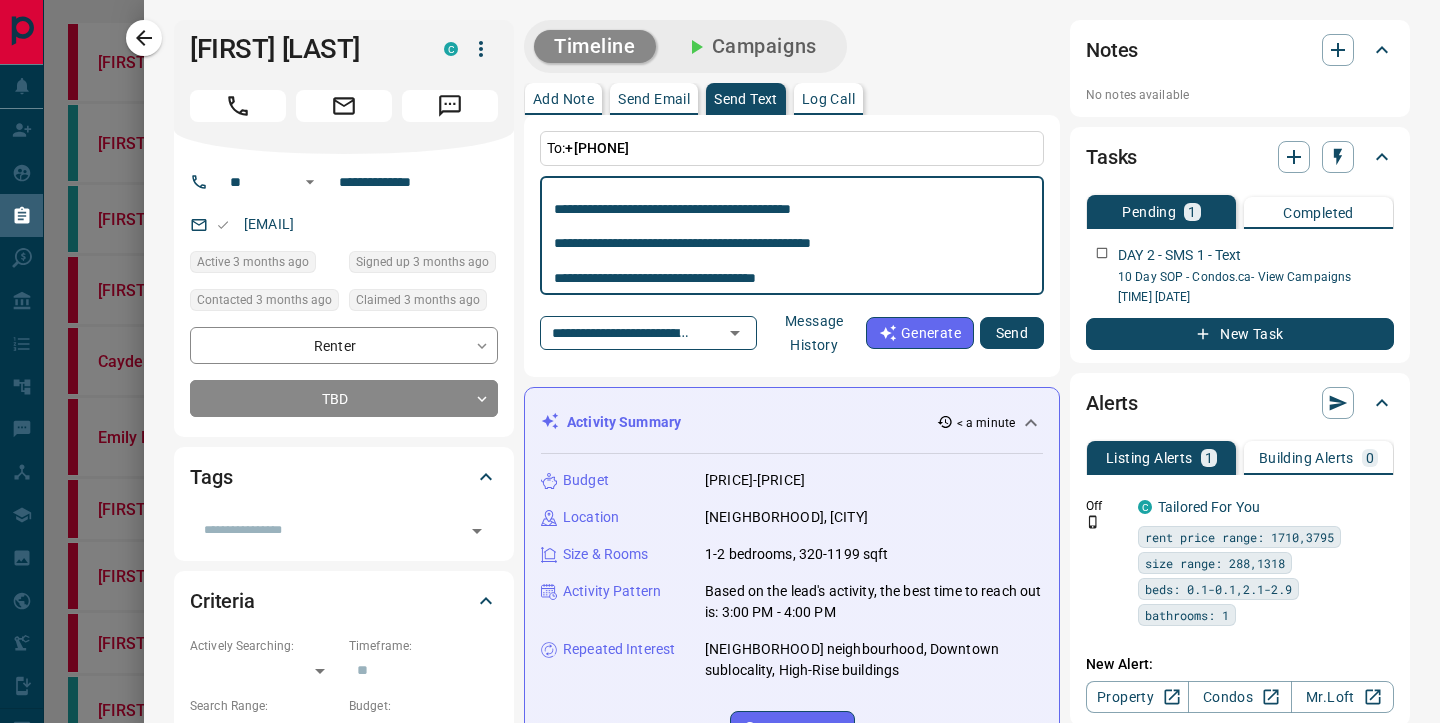type on "**********" 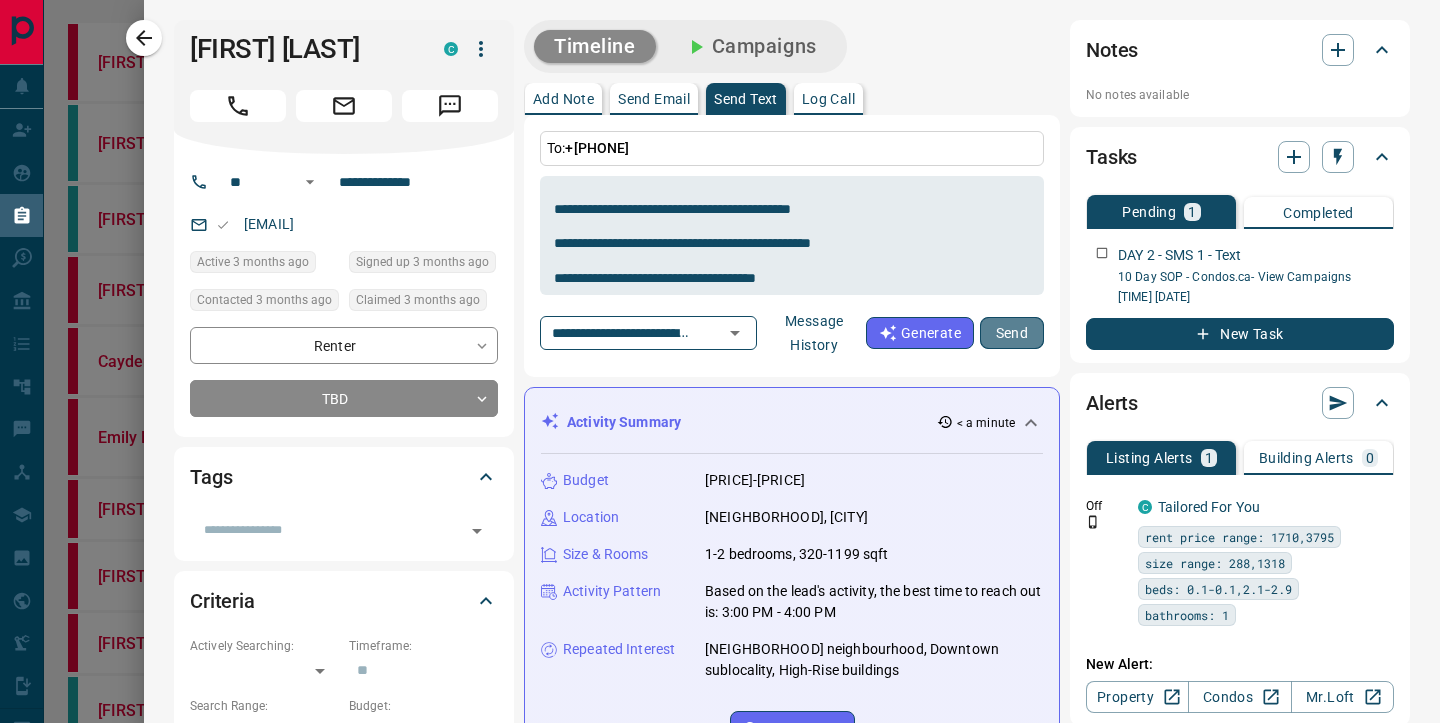 click on "Send" at bounding box center (1012, 333) 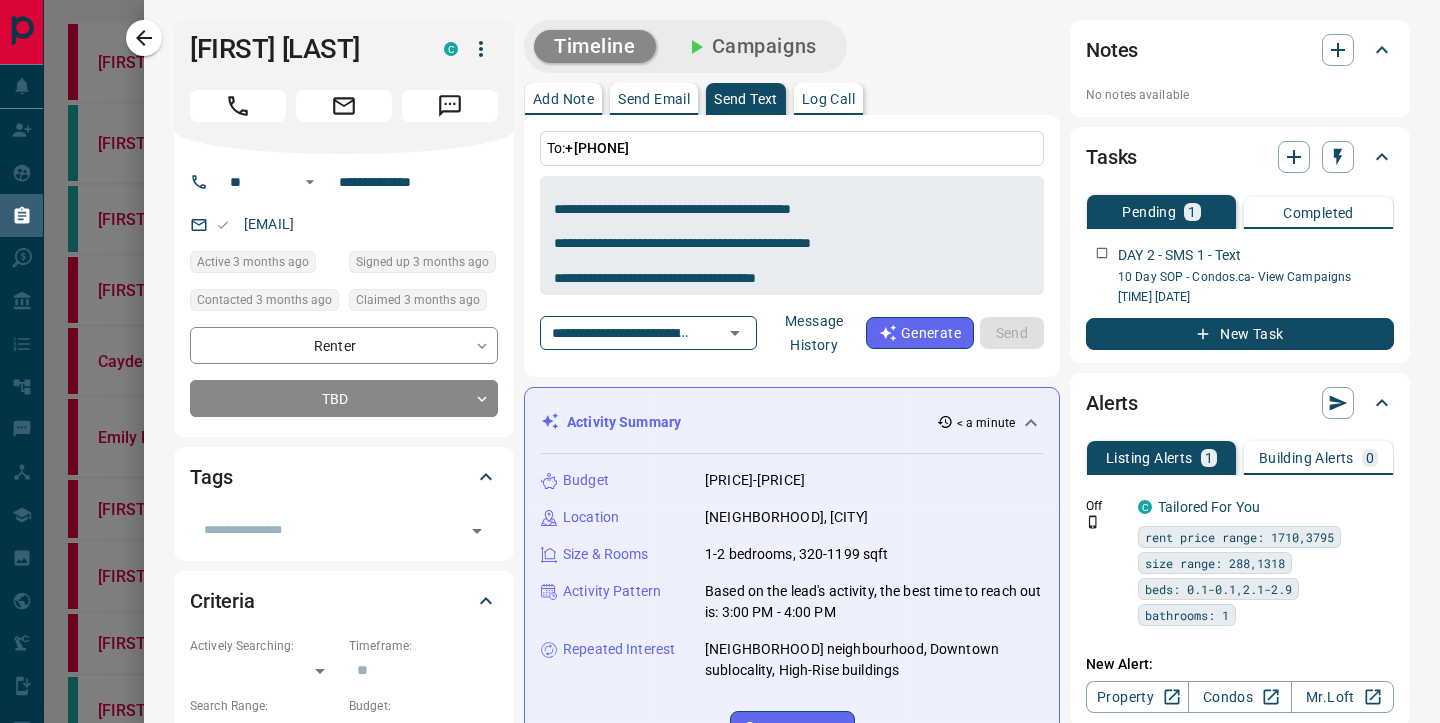 type 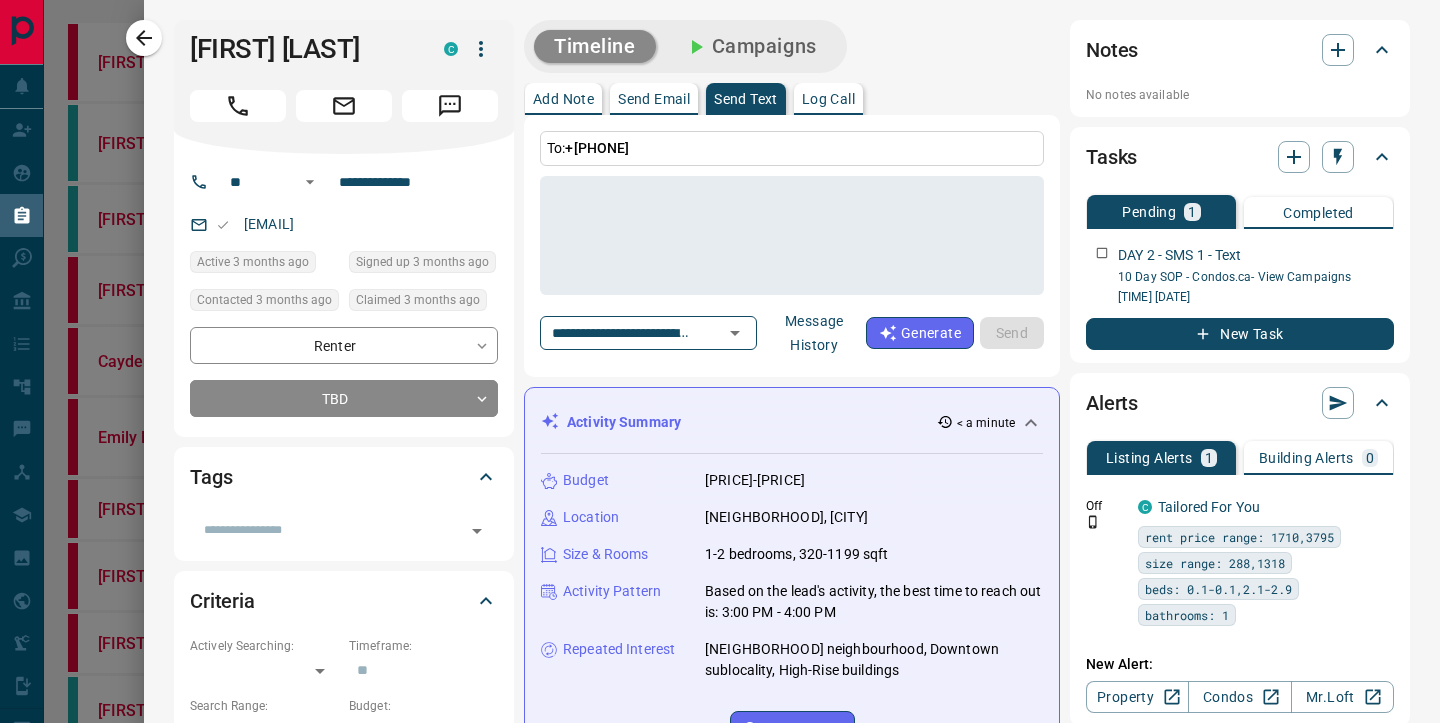 scroll, scrollTop: 0, scrollLeft: 0, axis: both 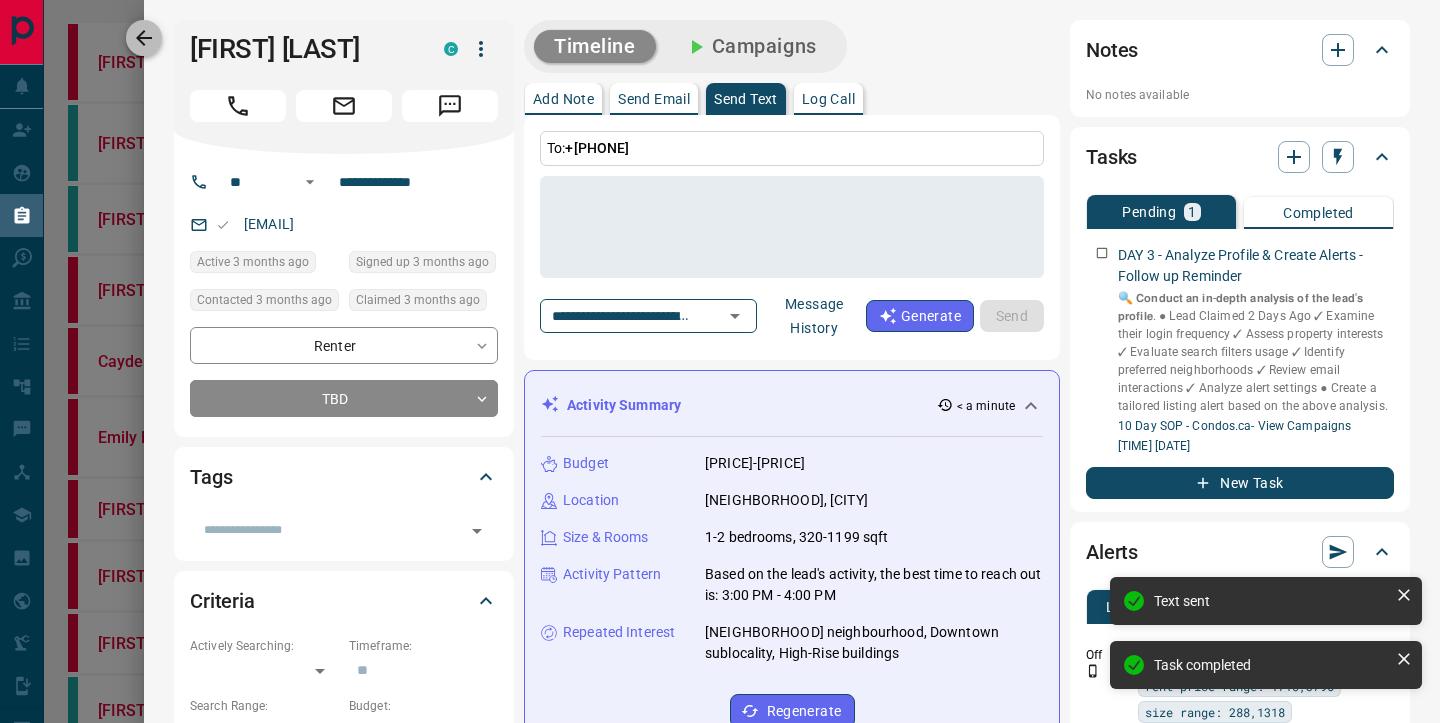 click 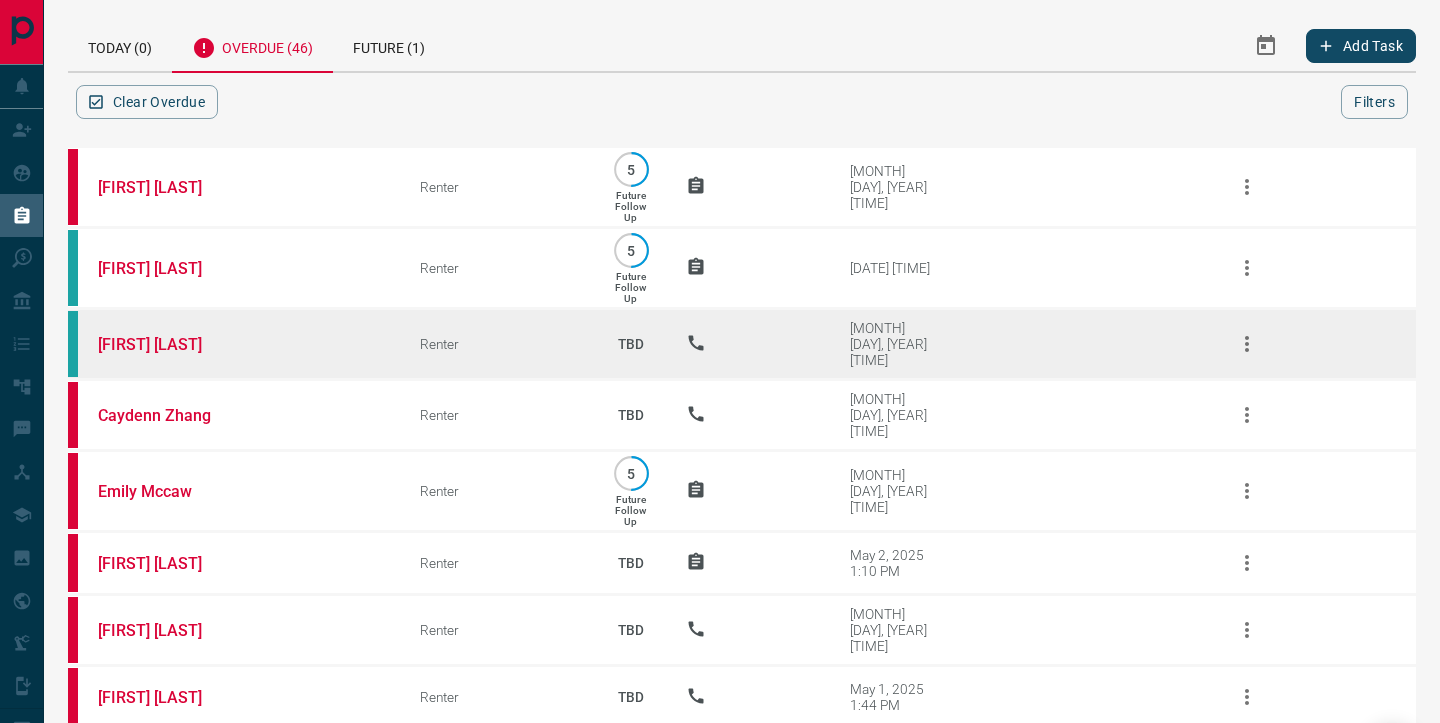 click on "[FIRST] [LAST]" at bounding box center (229, 344) 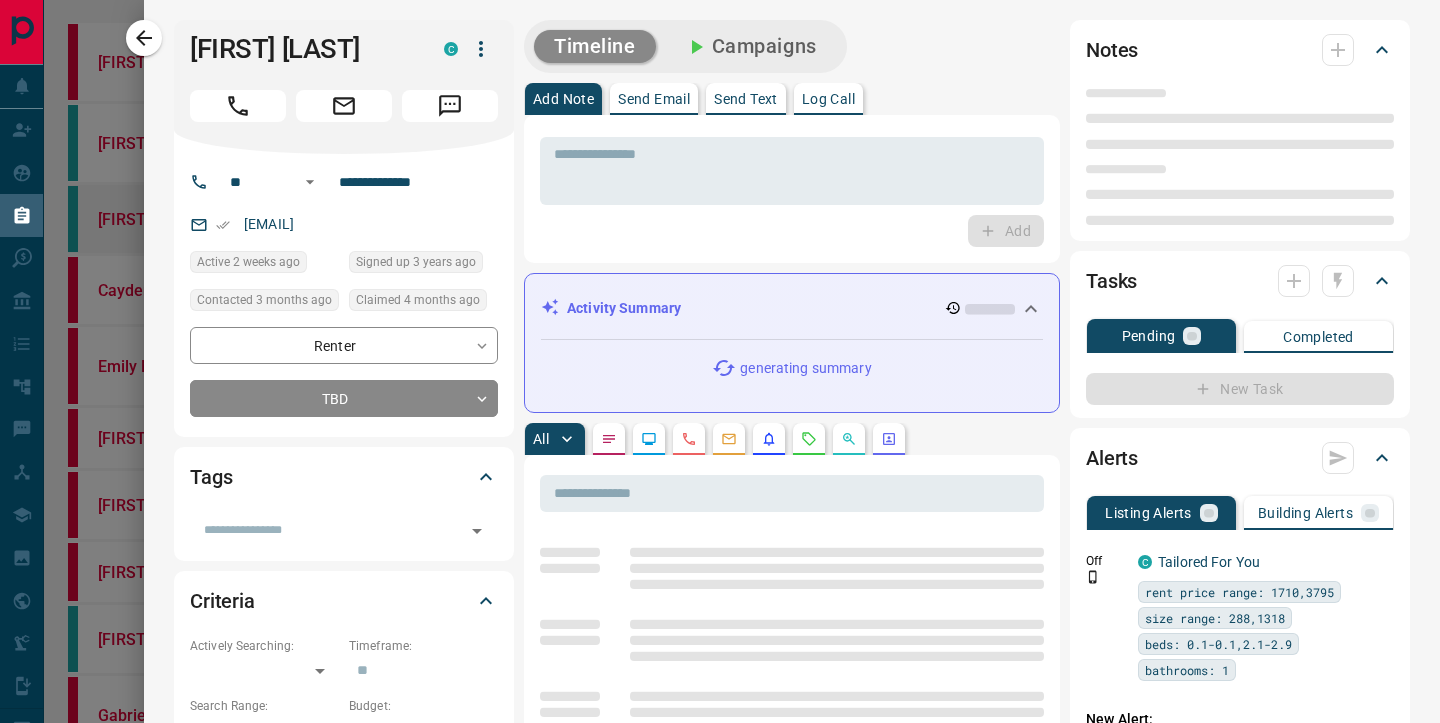 type on "**" 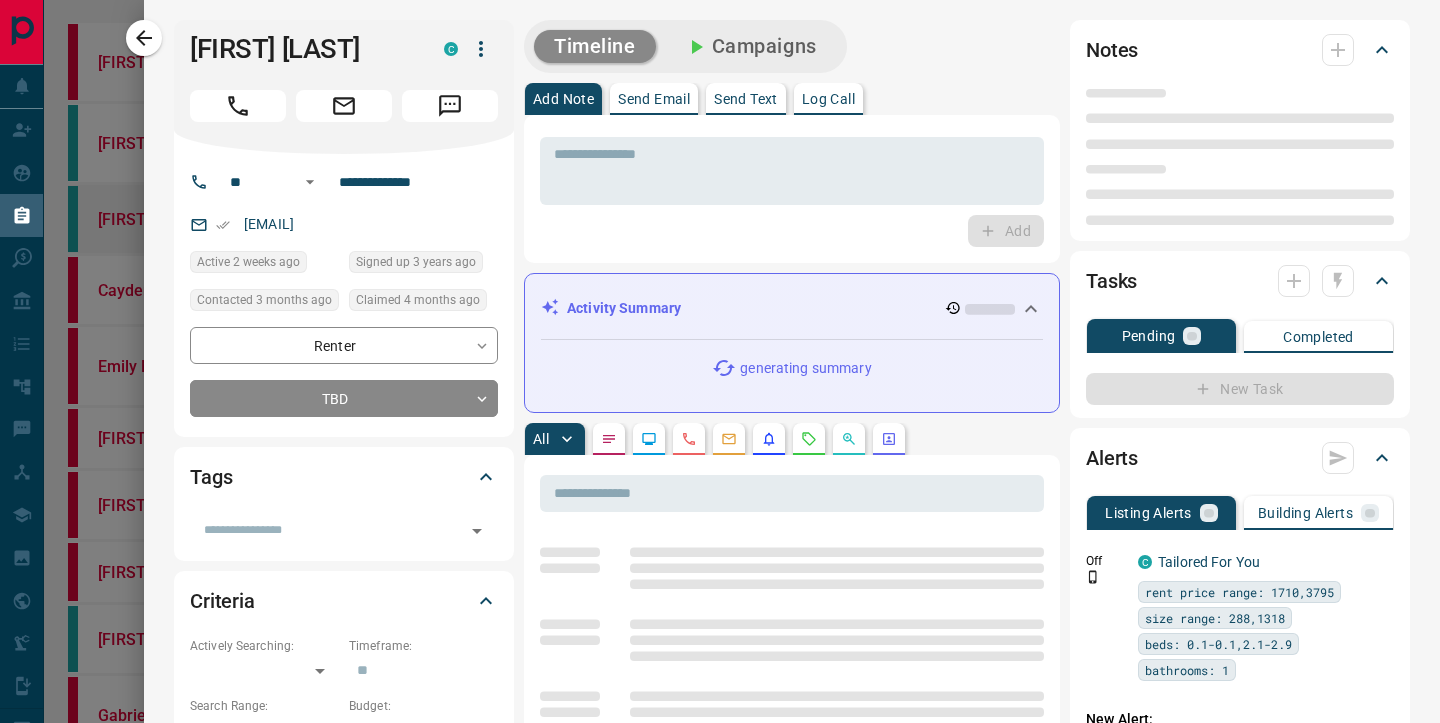 type on "**********" 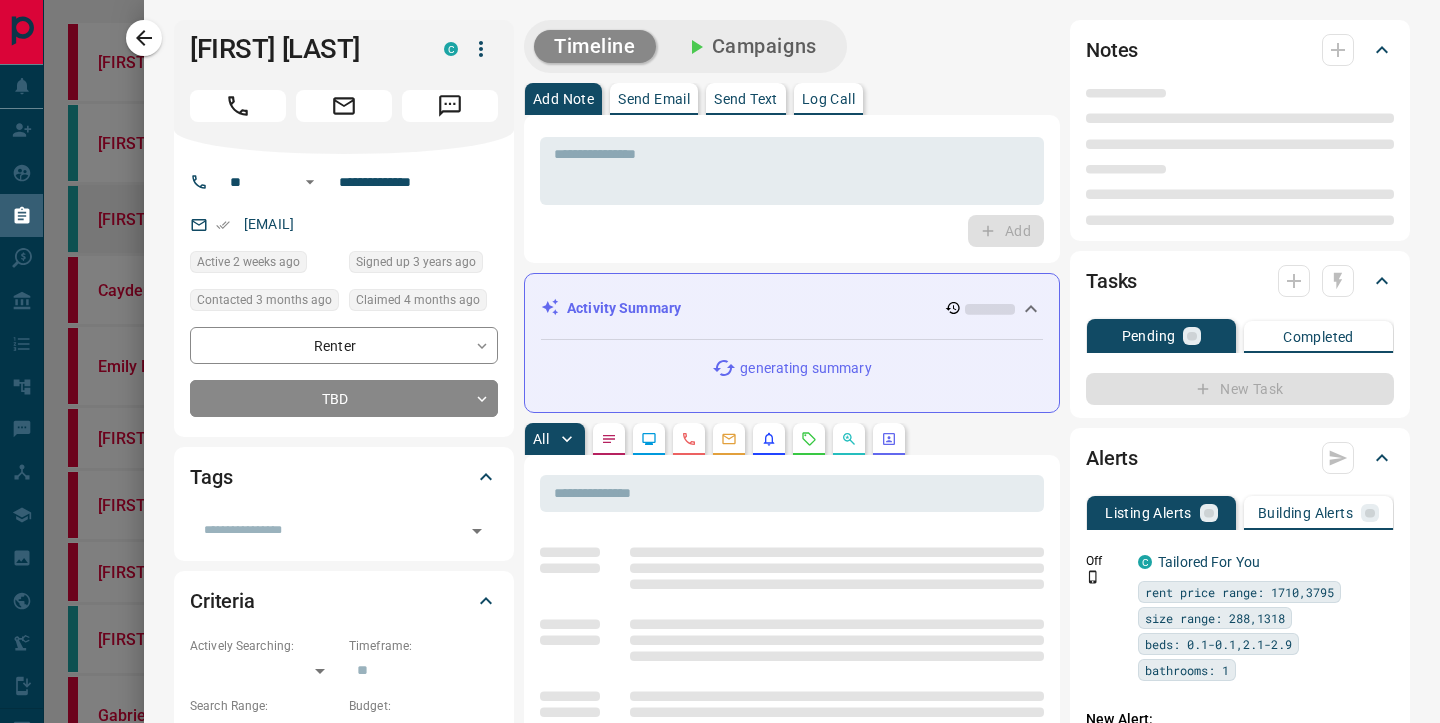 type on "**" 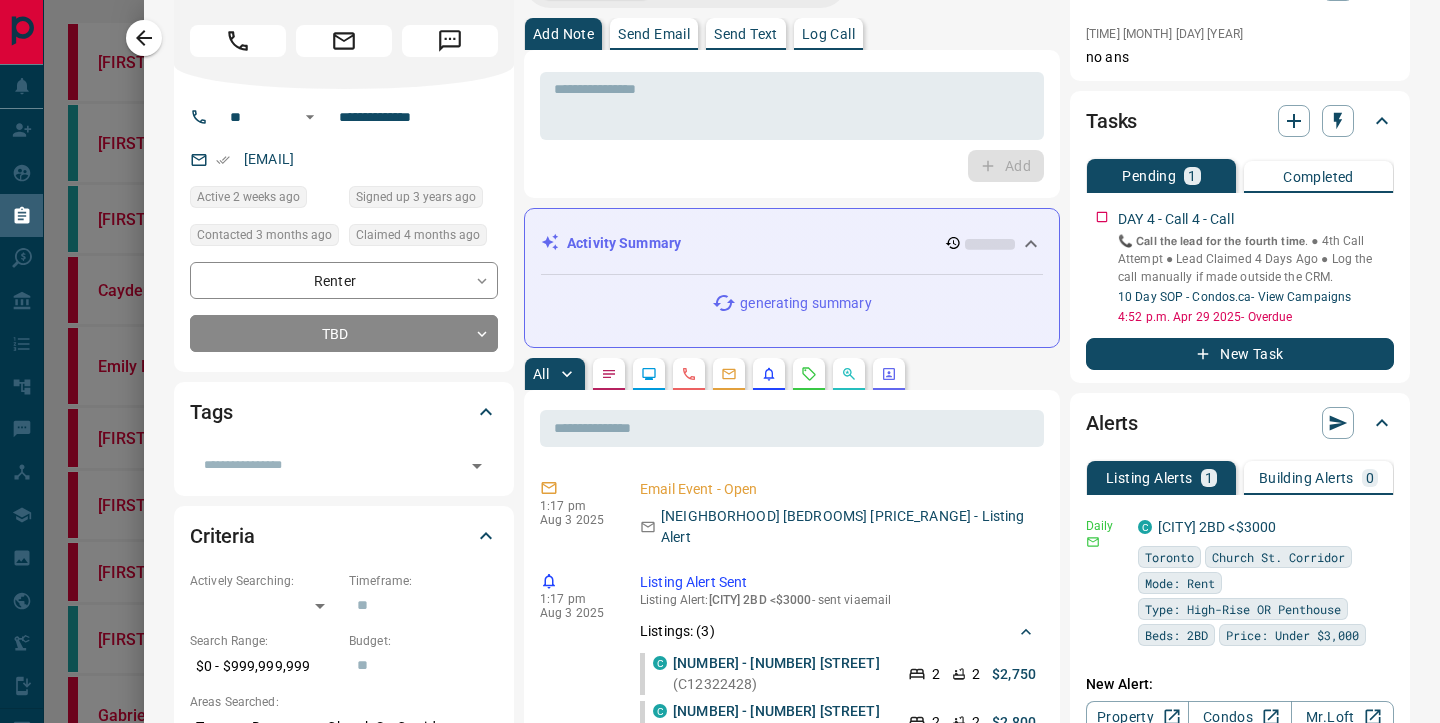 scroll, scrollTop: 0, scrollLeft: 0, axis: both 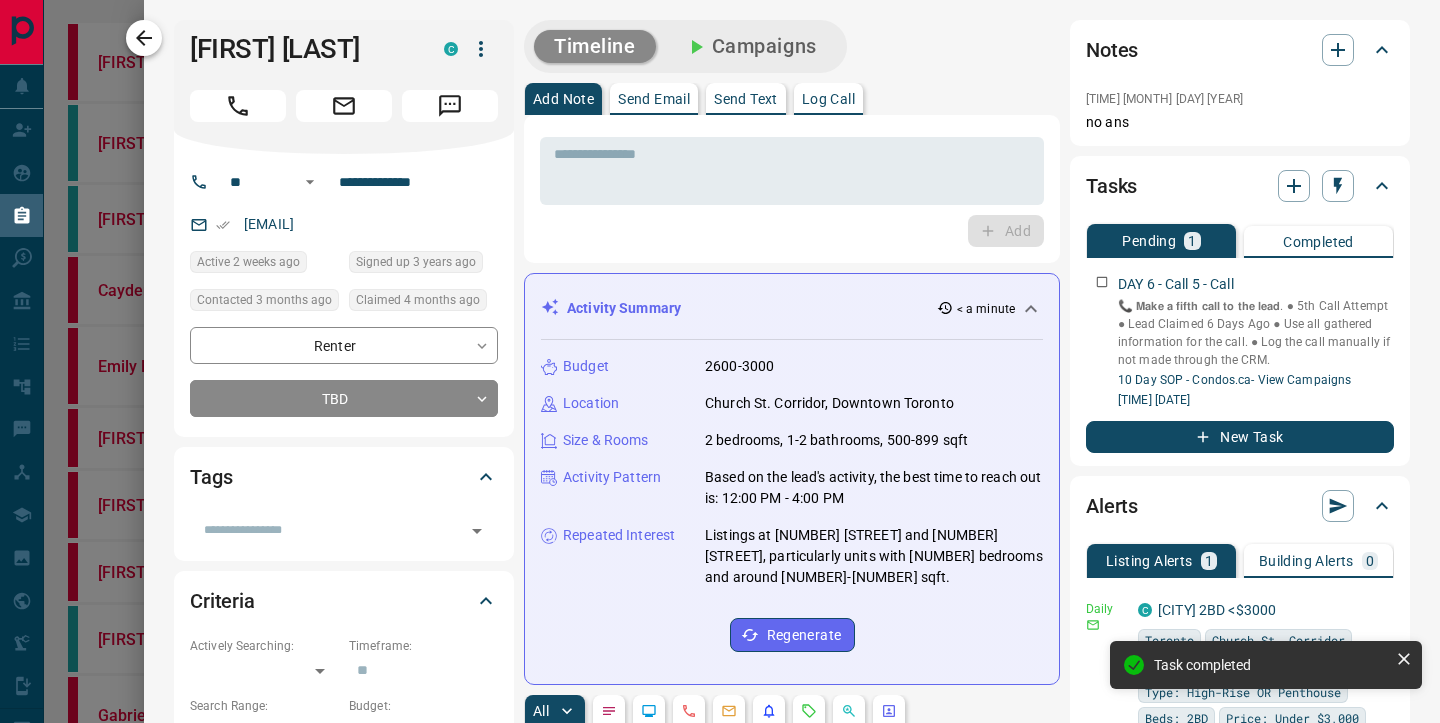 click 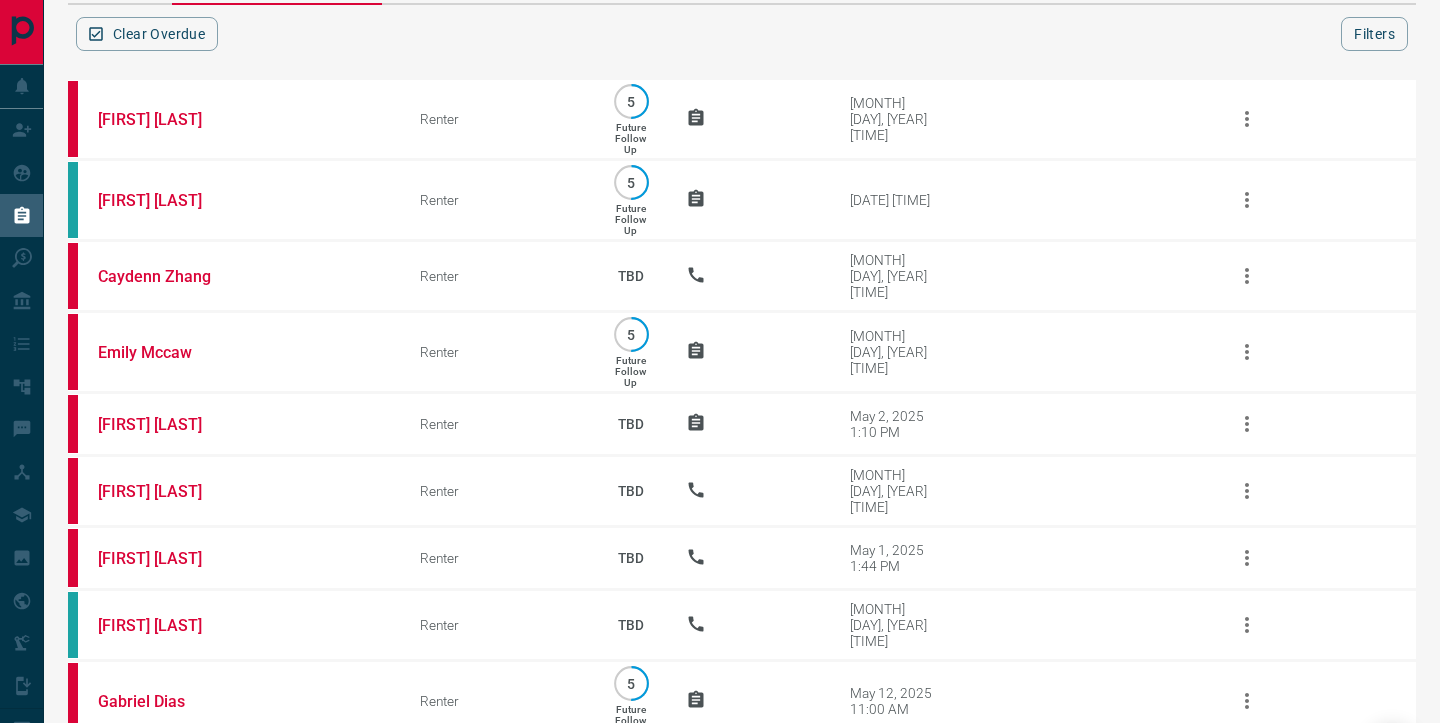 scroll, scrollTop: 83, scrollLeft: 0, axis: vertical 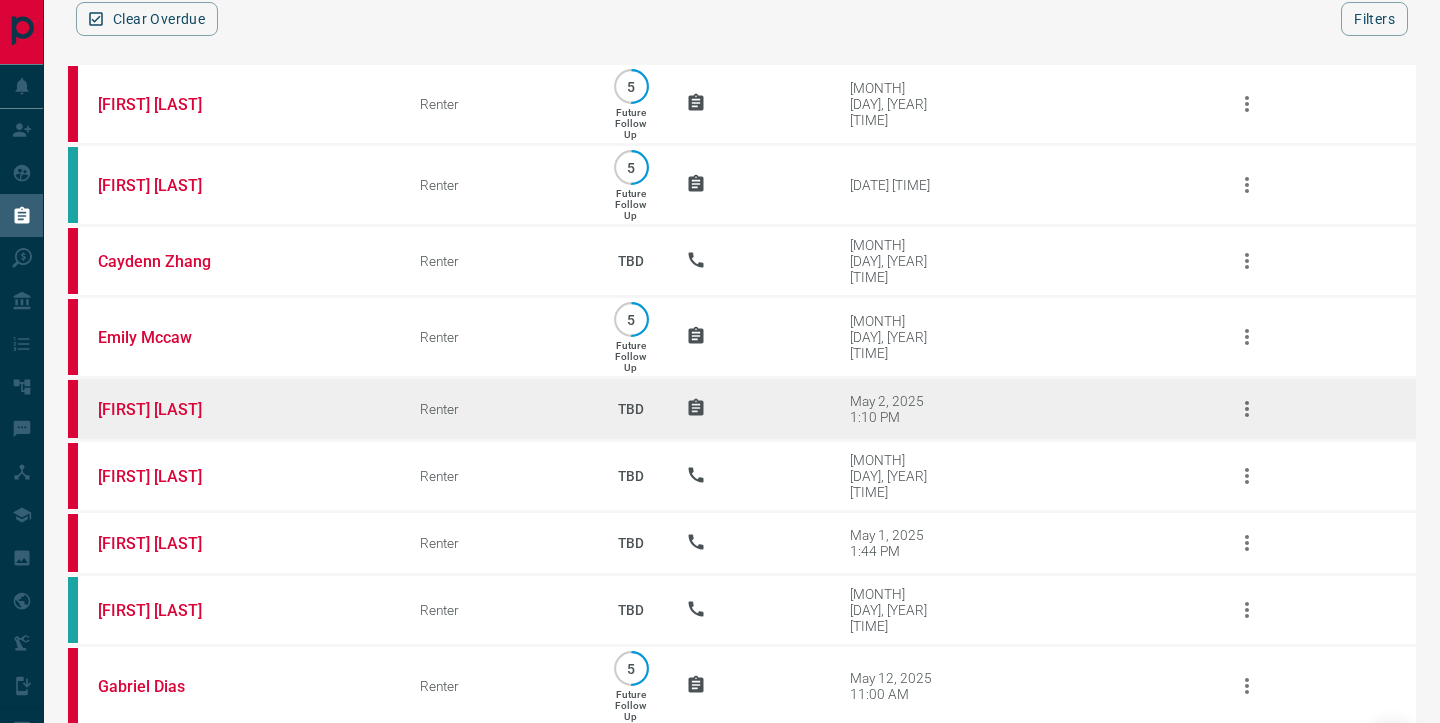 click on "[FIRST] [LAST]" at bounding box center (229, 409) 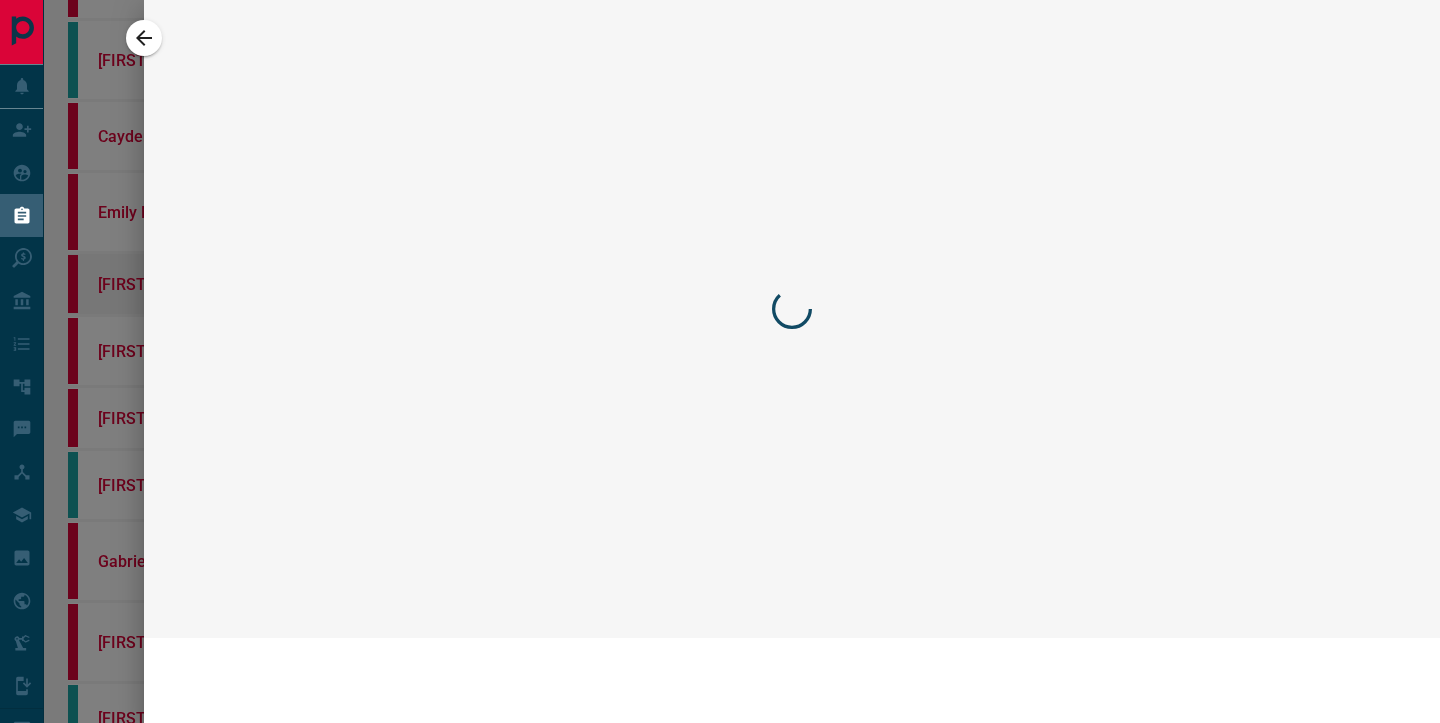 scroll, scrollTop: 0, scrollLeft: 0, axis: both 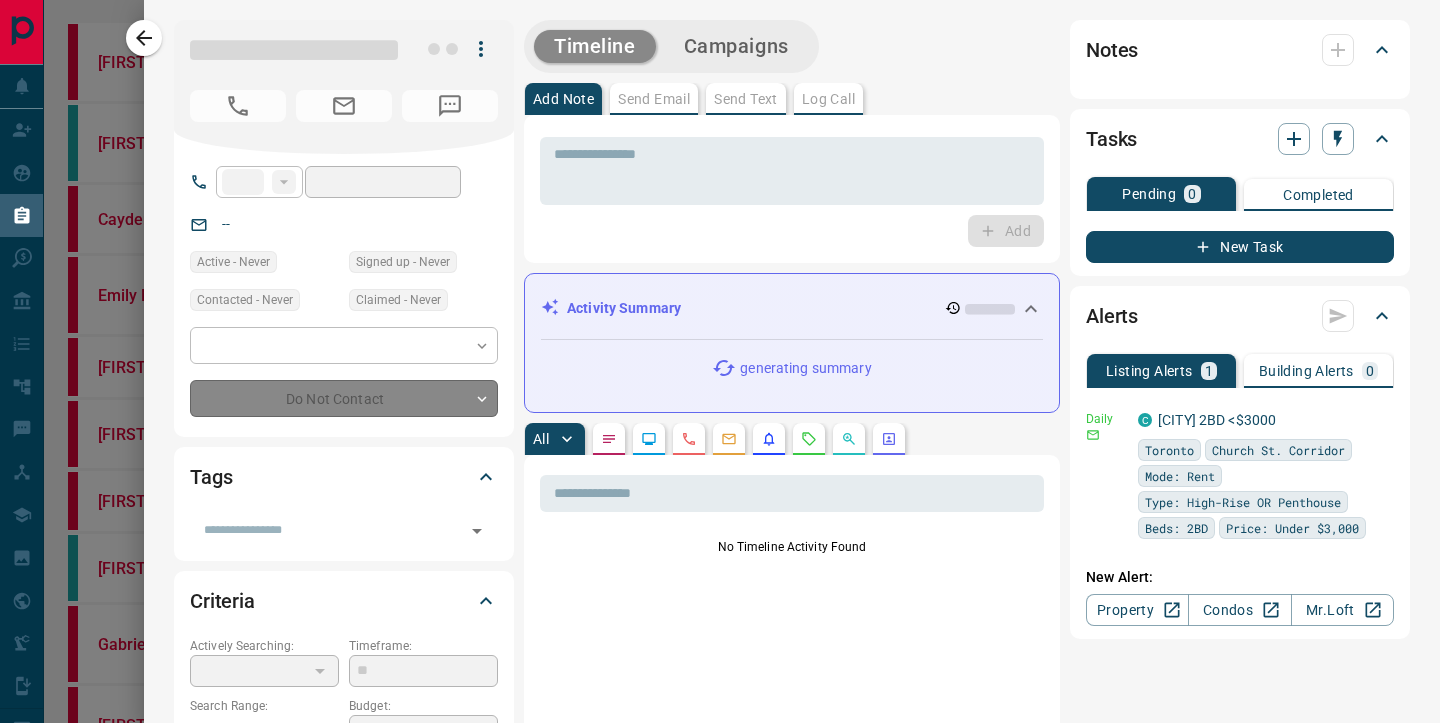 type on "**" 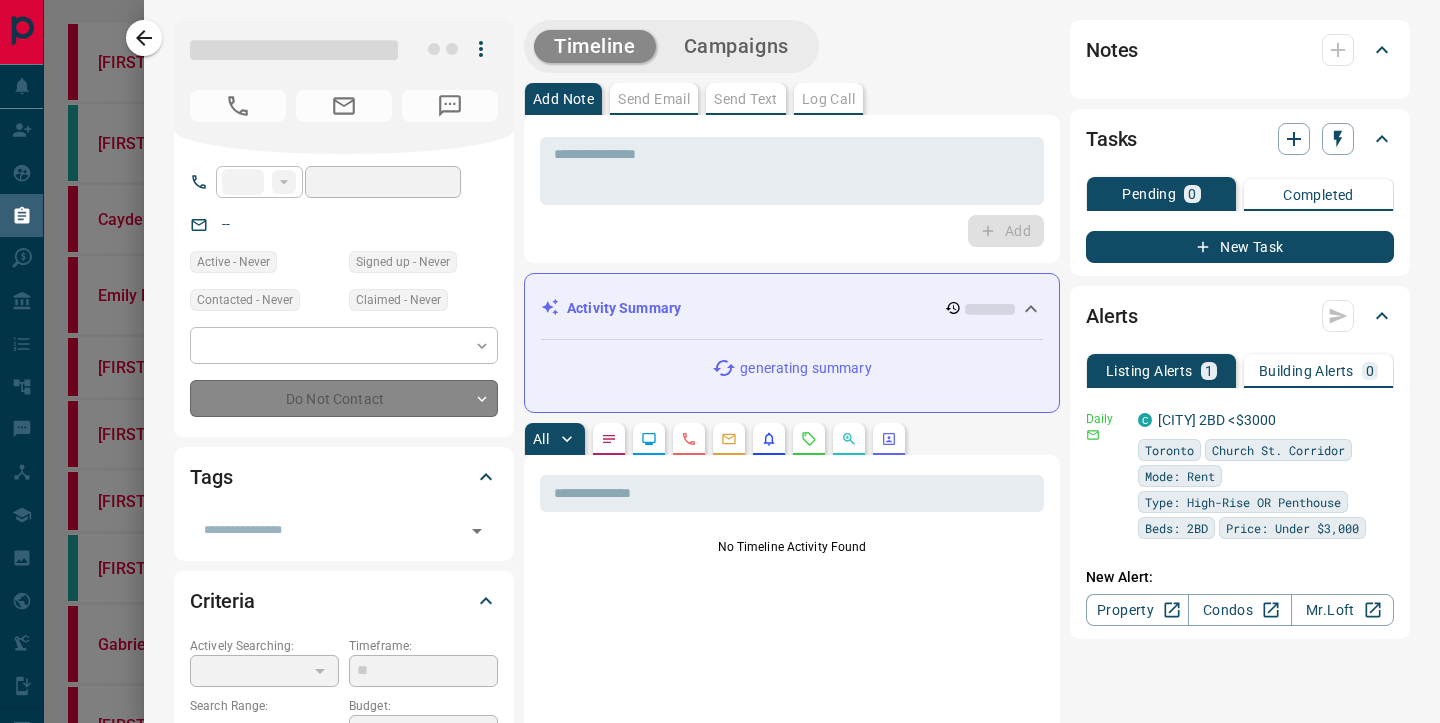 type on "**********" 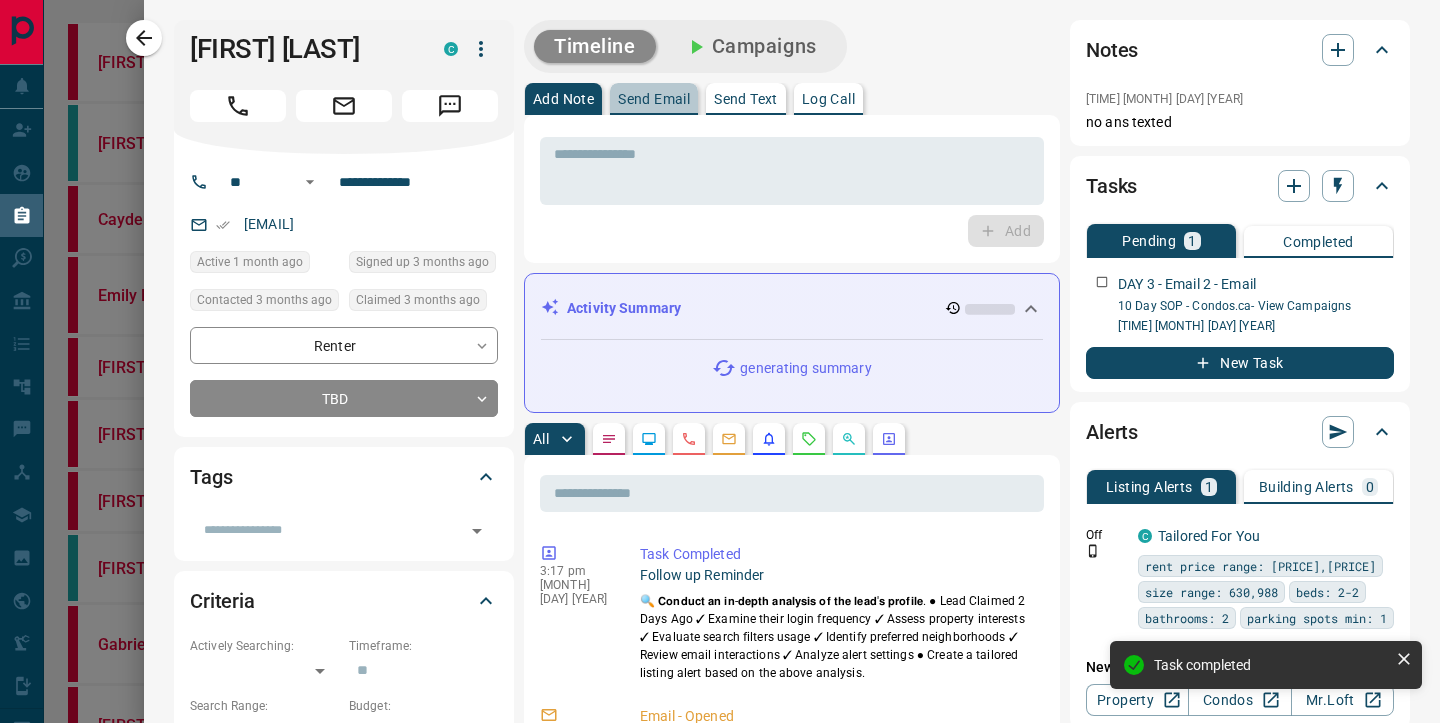 click on "Send Email" at bounding box center (654, 99) 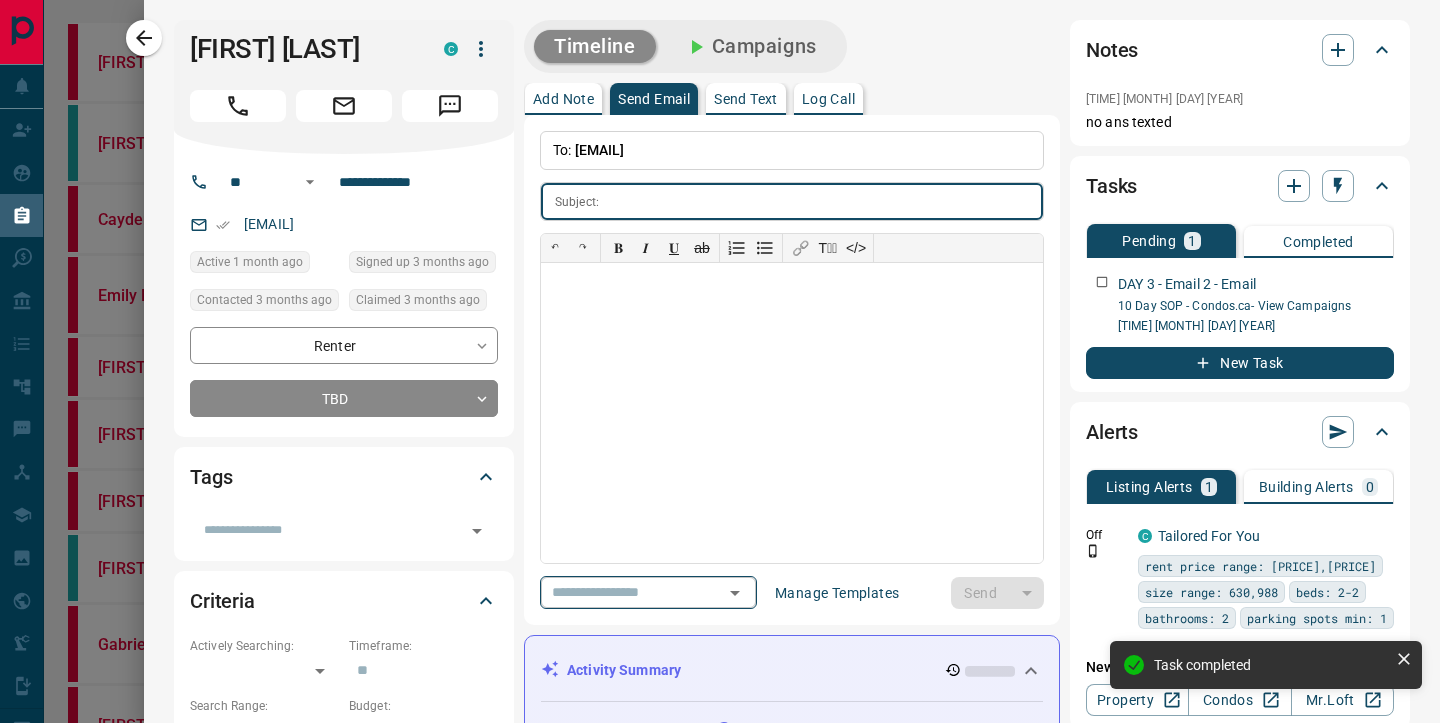 click 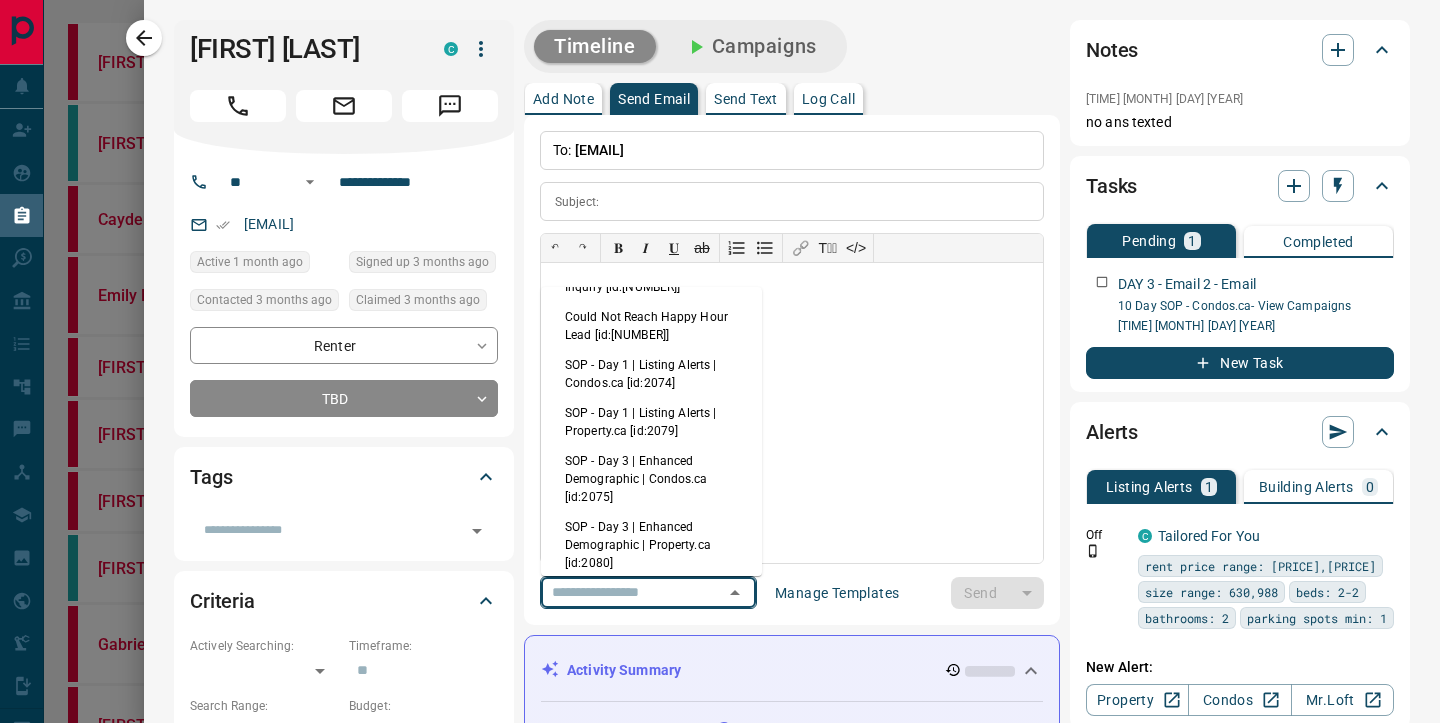 scroll, scrollTop: 148, scrollLeft: 0, axis: vertical 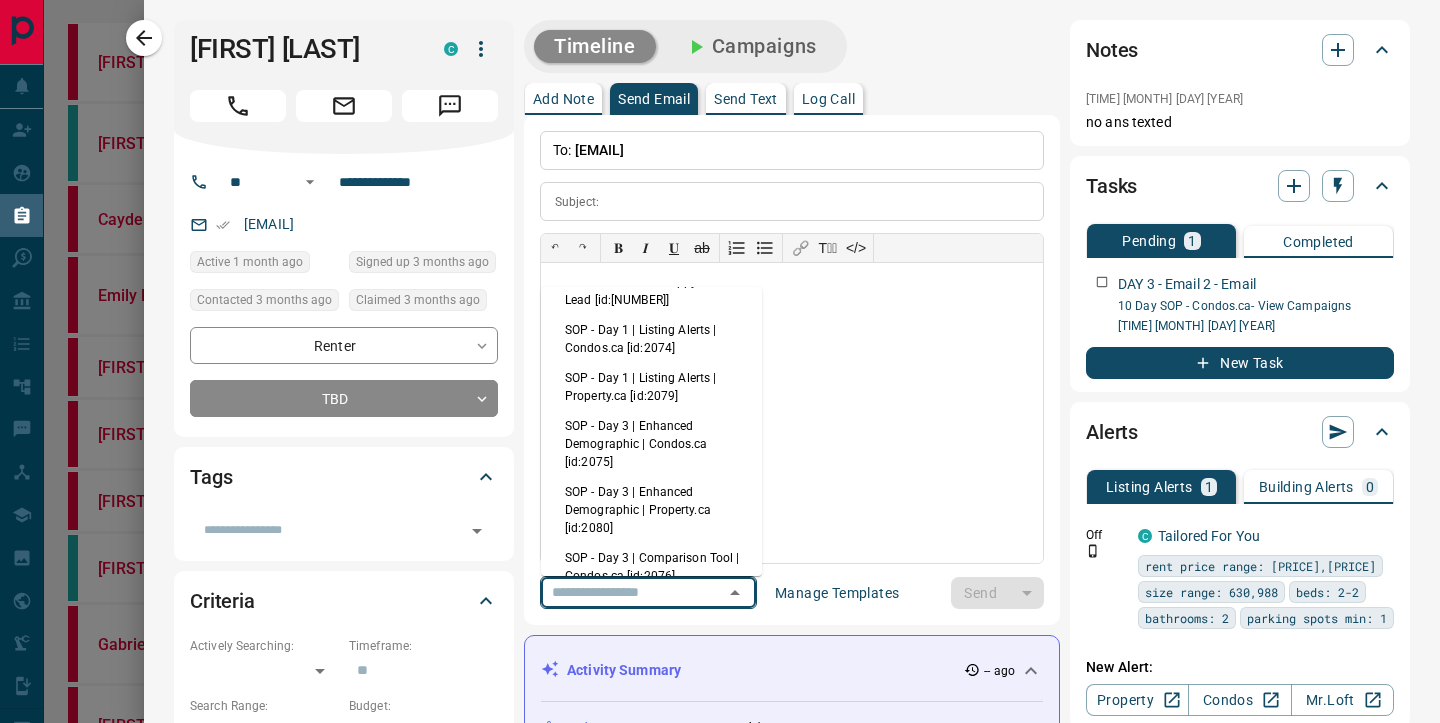 click on "SOP - Day 3 | Enhanced Demographic | Property.ca [id:2080]" at bounding box center (651, 510) 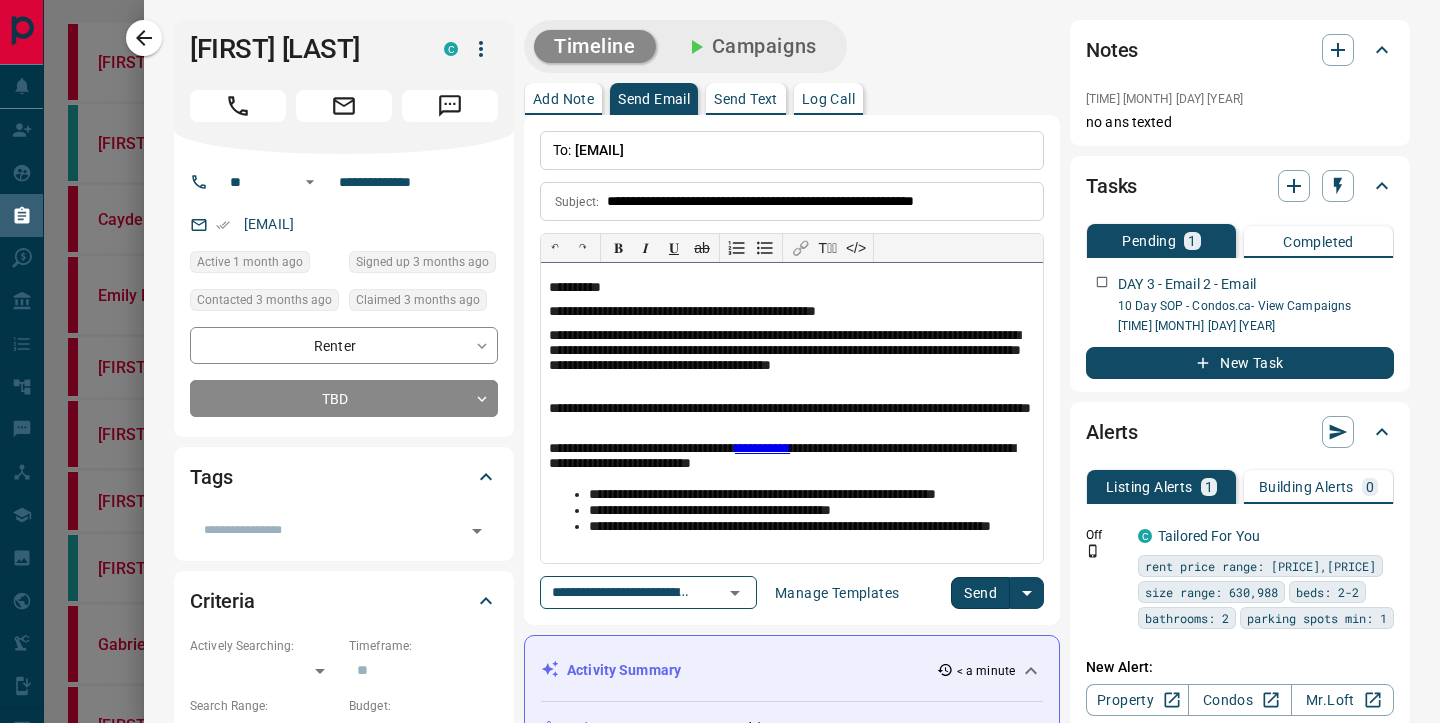 click on "**********" at bounding box center [792, 288] 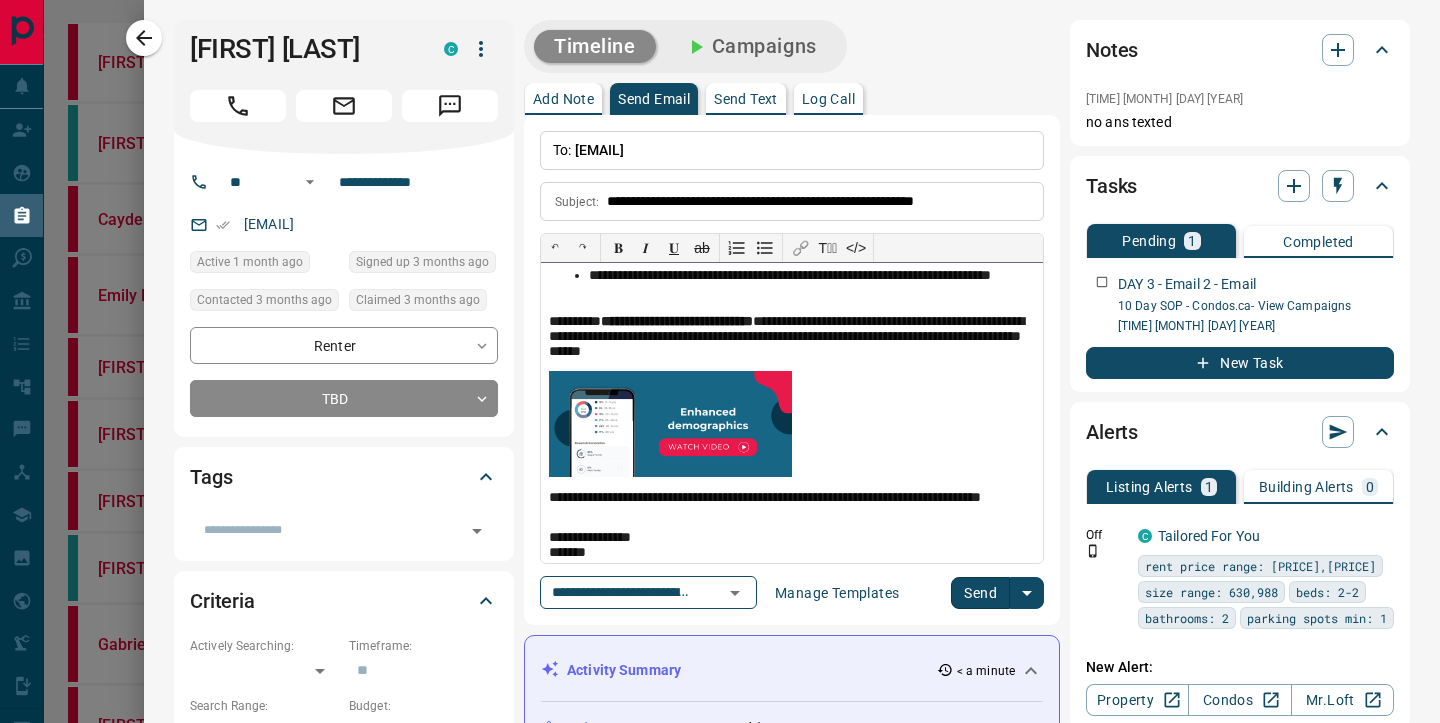 scroll, scrollTop: 289, scrollLeft: 0, axis: vertical 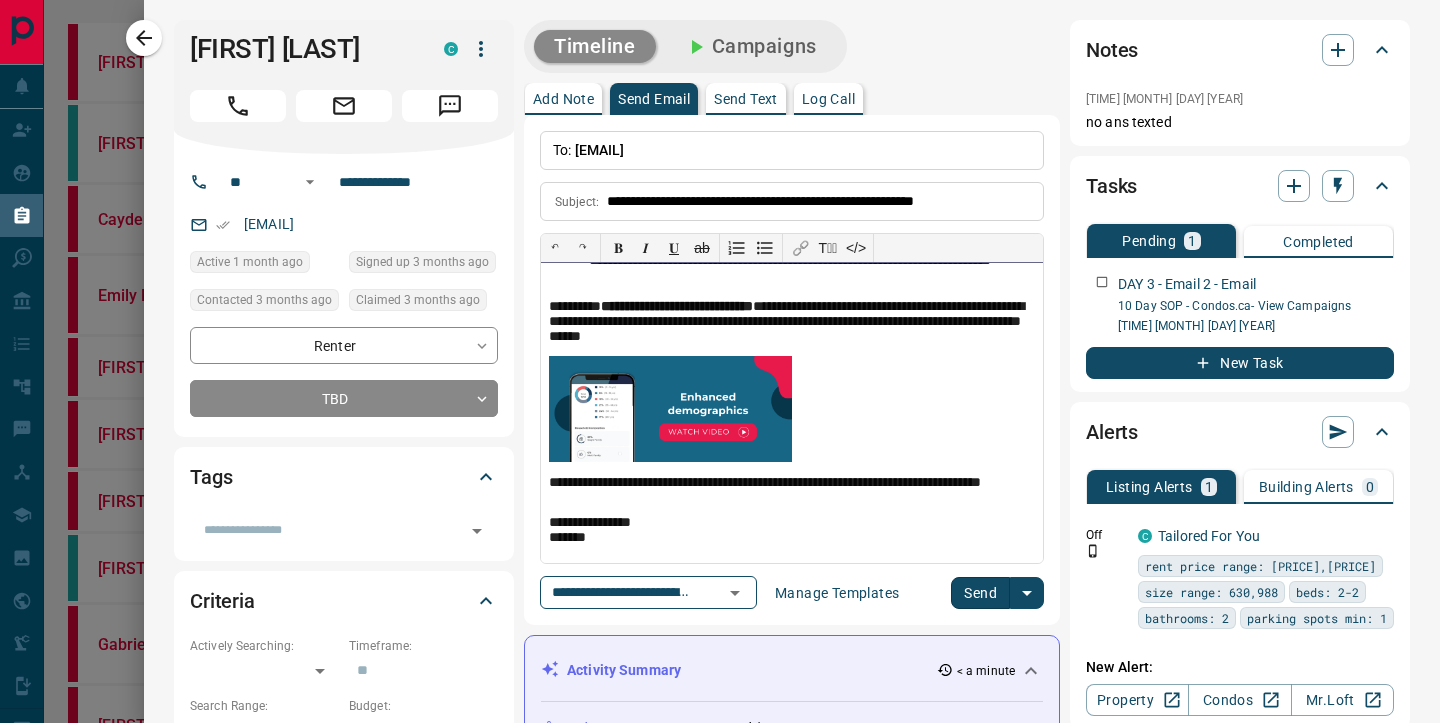 click on "**********" at bounding box center (792, 531) 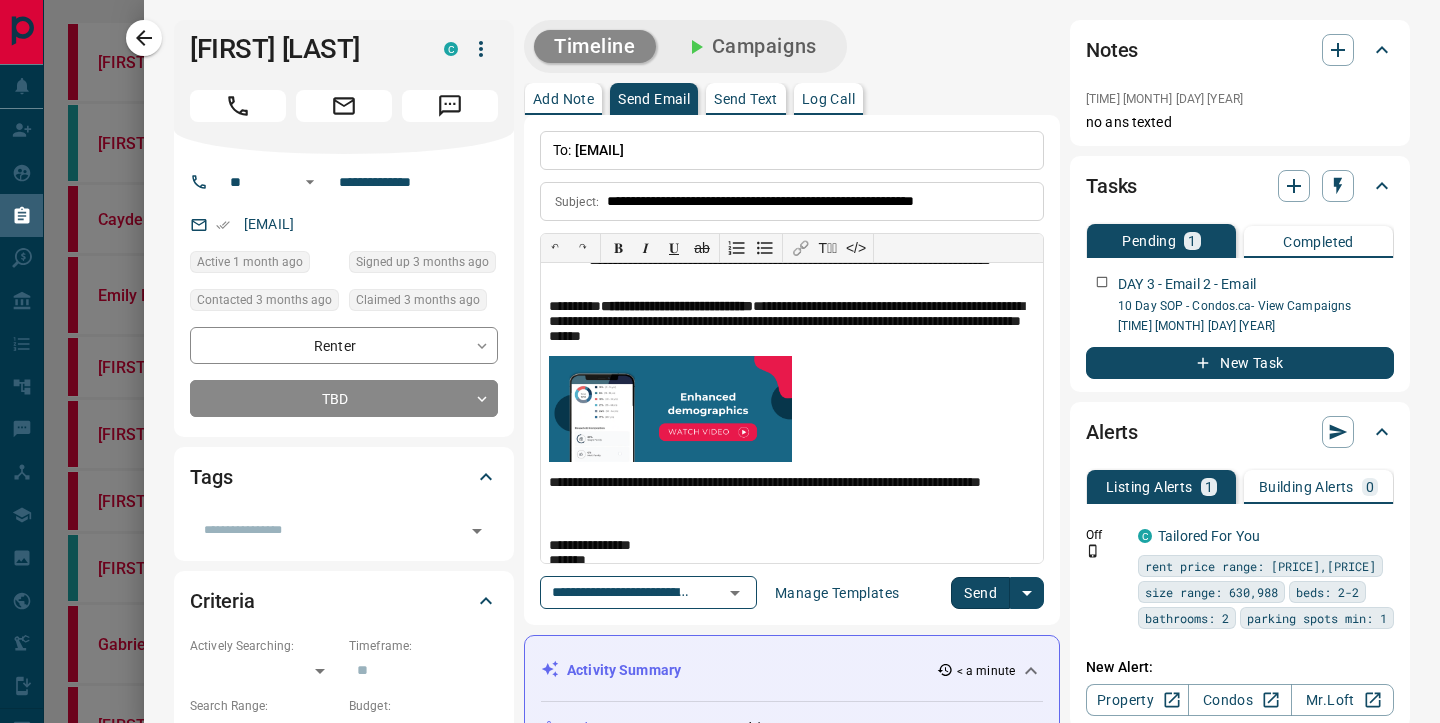 click on "Send" at bounding box center [980, 593] 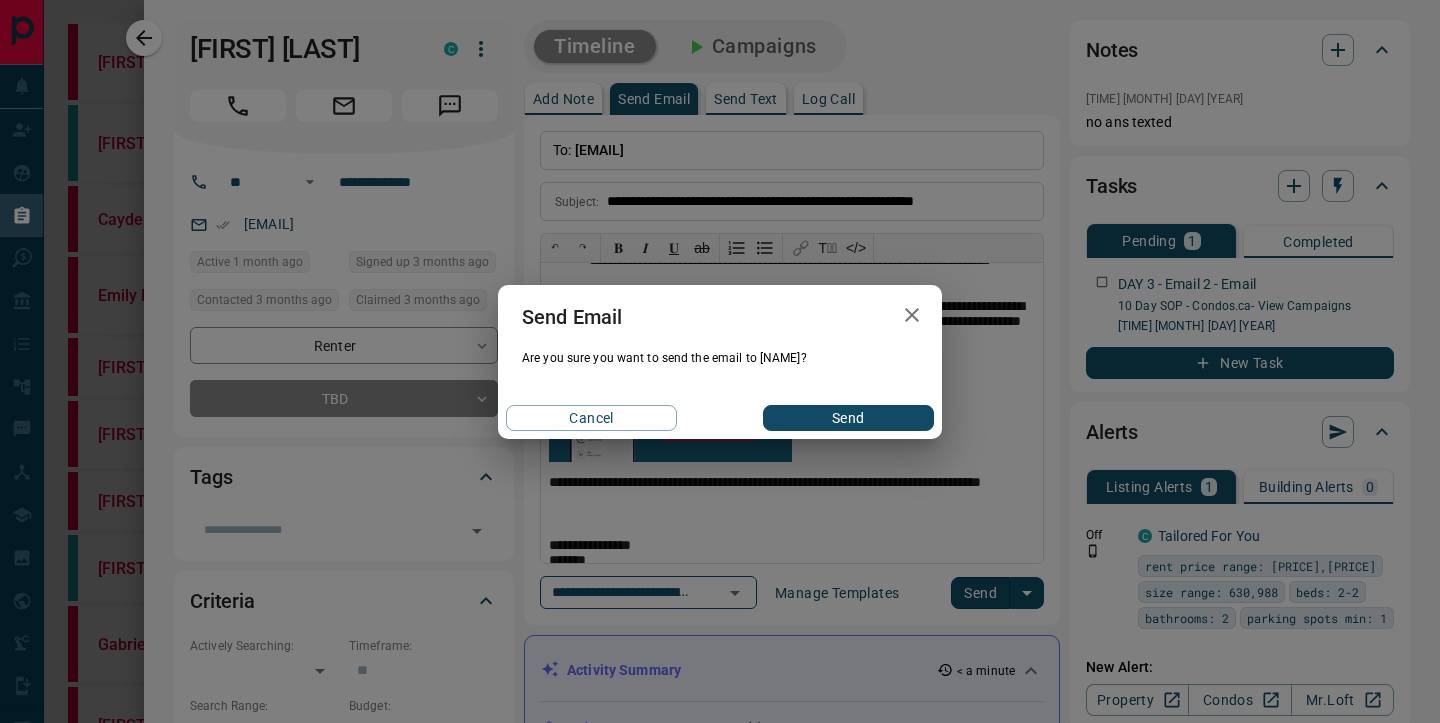 click on "Send" at bounding box center [848, 418] 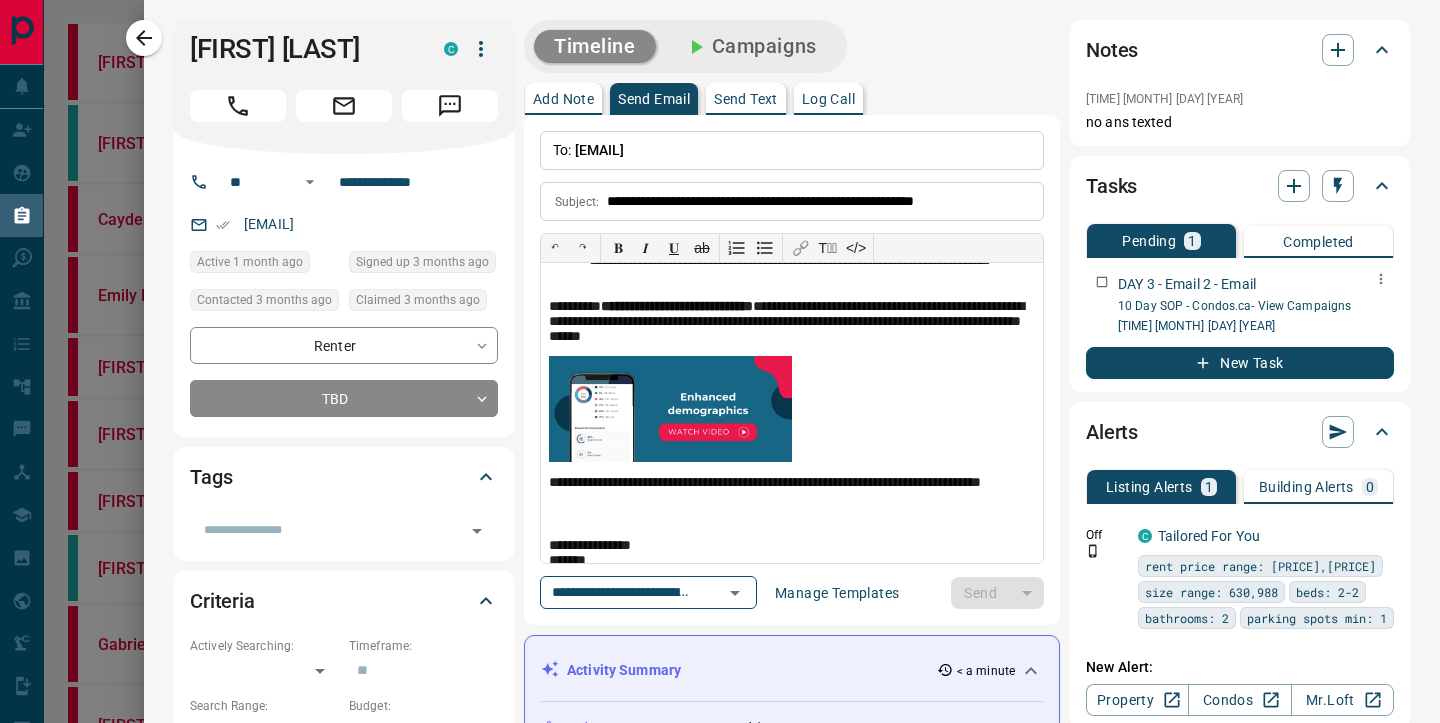 type 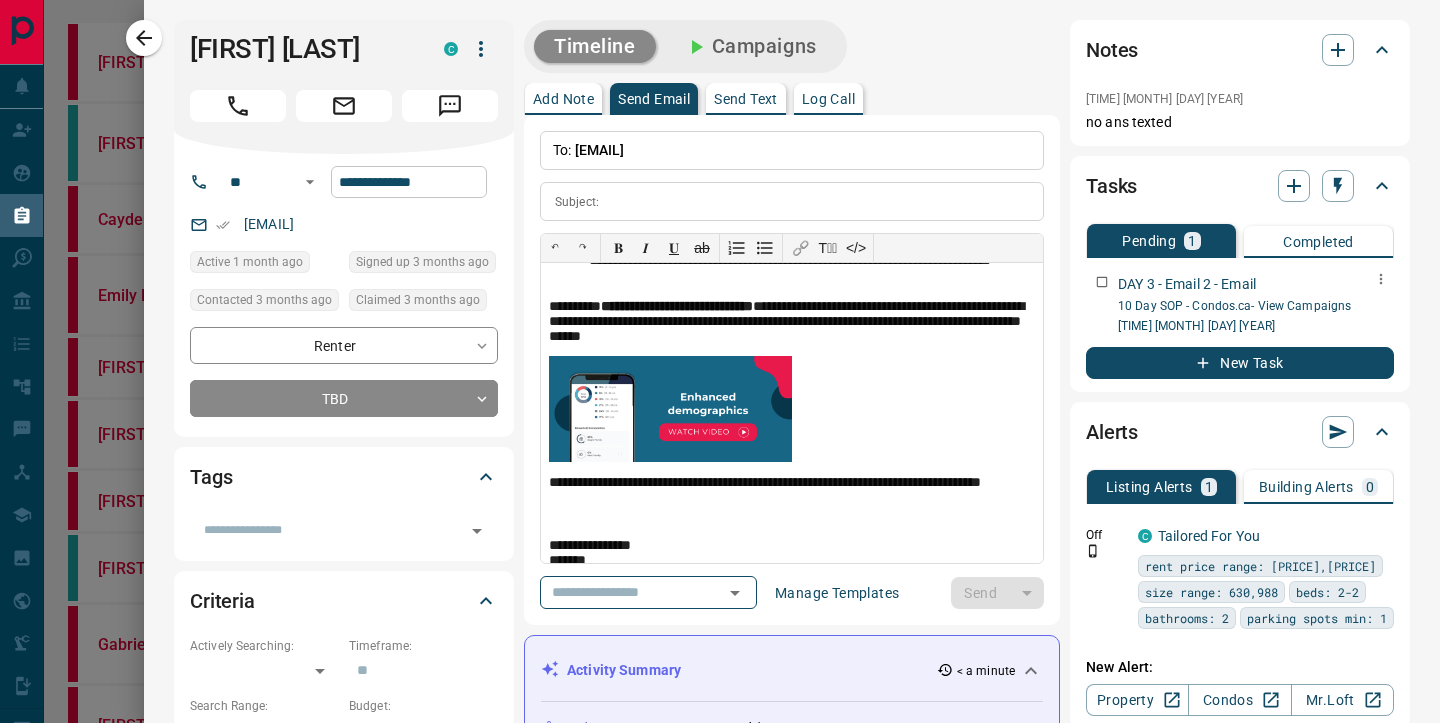 scroll, scrollTop: 0, scrollLeft: 0, axis: both 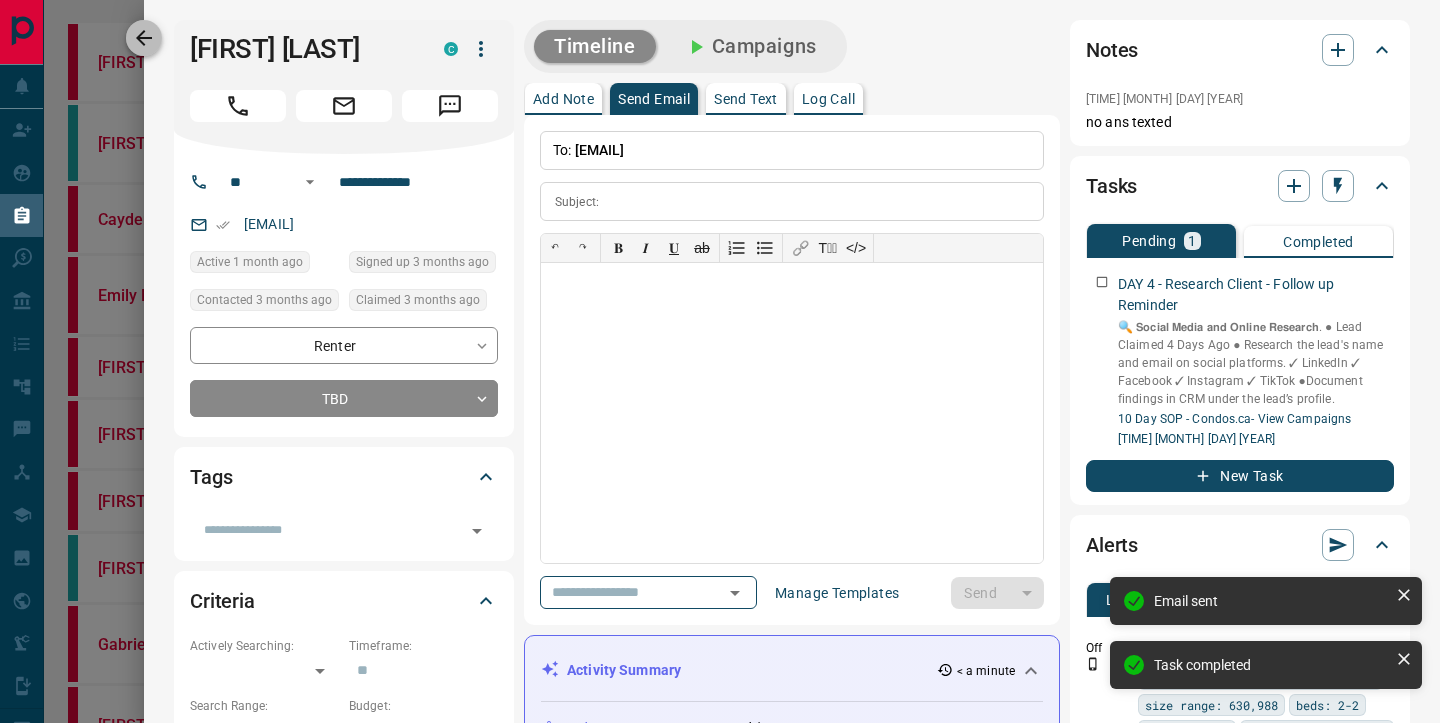 click at bounding box center [144, 38] 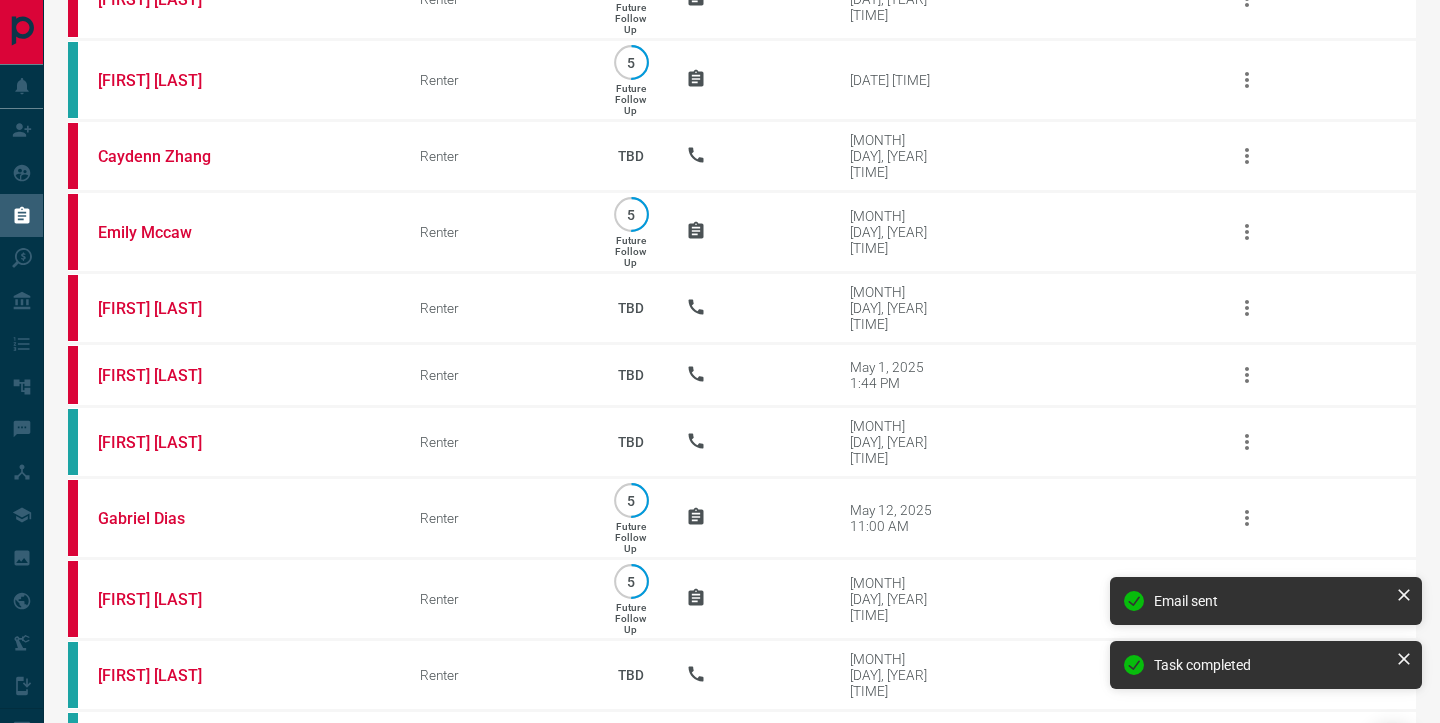 scroll, scrollTop: 190, scrollLeft: 0, axis: vertical 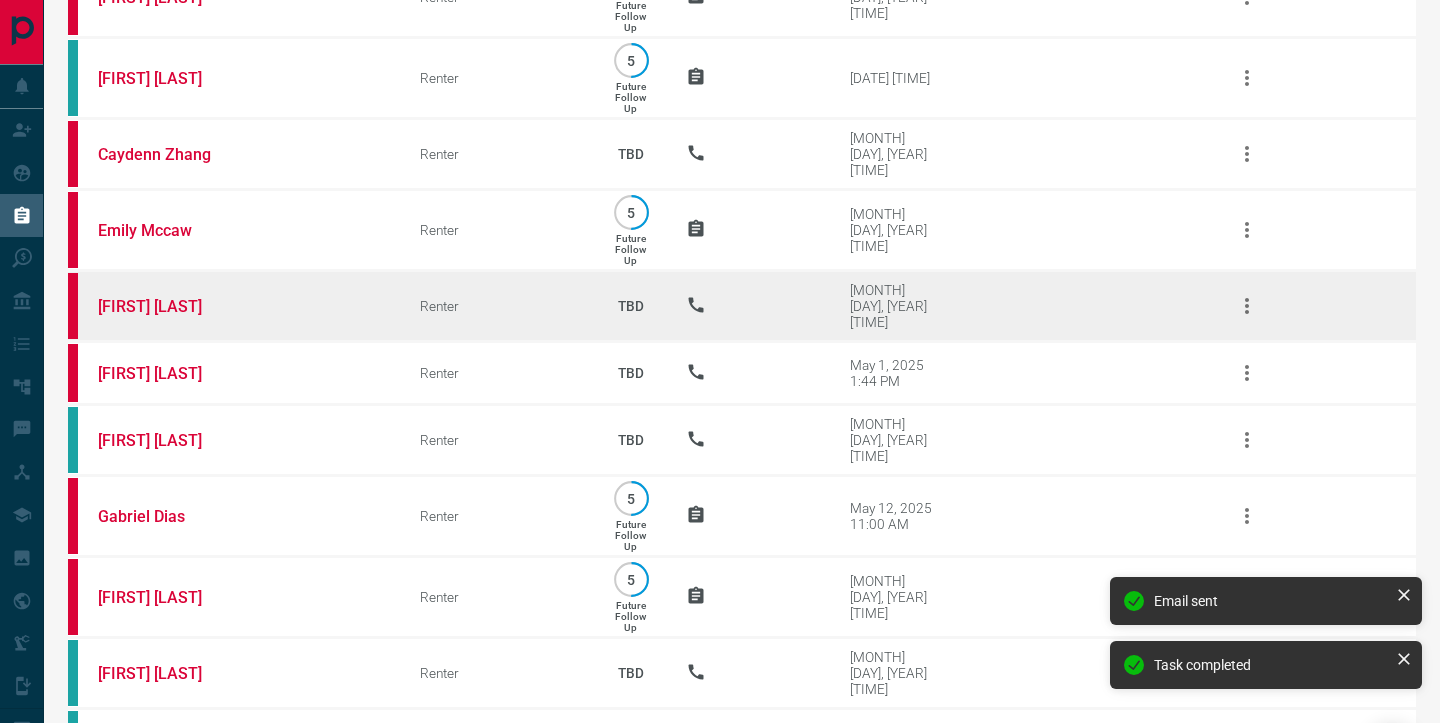 click on "[FIRST] [LAST]" at bounding box center [229, 306] 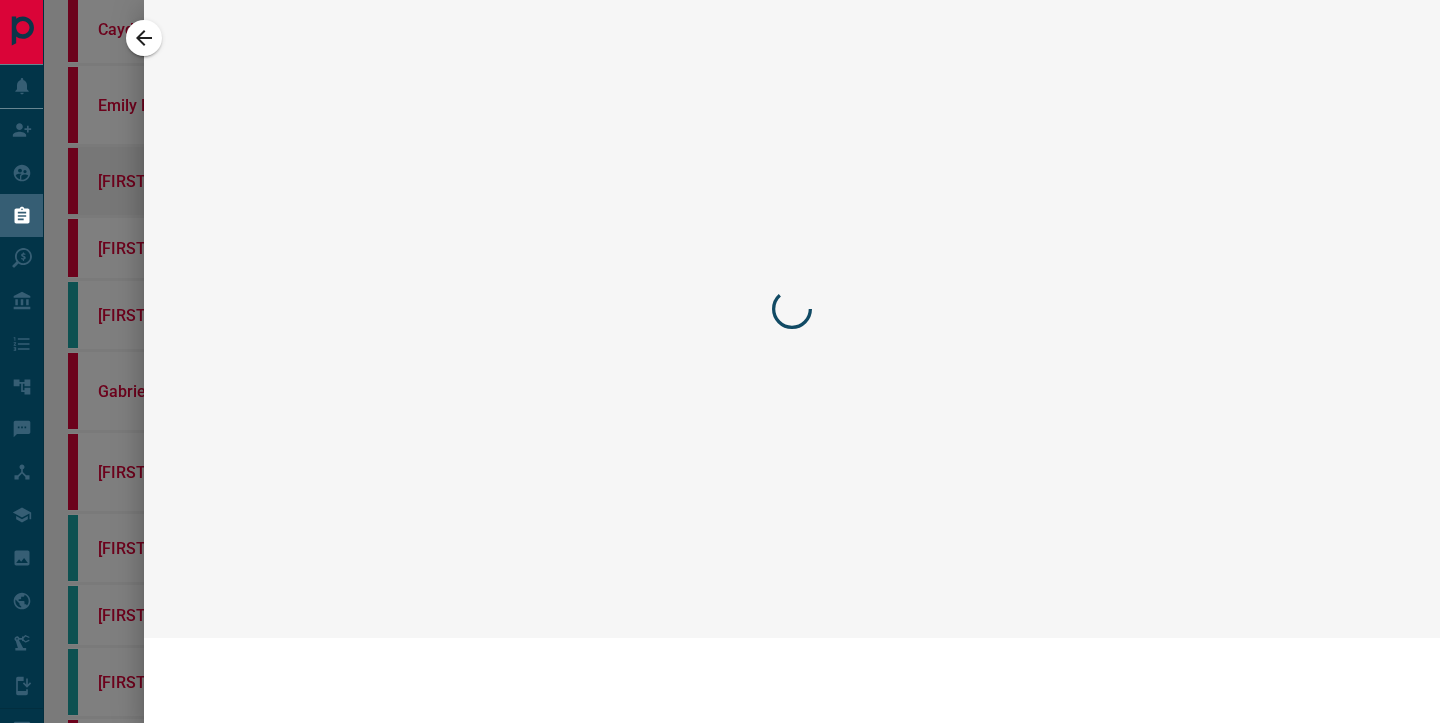 scroll, scrollTop: 65, scrollLeft: 0, axis: vertical 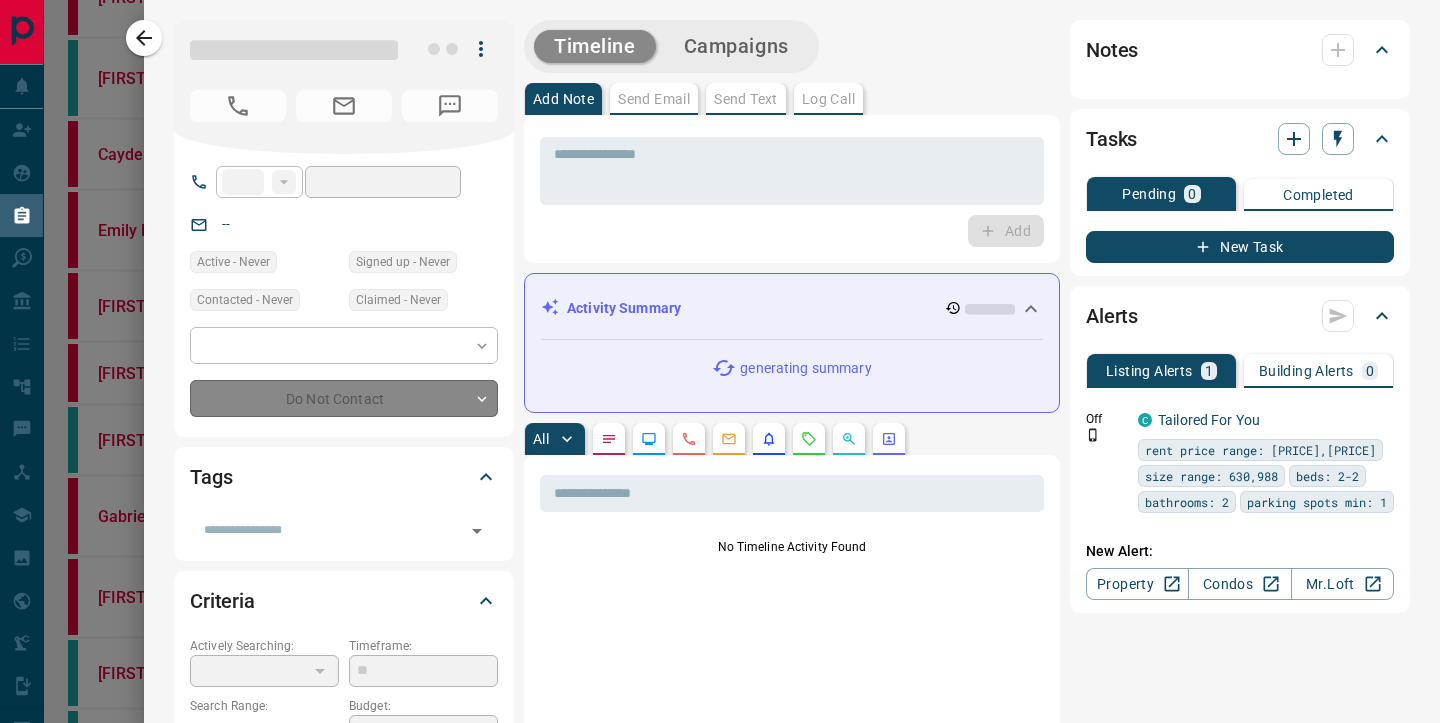 type on "**" 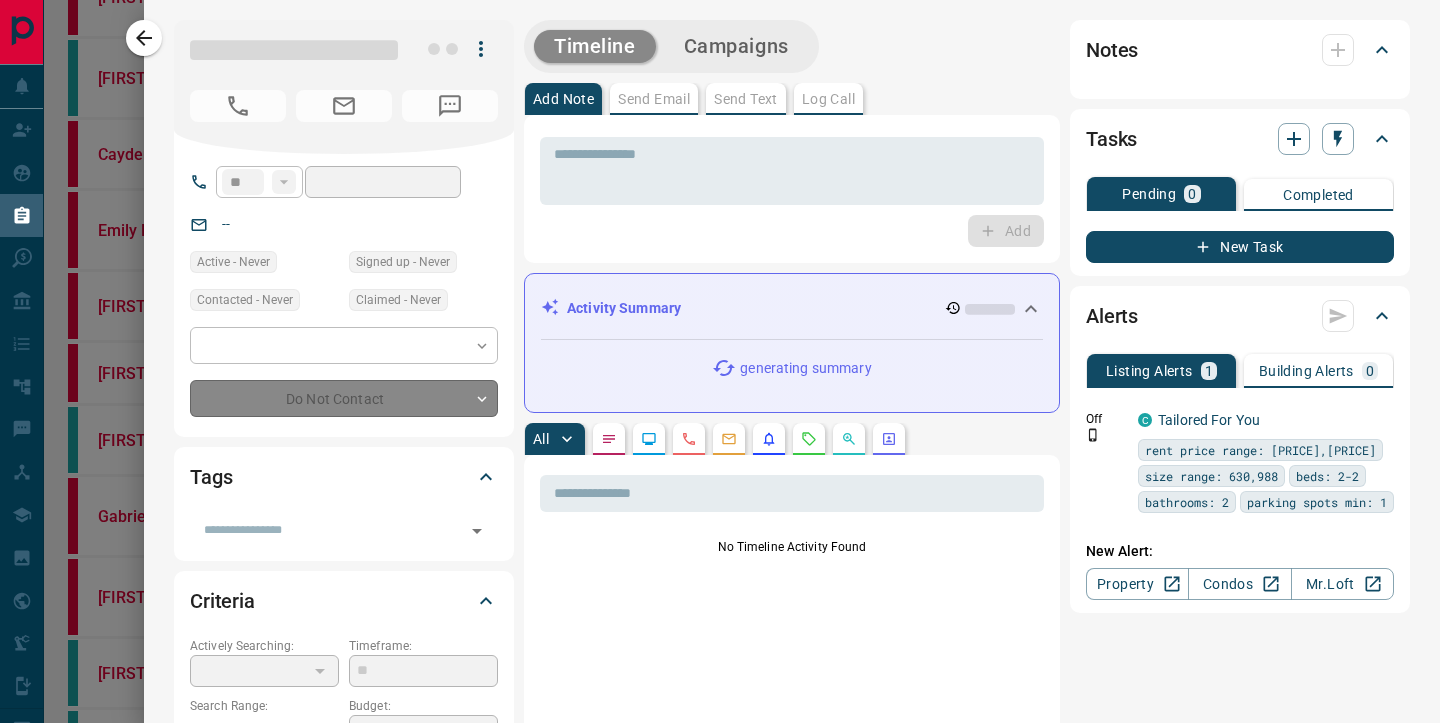 type on "**********" 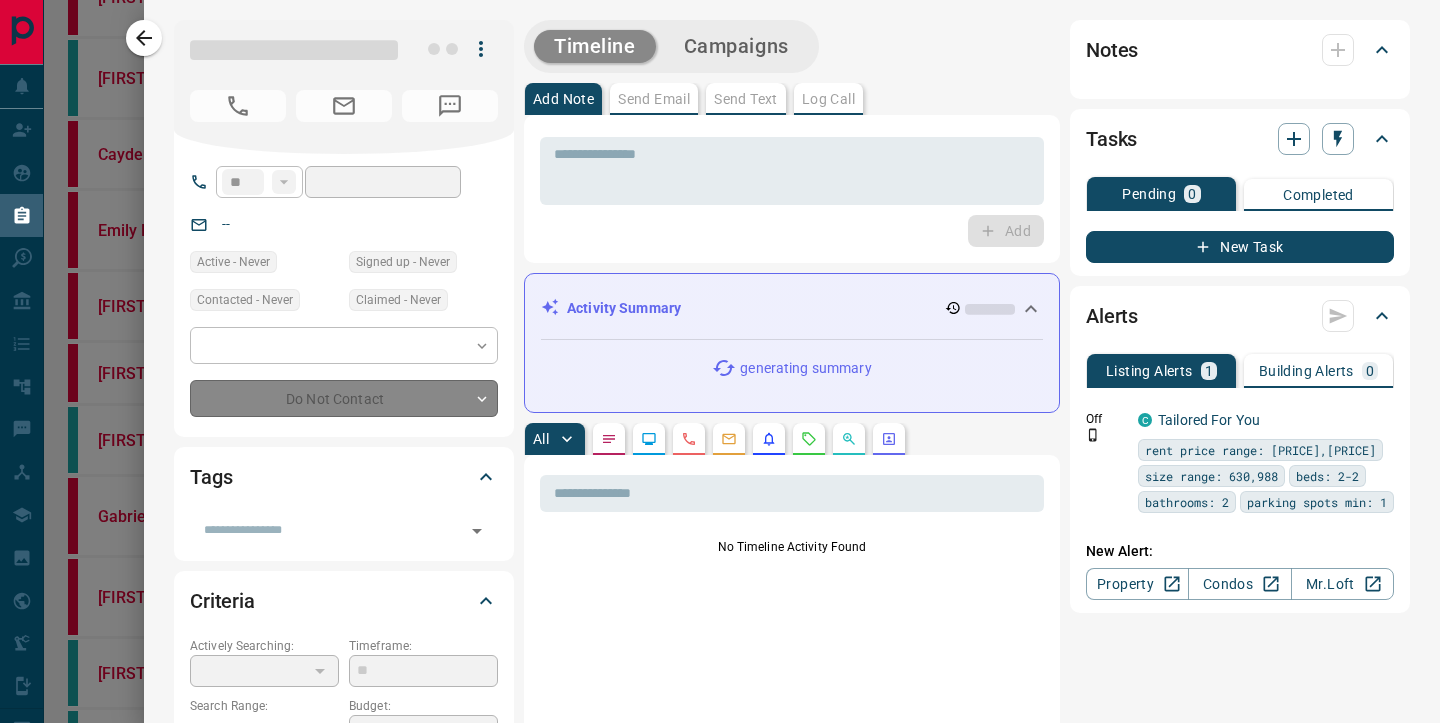type on "**" 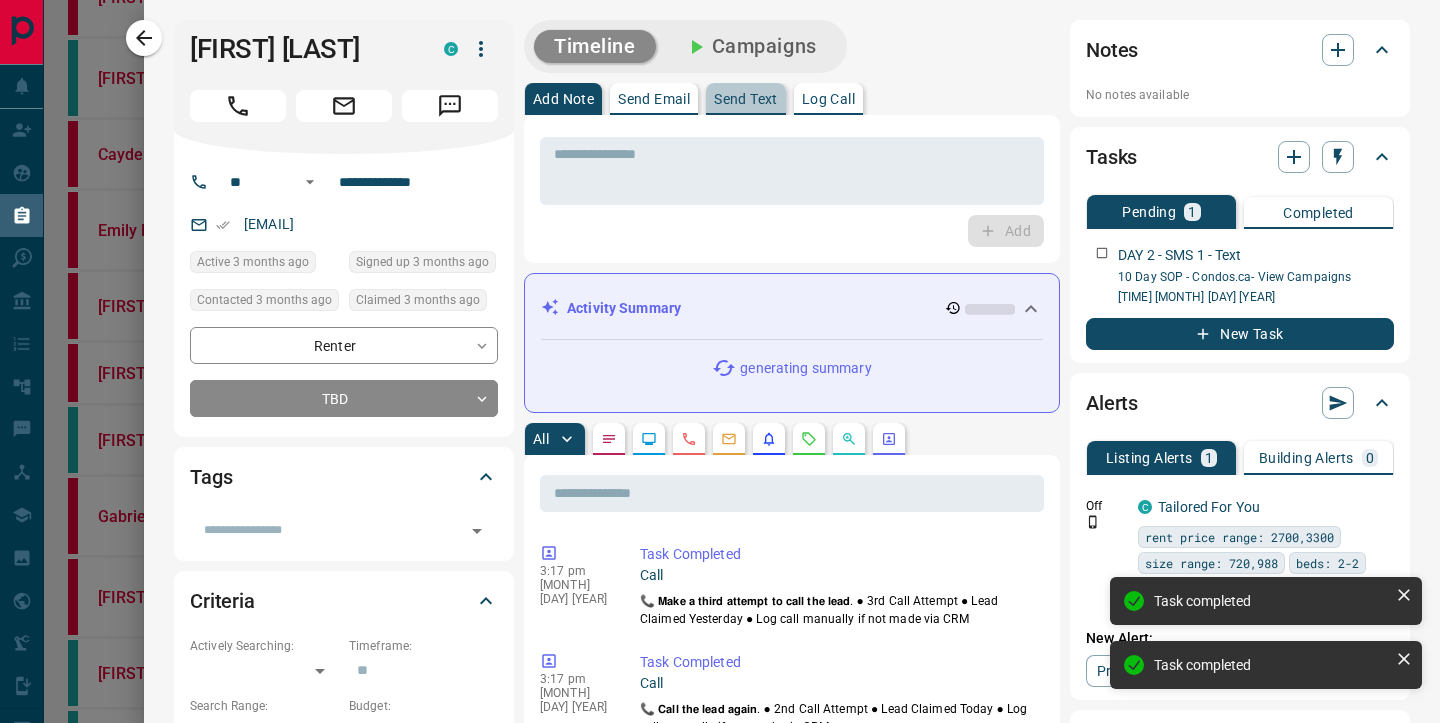 click on "Send Text" at bounding box center [746, 99] 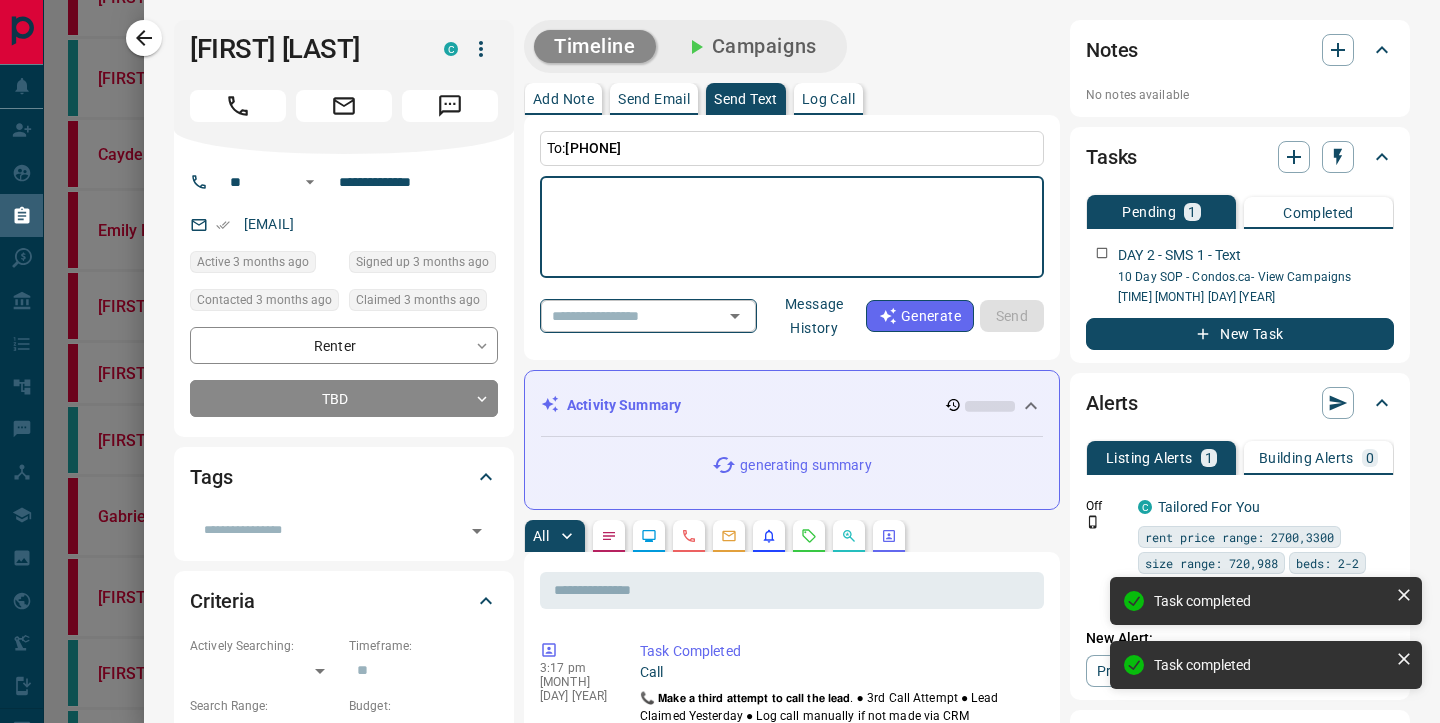 click 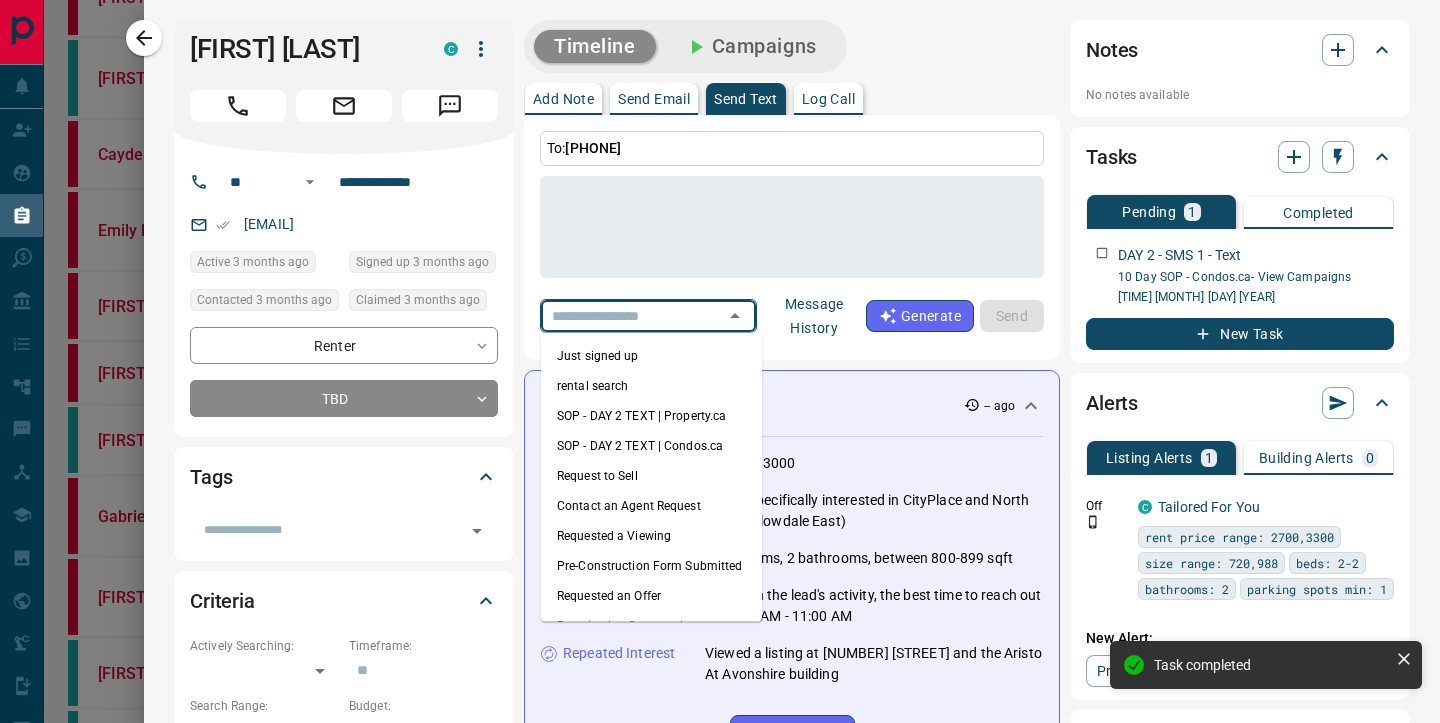 click on "SOP - DAY 2 TEXT | Condos.ca" at bounding box center (651, 446) 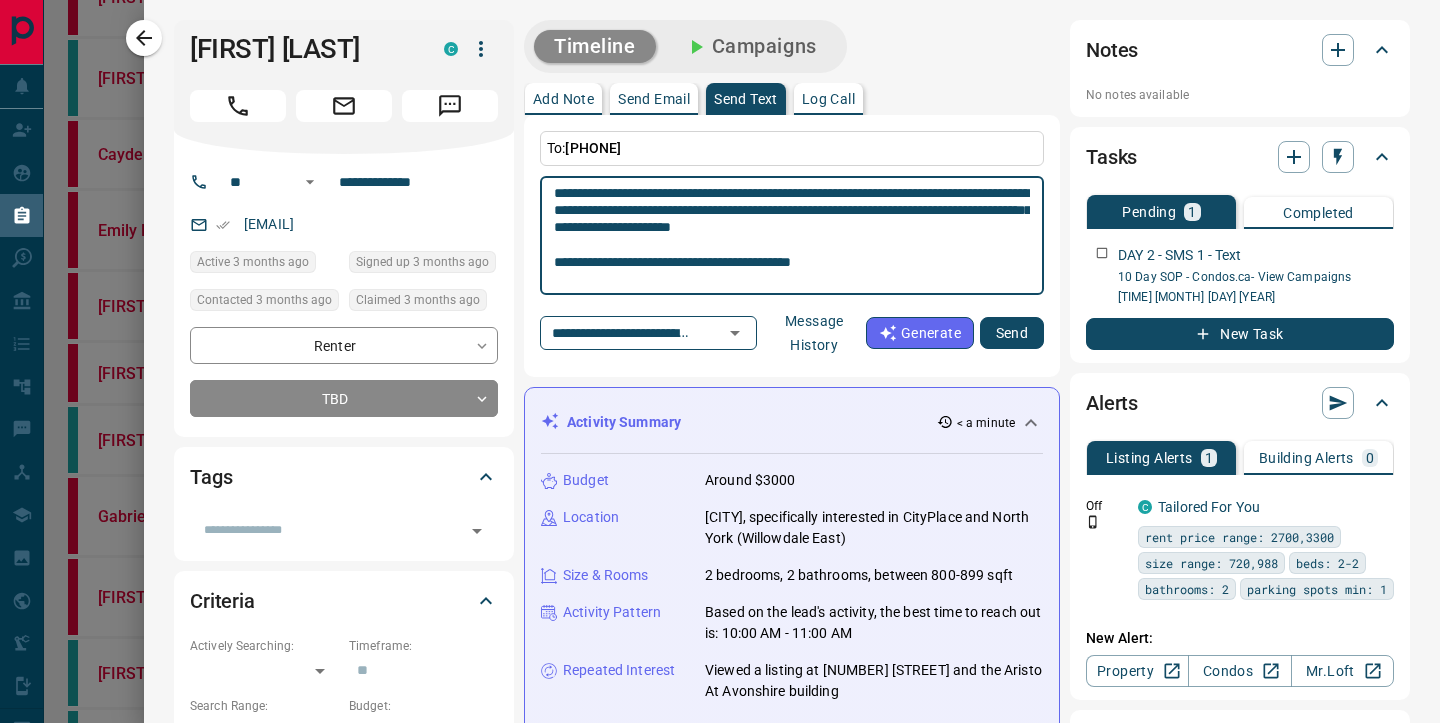 drag, startPoint x: 737, startPoint y: 197, endPoint x: 675, endPoint y: 197, distance: 62 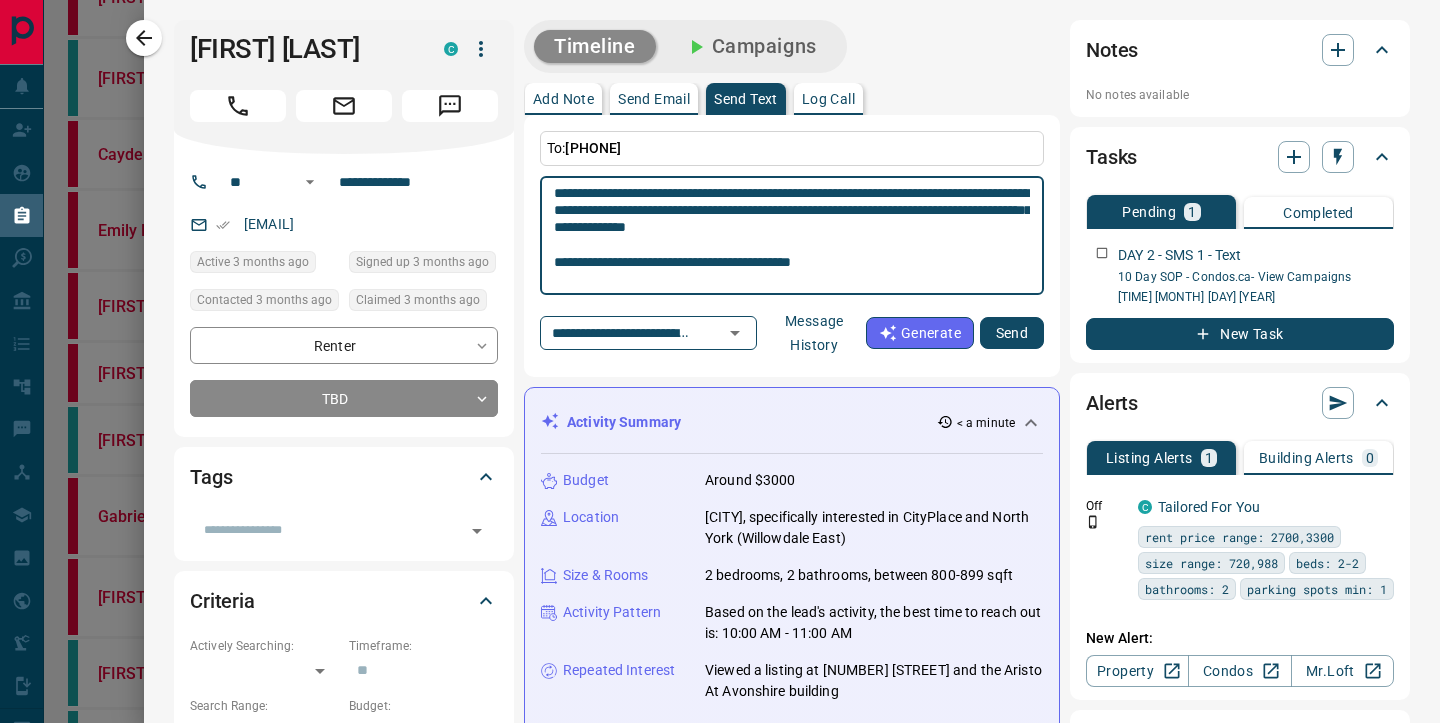 scroll, scrollTop: 70, scrollLeft: 0, axis: vertical 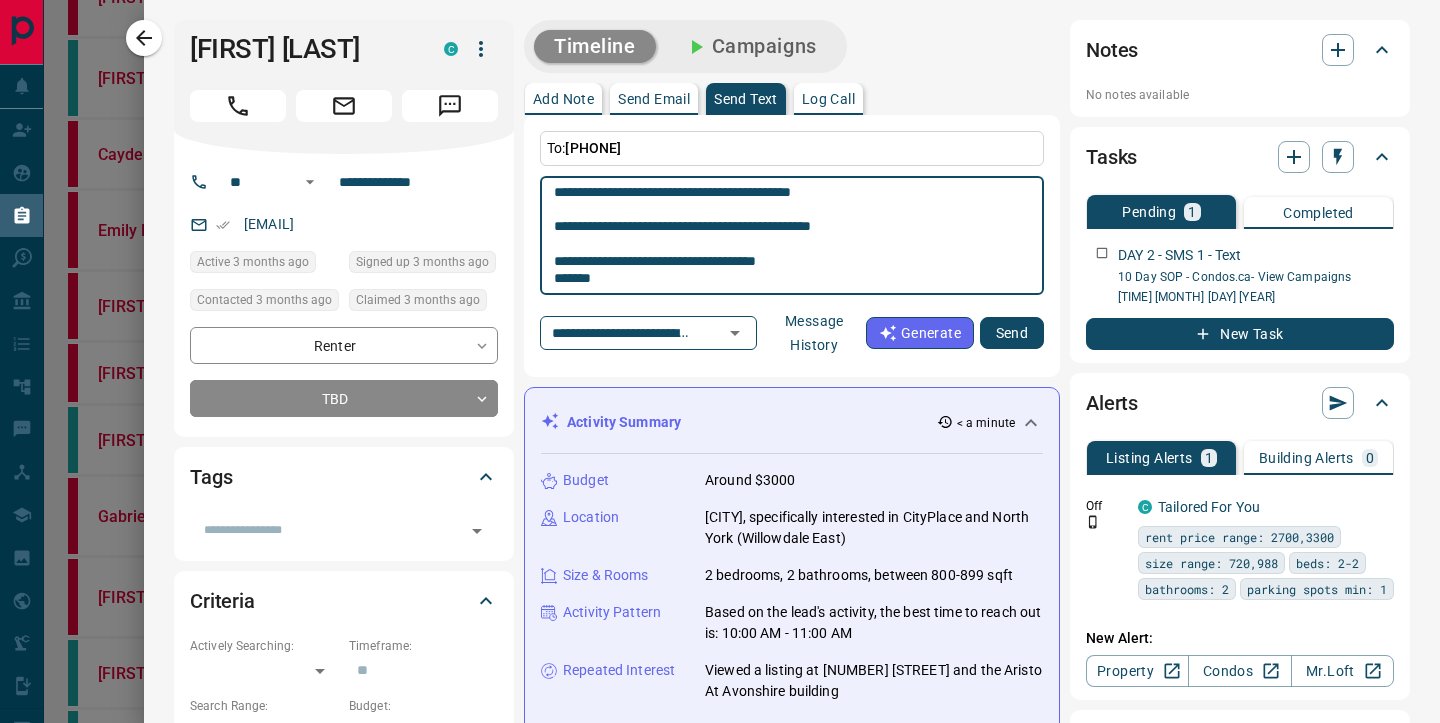 drag, startPoint x: 647, startPoint y: 281, endPoint x: 525, endPoint y: 280, distance: 122.0041 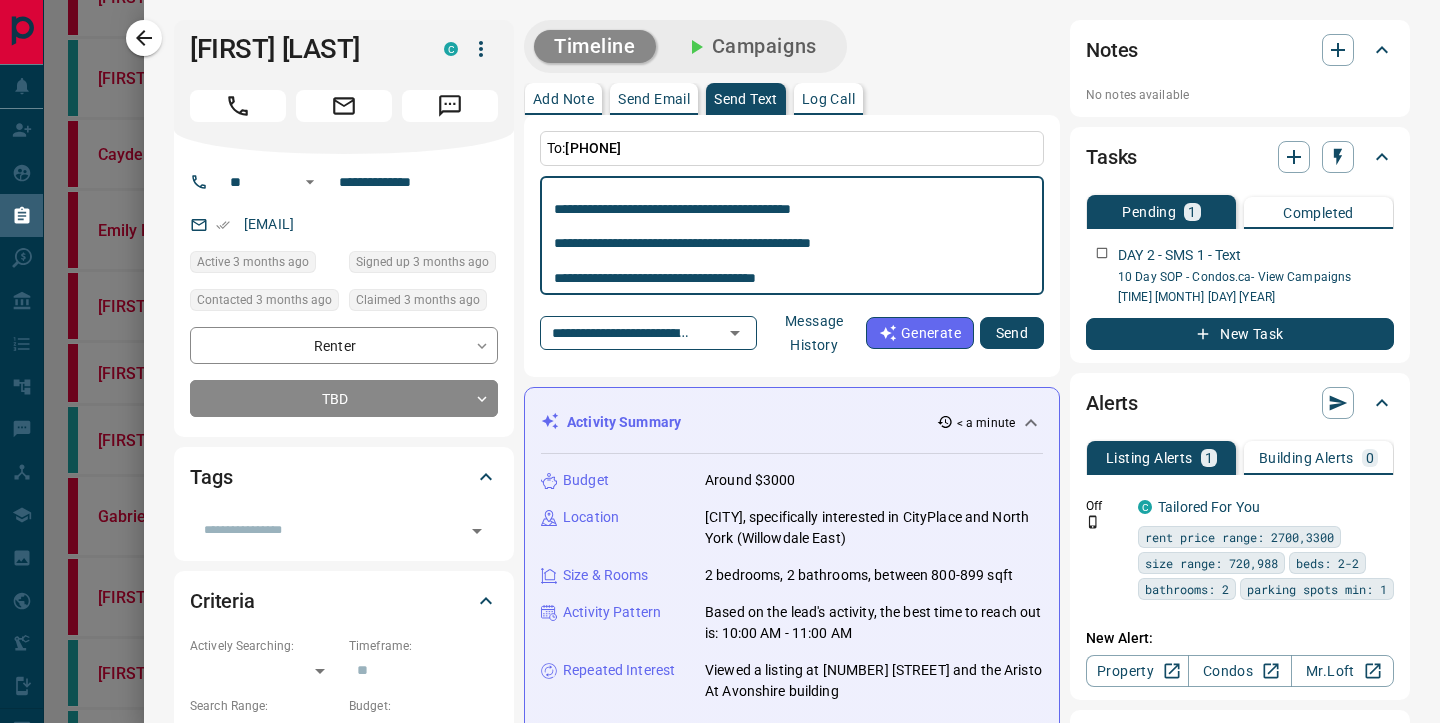scroll, scrollTop: 53, scrollLeft: 0, axis: vertical 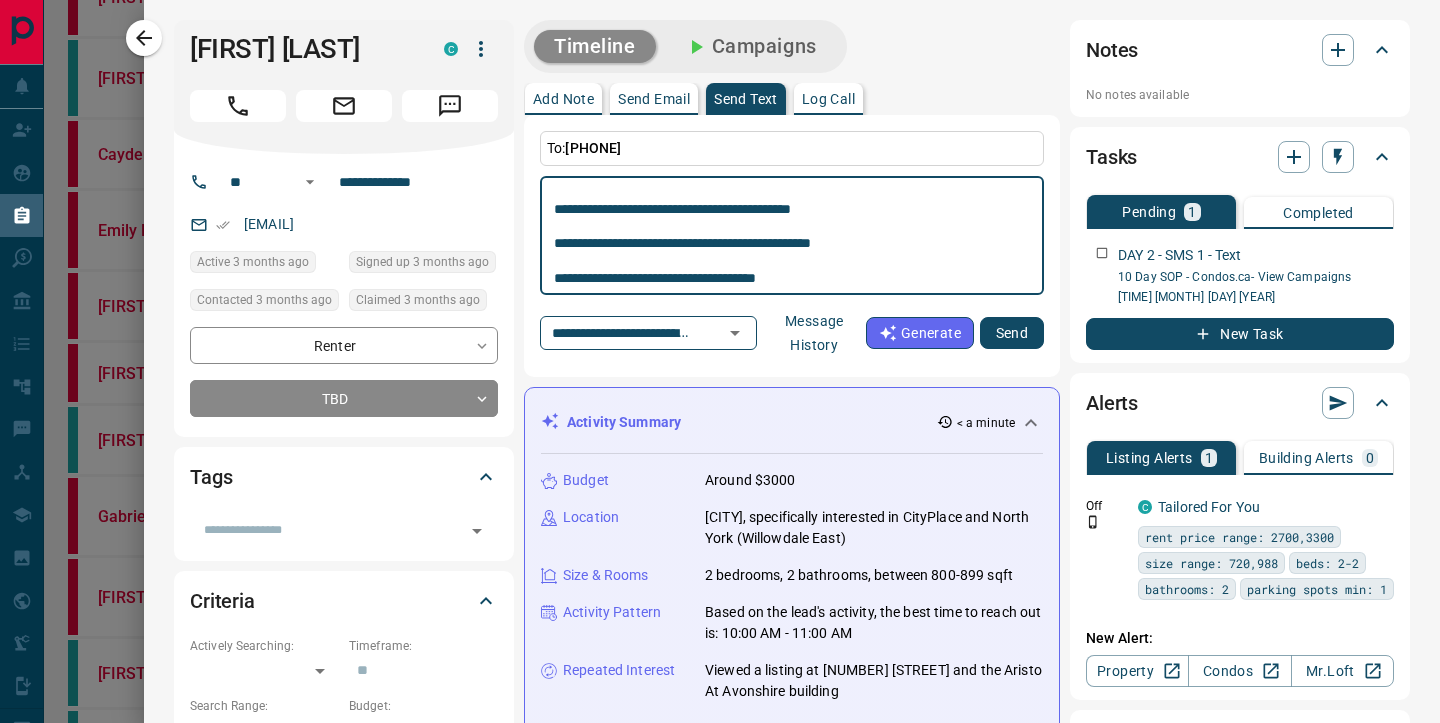 type on "**********" 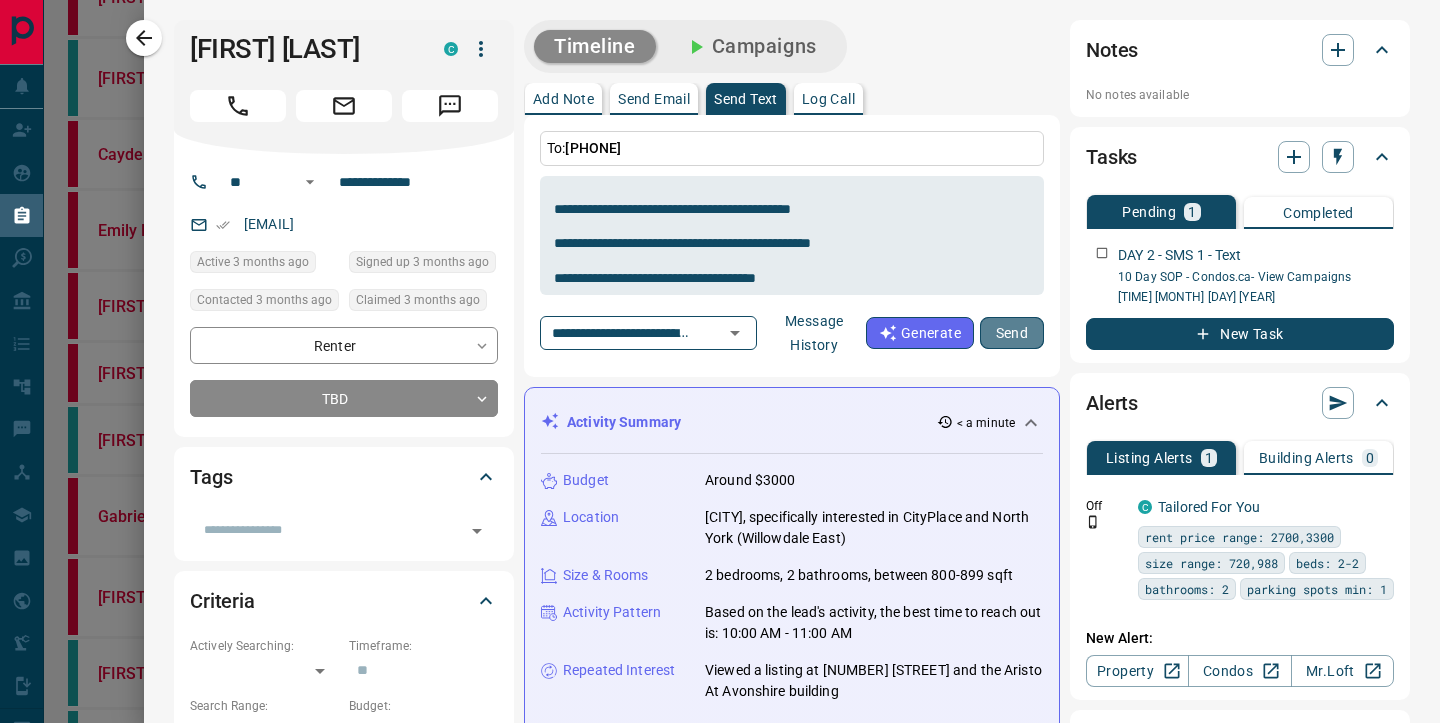 click on "Send" at bounding box center (1012, 333) 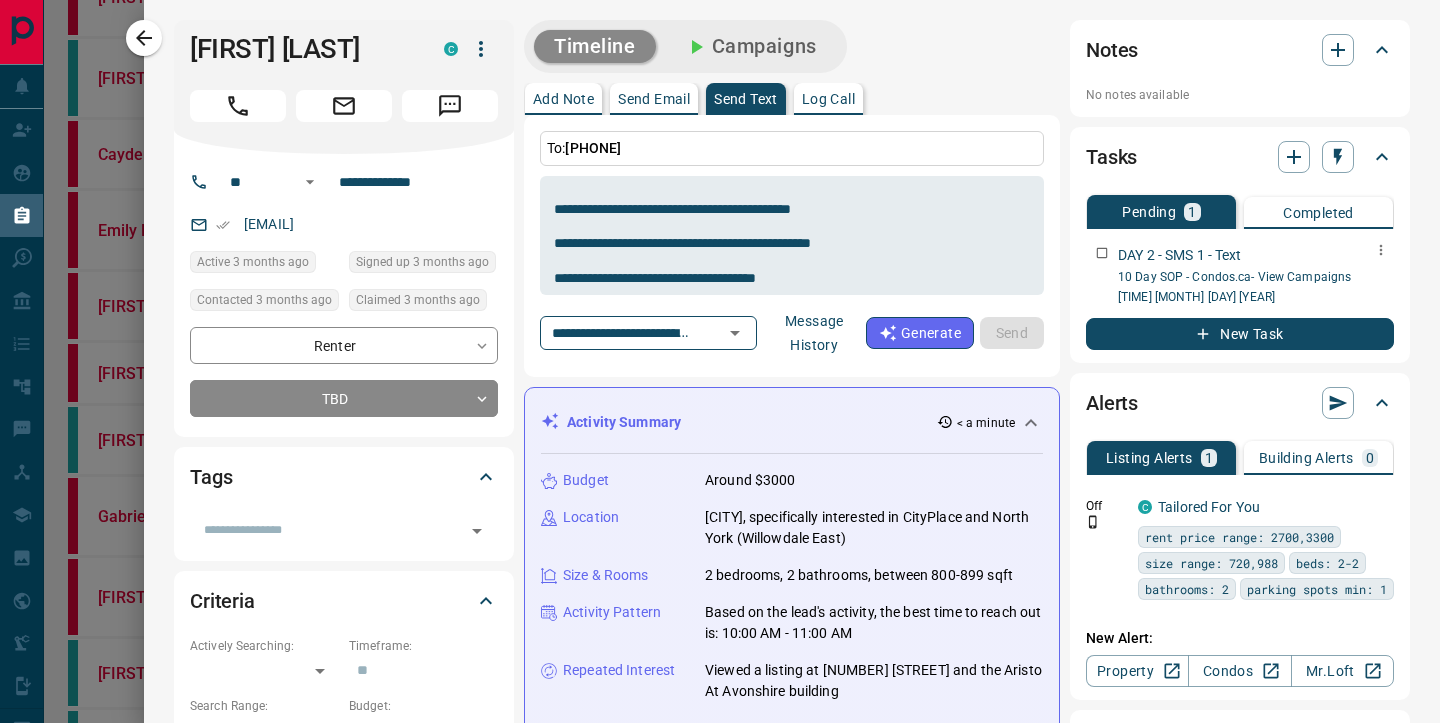 type 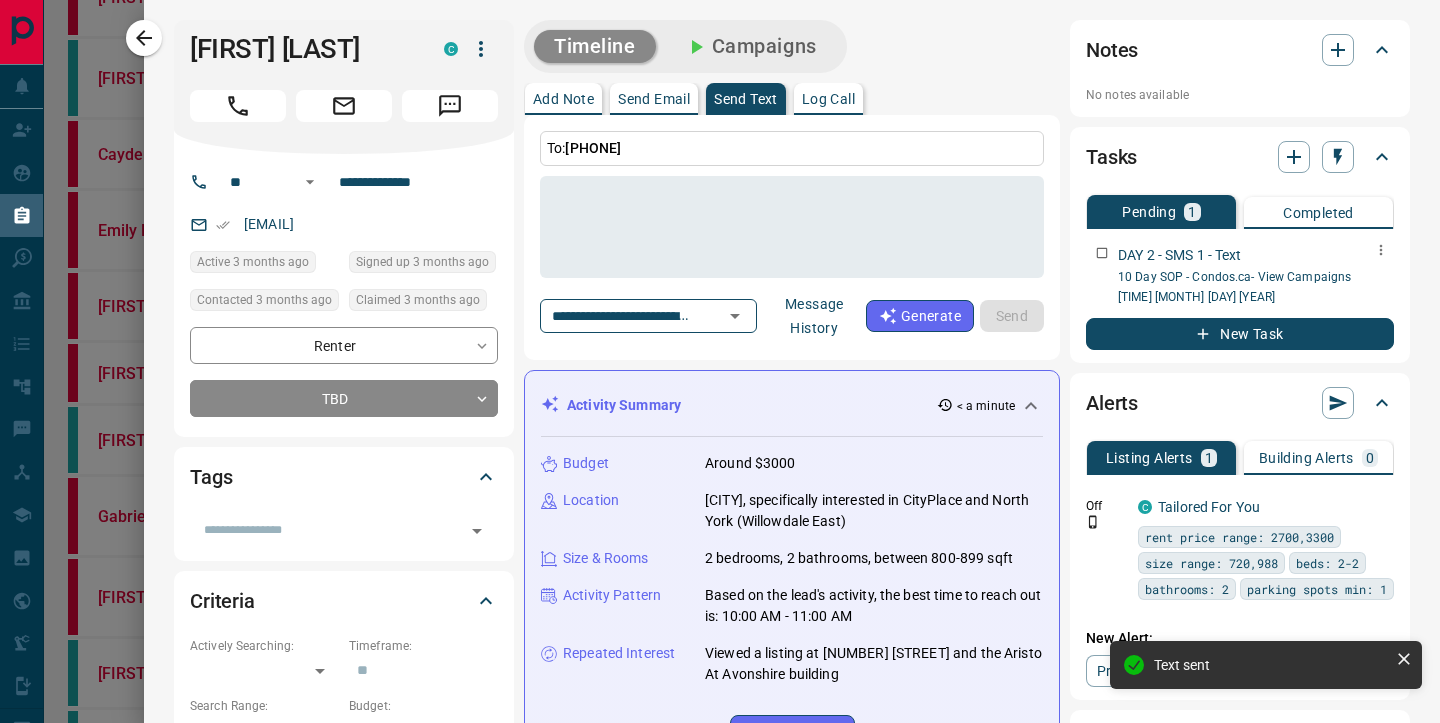 scroll, scrollTop: 0, scrollLeft: 0, axis: both 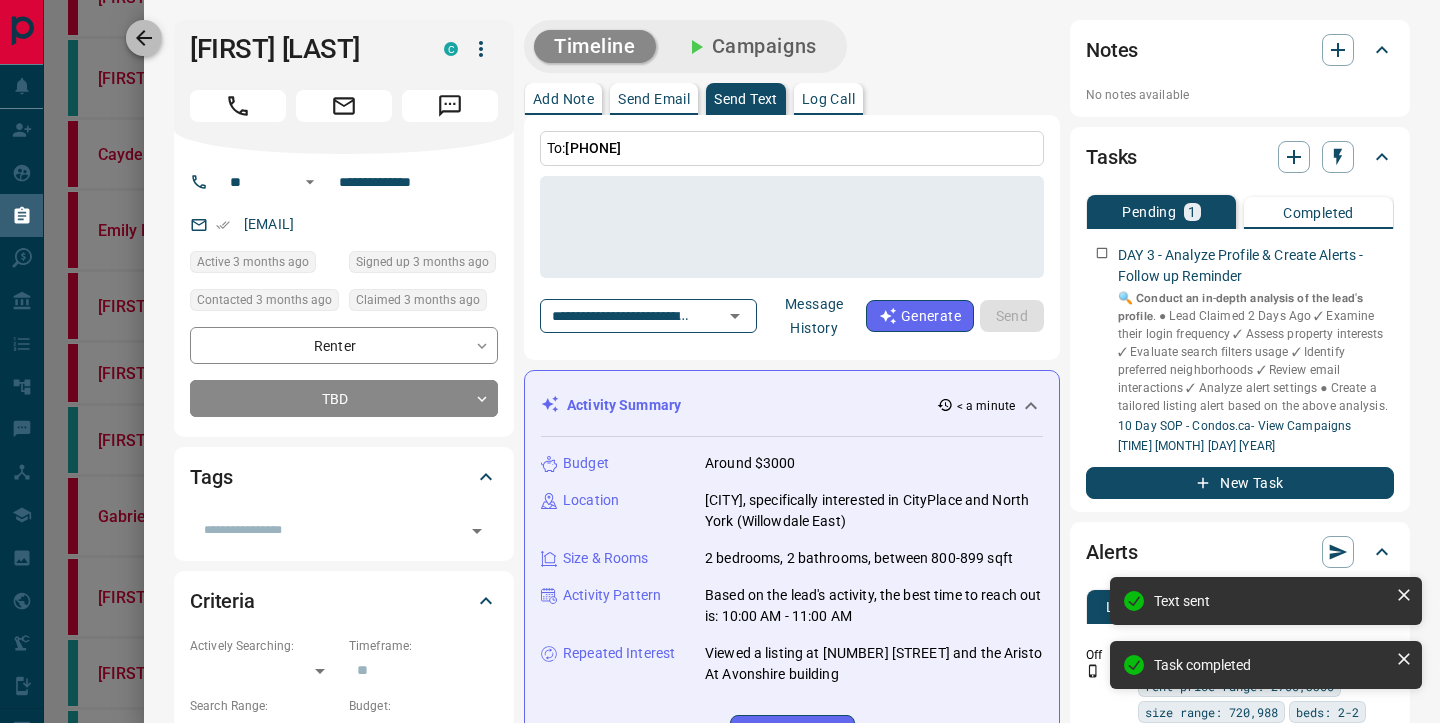 click 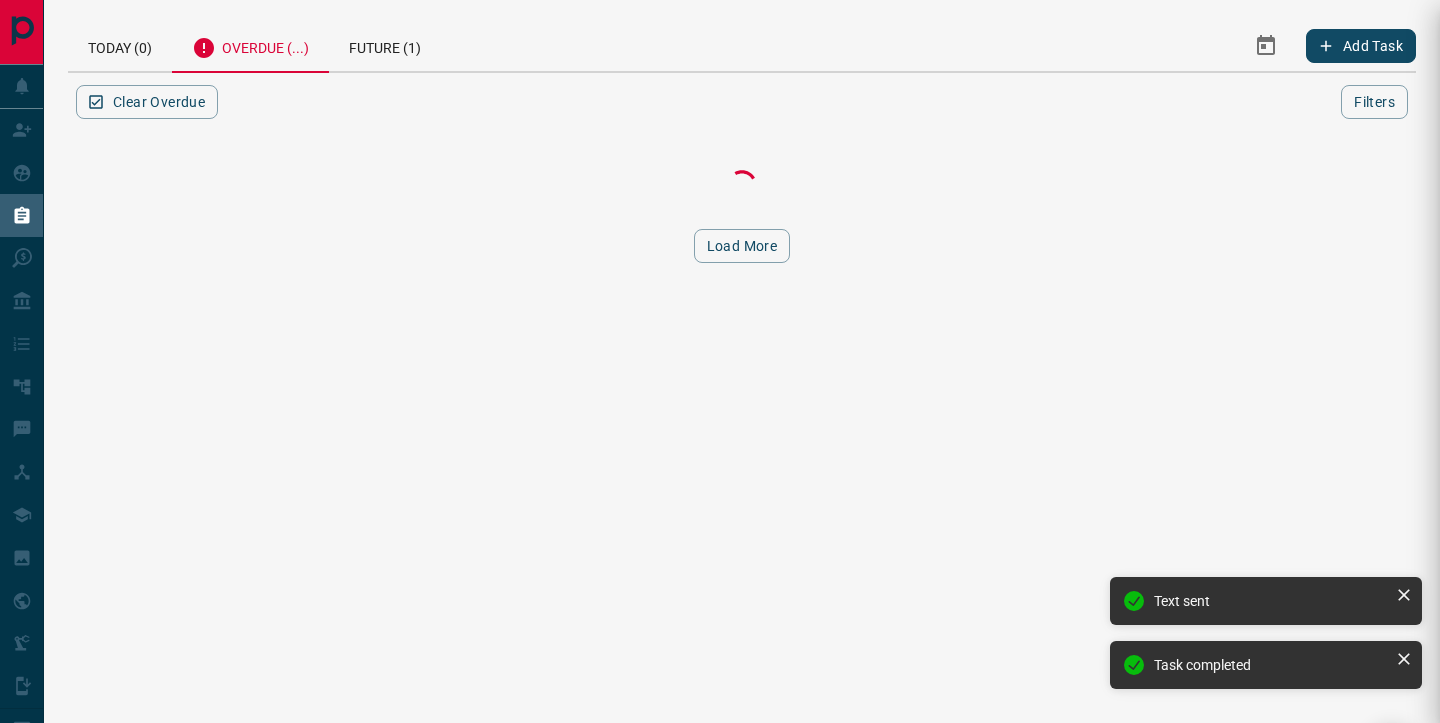 scroll, scrollTop: 0, scrollLeft: 0, axis: both 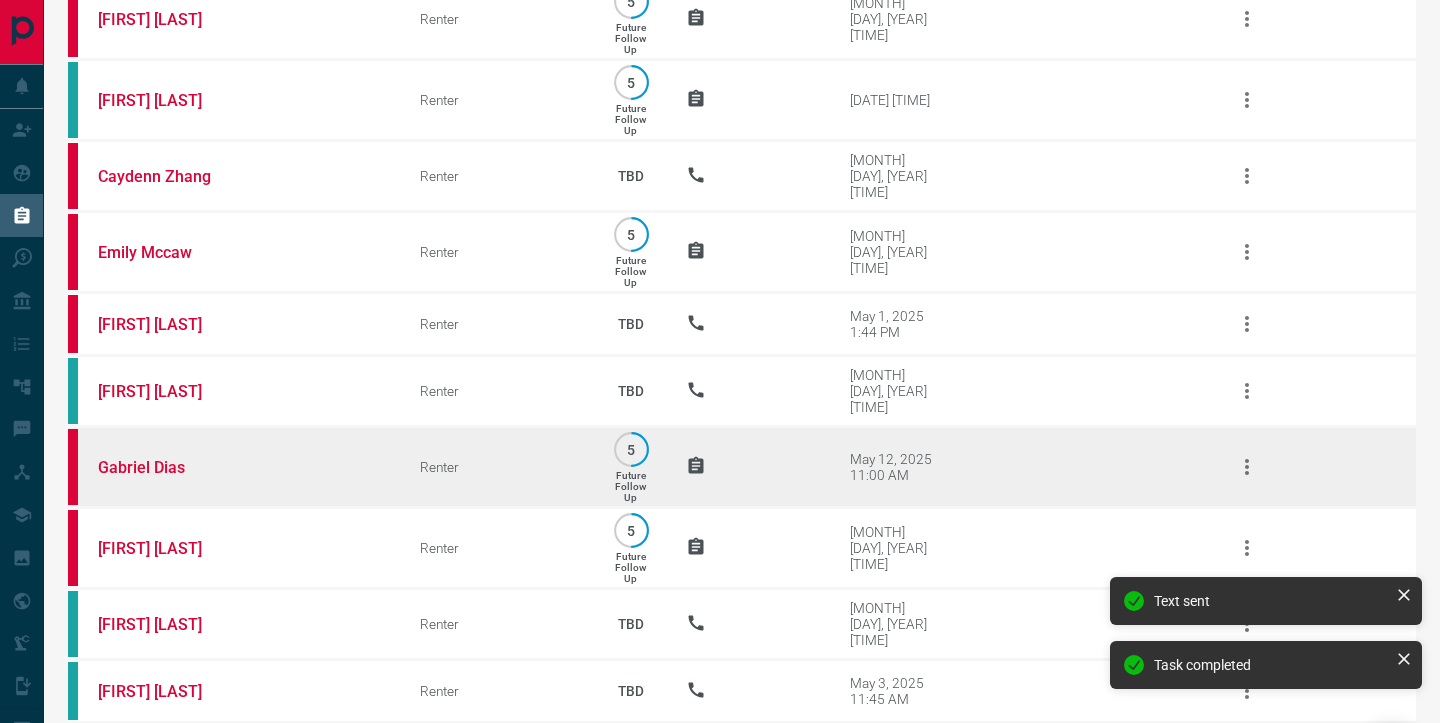 click on "Gabriel Dias" at bounding box center (229, 467) 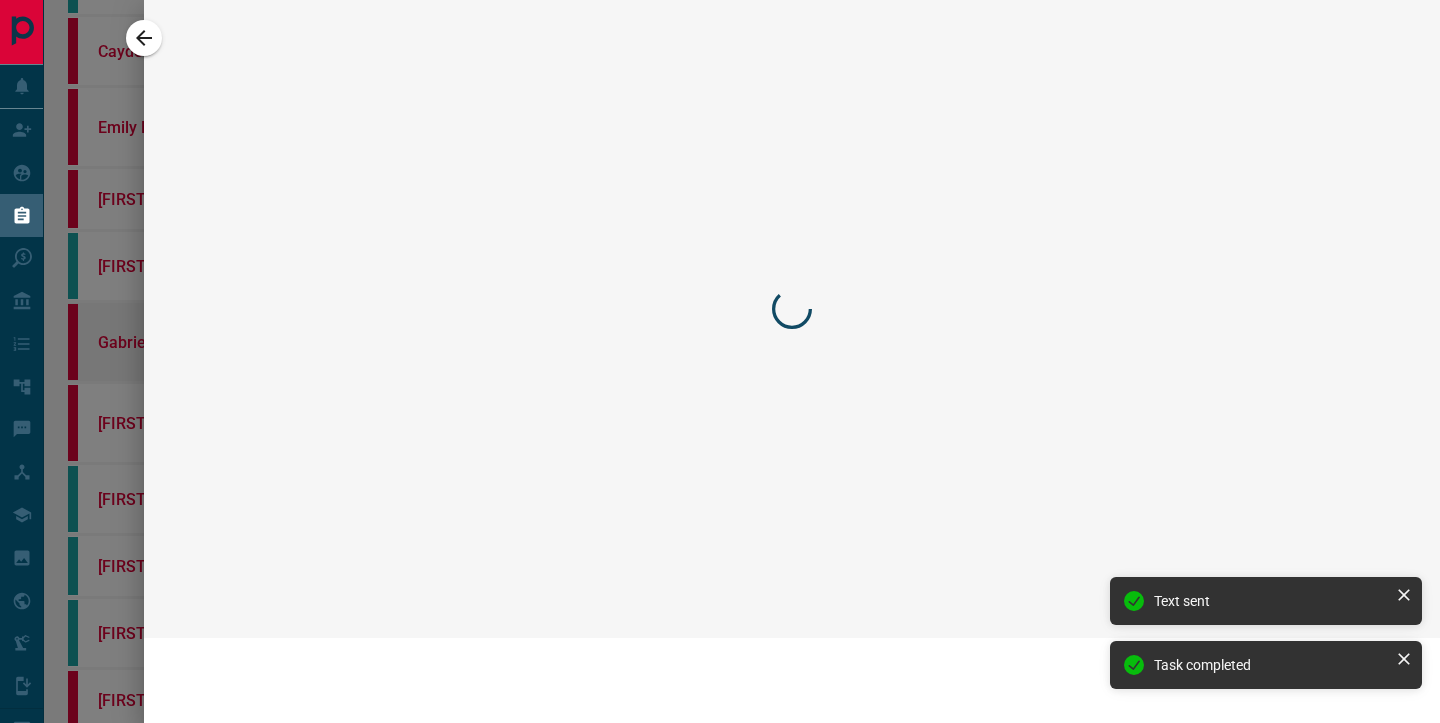 scroll, scrollTop: 43, scrollLeft: 0, axis: vertical 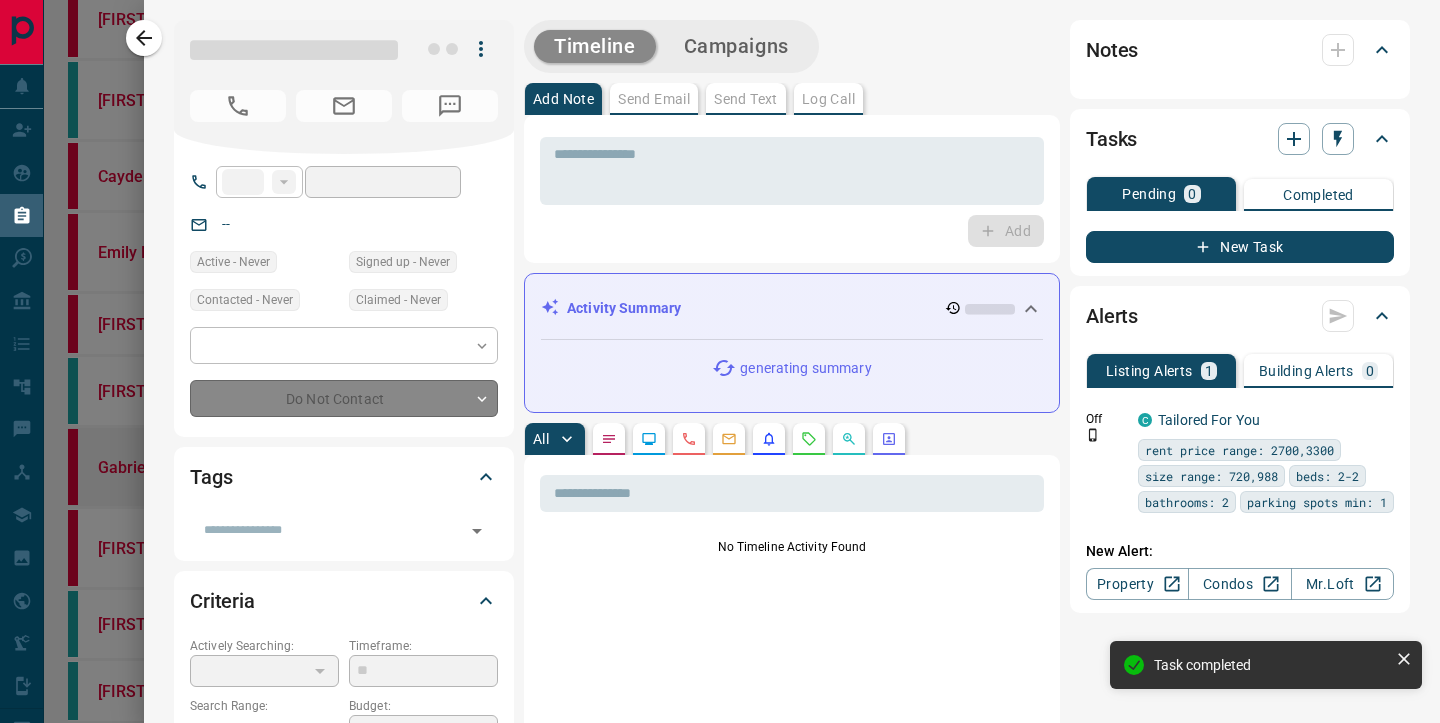 type on "**" 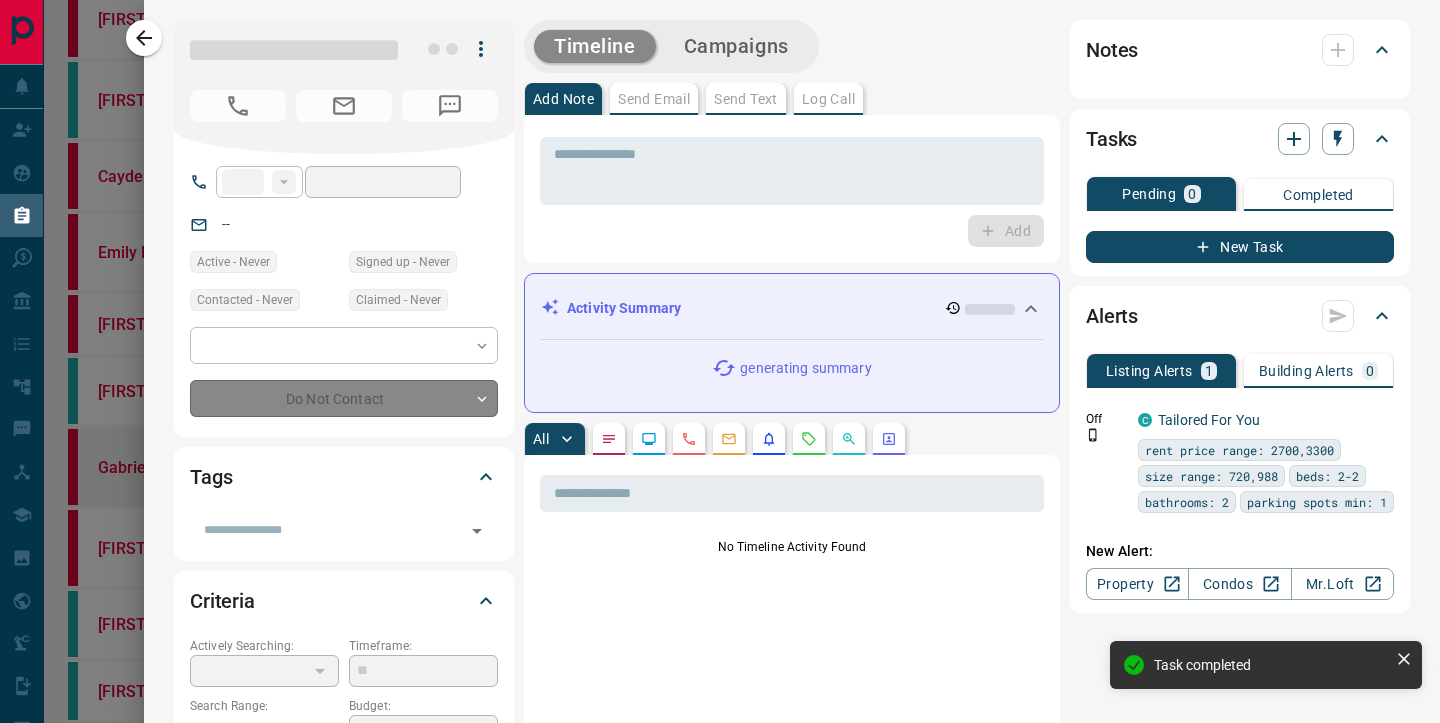 type on "**********" 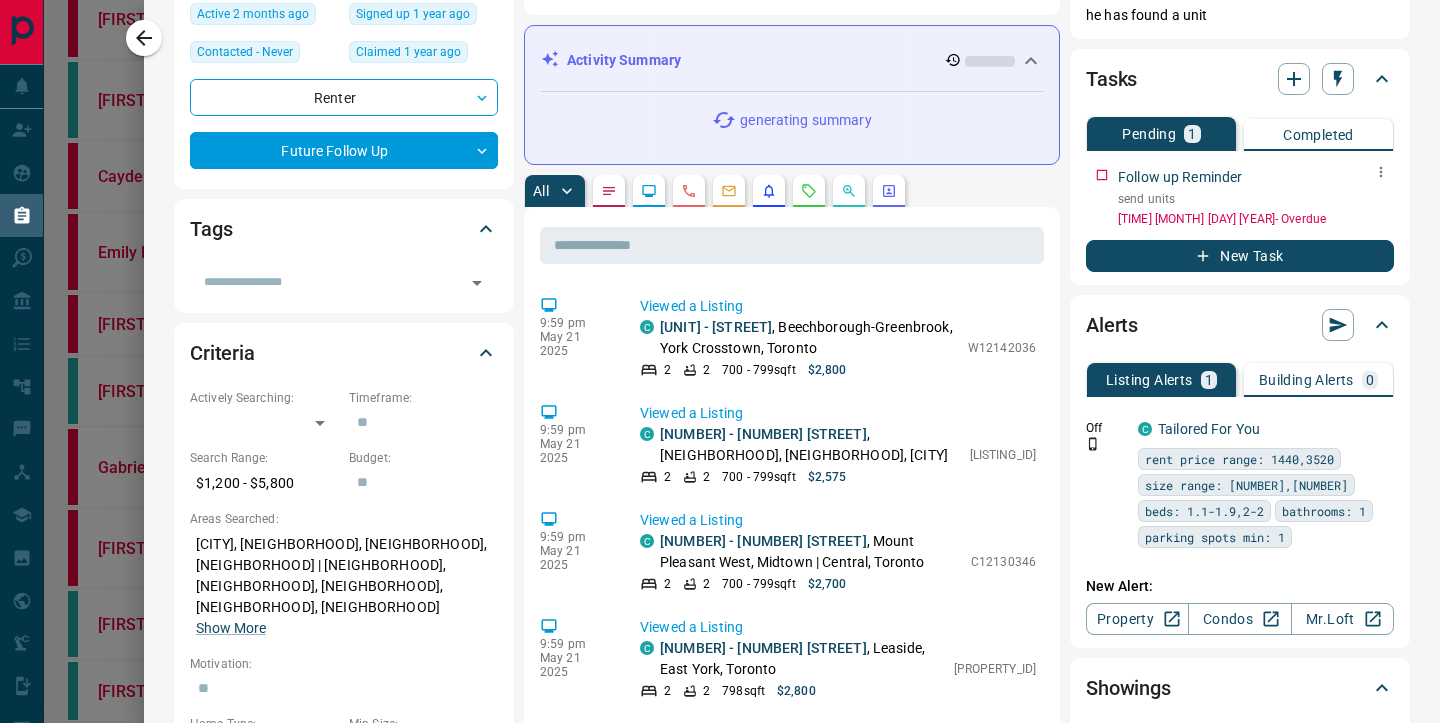 scroll, scrollTop: 0, scrollLeft: 0, axis: both 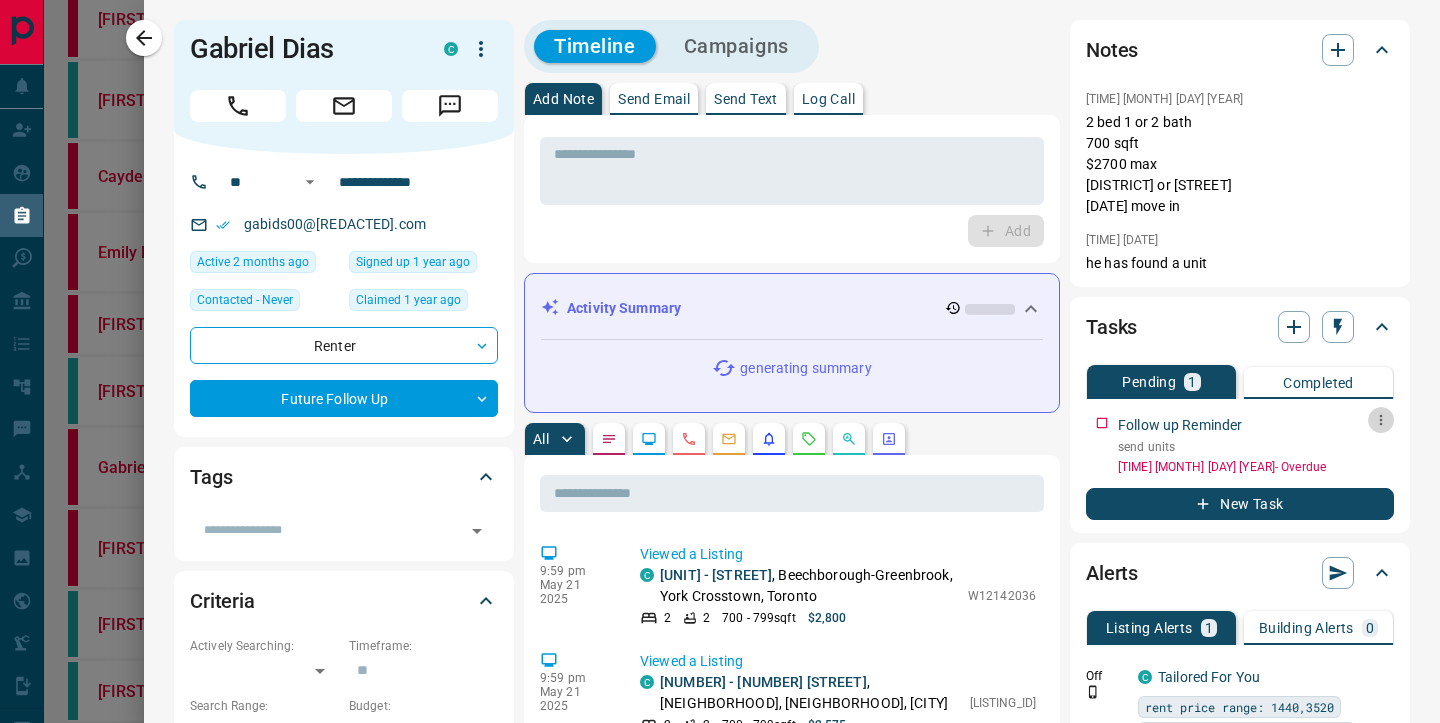 click at bounding box center (1381, 420) 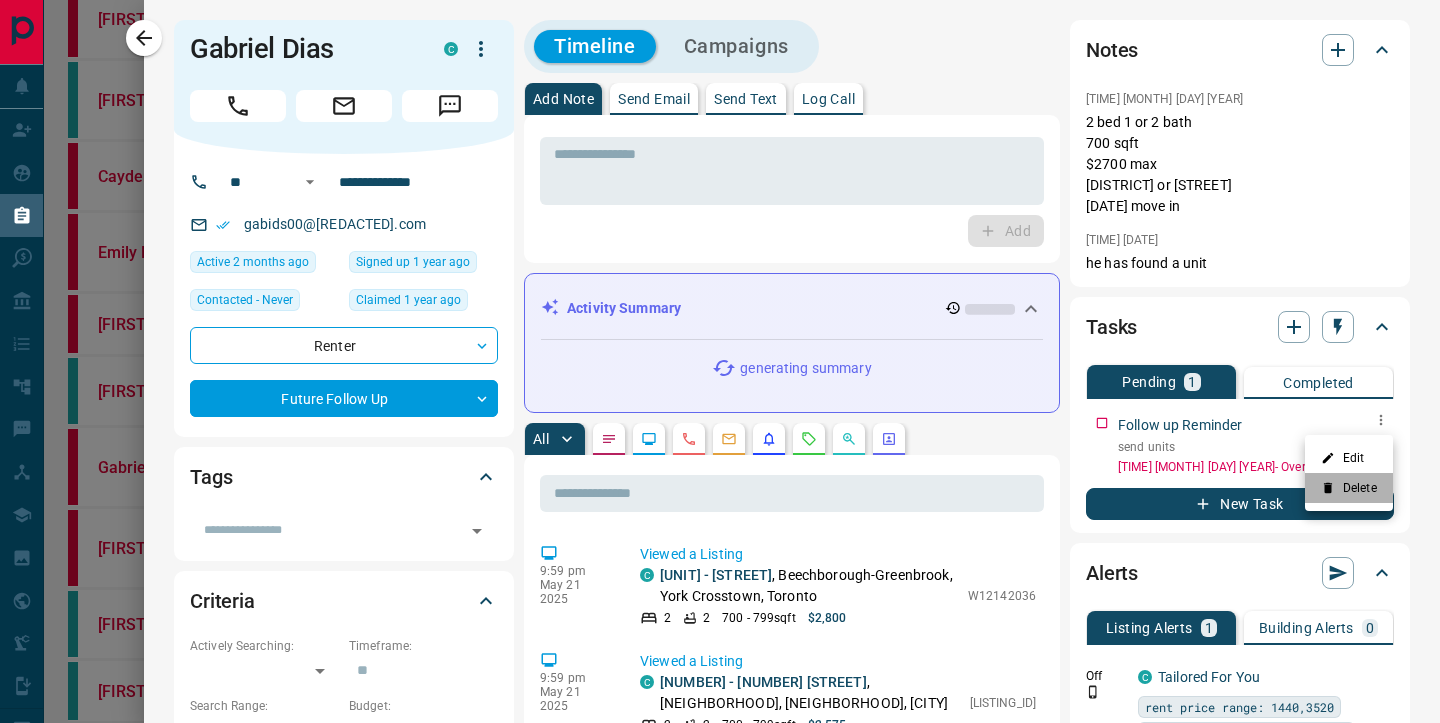 click on "Delete" at bounding box center [1349, 488] 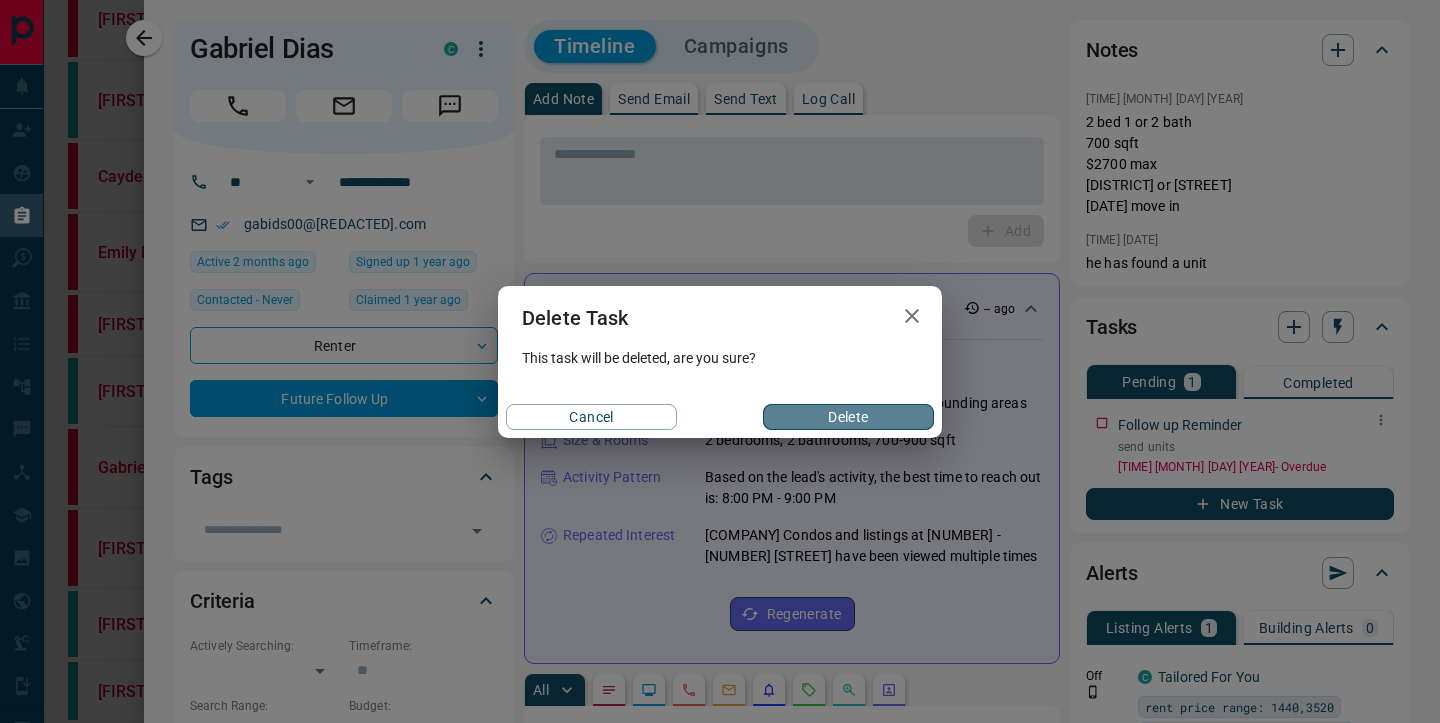 click on "Delete" at bounding box center (848, 417) 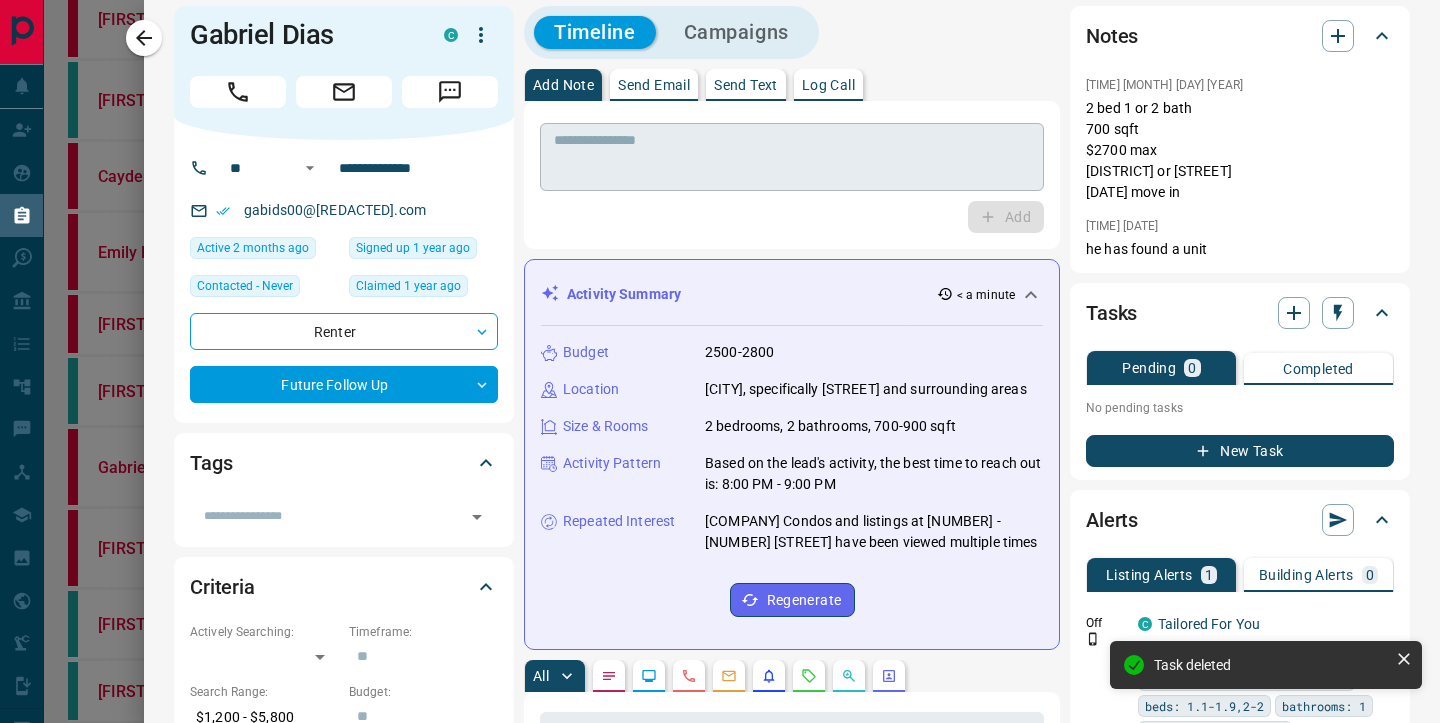 scroll, scrollTop: 15, scrollLeft: 0, axis: vertical 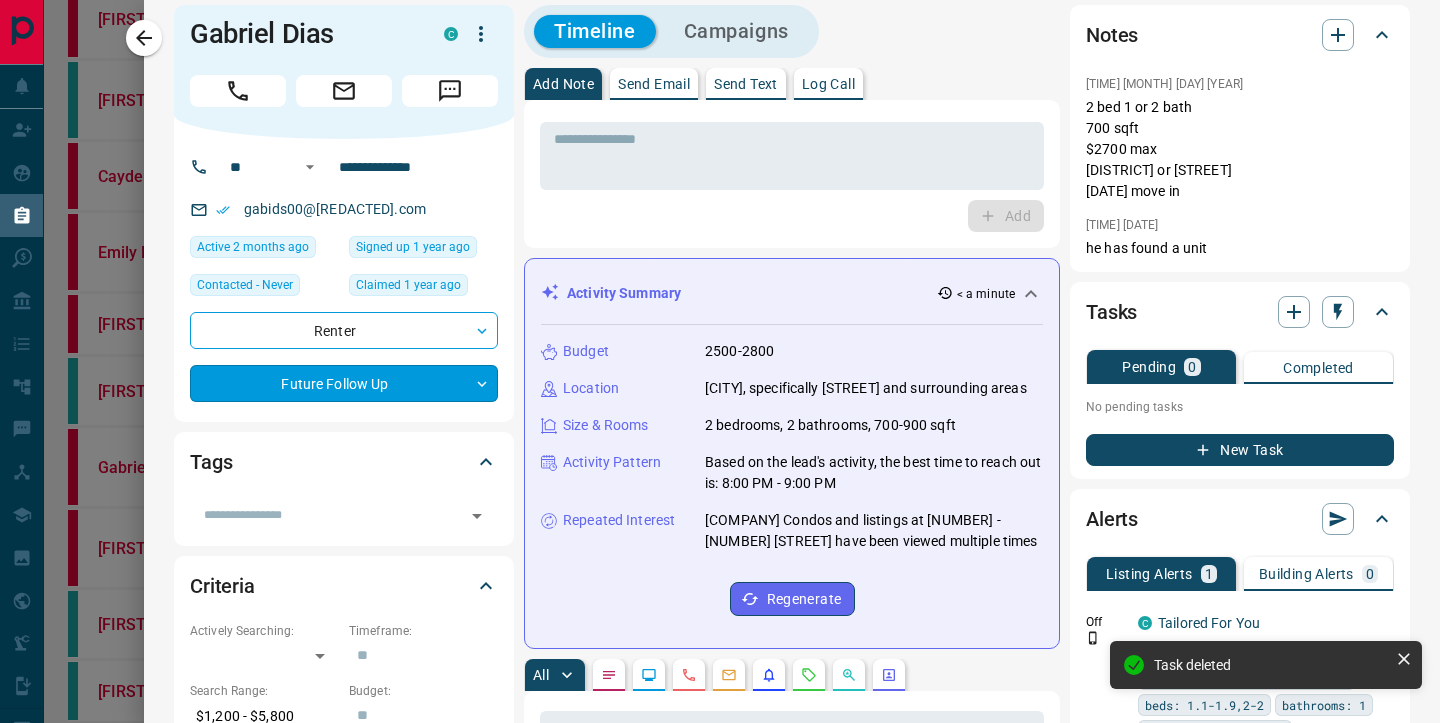 click on "Lead Transfers Claim Leads My Leads Tasks Opportunities Deals Campaigns Automations Messages Broker Bay Training Media Services Agent Resources Precon Worksheet Mobile Apps Disclosure Logout [FIRST] [LAST] Renter 5 Future Follow Up [DATE] [TIME] [FIRST] [LAST] Renter 5 Future Follow Up [DATE] [TIME] [FIRST] [LAST] Renter TBD [DATE] [TIME] [FIRST] [LAST] Renter 5 Future Follow Up [DATE] [TIME] [FIRST] [LAST] Renter TBD [DATE] [TIME] [FIRST] [LAST] Renter 5 Future Follow Up [DATE] [TIME] [FIRST] [LAST] Renter TBD [DATE] [TIME] [FIRST] [LAST] Renter TBD [DATE] [TIME] [FIRST] [LAST] Renter TBD [DATE] [TIME] [FIRST] [LAST] Renter TBD [DATE] [TIME] [FIRST] [LAST] Renter 4 Criteria Obtained [DATE] [TIME] [FIRST] [LAST] Renter TBD [DATE] [TIME] [FIRST] [LAST] Renter TBD [DATE] [TIME] [FIRST] [LAST] Renter 5 Future Follow Up [DATE] [TIME] [FIRST] [LAST] Renter TBD [DATE] [TIME] [FIRST] [LAST] Renter TBD [DATE] [TIME] [FIRST] [LAST] Renter TBD" at bounding box center (720, 1547) 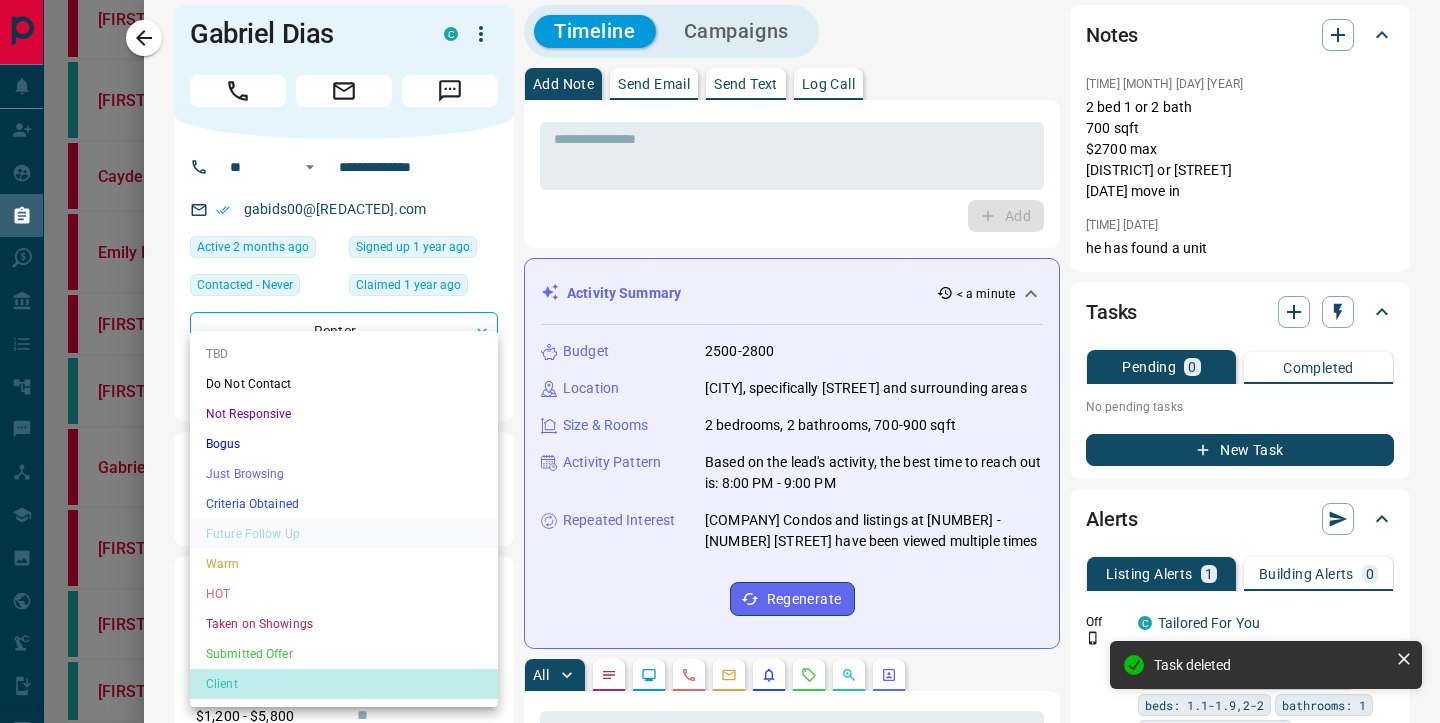 click on "Client" at bounding box center (344, 684) 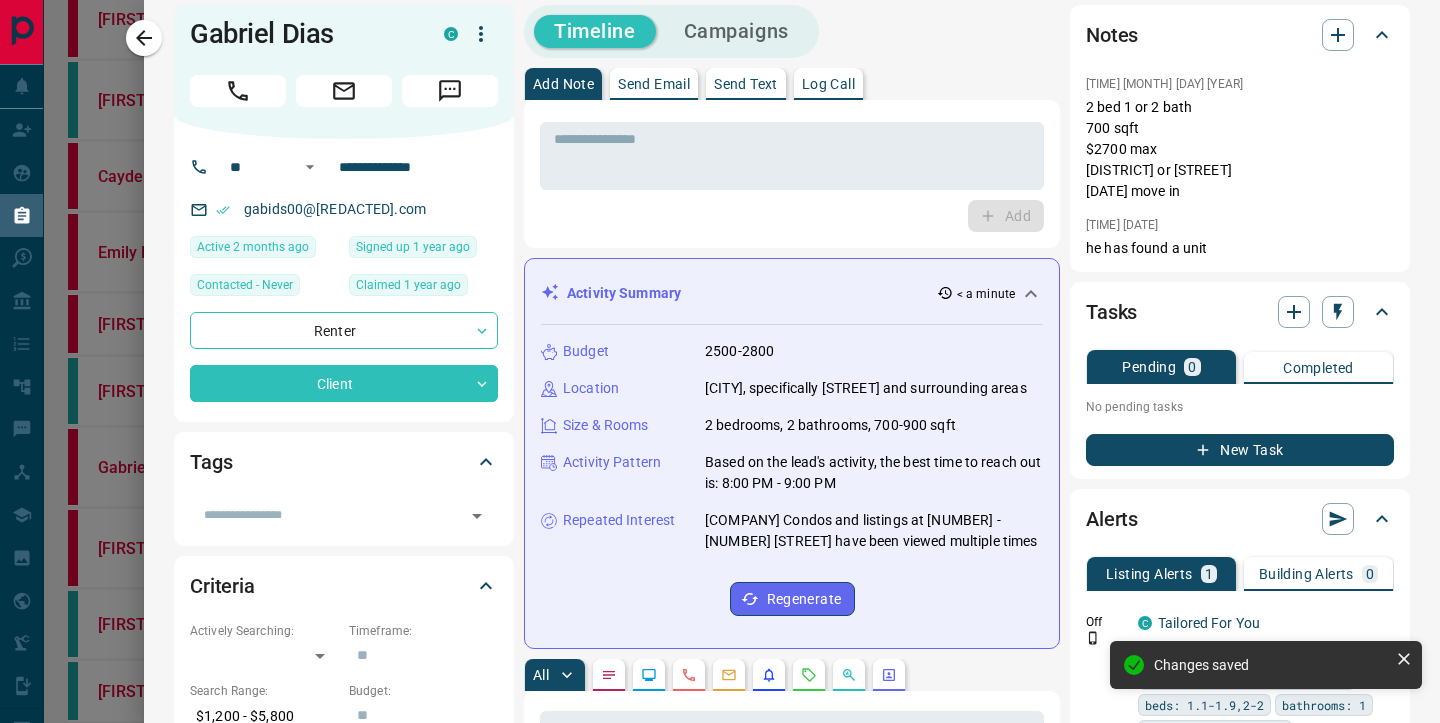type on "**" 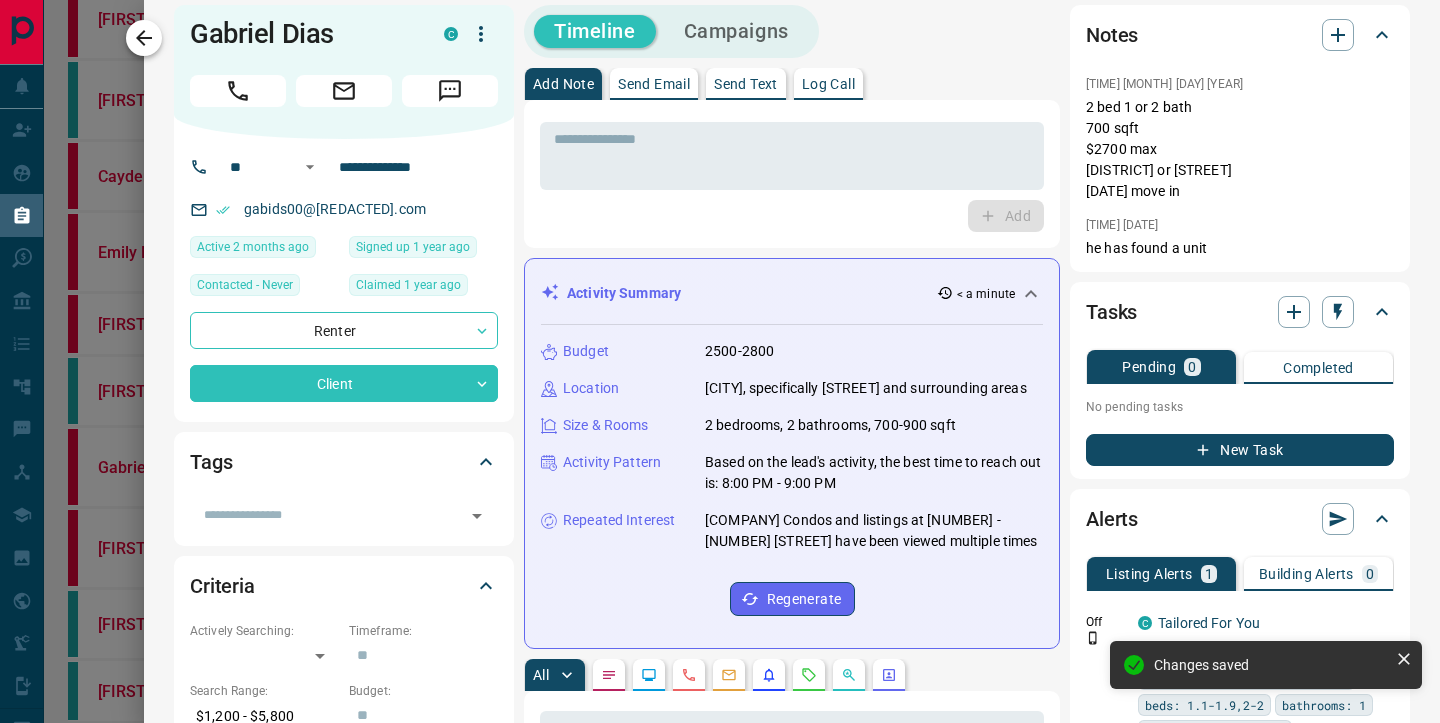 click 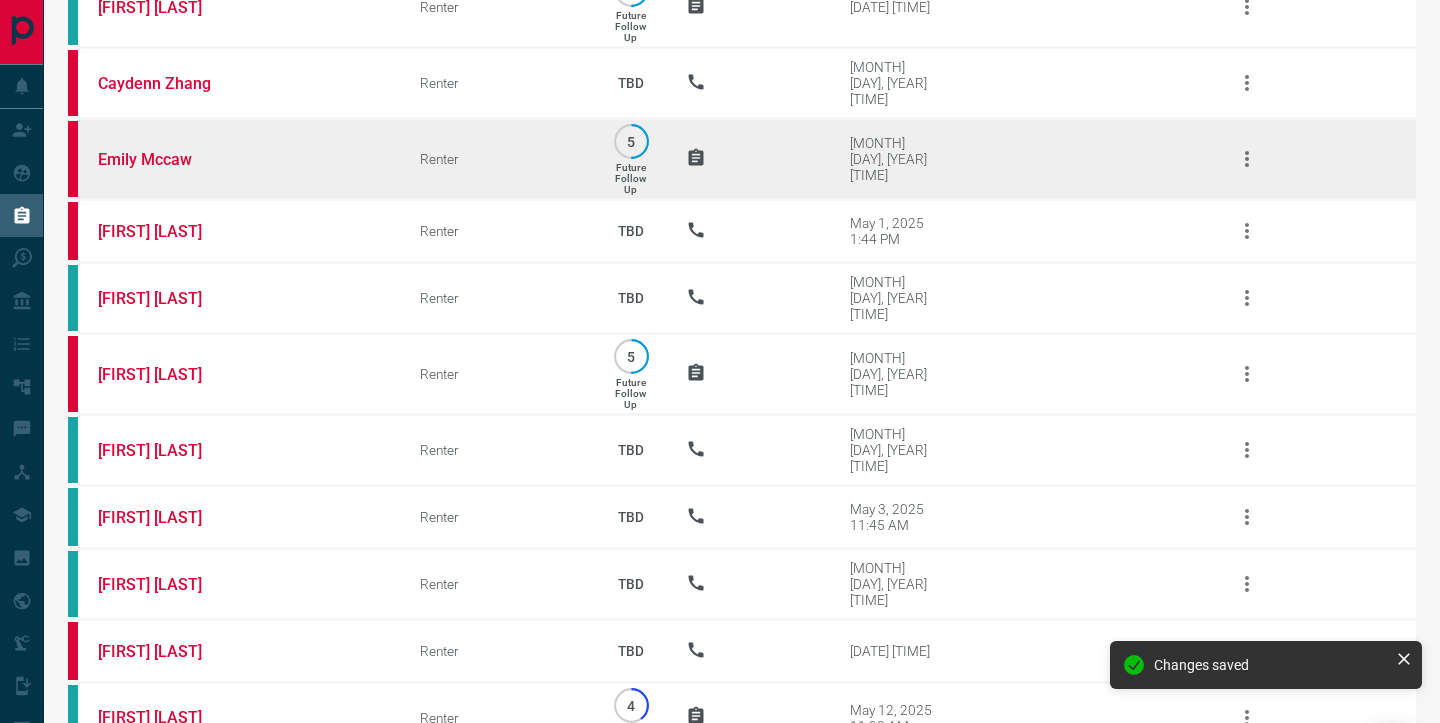 scroll, scrollTop: 270, scrollLeft: 0, axis: vertical 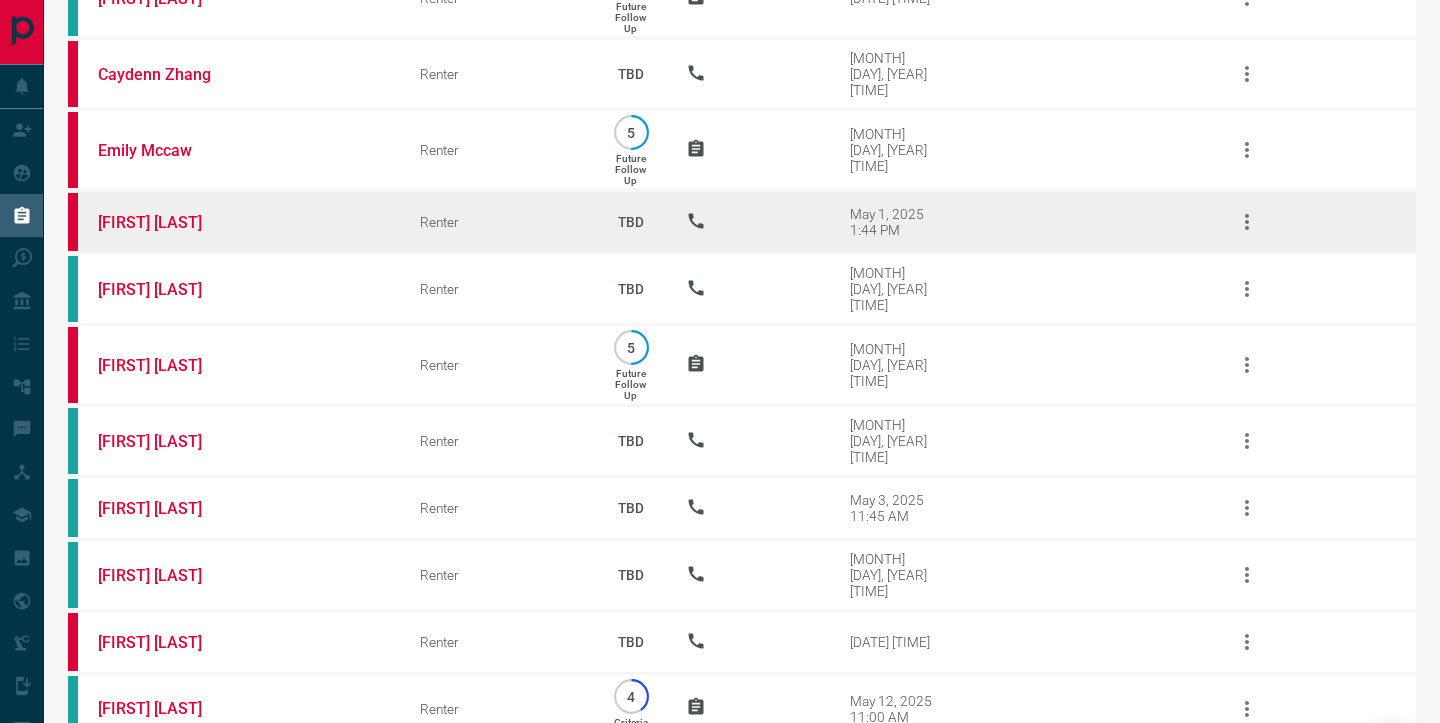 click on "[FIRST] [LAST]" at bounding box center (229, 222) 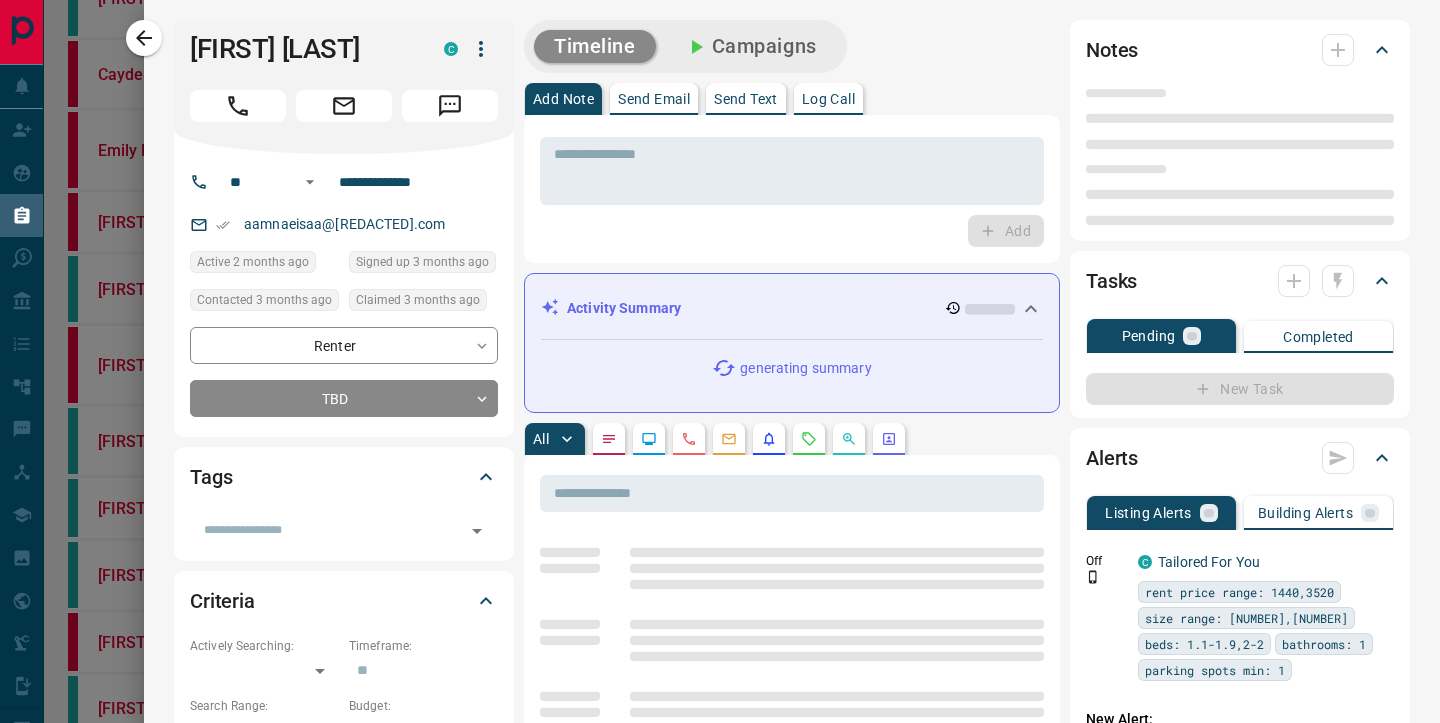 type on "**" 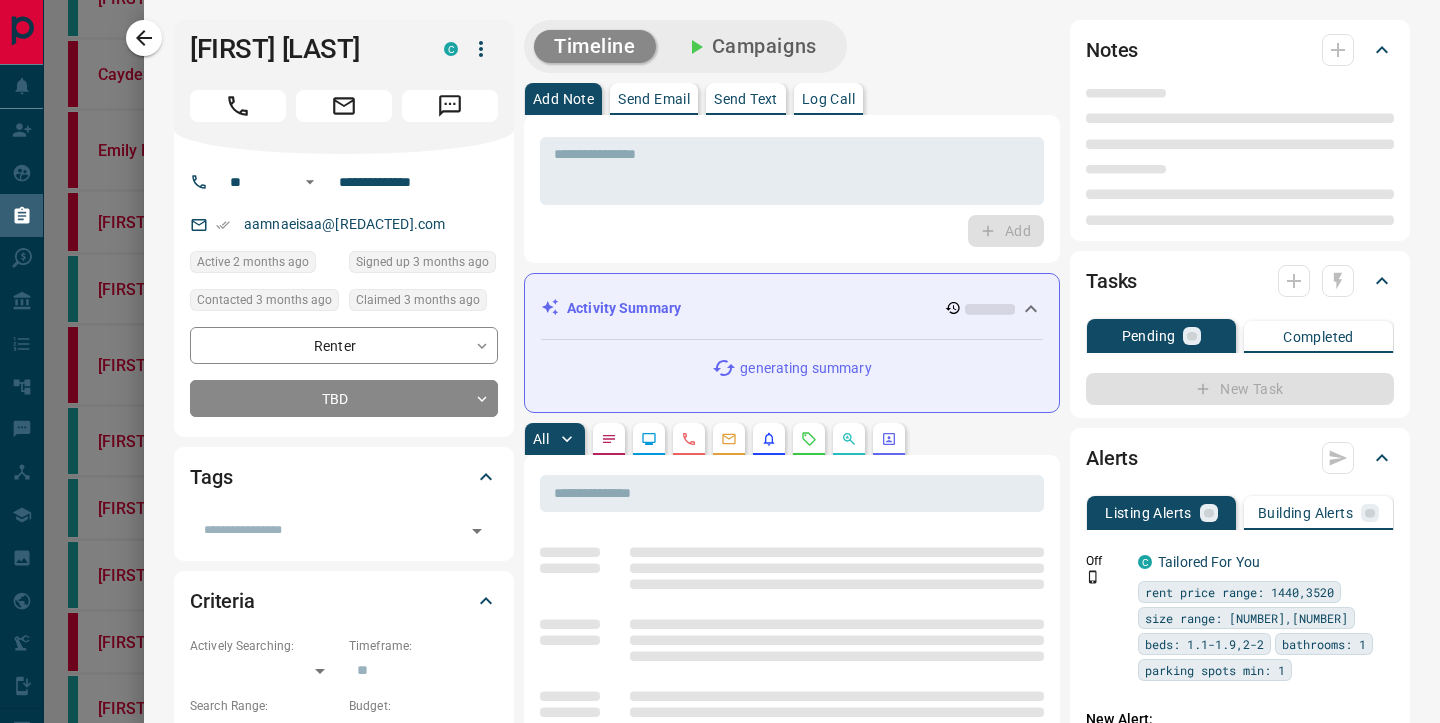 type on "**********" 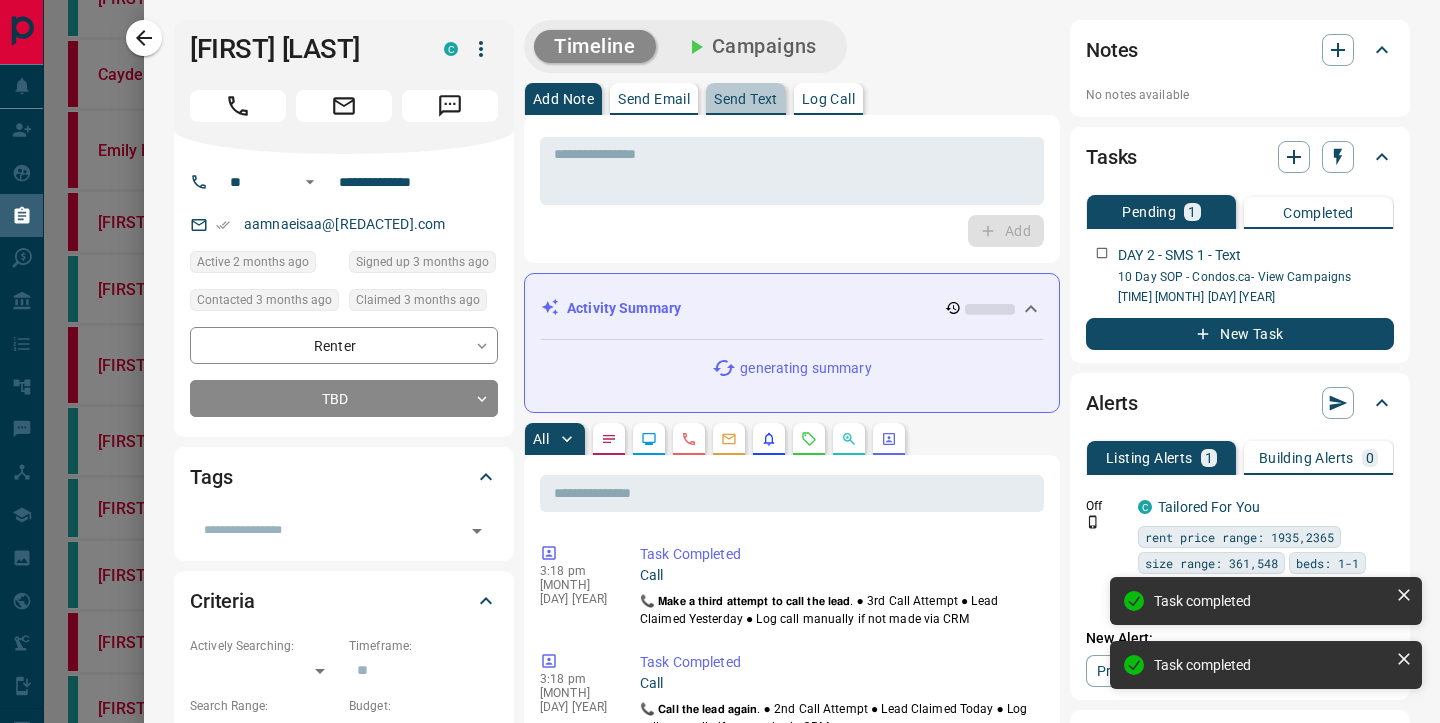 click on "Send Text" at bounding box center [746, 99] 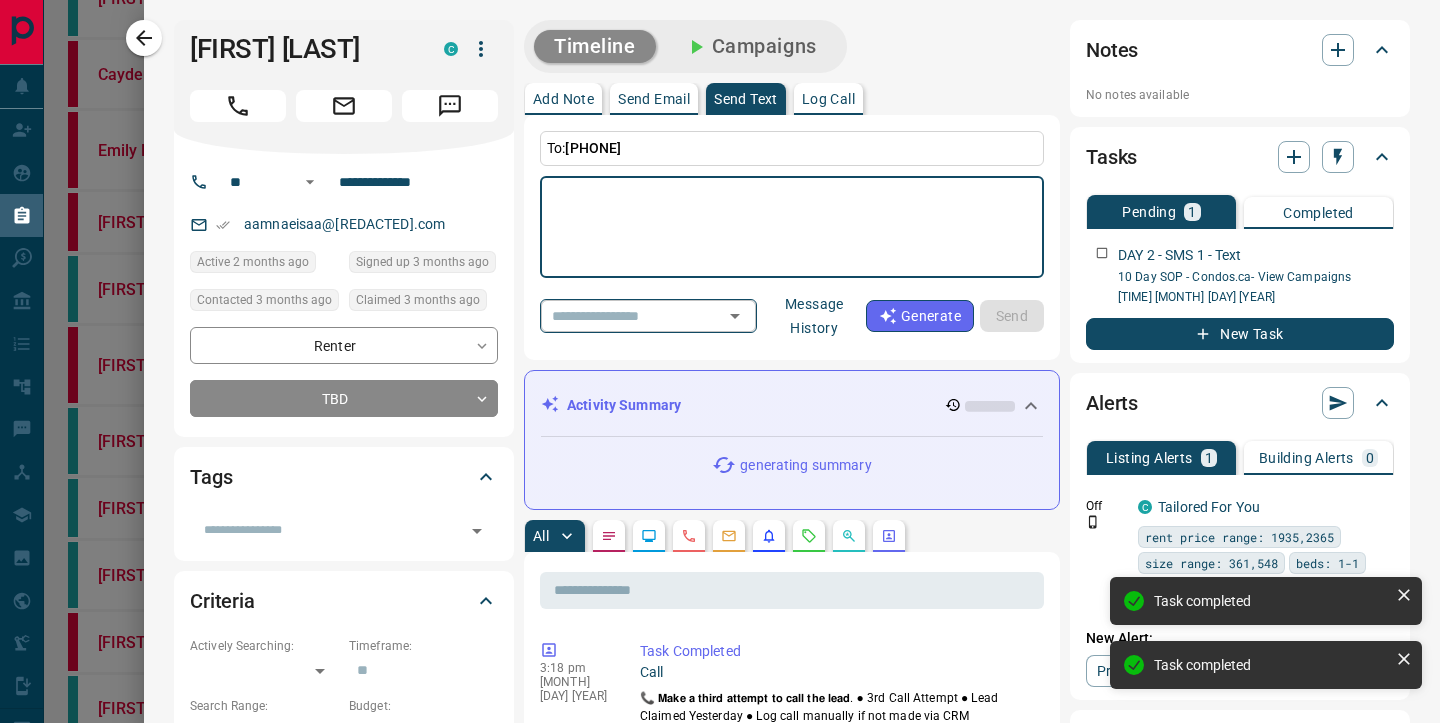 click 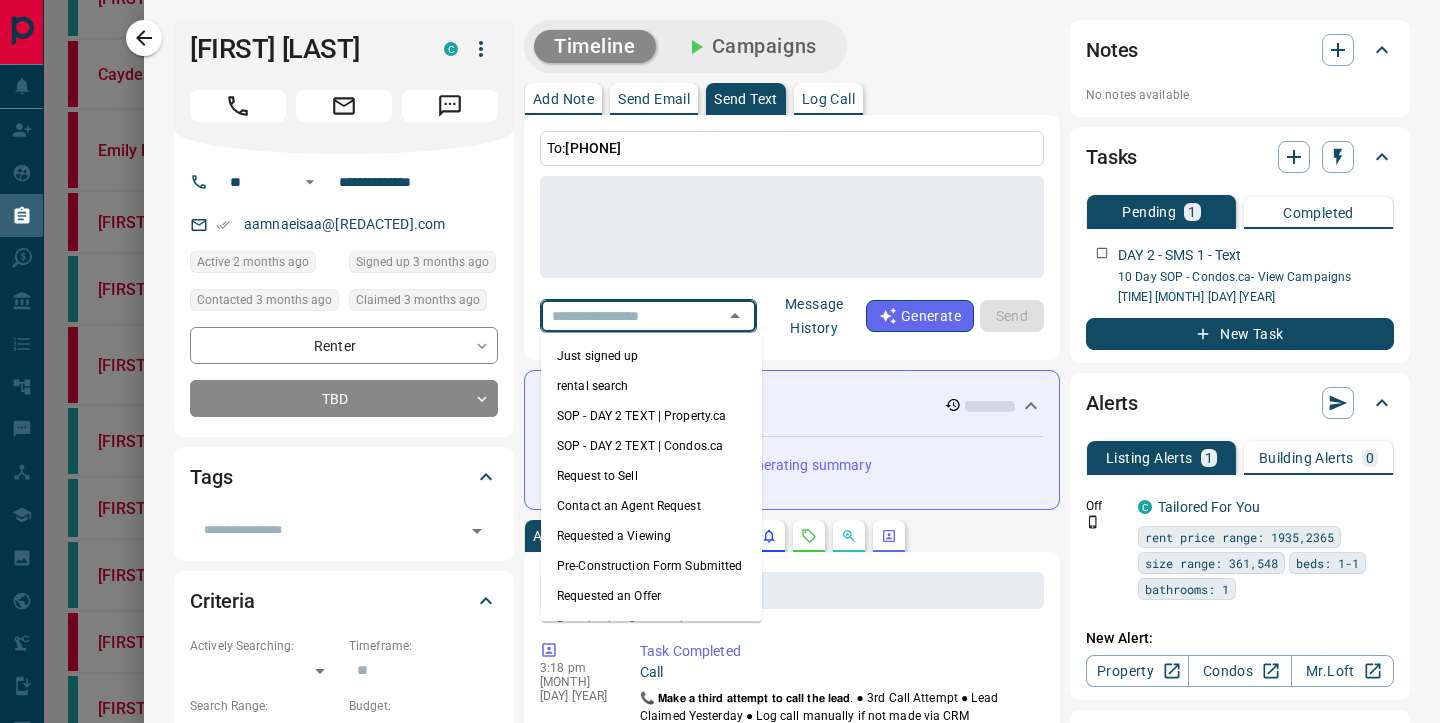 click on "SOP - DAY 2 TEXT | Condos.ca" at bounding box center [651, 446] 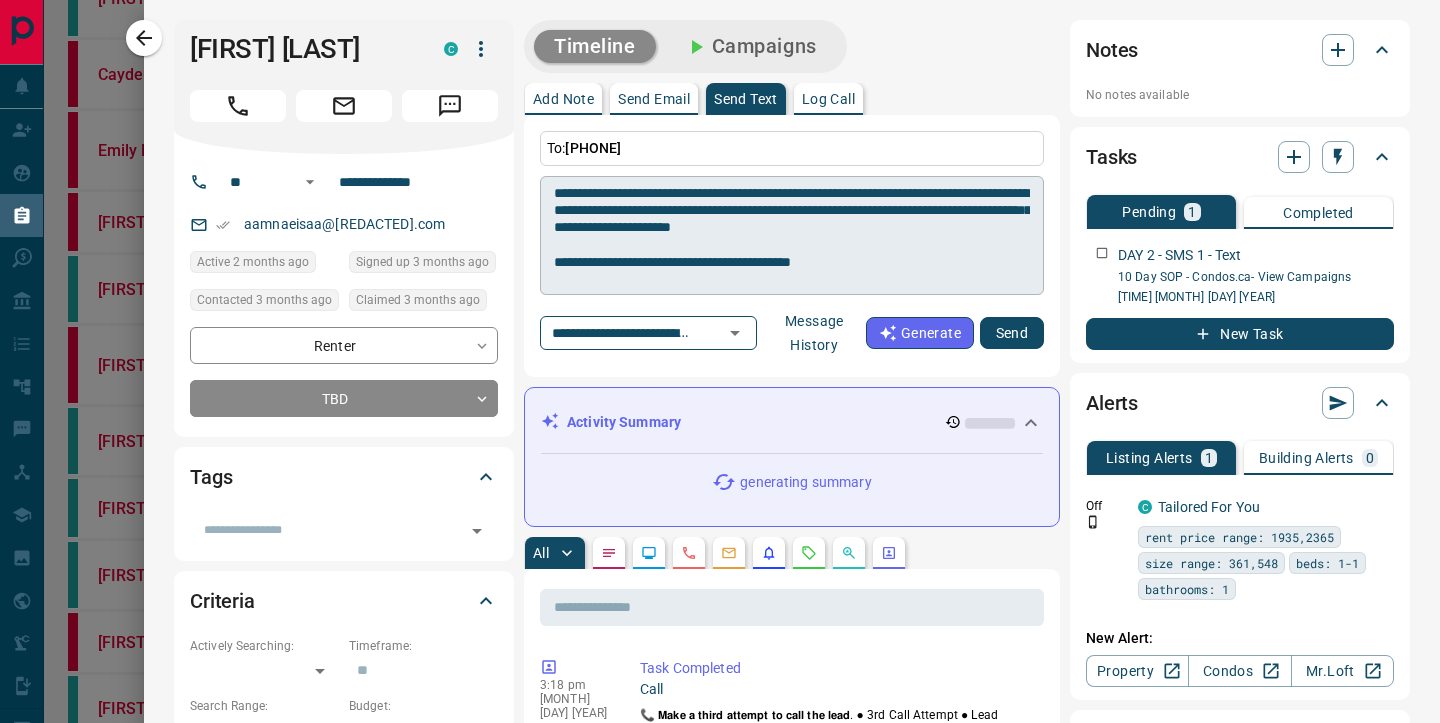click on "**********" at bounding box center [792, 236] 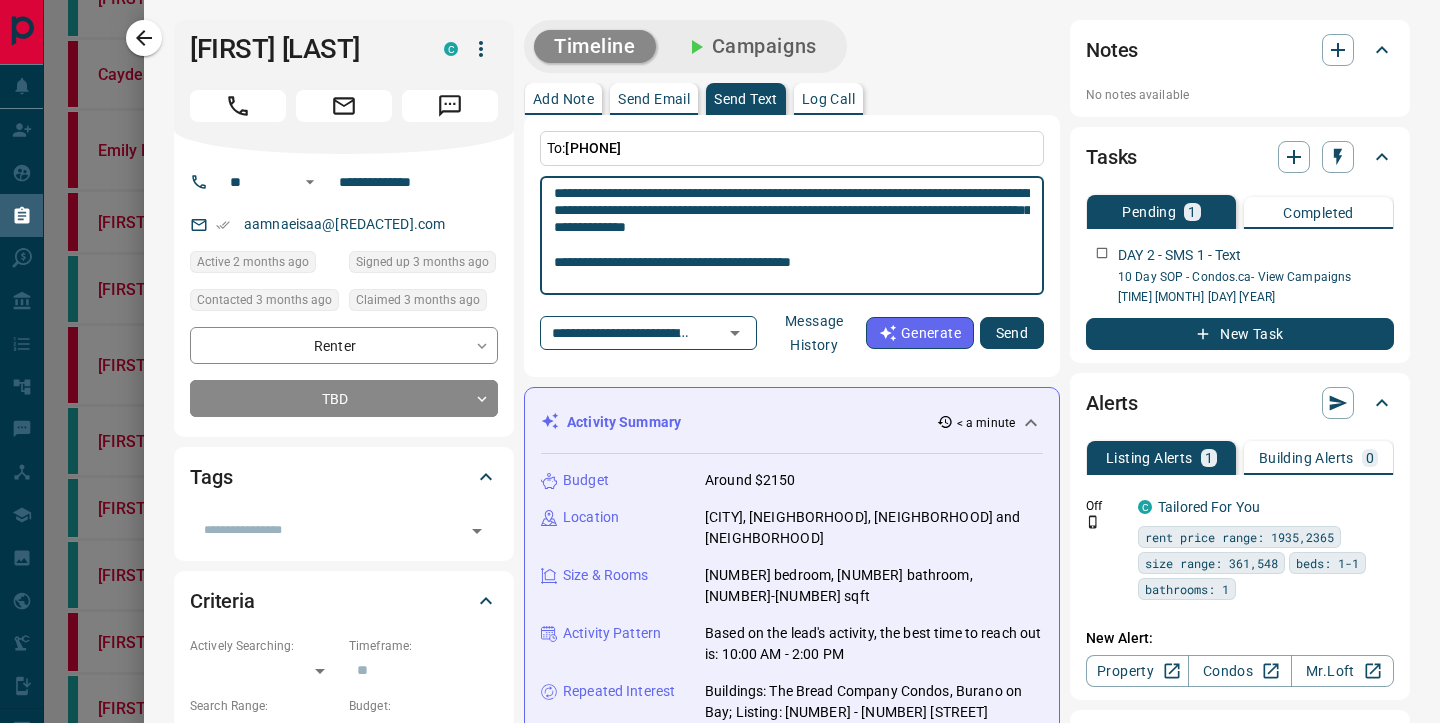 scroll, scrollTop: 70, scrollLeft: 0, axis: vertical 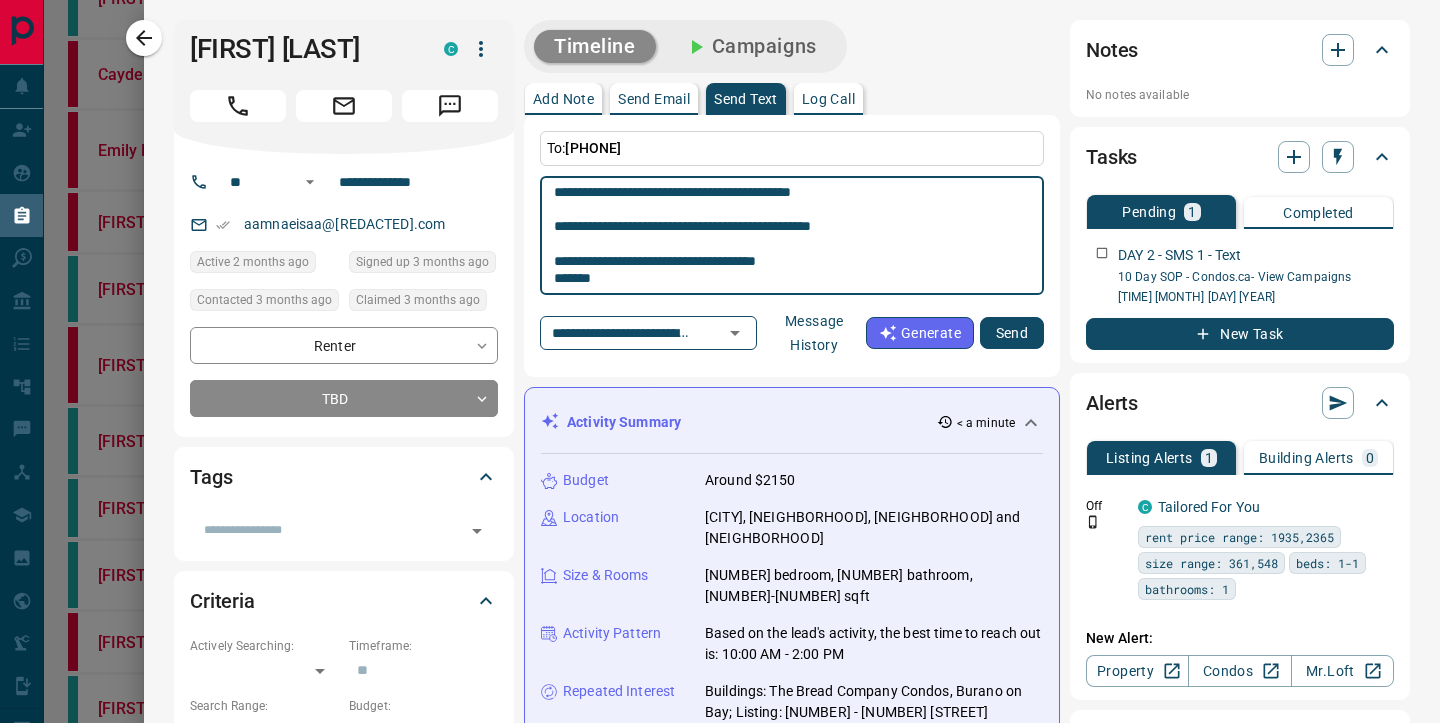 click on "**********" at bounding box center [792, 235] 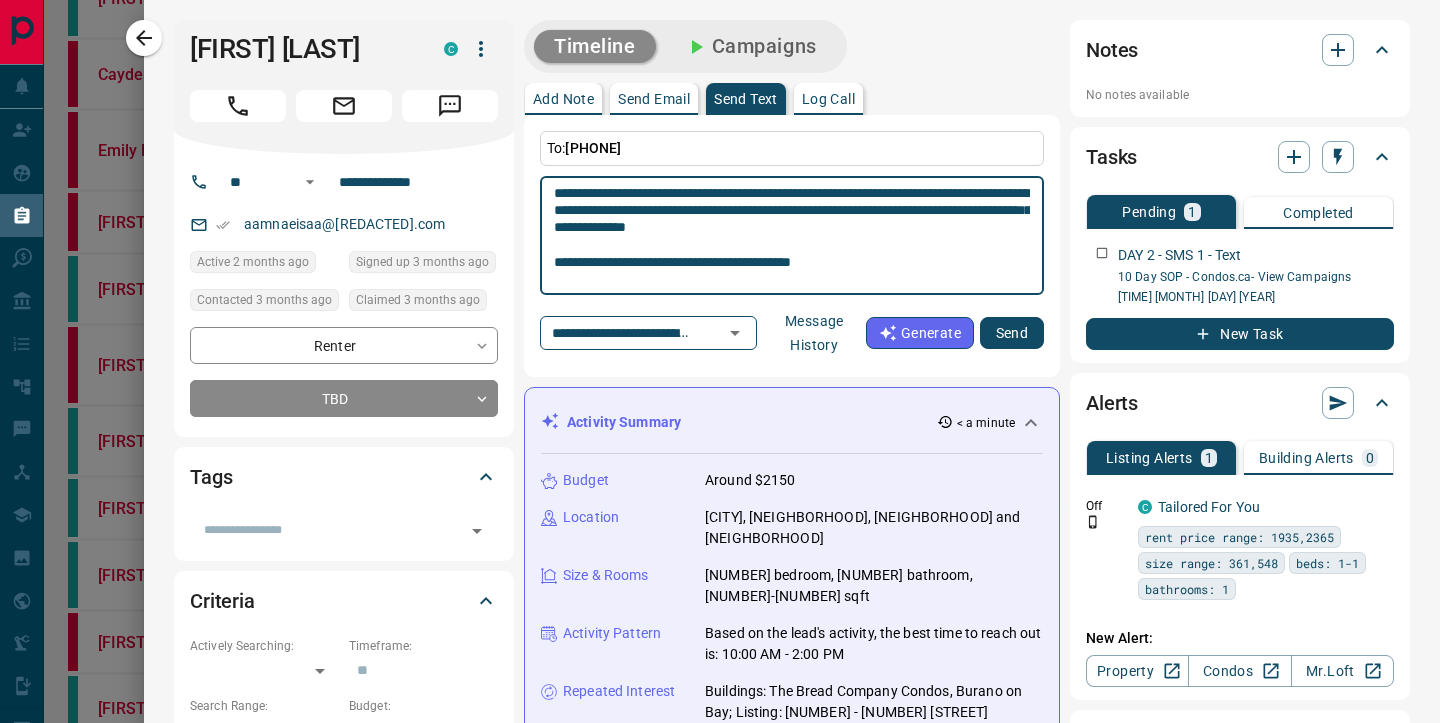 scroll, scrollTop: 70, scrollLeft: 0, axis: vertical 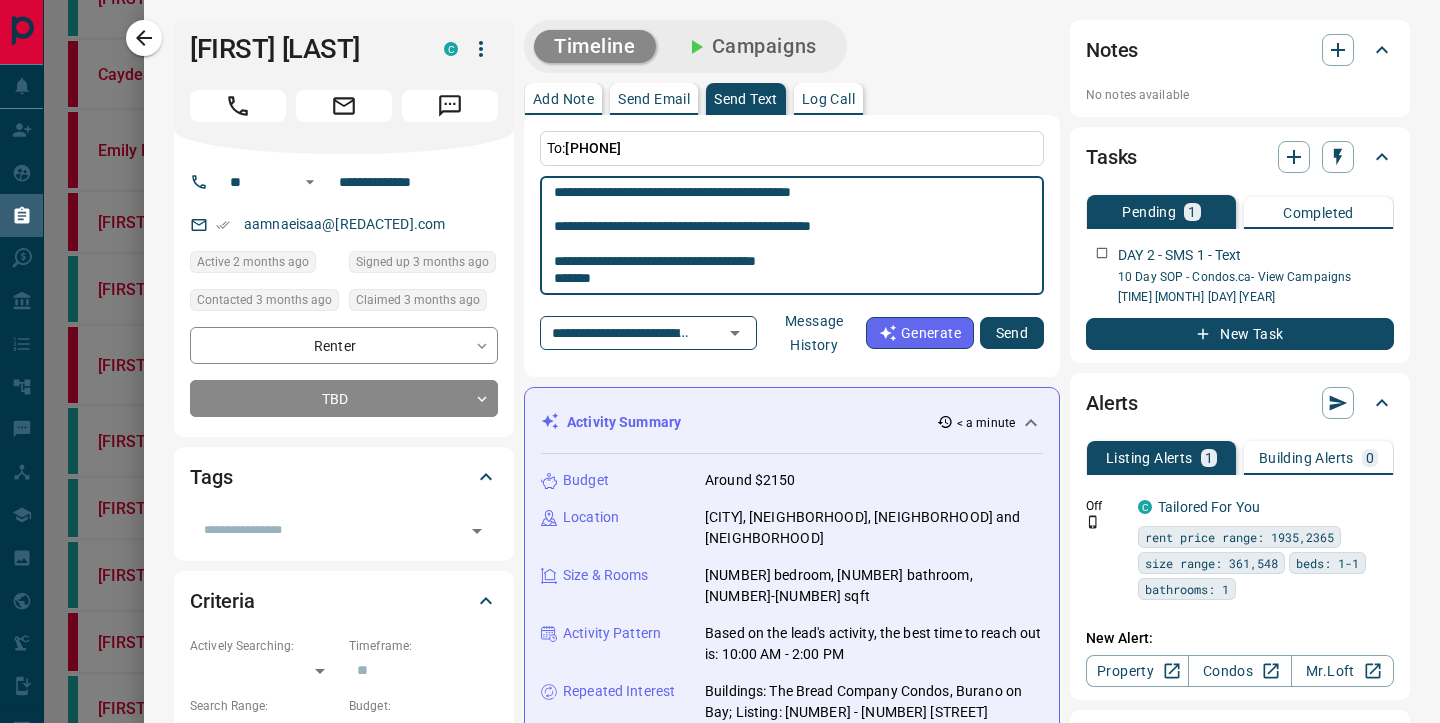 drag, startPoint x: 576, startPoint y: 276, endPoint x: 498, endPoint y: 272, distance: 78.10249 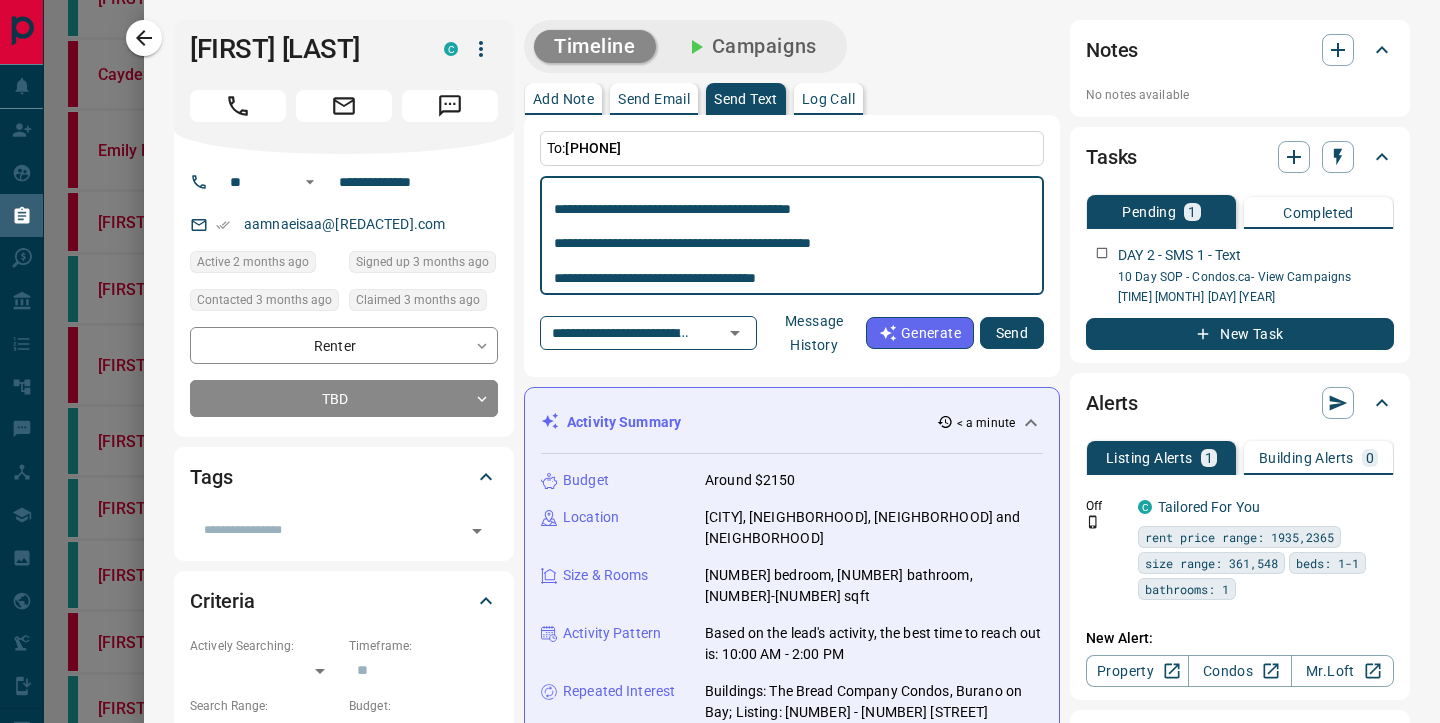 scroll, scrollTop: 0, scrollLeft: 0, axis: both 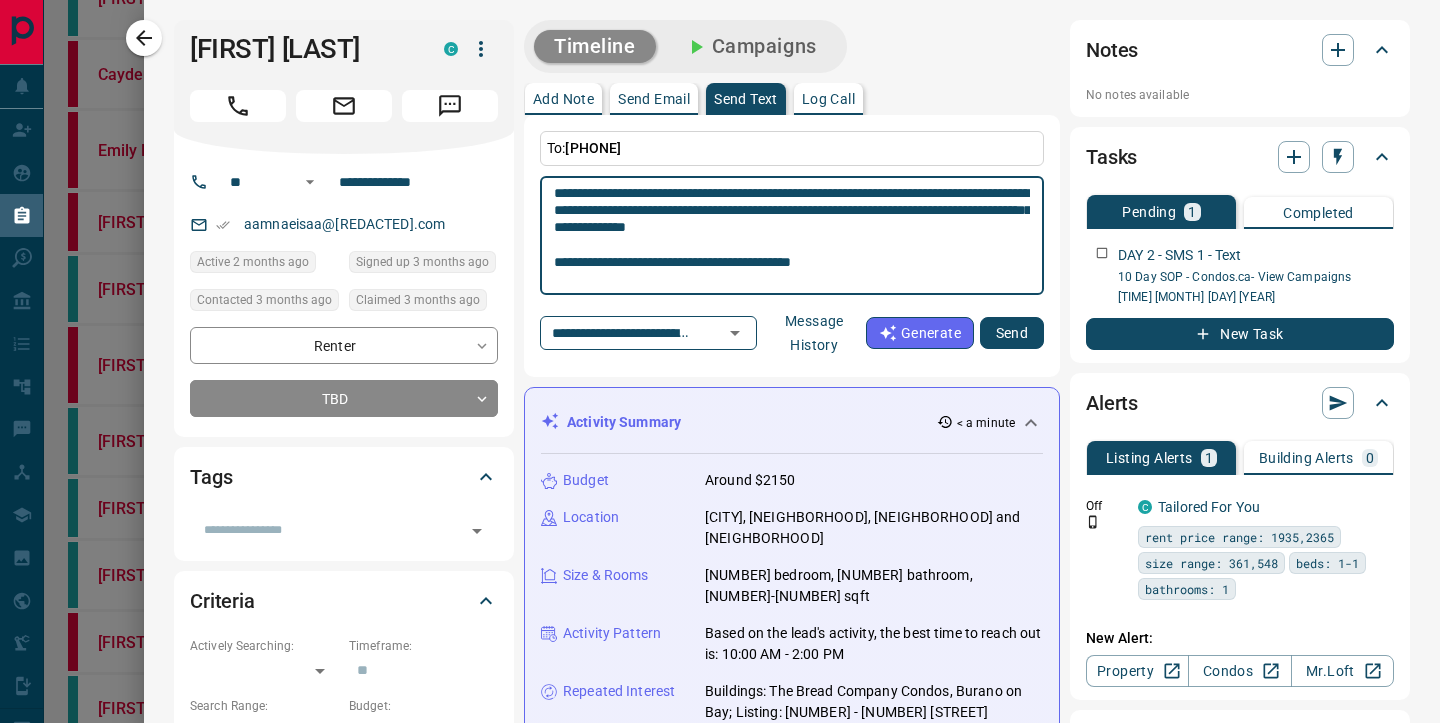 type on "**********" 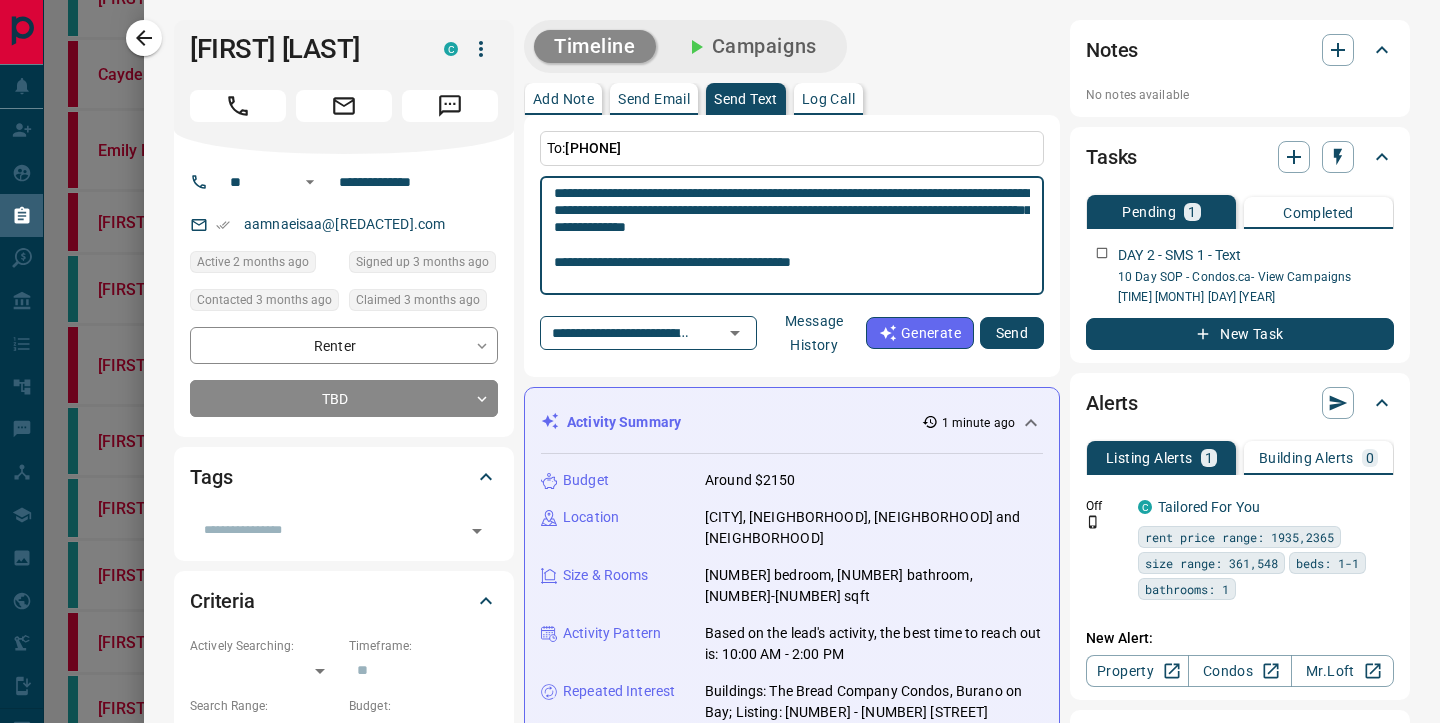 scroll, scrollTop: 53, scrollLeft: 0, axis: vertical 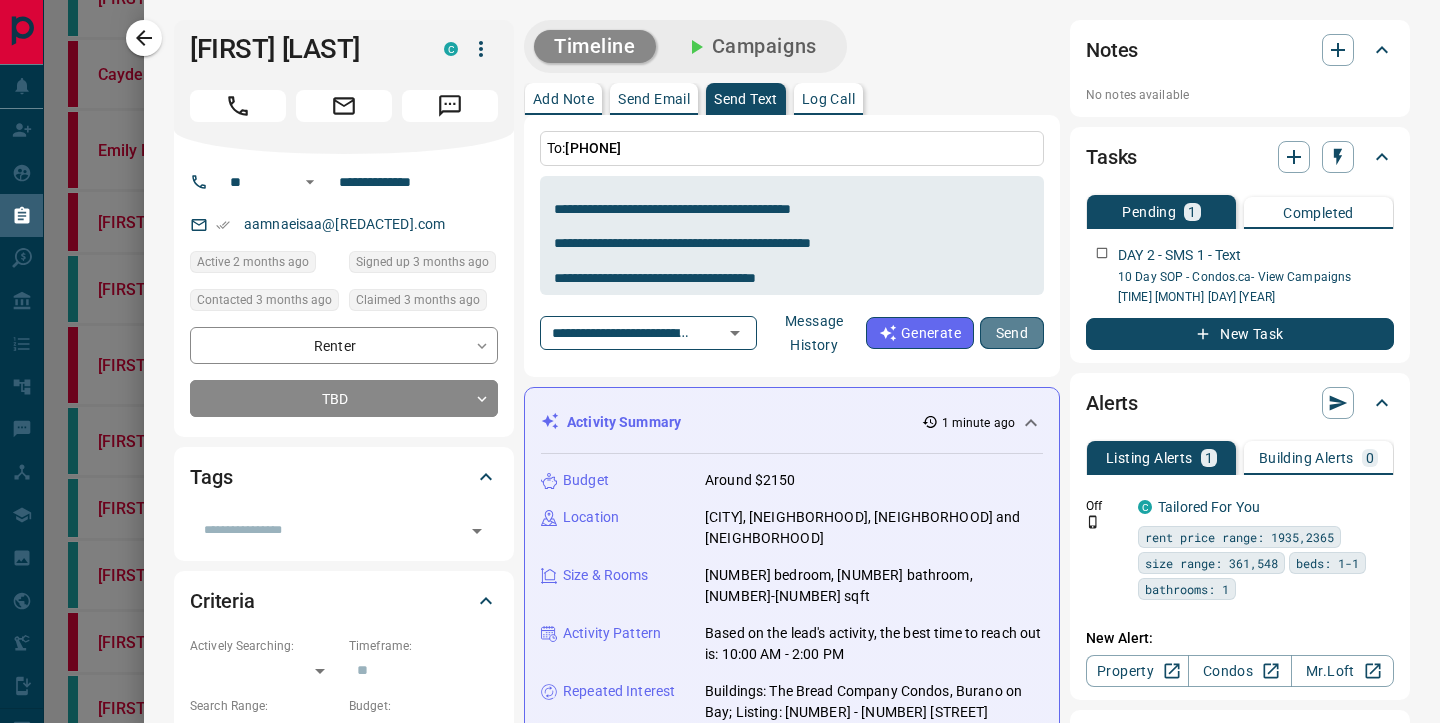 click on "Send" at bounding box center (1012, 333) 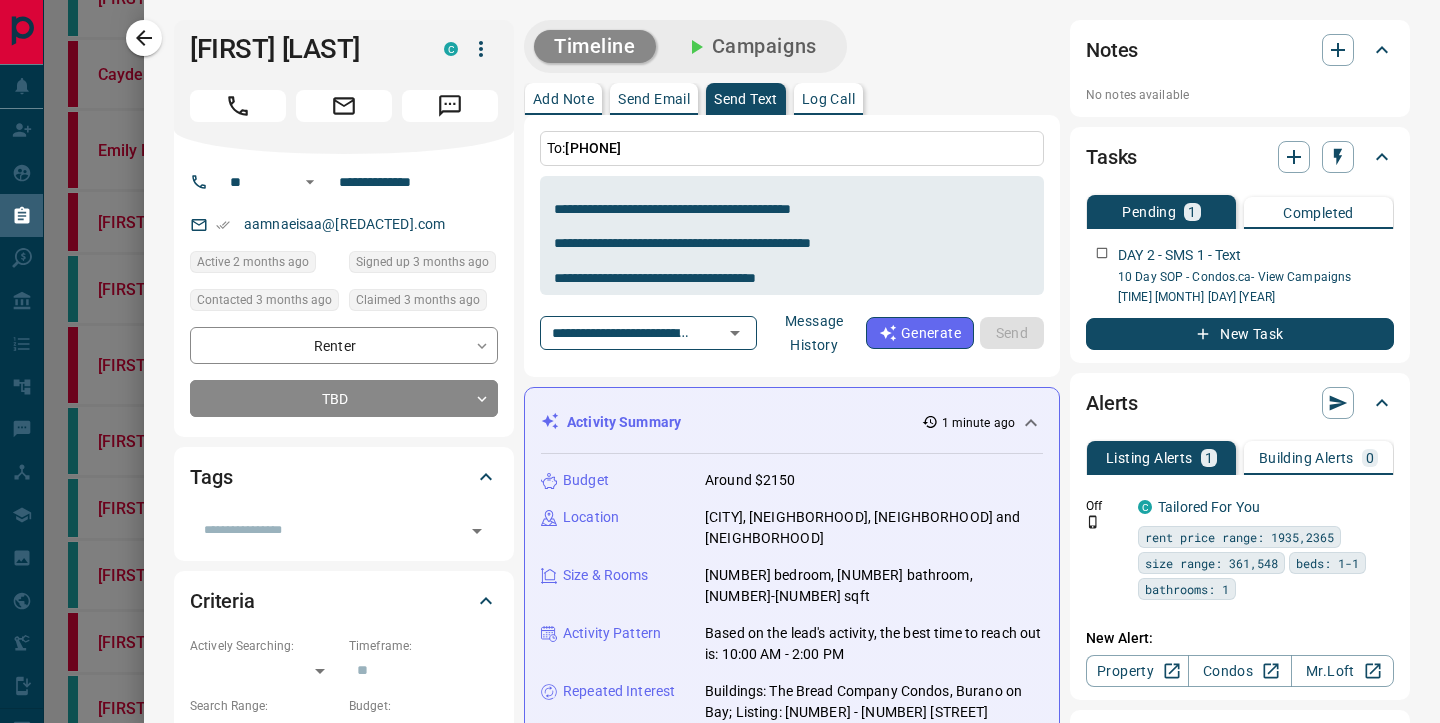 type 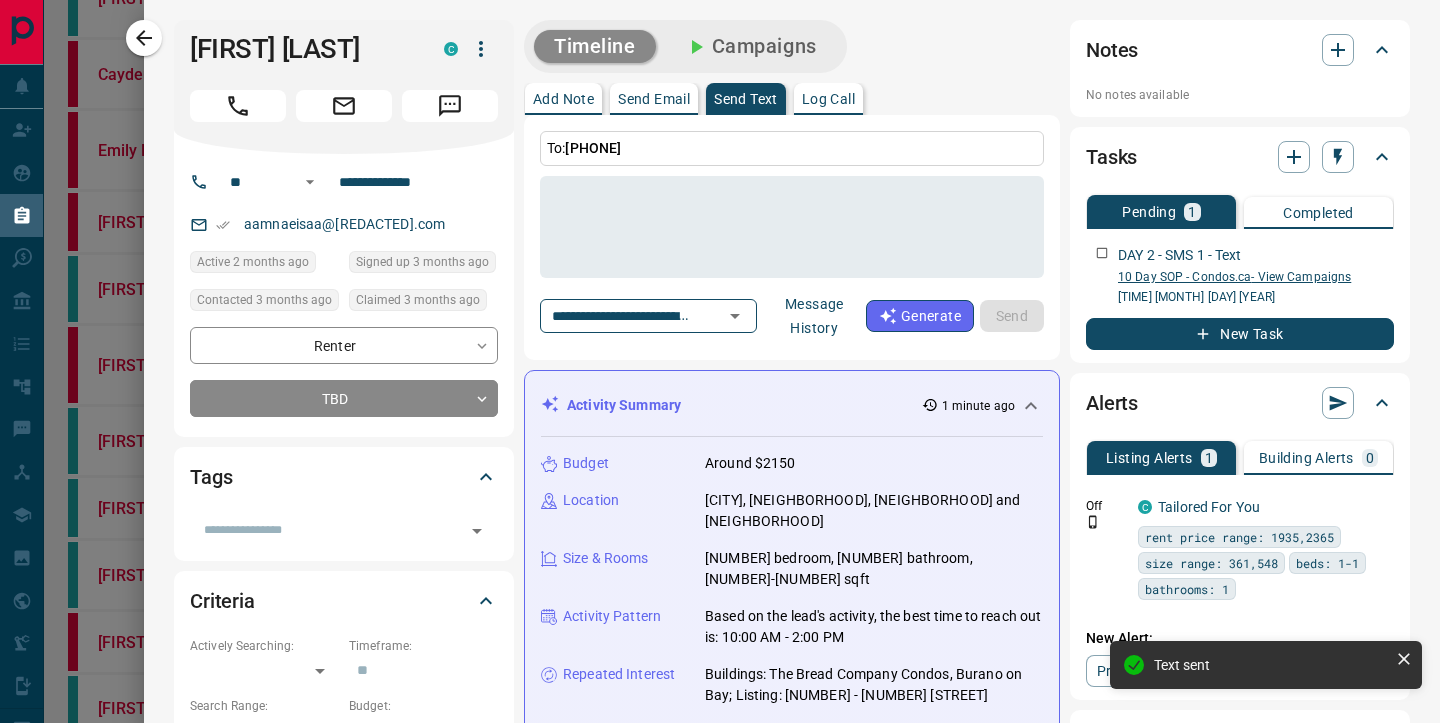 scroll, scrollTop: 0, scrollLeft: 0, axis: both 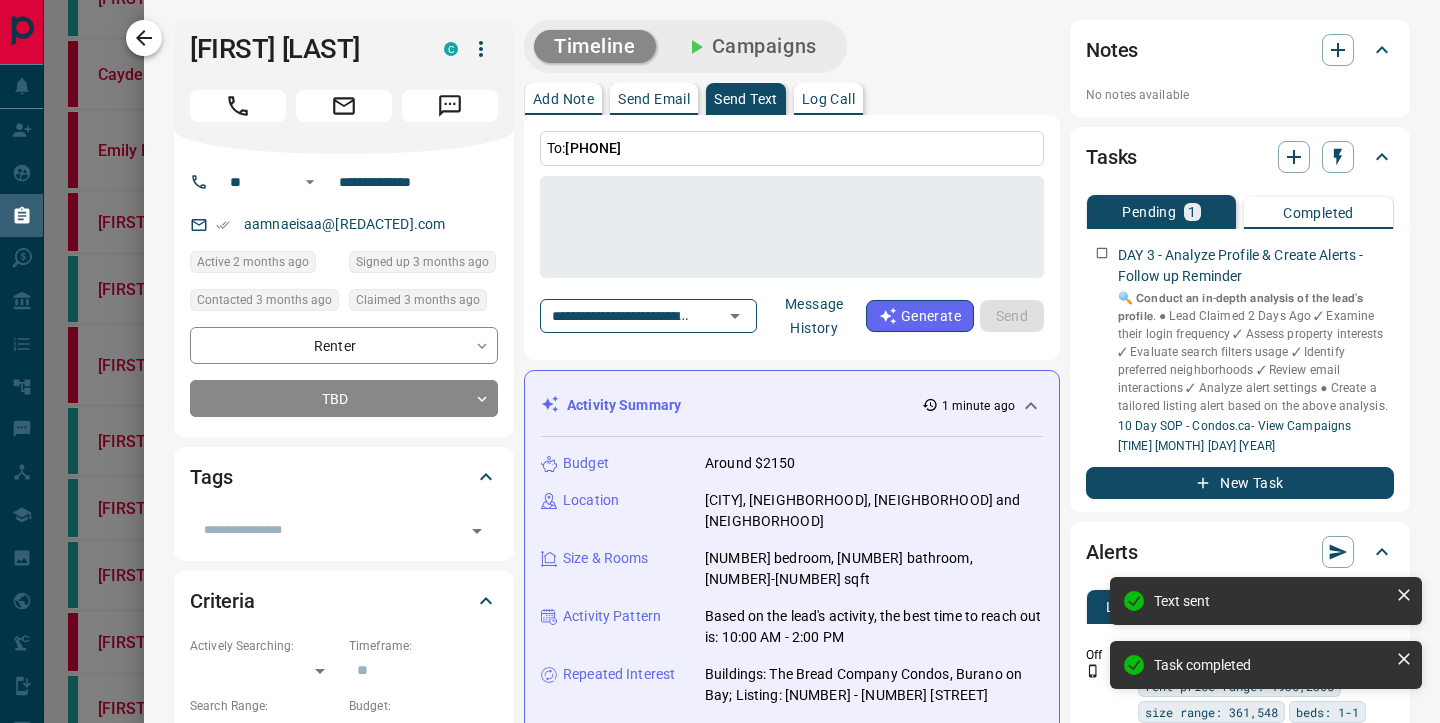 click 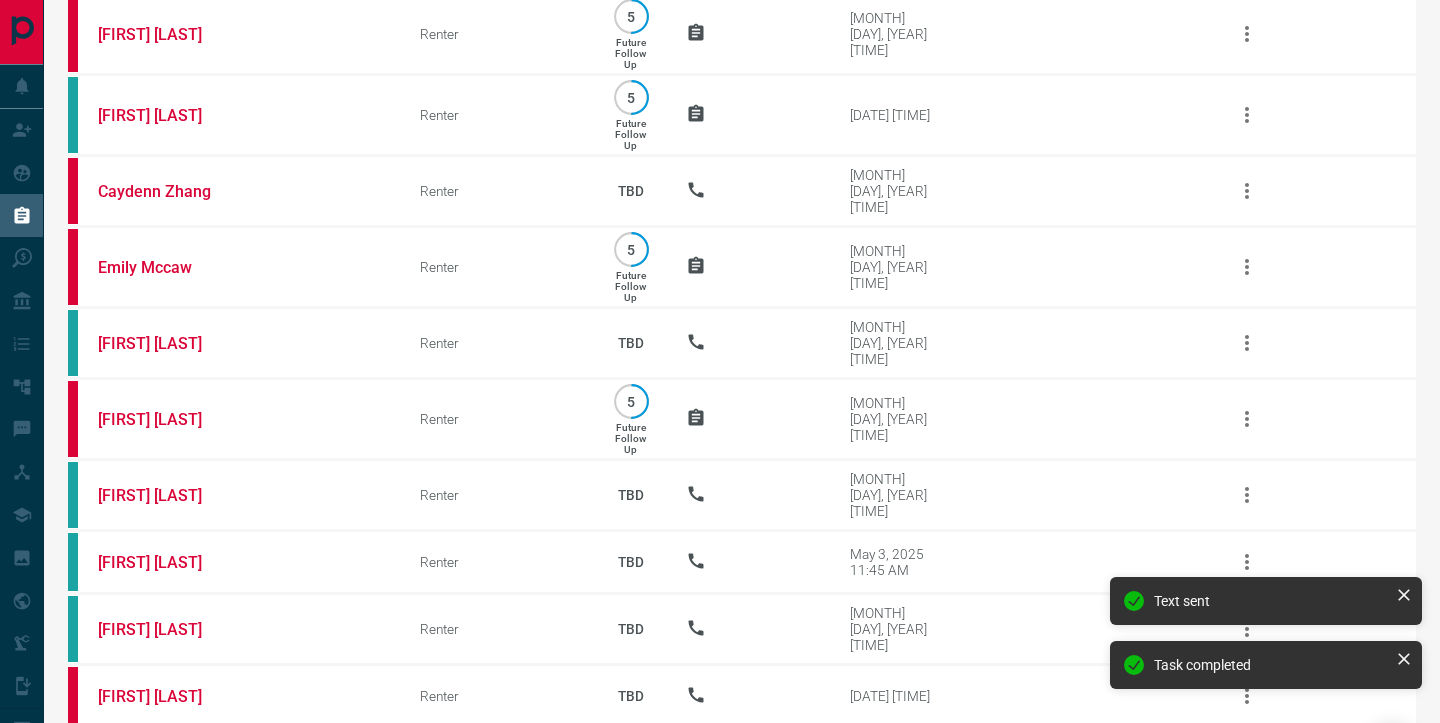 scroll, scrollTop: 250, scrollLeft: 0, axis: vertical 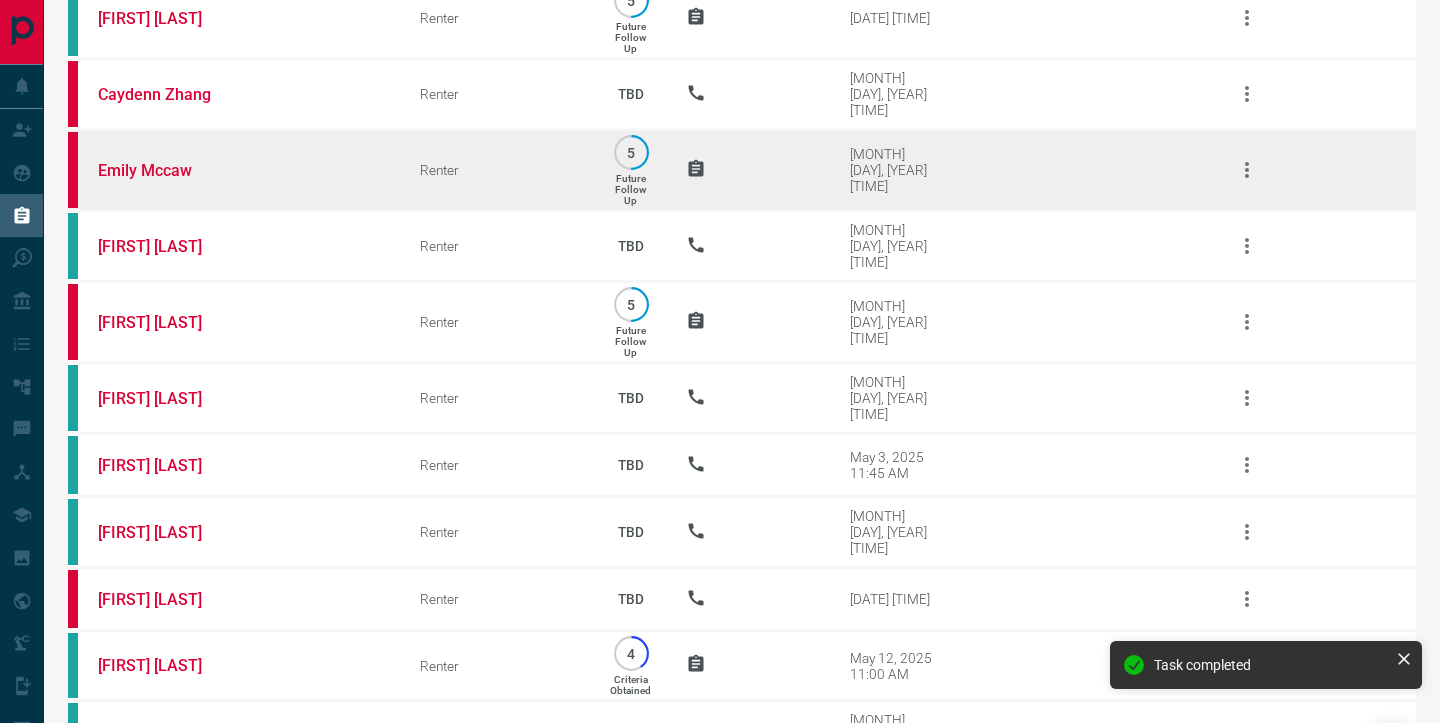 click on "Emily Mccaw" at bounding box center [229, 170] 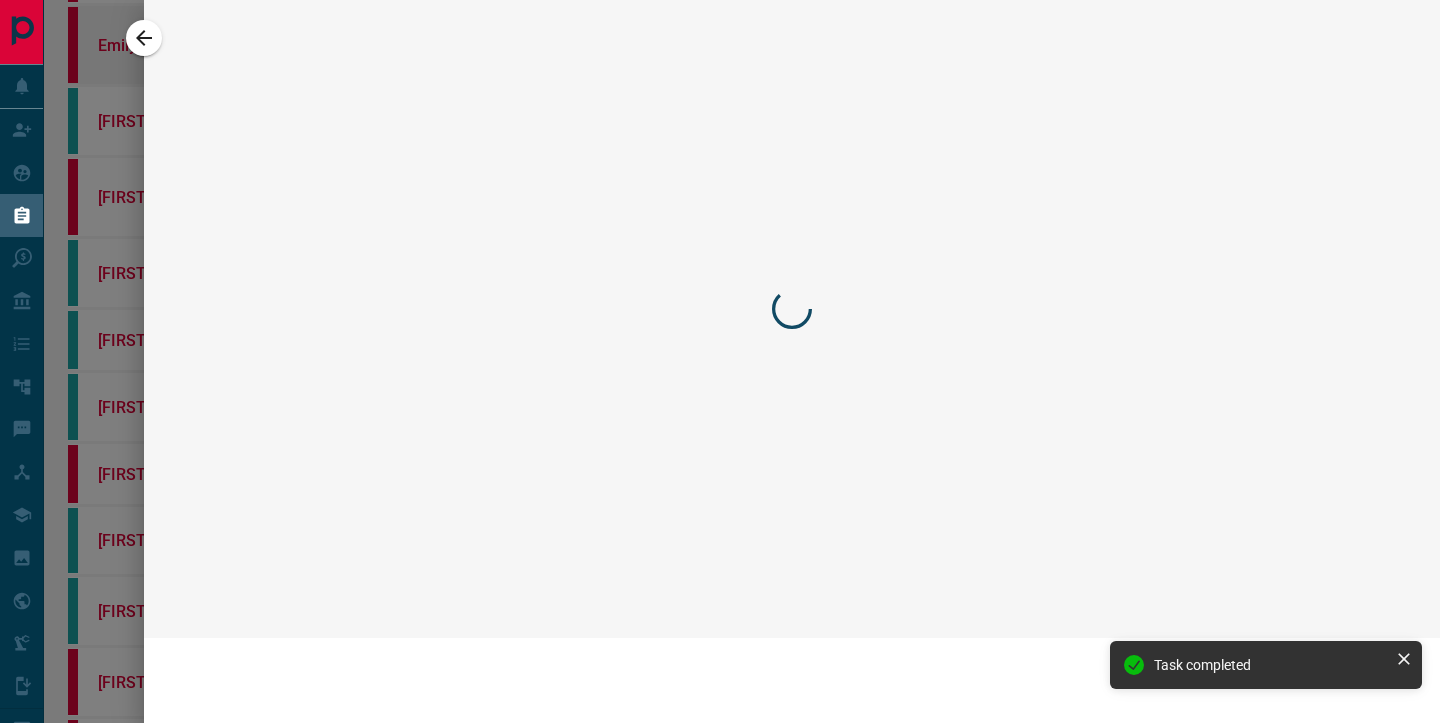 scroll, scrollTop: 125, scrollLeft: 0, axis: vertical 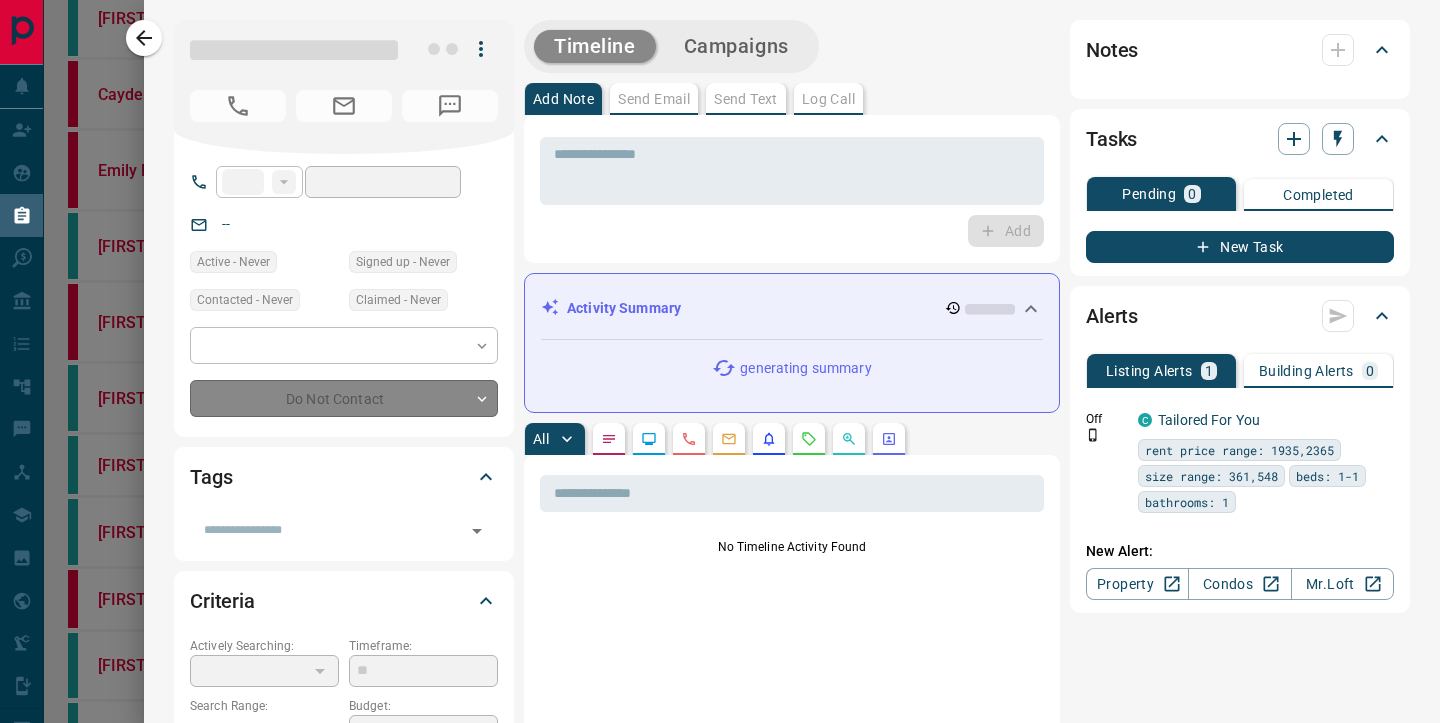 type on "**" 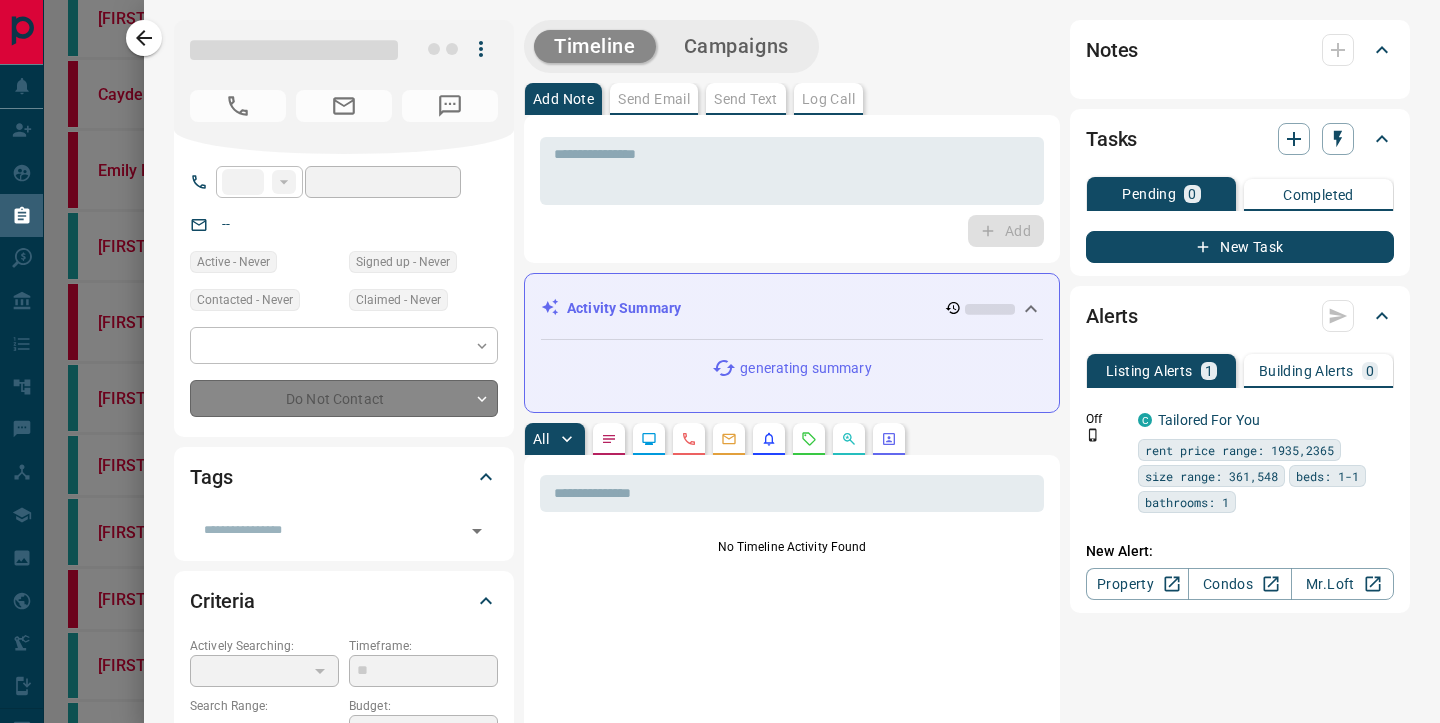 type on "**********" 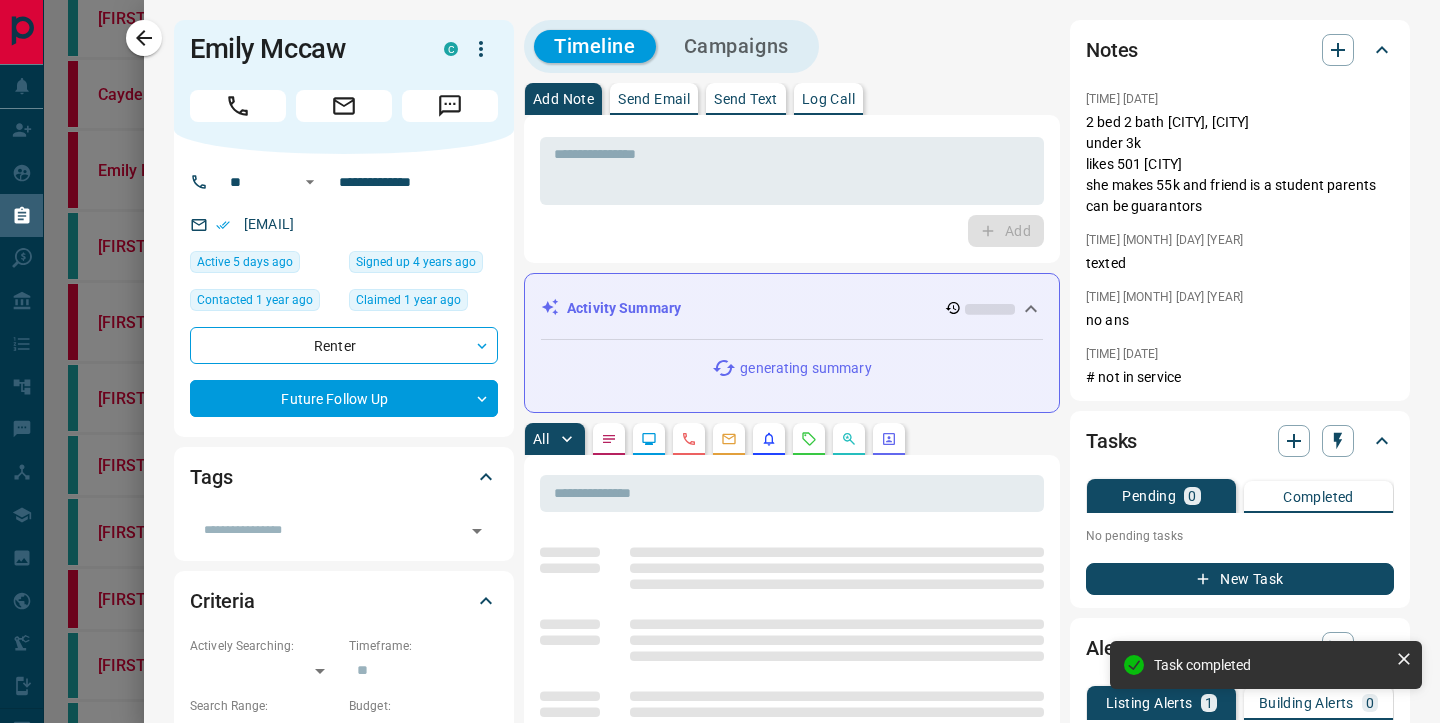 click on "Log Call" at bounding box center [828, 99] 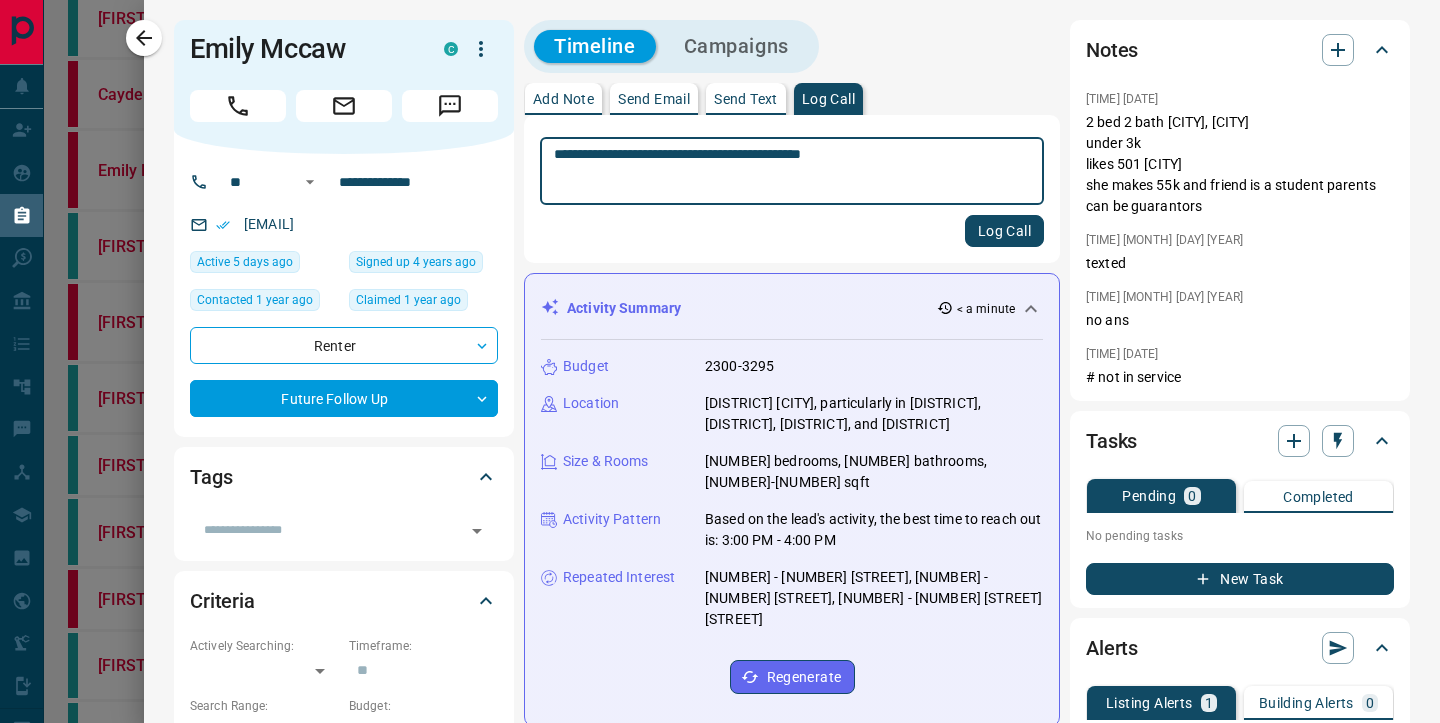 click on "**********" at bounding box center (792, 171) 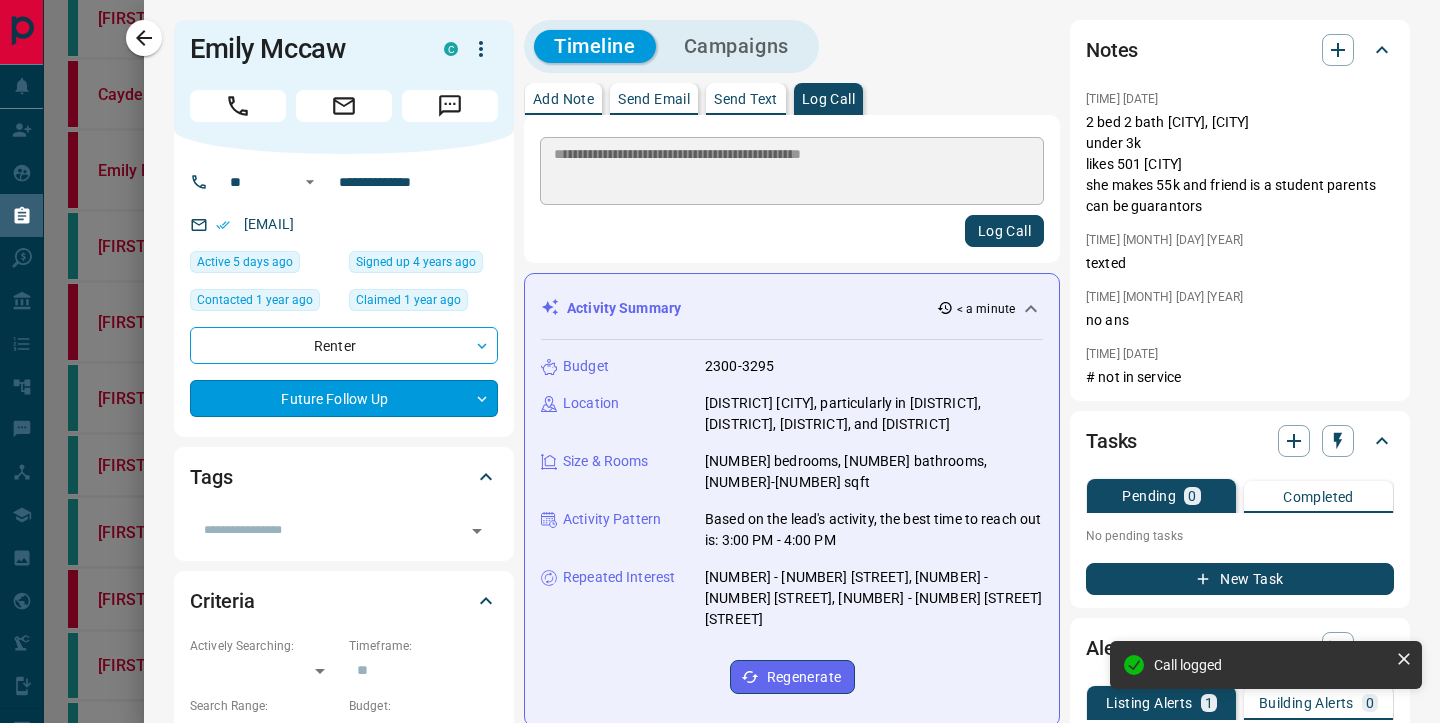 type 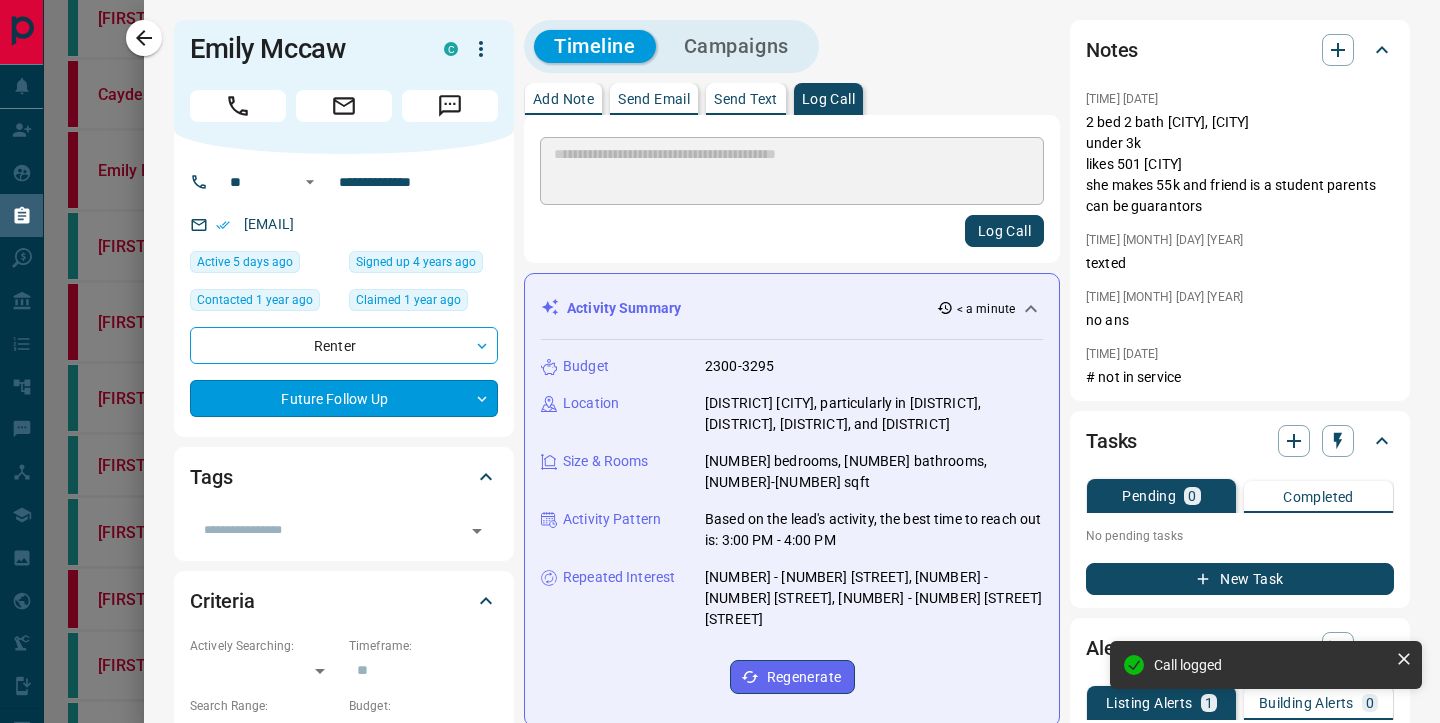 click on "Lead Transfers Claim Leads My Leads Tasks Opportunities Deals Campaigns Automations Messages Broker Bay Training Media Services Agent Resources Precon Worksheet Mobile Apps Disclosure Logout [FIRST] [LAST] Renter 5 Future Follow Up [DATE] [TIME] [FIRST] [LAST] Renter 5 Future Follow Up [DATE] [TIME] [FIRST] [LAST] Renter TBD [DATE] [TIME] [FIRST] [LAST] Renter 5 Future Follow Up [DATE] [TIME] [FIRST] [LAST] Renter TBD [DATE] [TIME] [FIRST] [LAST] Renter 5 Future Follow Up [DATE] [TIME] [FIRST] [LAST] Renter TBD [DATE] [TIME] [FIRST] [LAST] Renter TBD [DATE] [TIME] [FIRST] [LAST] Renter TBD [DATE] [TIME] [FIRST] [LAST] Renter TBD [DATE] [TIME] [FIRST] [LAST] Renter 4 Criteria Obtained [DATE] [TIME] [FIRST] [LAST] Renter TBD [DATE] [TIME] [FIRST] [LAST] Renter TBD [DATE] [TIME] [FIRST] [LAST] Renter 5 Future Follow Up [DATE] [TIME] [FIRST] [LAST] Renter TBD [DATE] [TIME] [FIRST] [LAST] Renter TBD [DATE] [TIME] [FIRST] [LAST] Renter TBD" at bounding box center [720, 1393] 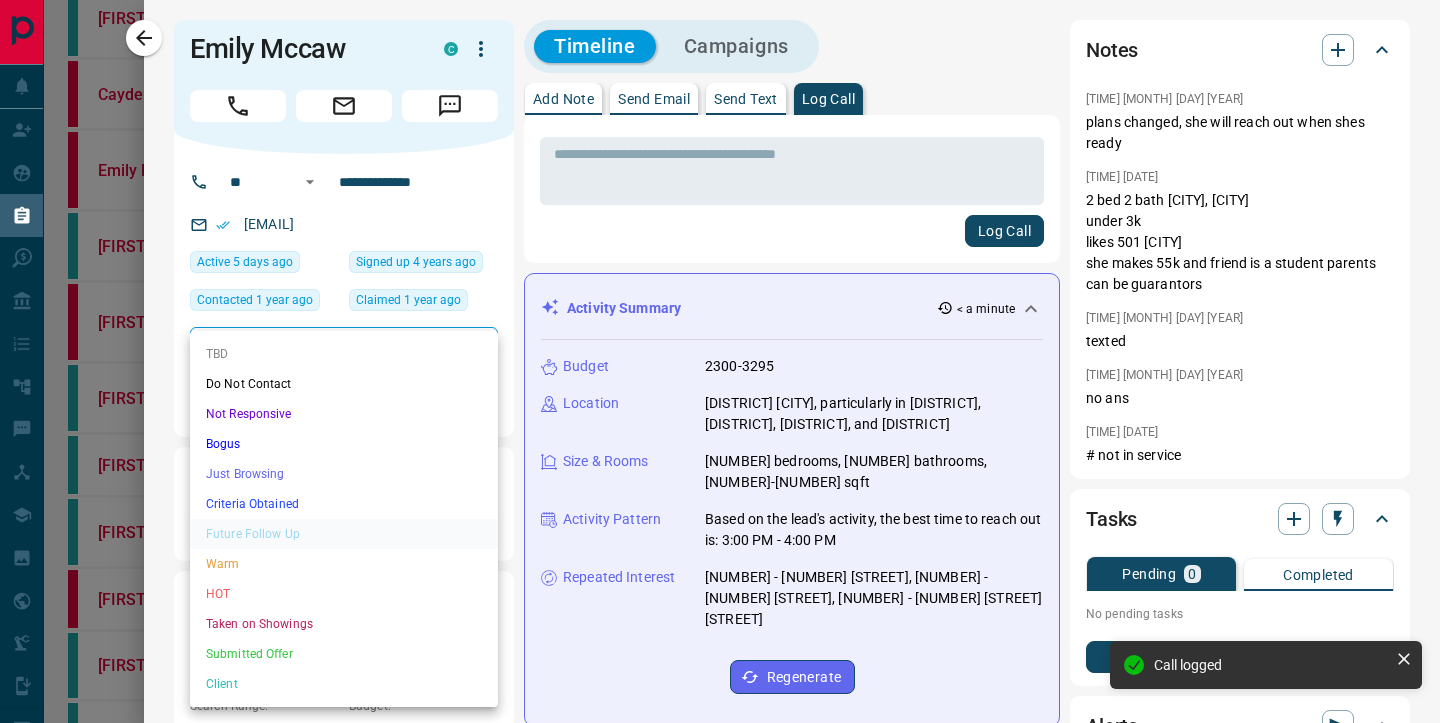 click on "Just Browsing" at bounding box center [344, 474] 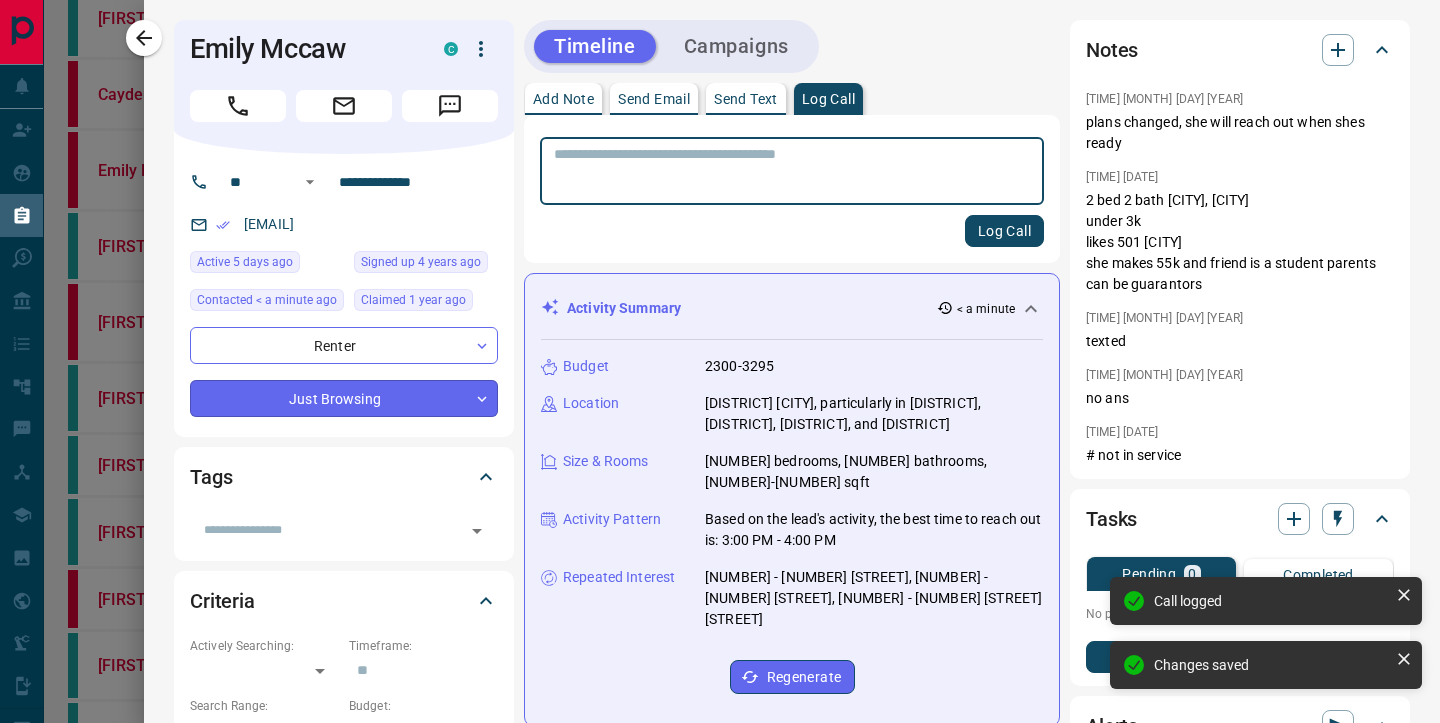 click on "Lead Transfers Claim Leads My Leads Tasks Opportunities Deals Campaigns Automations Messages Broker Bay Training Media Services Agent Resources Precon Worksheet Mobile Apps Disclosure Logout [FIRST] [LAST] Renter 5 Future Follow Up [DATE] [TIME] [FIRST] [LAST] Renter 5 Future Follow Up [DATE] [TIME] [FIRST] [LAST] Renter TBD [DATE] [TIME] [FIRST] [LAST] Renter 5 Future Follow Up [DATE] [TIME] [FIRST] [LAST] Renter TBD [DATE] [TIME] [FIRST] [LAST] Renter 5 Future Follow Up [DATE] [TIME] [FIRST] [LAST] Renter TBD [DATE] [TIME] [FIRST] [LAST] Renter TBD [DATE] [TIME] [FIRST] [LAST] Renter TBD [DATE] [TIME] [FIRST] [LAST] Renter TBD [DATE] [TIME] [FIRST] [LAST] Renter 4 Criteria Obtained [DATE] [TIME] [FIRST] [LAST] Renter TBD [DATE] [TIME] [FIRST] [LAST] Renter TBD [DATE] [TIME] [FIRST] [LAST] Renter 5 Future Follow Up [DATE] [TIME] [FIRST] [LAST] Renter TBD [DATE] [TIME] [FIRST] [LAST] Renter TBD [DATE] [TIME] [FIRST] [LAST] Renter TBD" at bounding box center (720, 1393) 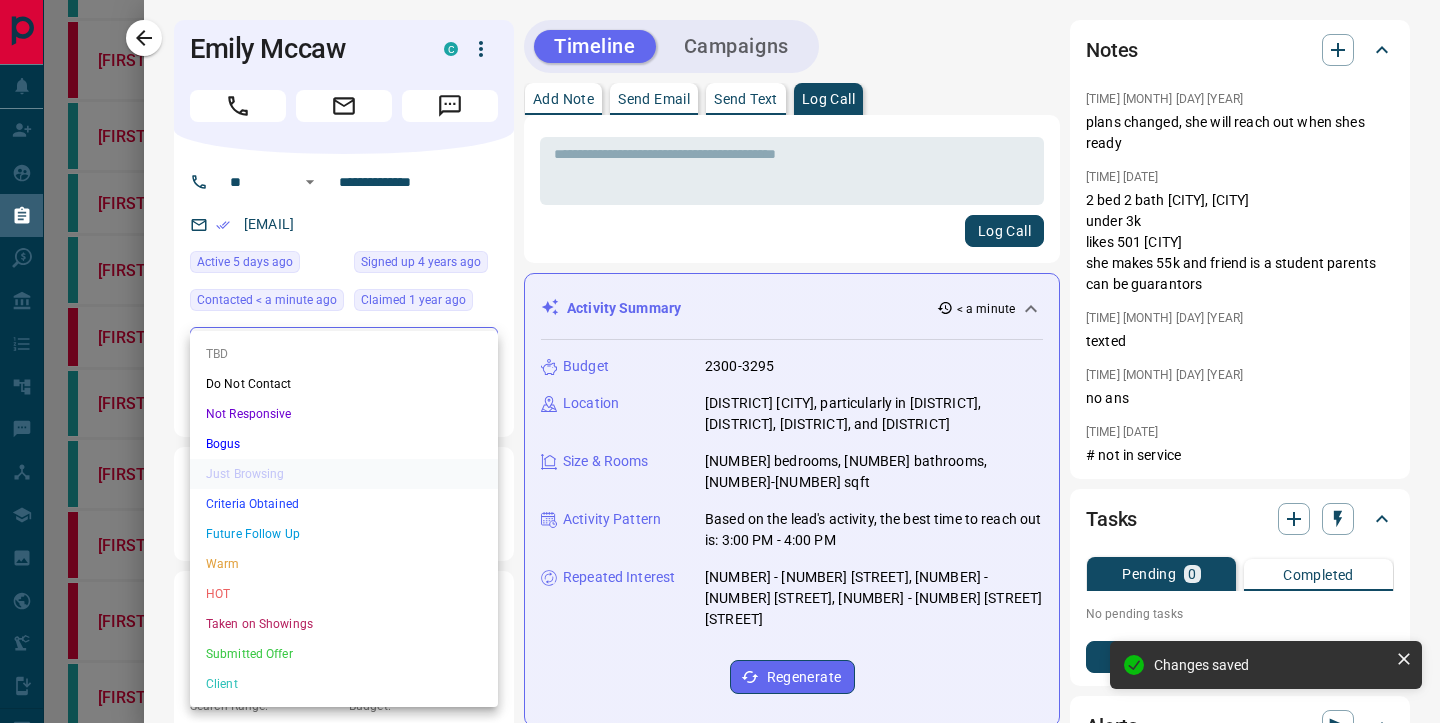 scroll, scrollTop: 381, scrollLeft: 0, axis: vertical 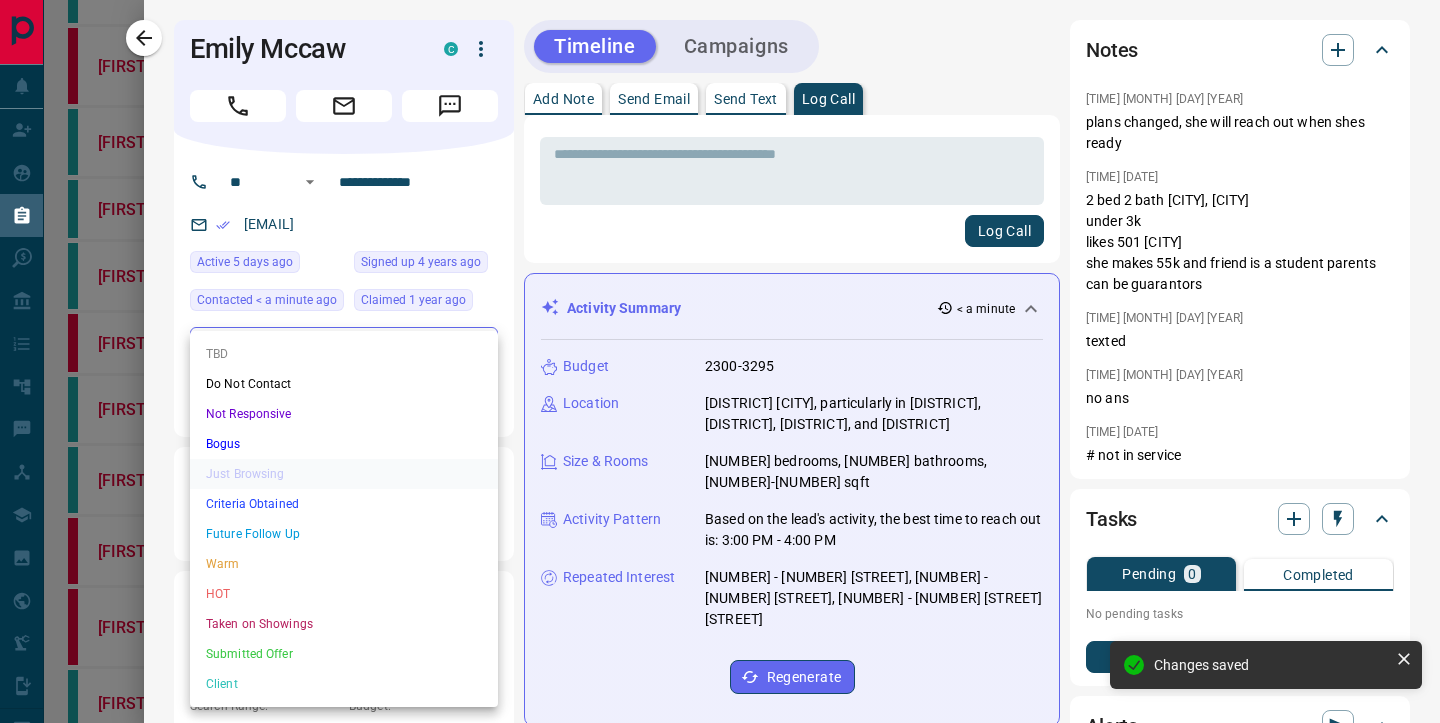 click on "Taken on Showings" at bounding box center [344, 624] 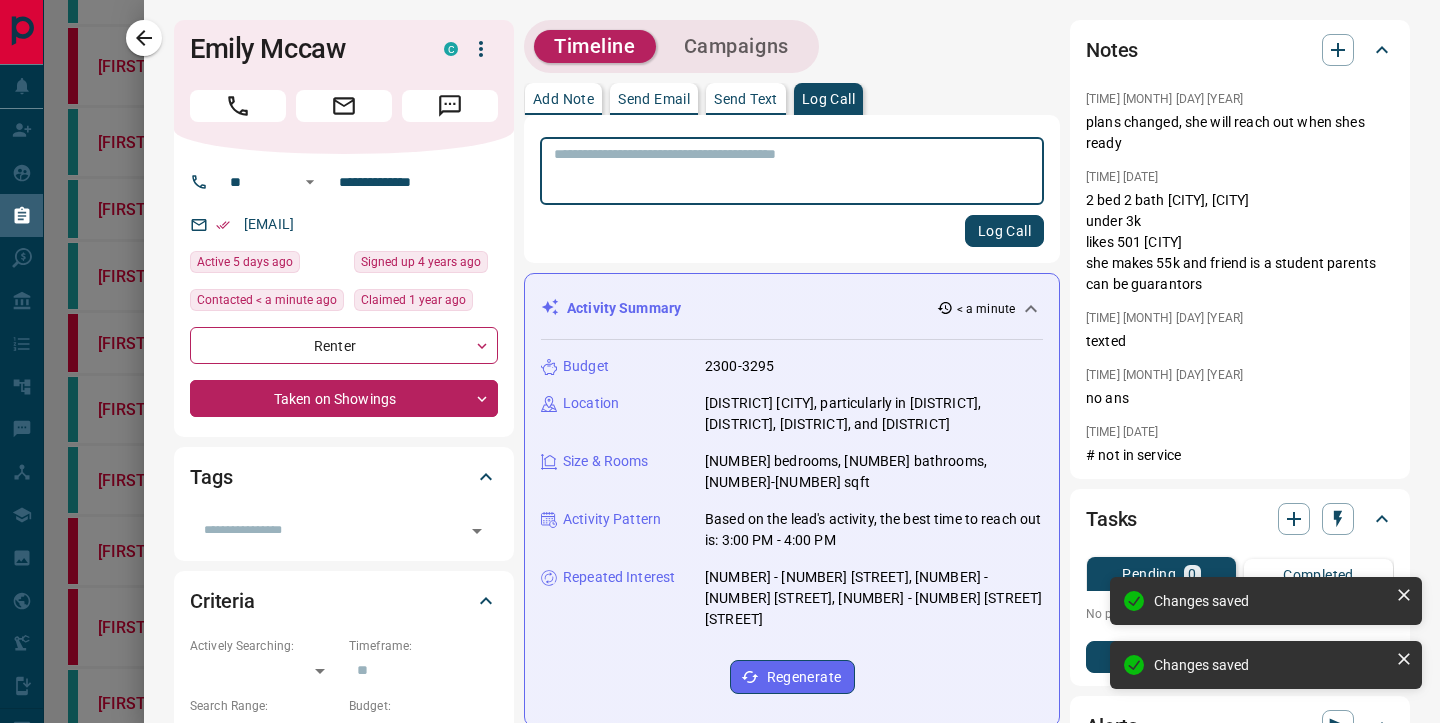 type on "*" 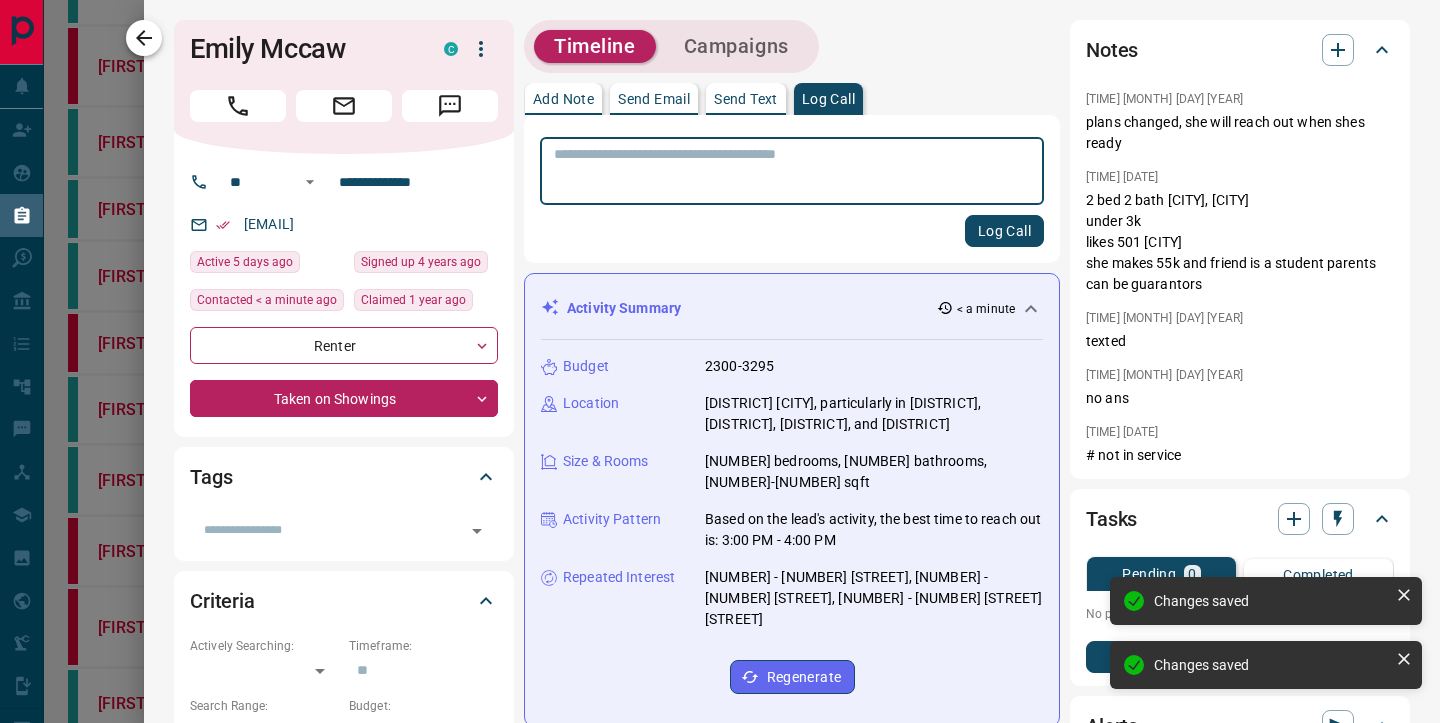 click 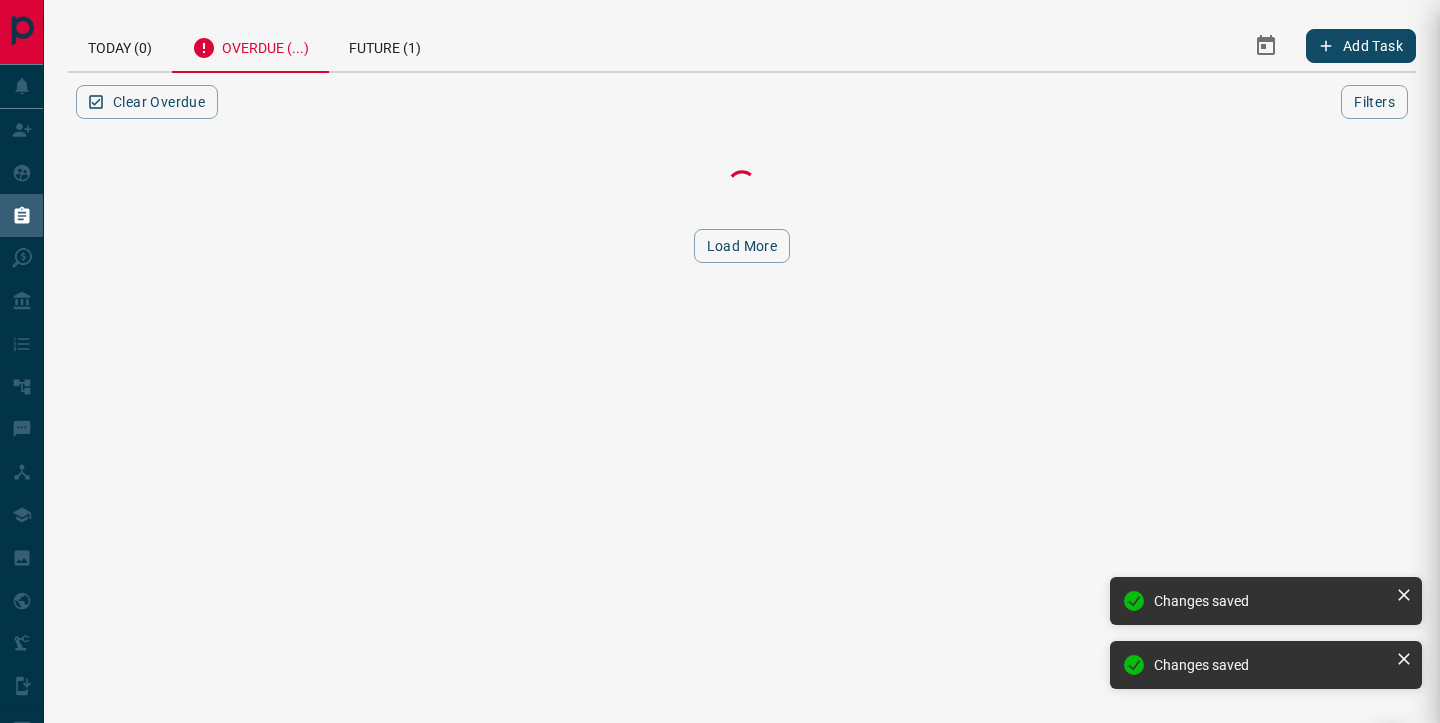 scroll, scrollTop: 0, scrollLeft: 0, axis: both 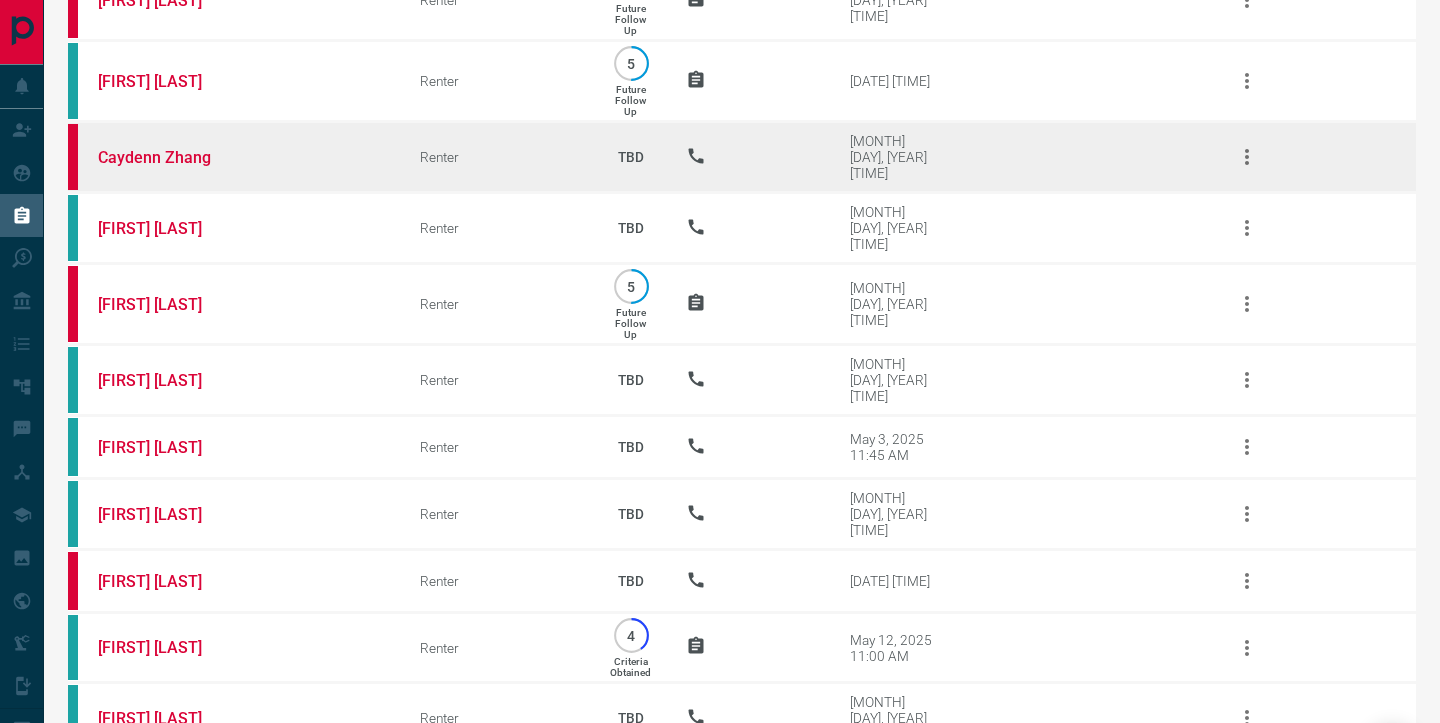 click on "Caydenn Zhang" at bounding box center [229, 157] 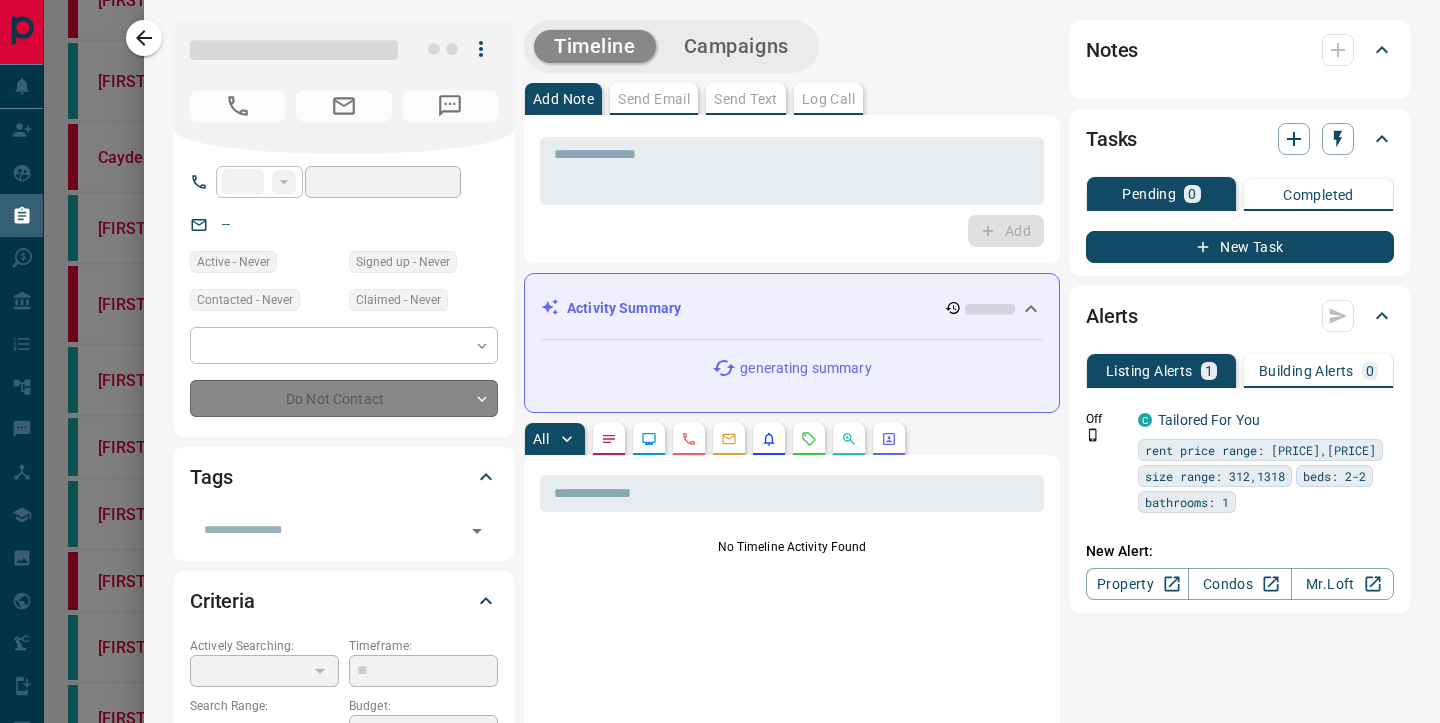 type on "**" 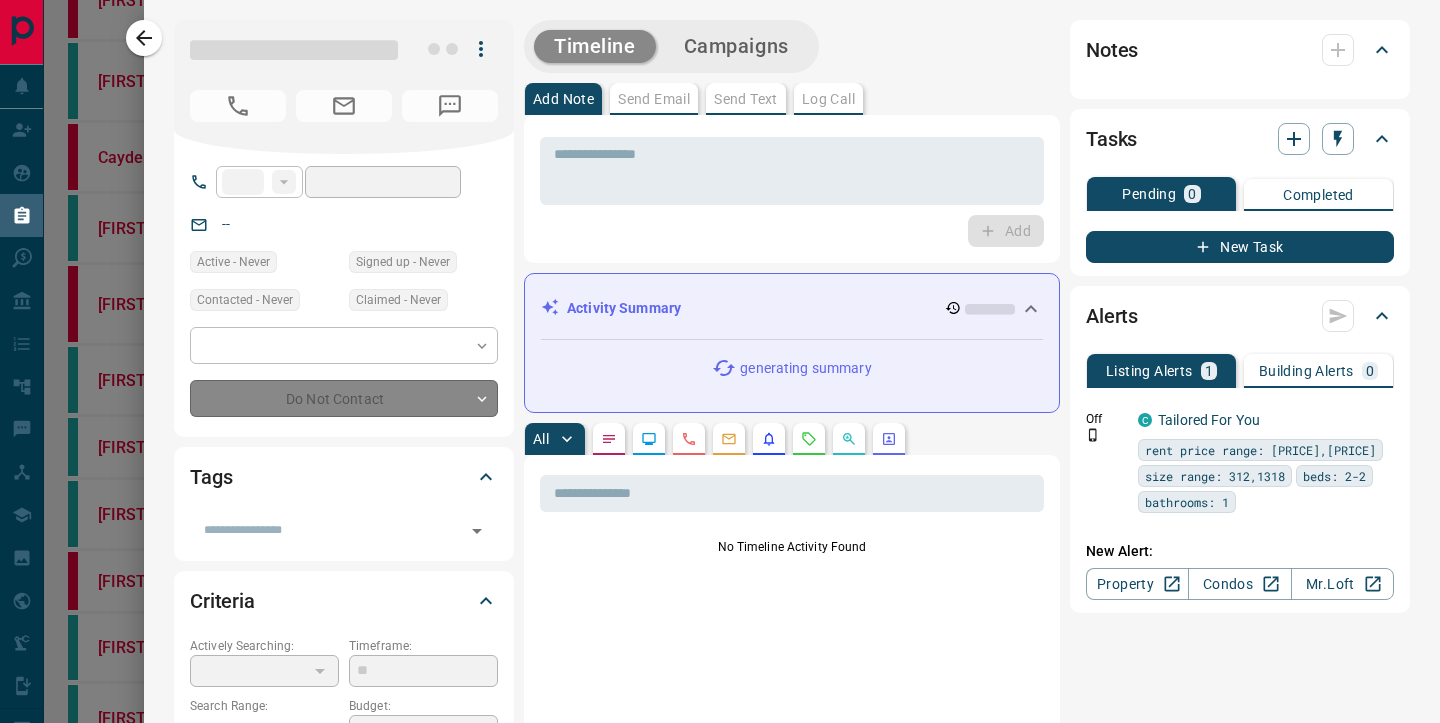 type on "**********" 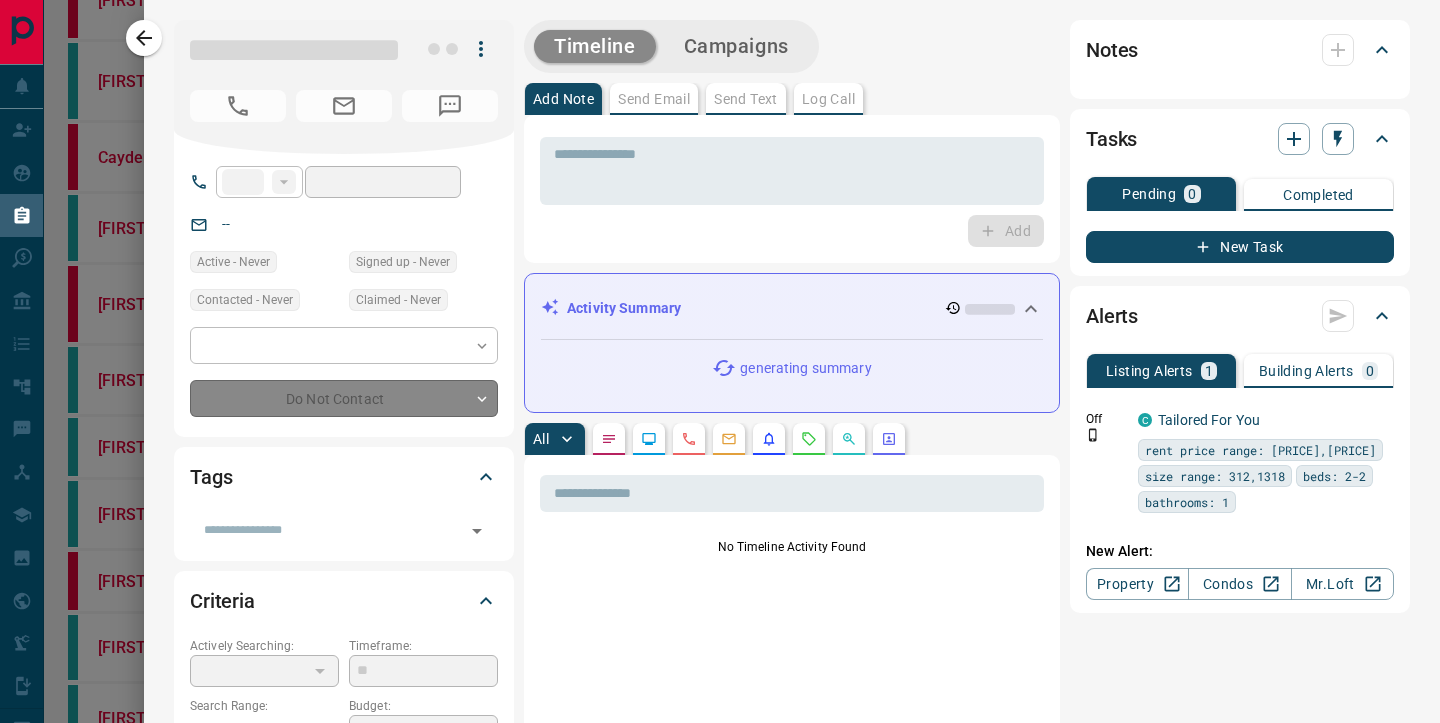 type on "**********" 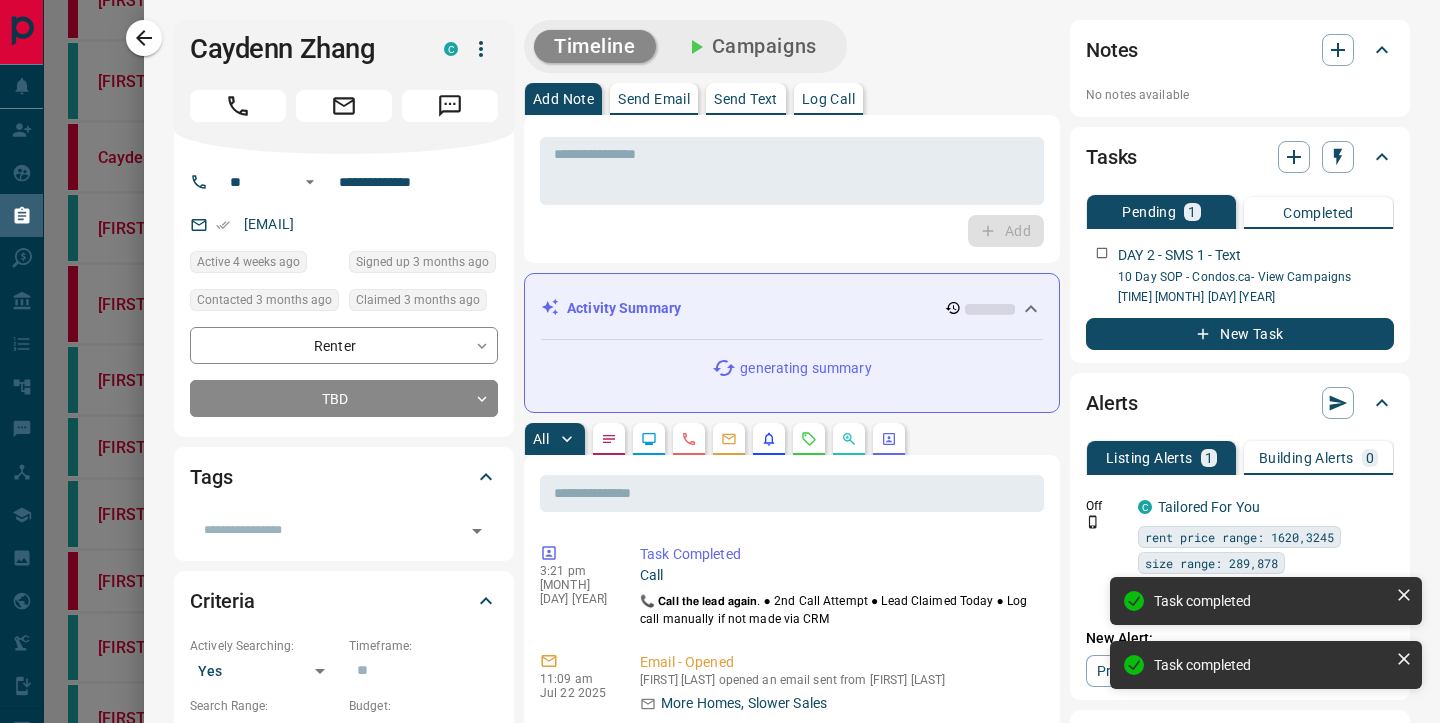 click on "Send Text" at bounding box center (746, 99) 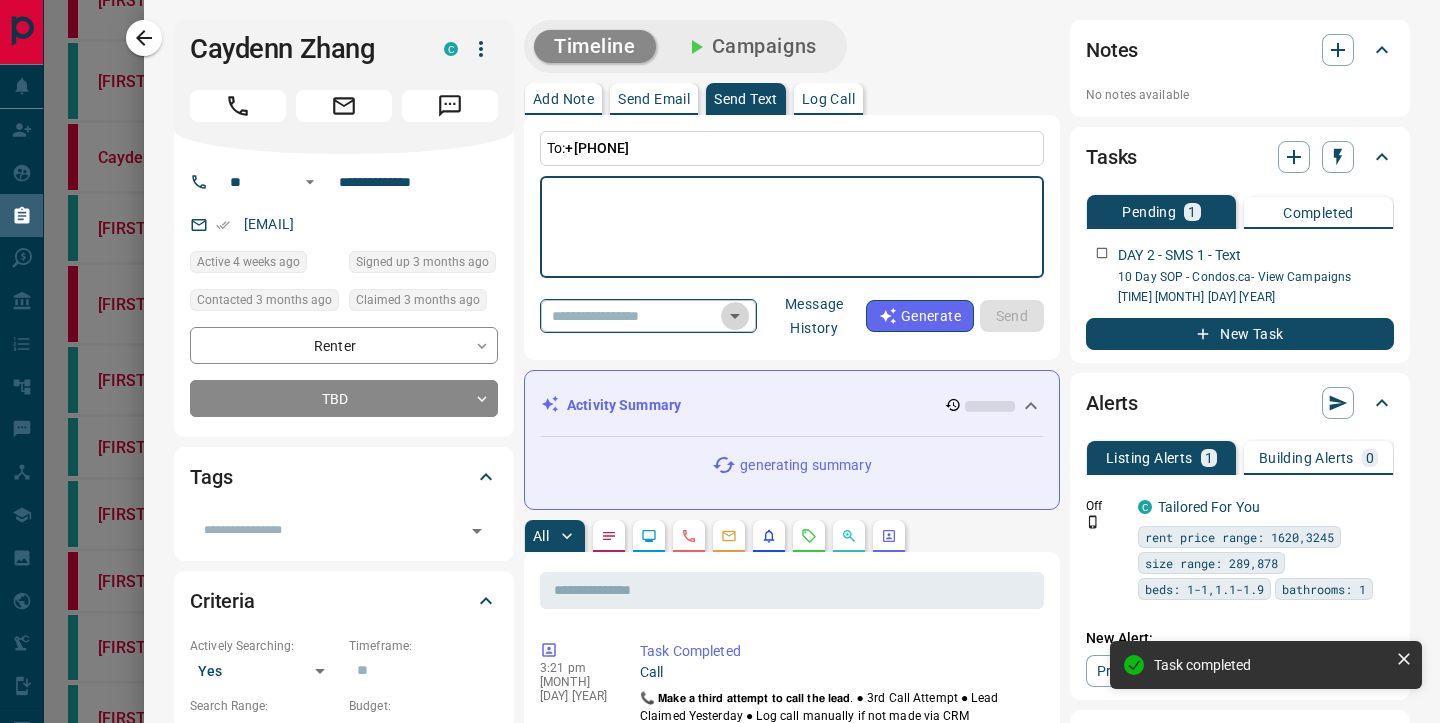 click 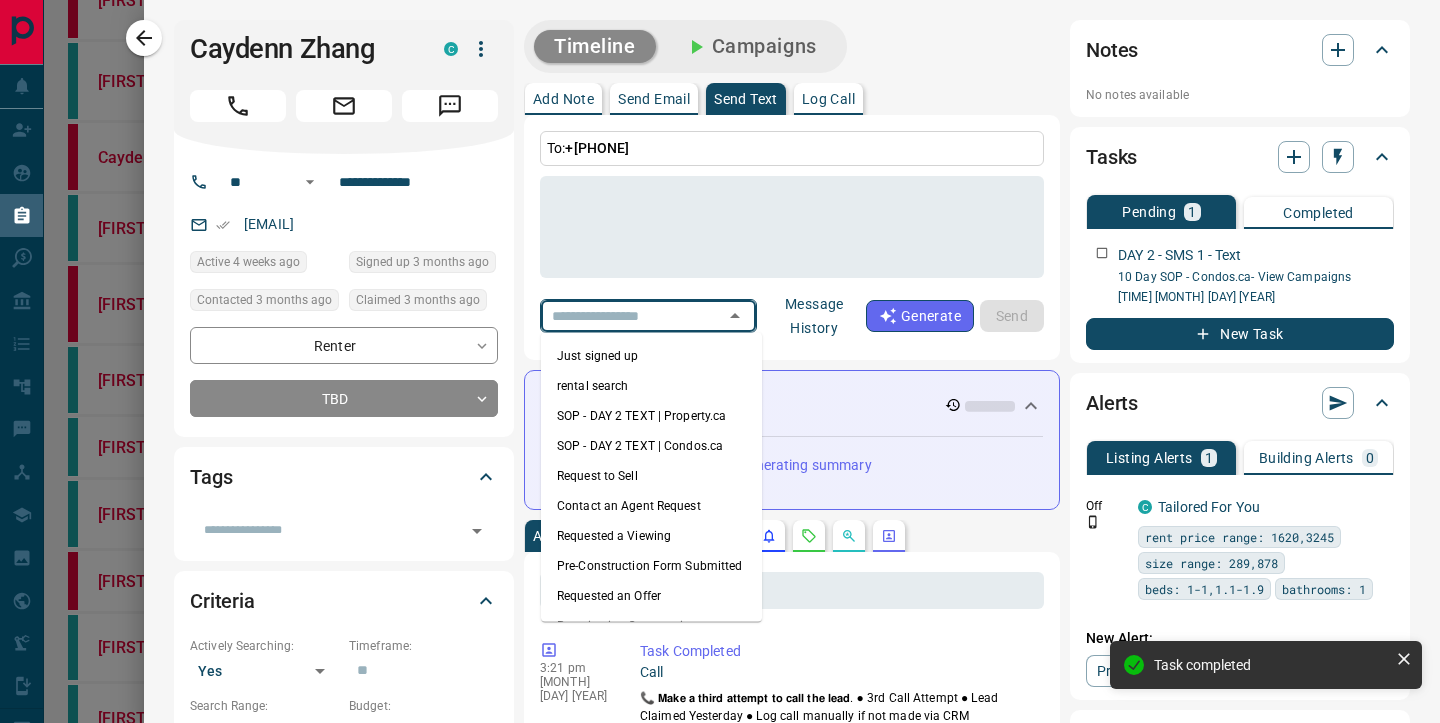 click on "SOP - DAY 2 TEXT | Condos.ca" at bounding box center [651, 446] 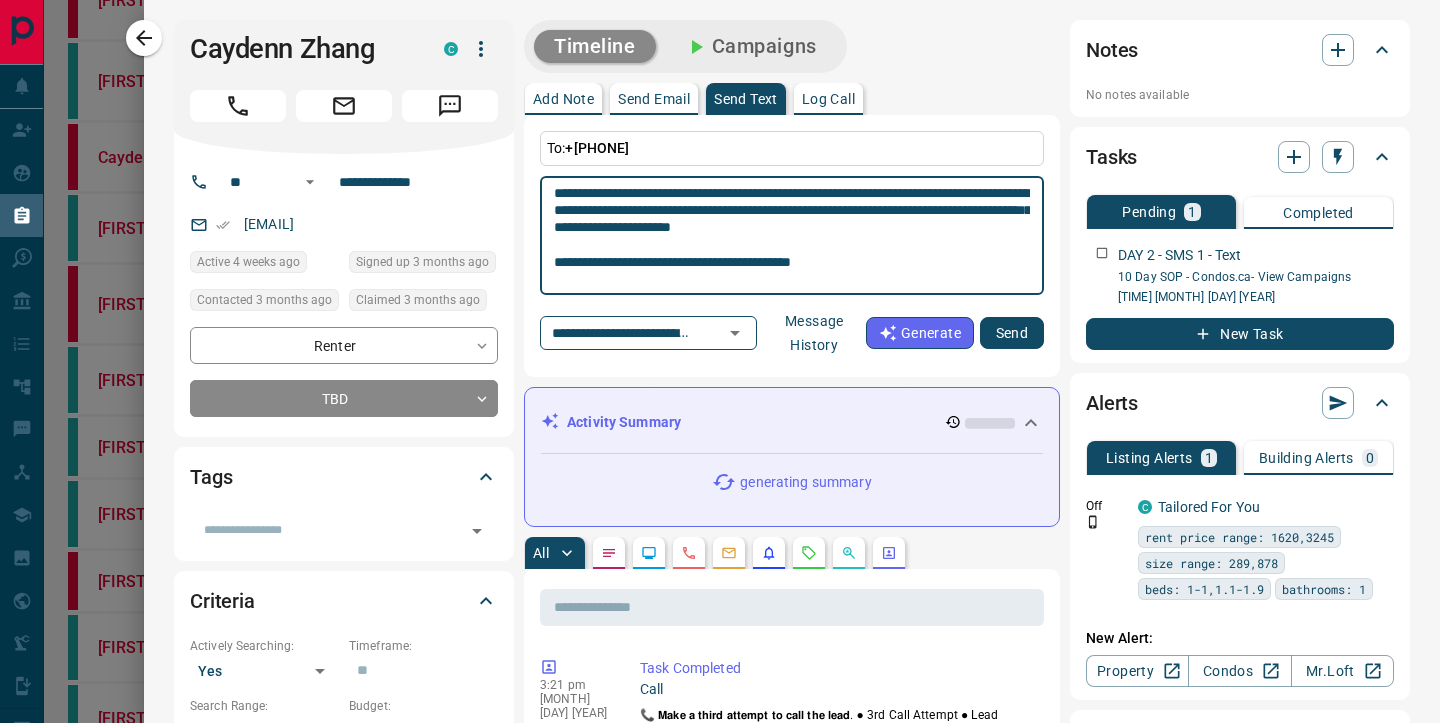 drag, startPoint x: 735, startPoint y: 197, endPoint x: 675, endPoint y: 198, distance: 60.00833 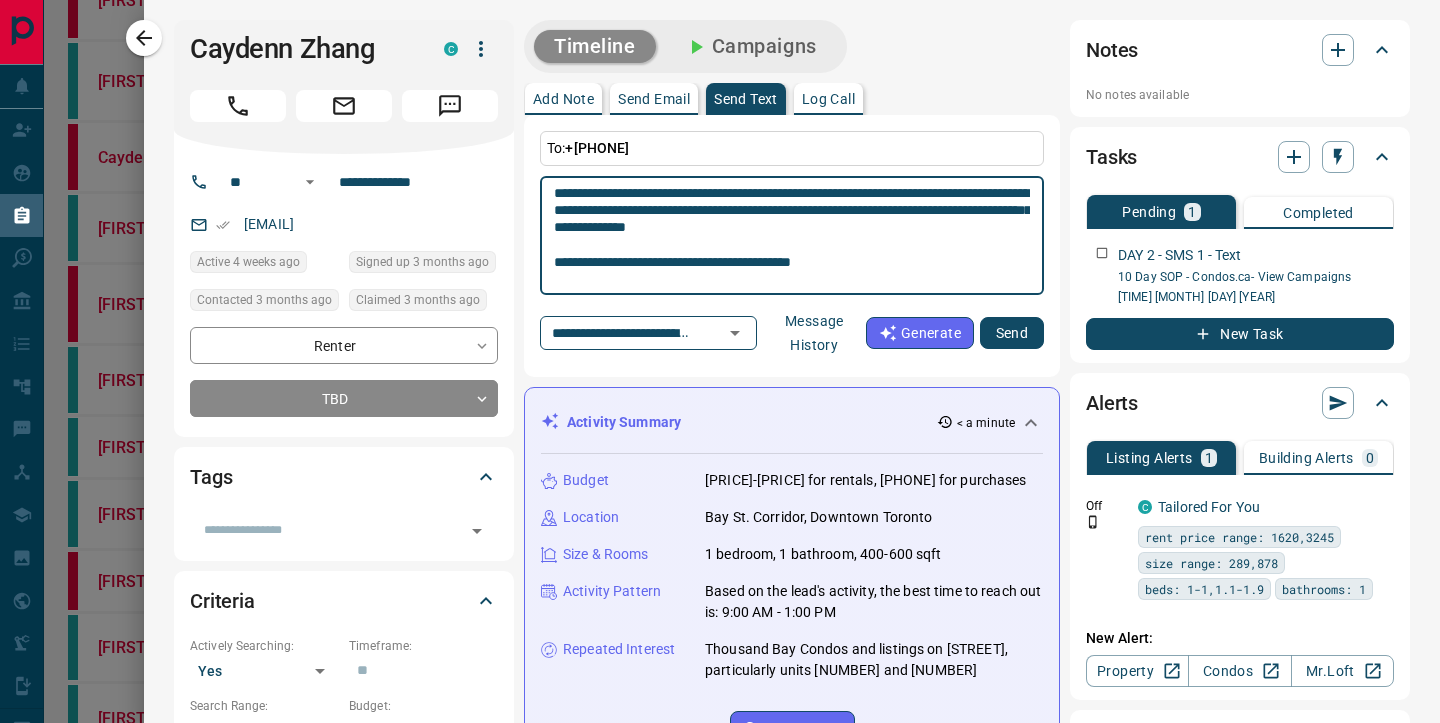 scroll, scrollTop: 70, scrollLeft: 0, axis: vertical 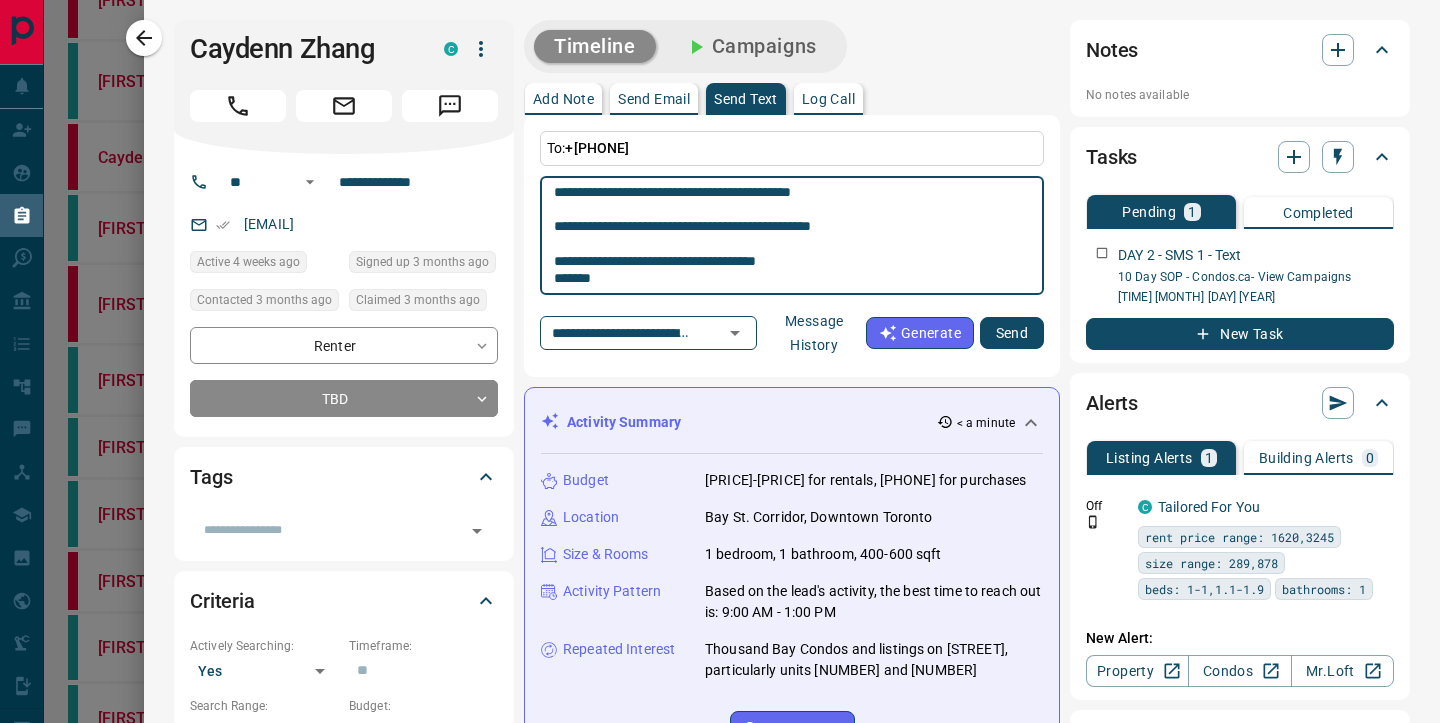drag, startPoint x: 606, startPoint y: 277, endPoint x: 501, endPoint y: 275, distance: 105.01904 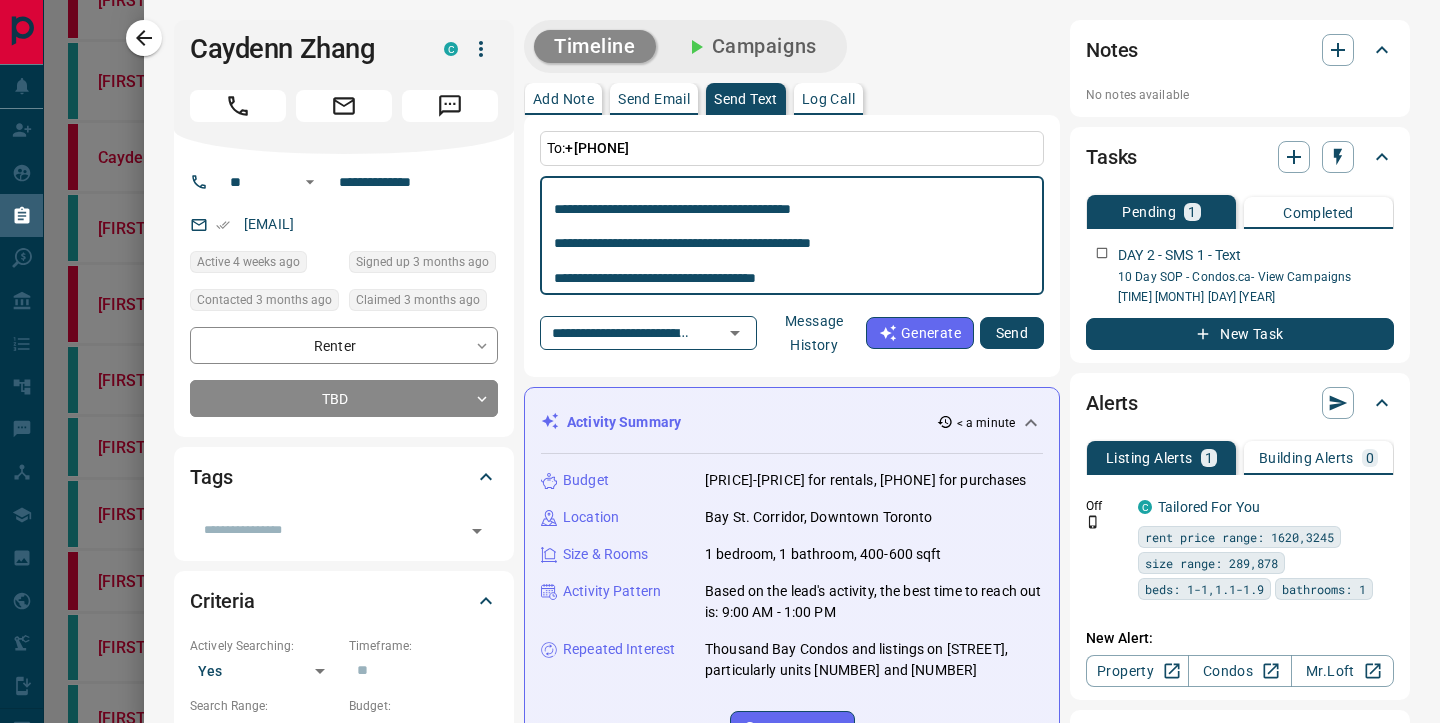 scroll, scrollTop: 53, scrollLeft: 0, axis: vertical 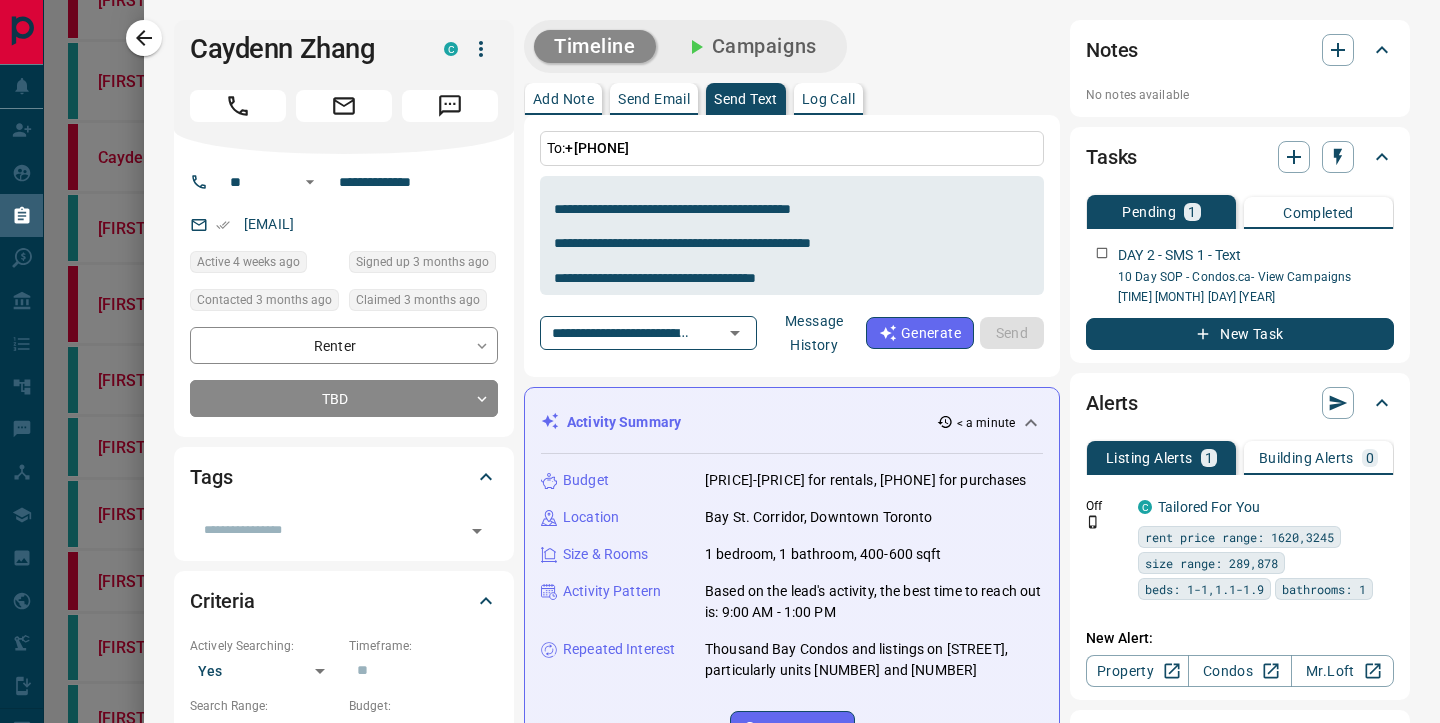 type 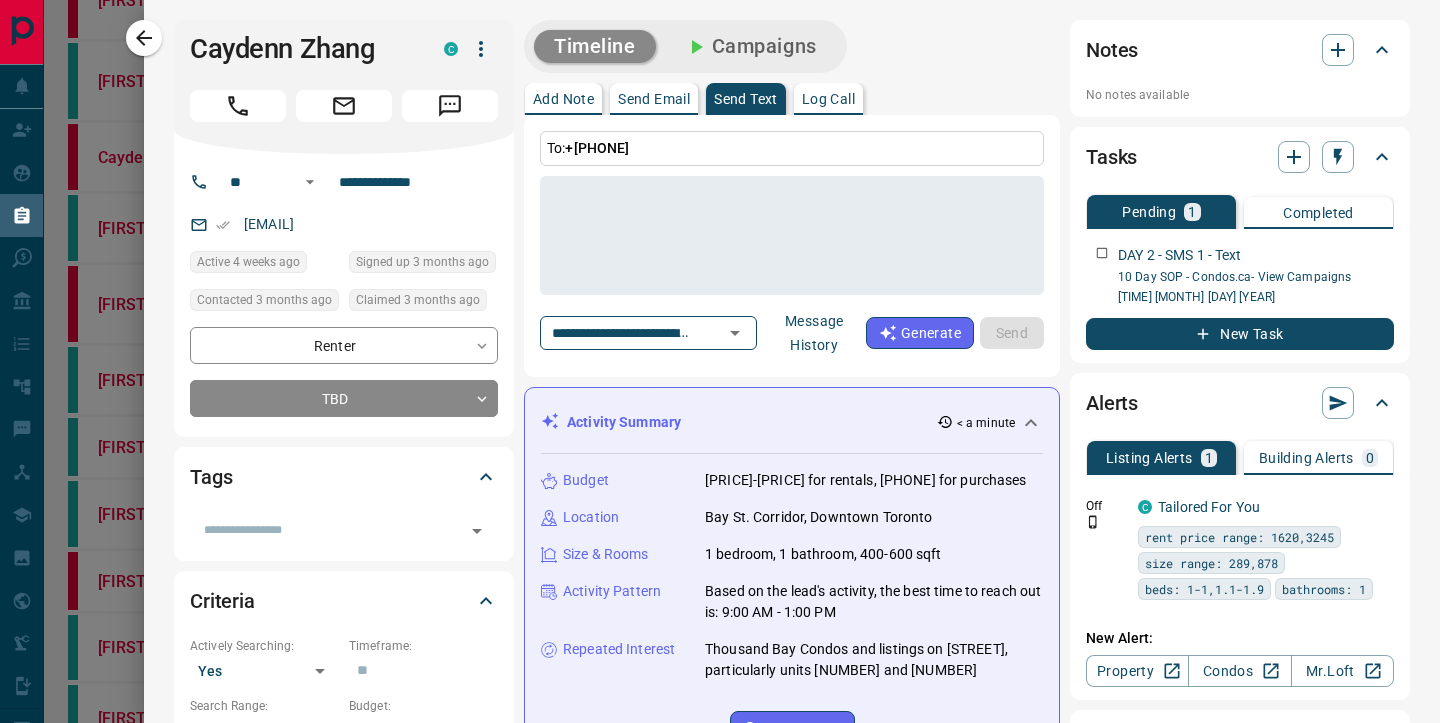 scroll, scrollTop: 0, scrollLeft: 0, axis: both 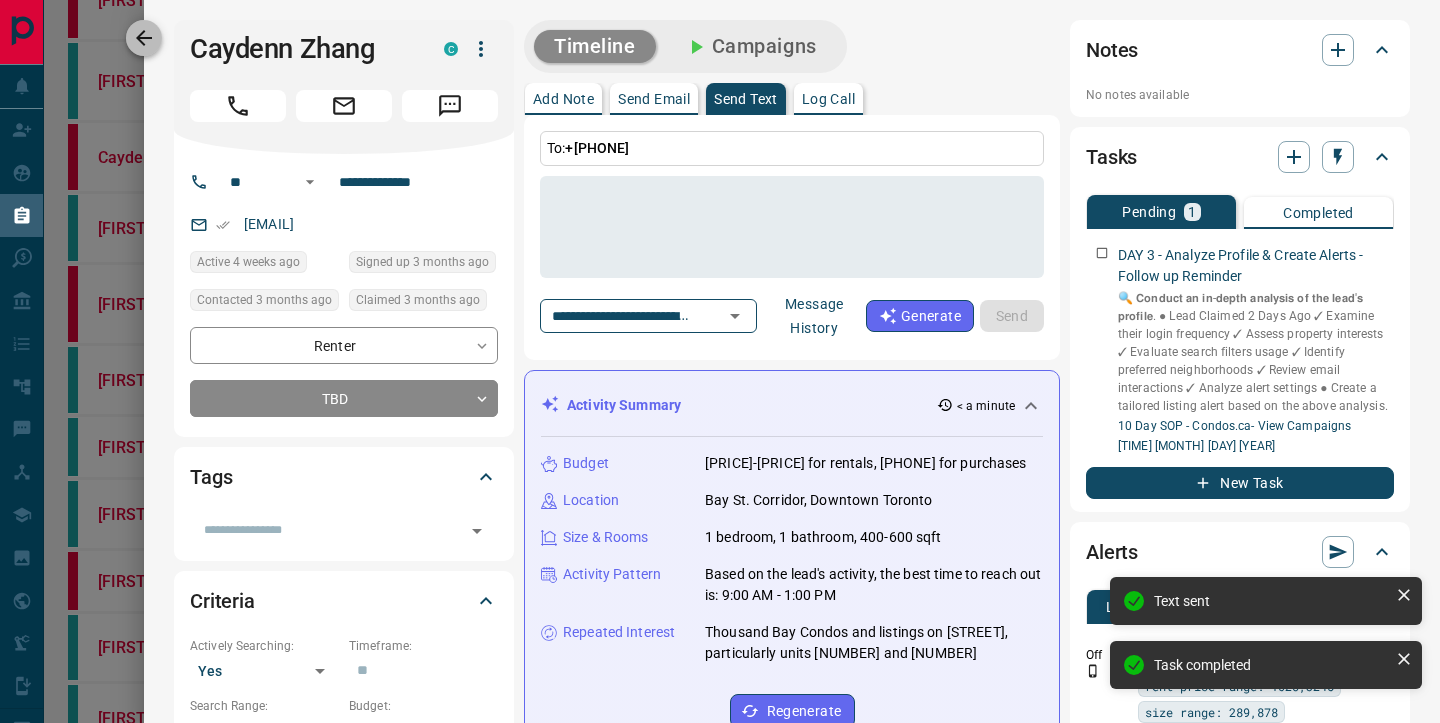 click at bounding box center (144, 38) 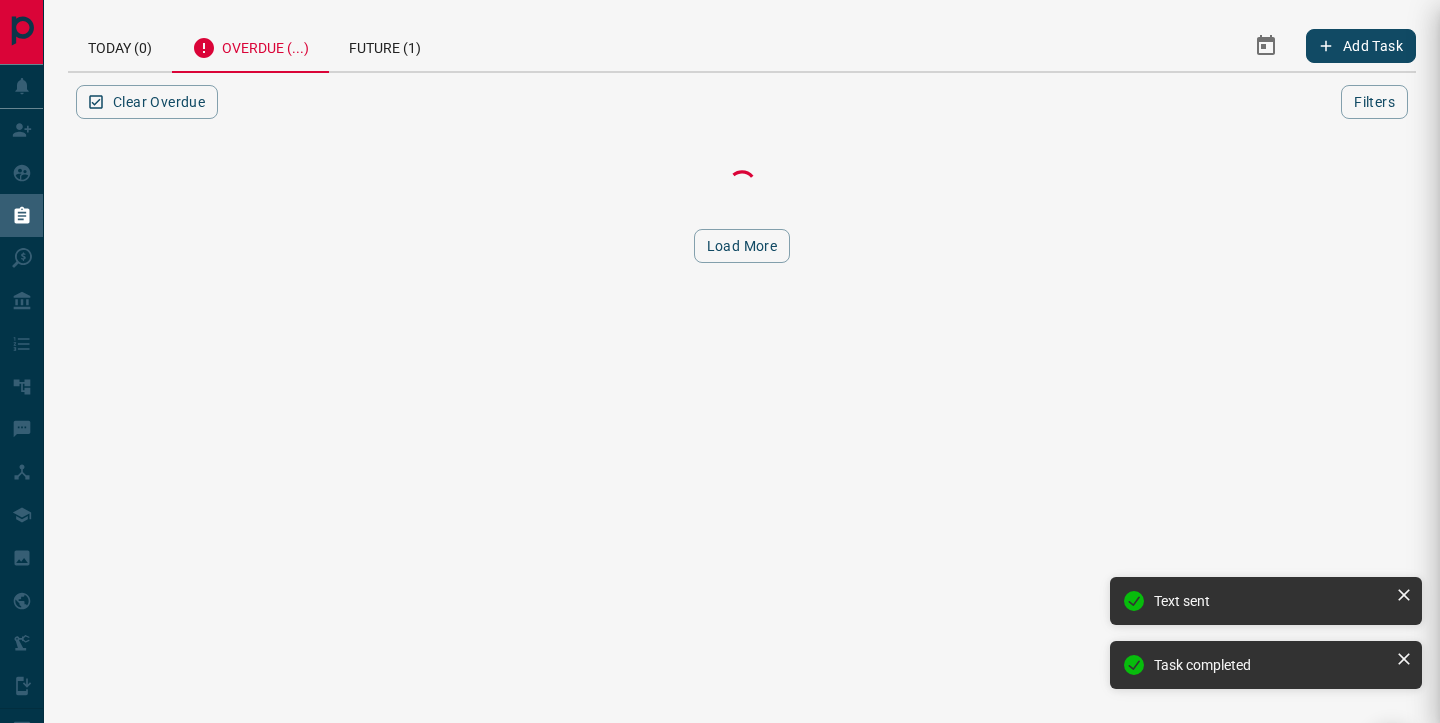 scroll, scrollTop: 0, scrollLeft: 0, axis: both 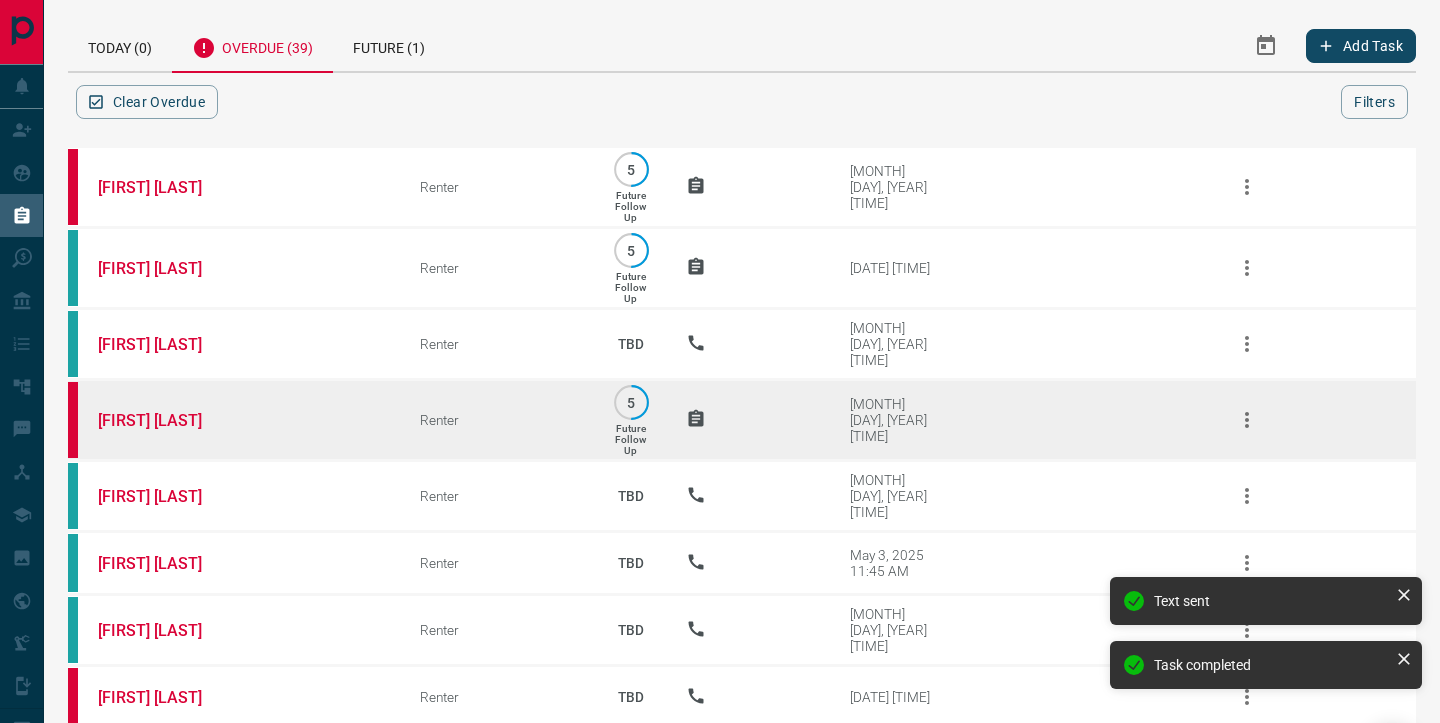 click on "[FIRST] [LAST]" at bounding box center [229, 420] 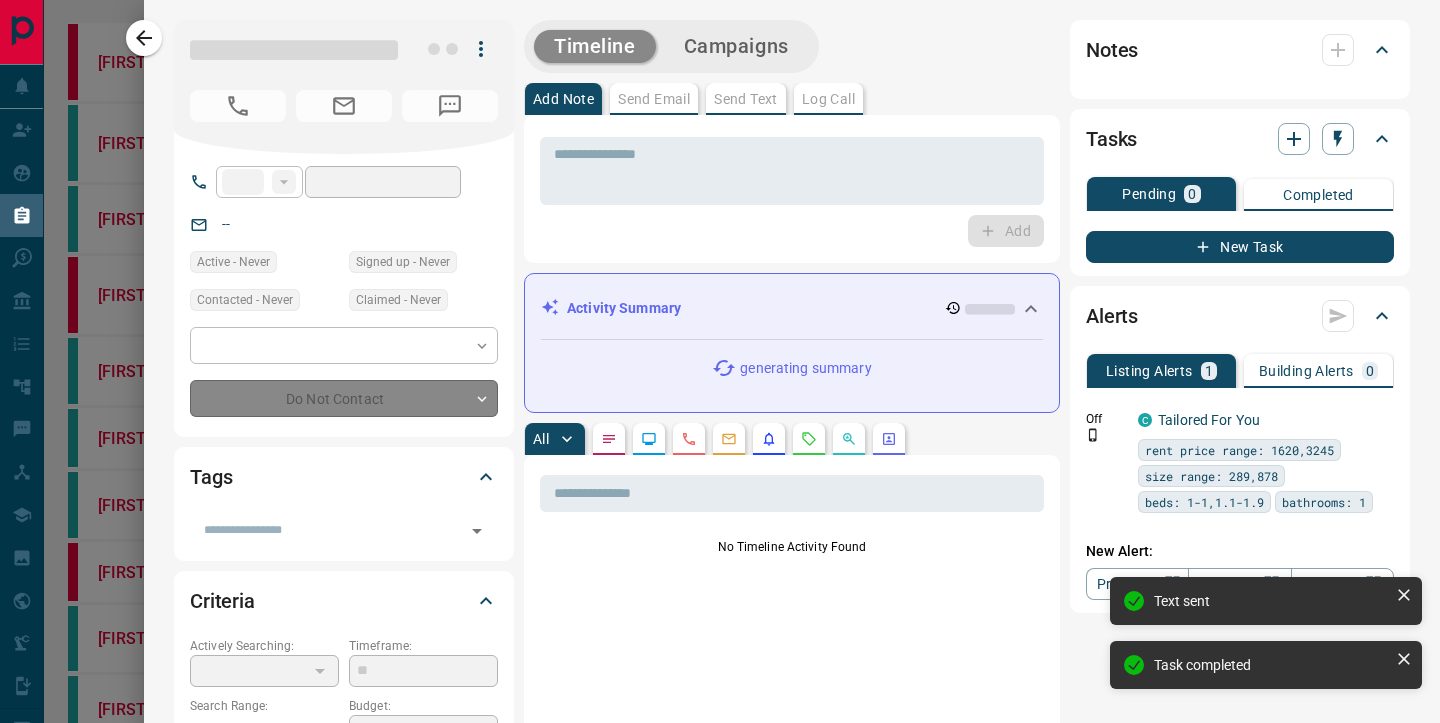 type on "**" 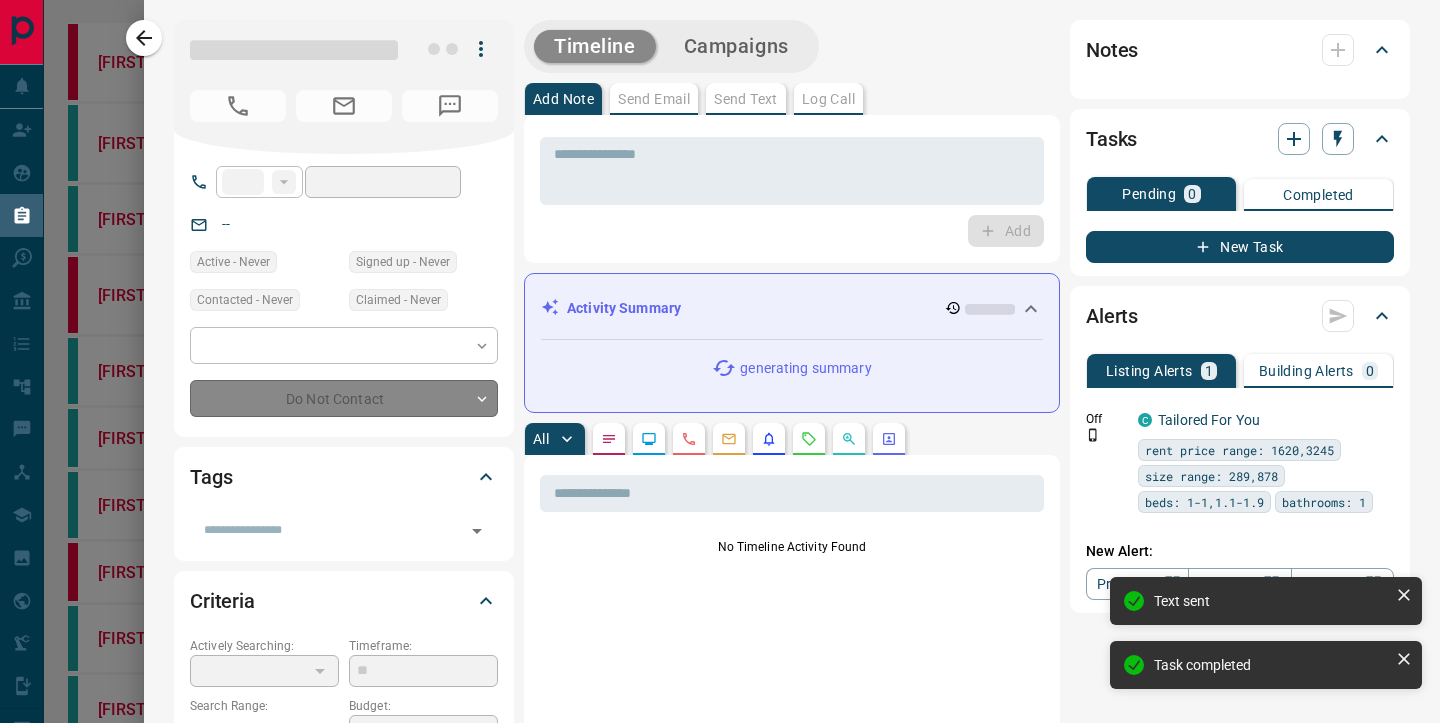 type on "**********" 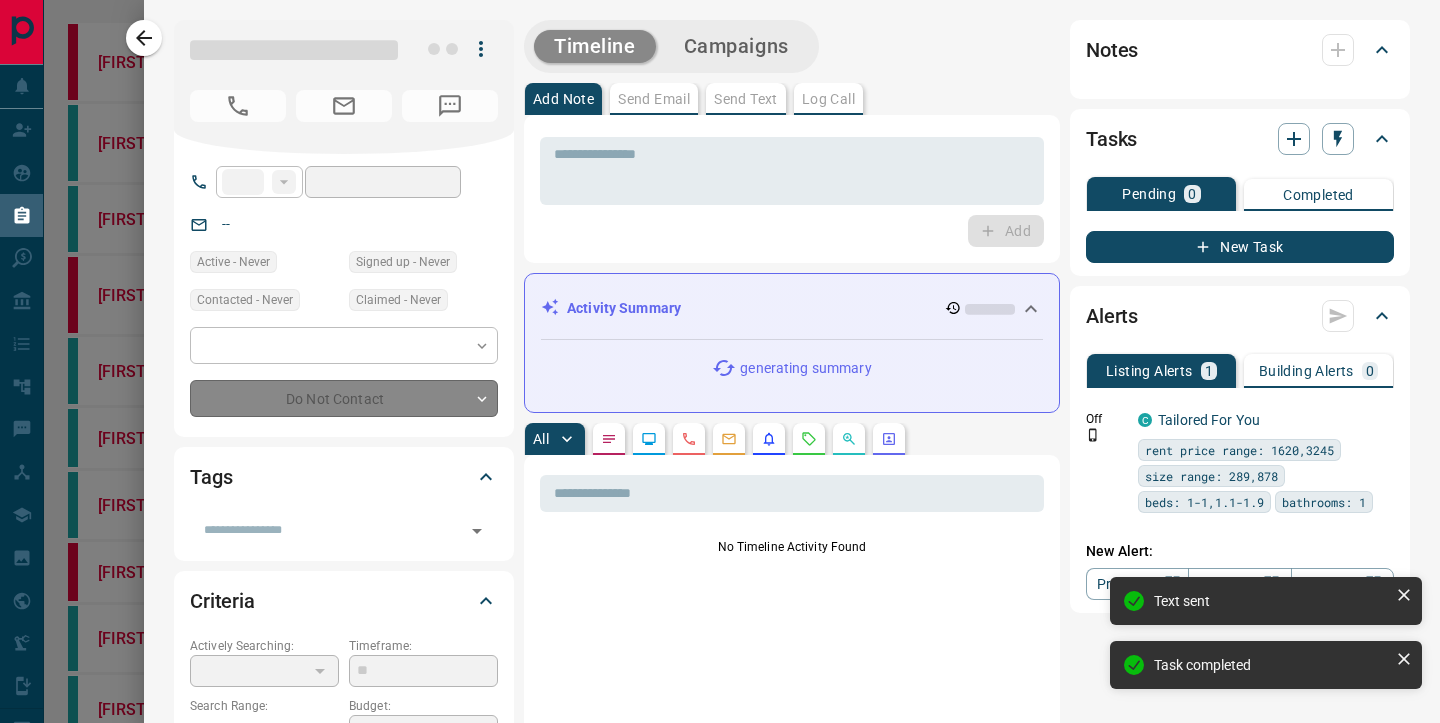 type on "*" 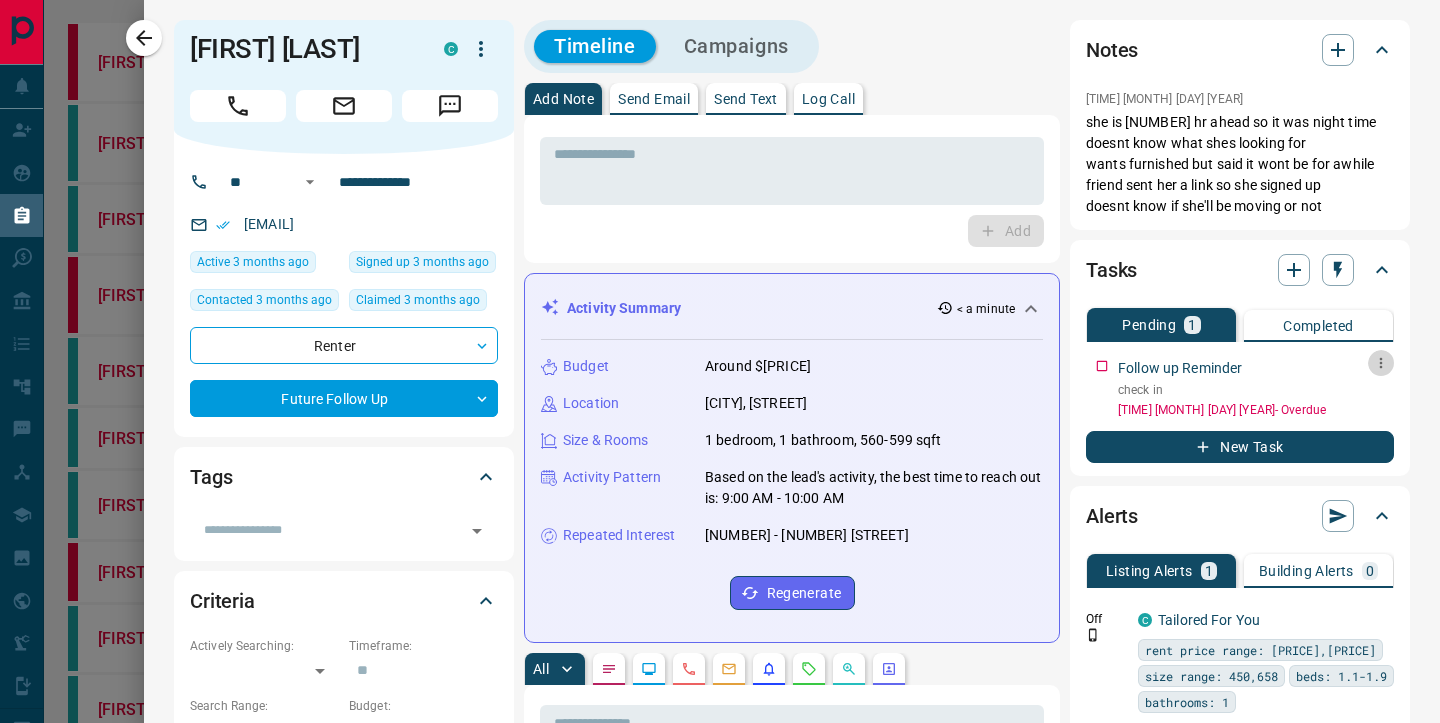 click 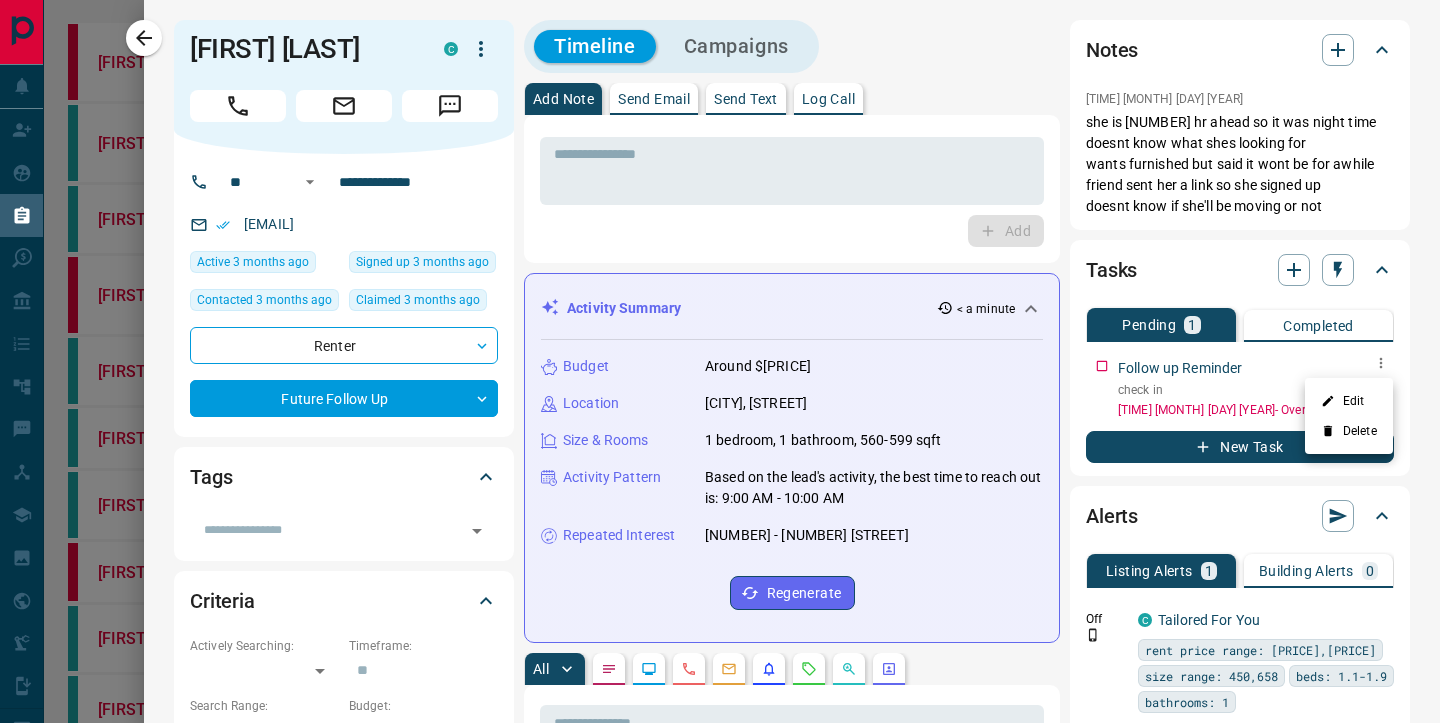 click on "Edit" at bounding box center [1349, 401] 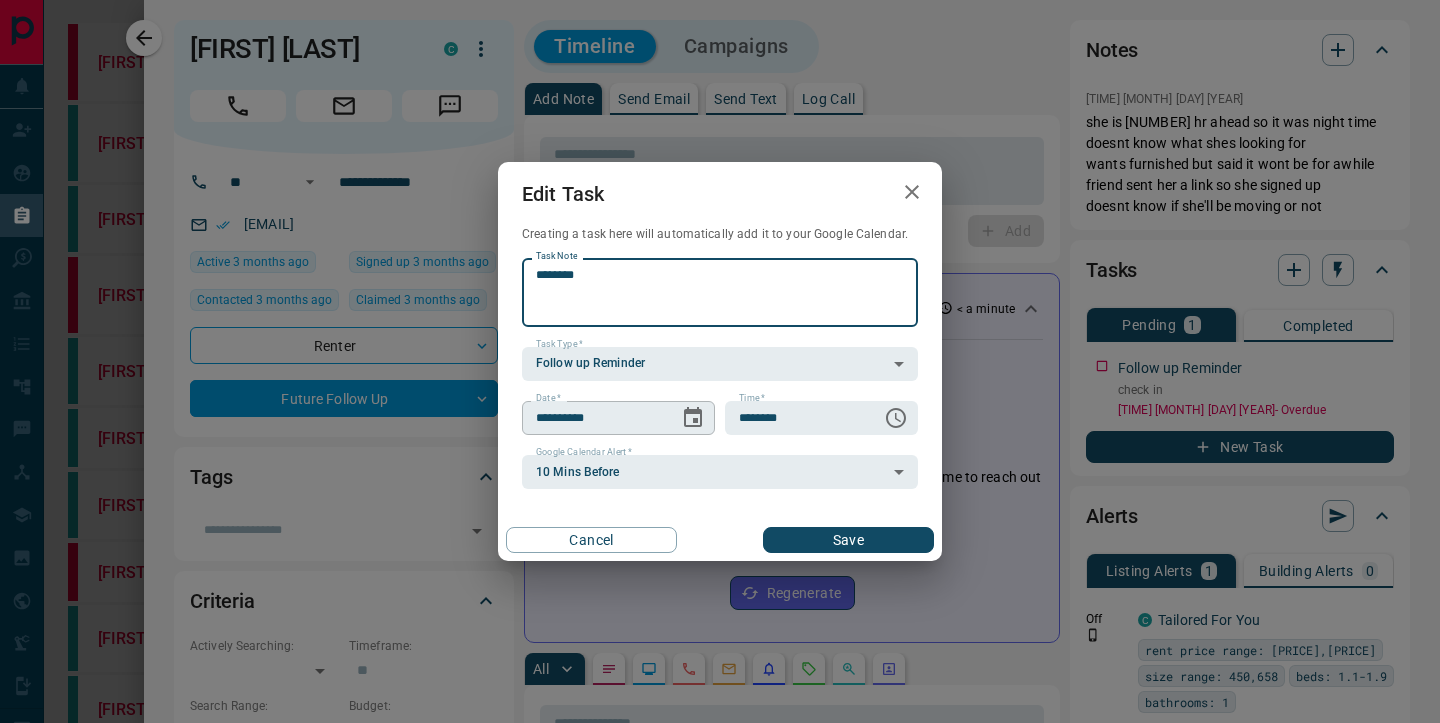 click 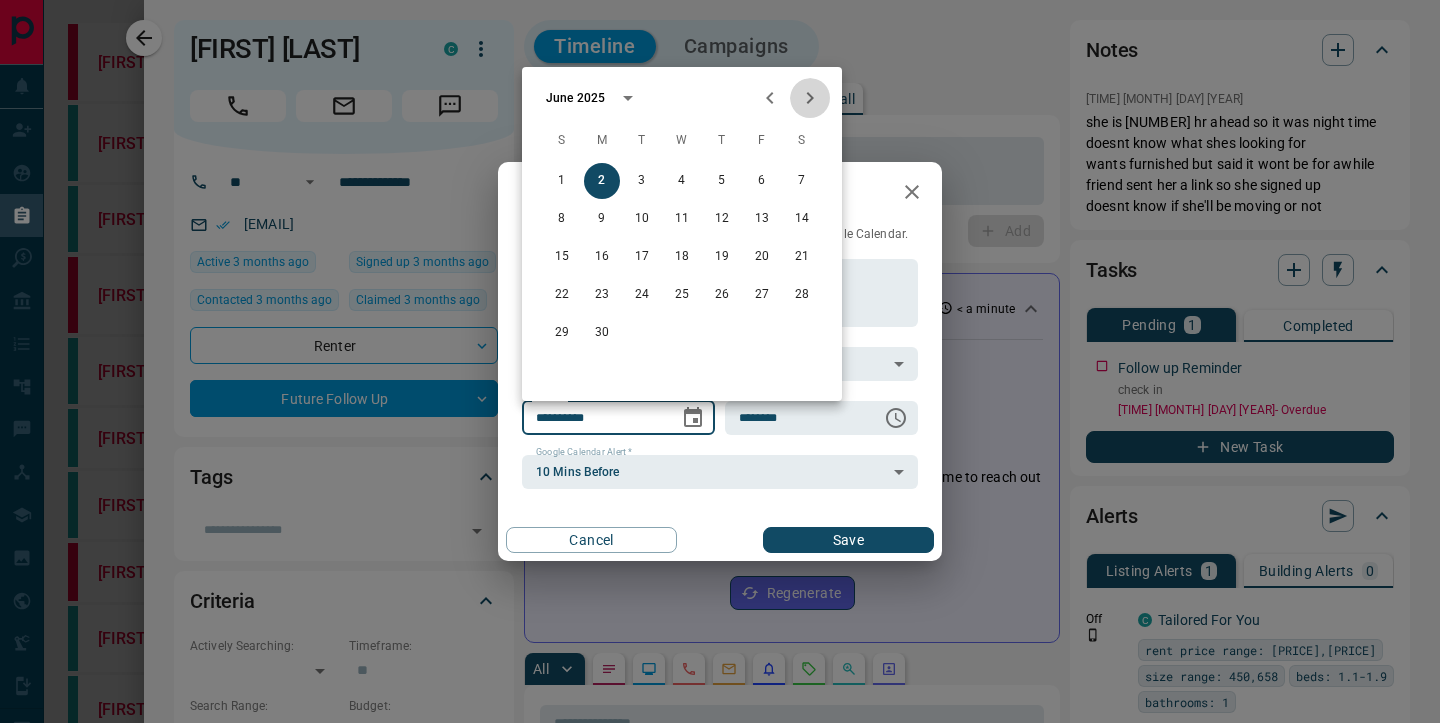 click 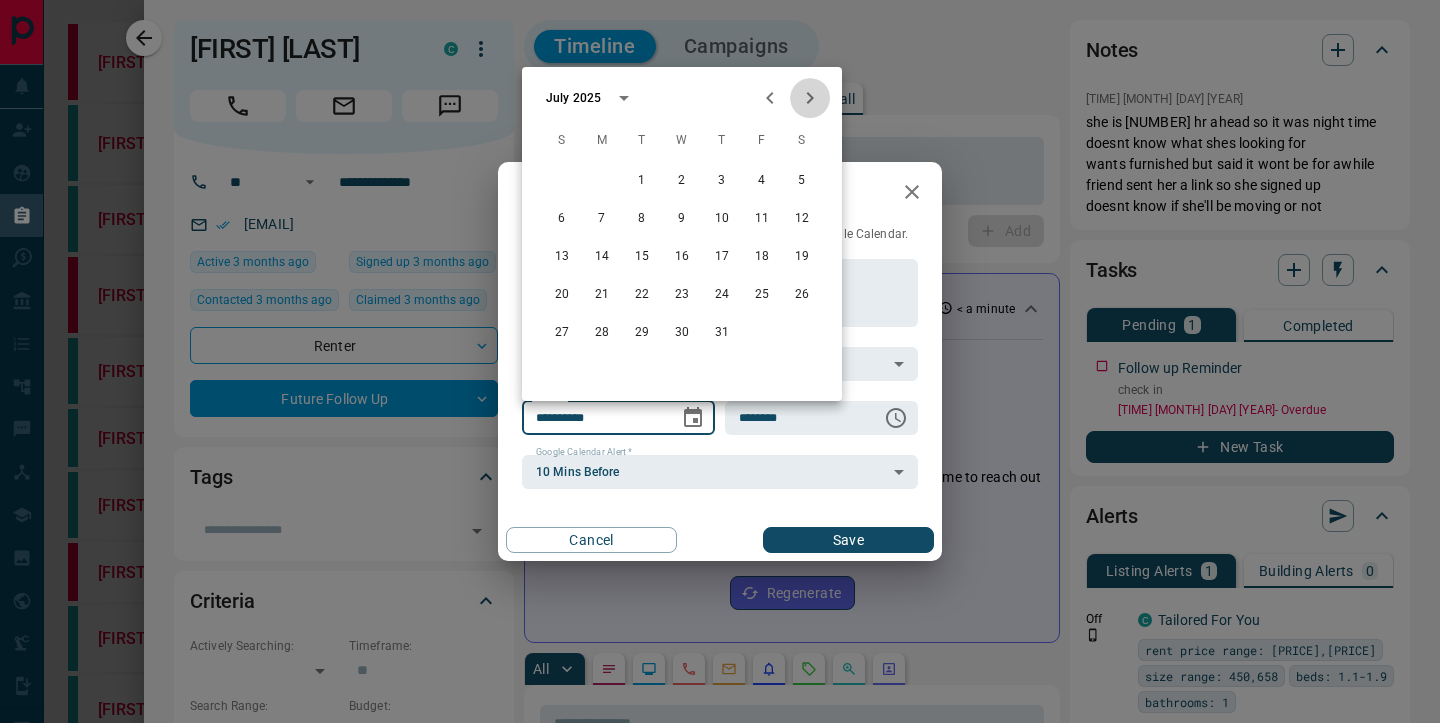 click 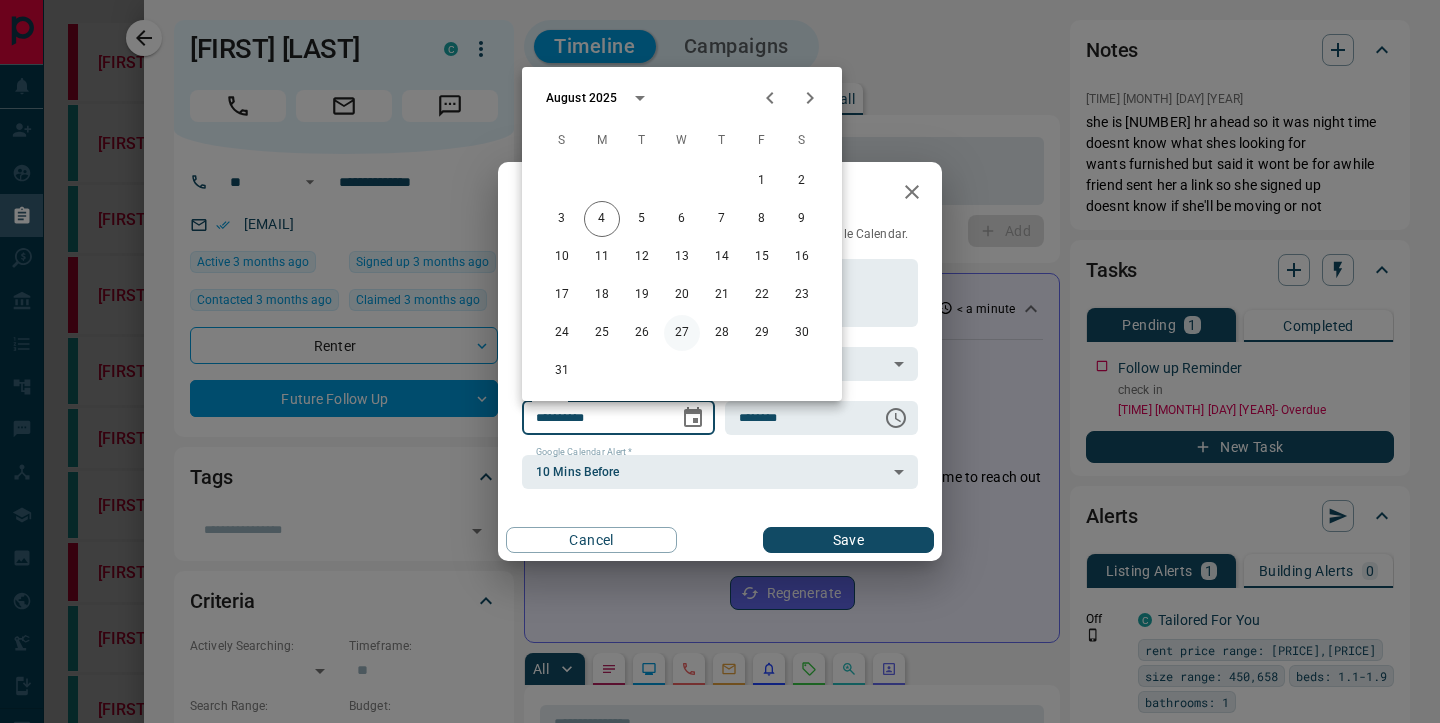 click on "27" at bounding box center (682, 333) 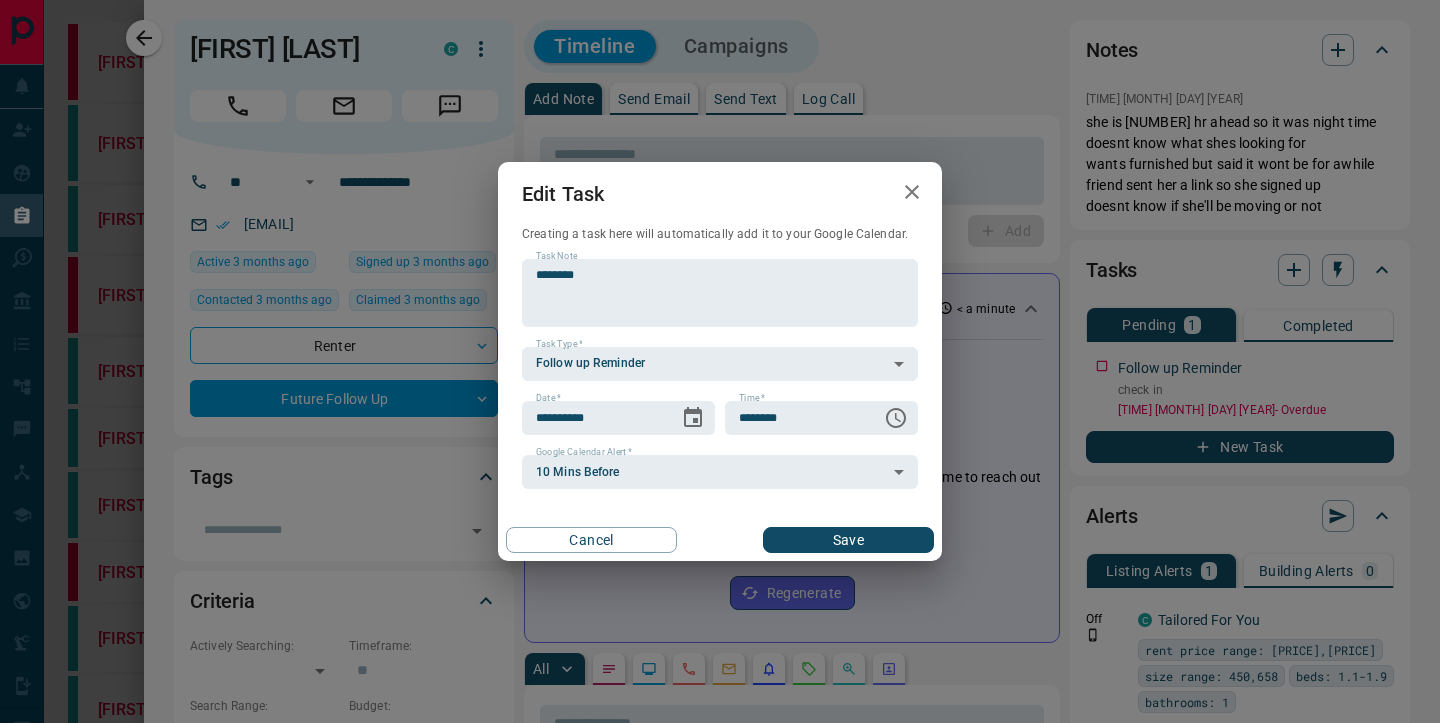 click on "Save" at bounding box center (848, 540) 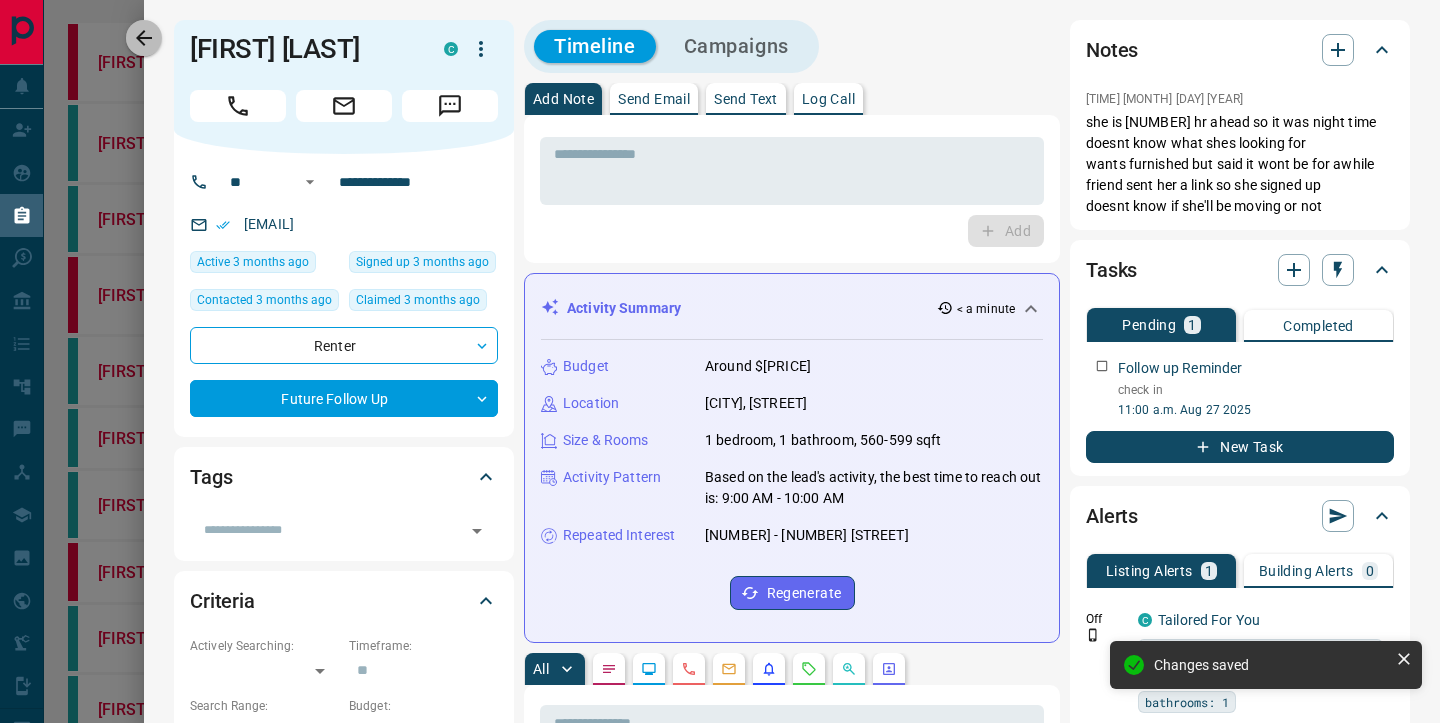 click 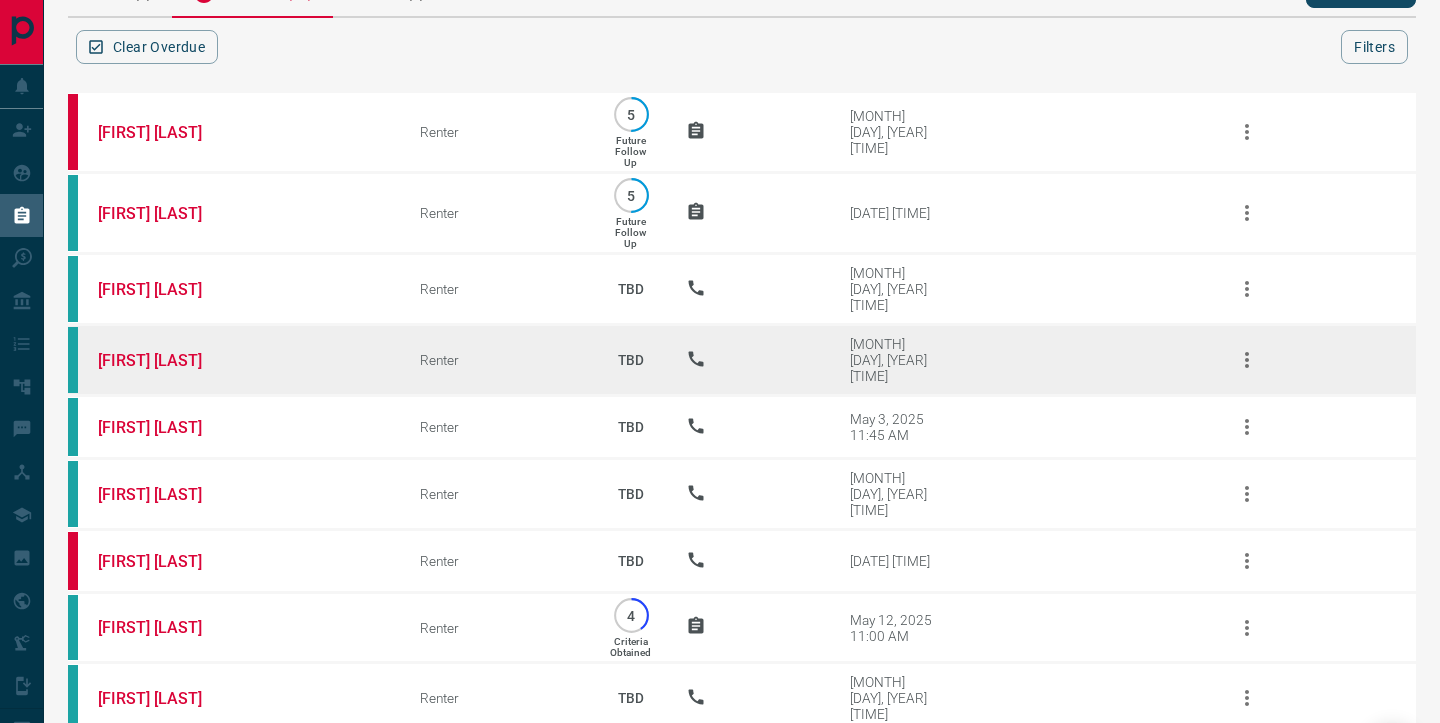 scroll, scrollTop: 0, scrollLeft: 0, axis: both 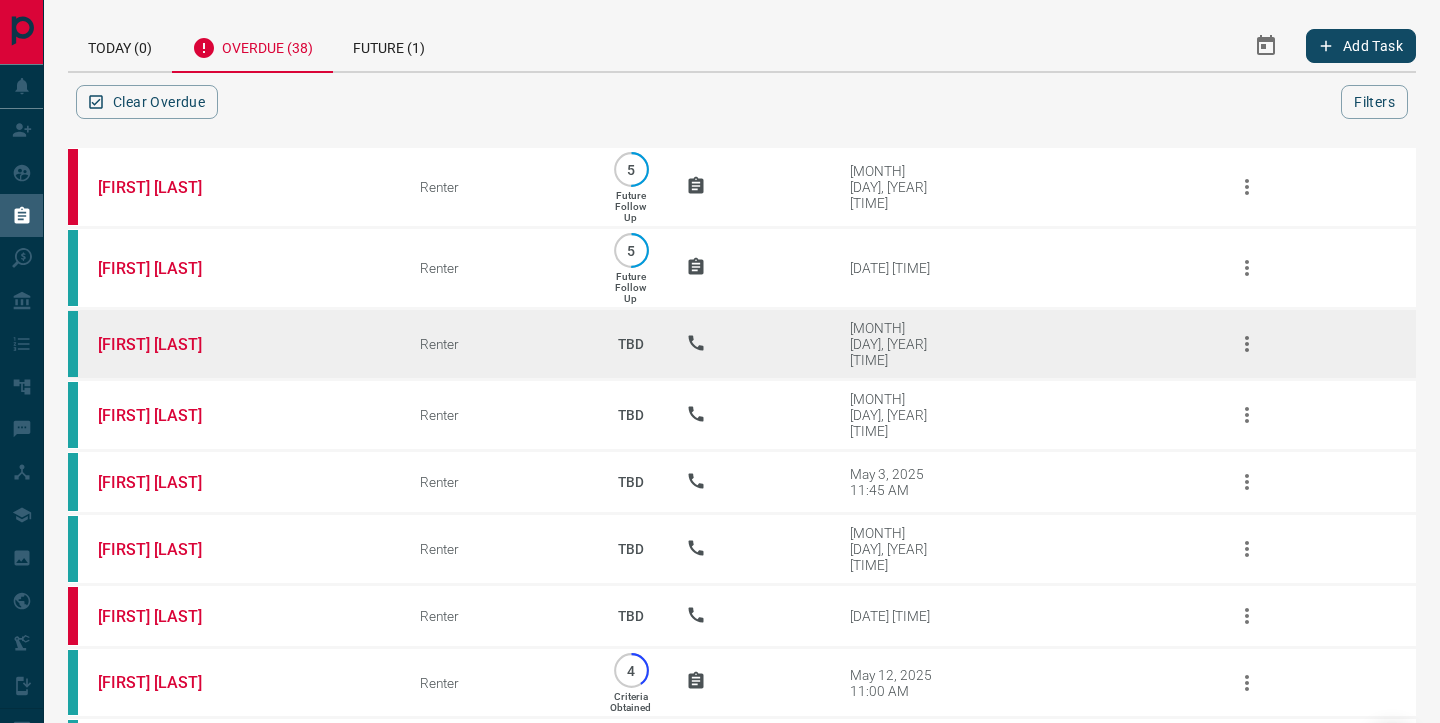 click on "[FIRST] [LAST]" at bounding box center [229, 344] 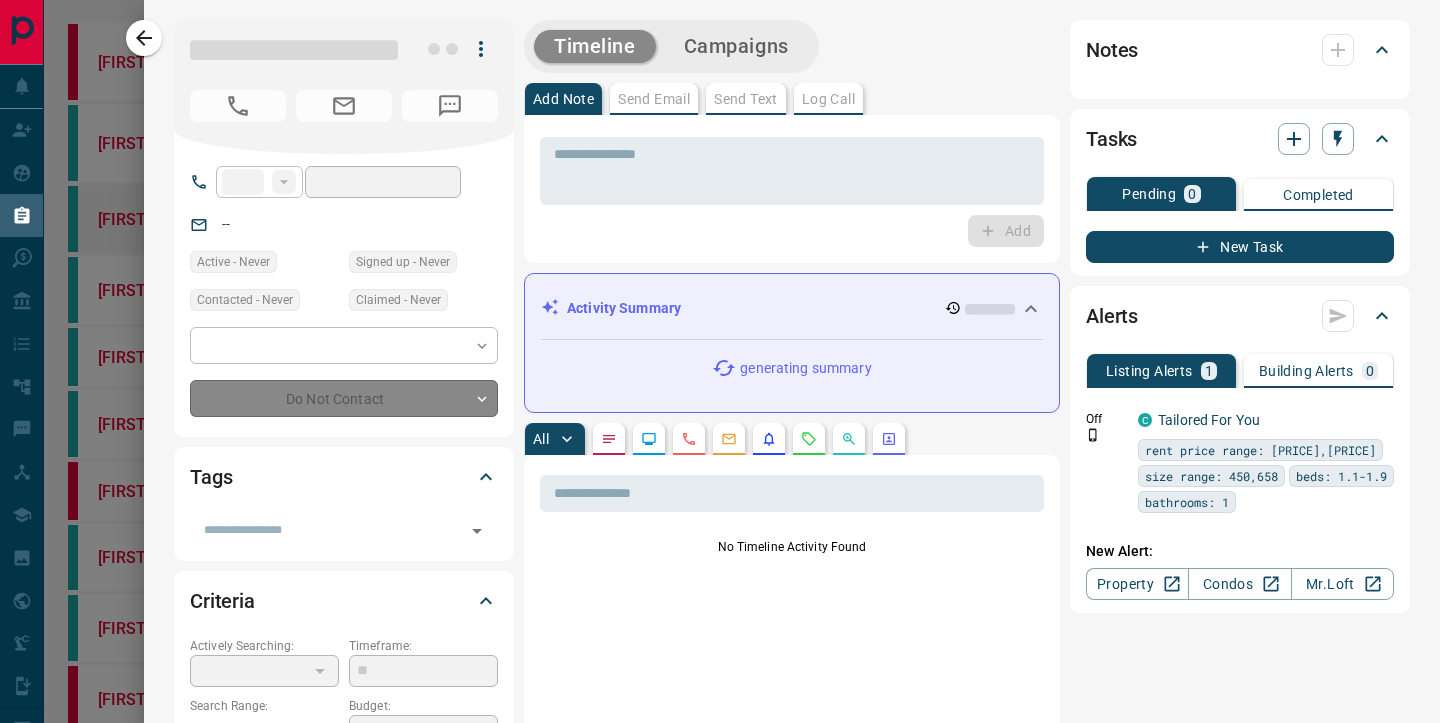 type on "**" 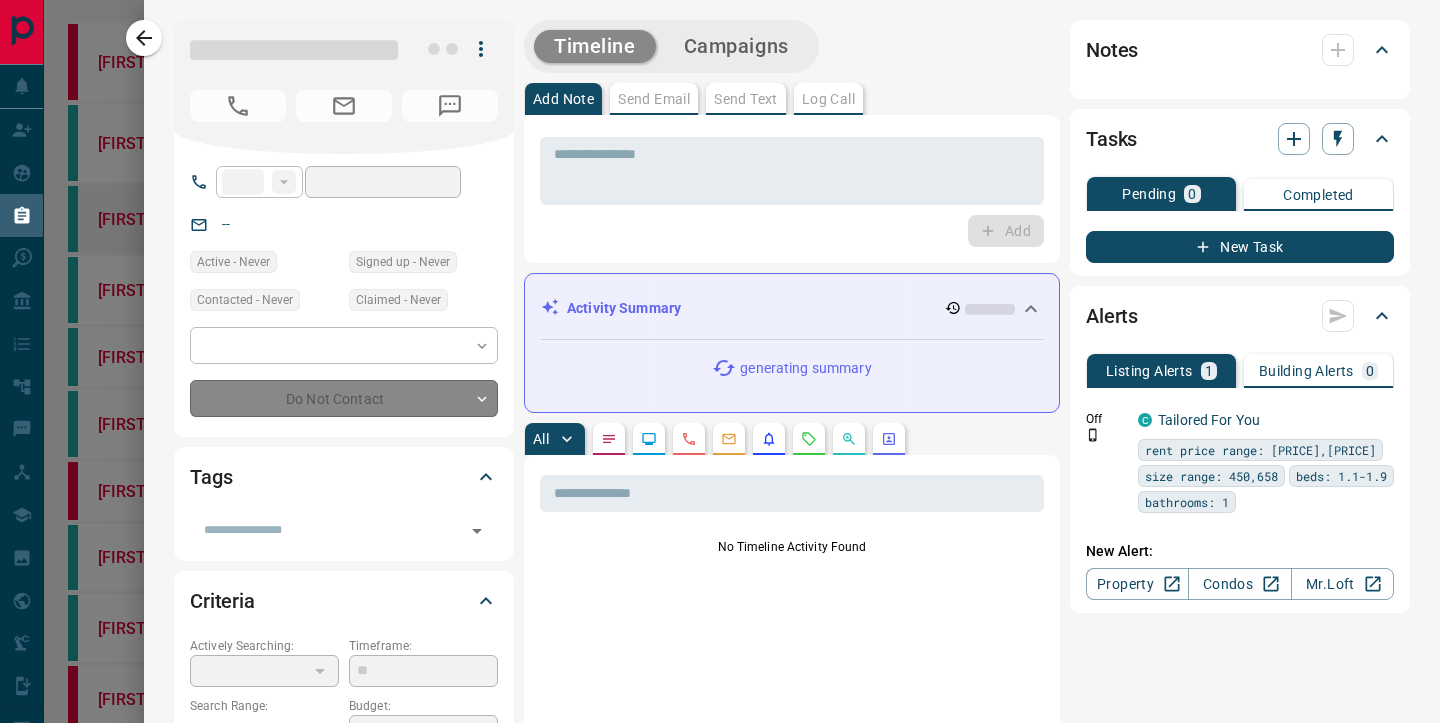type on "**********" 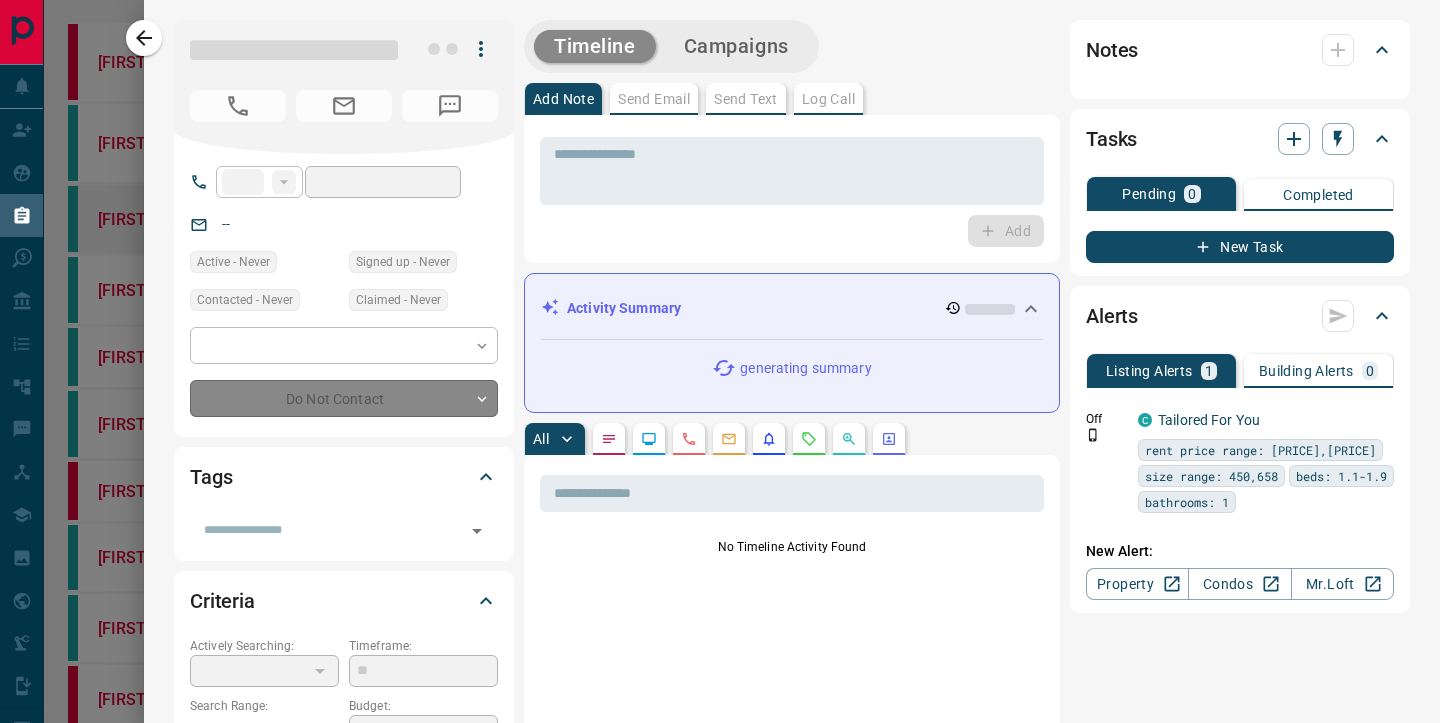 type on "**********" 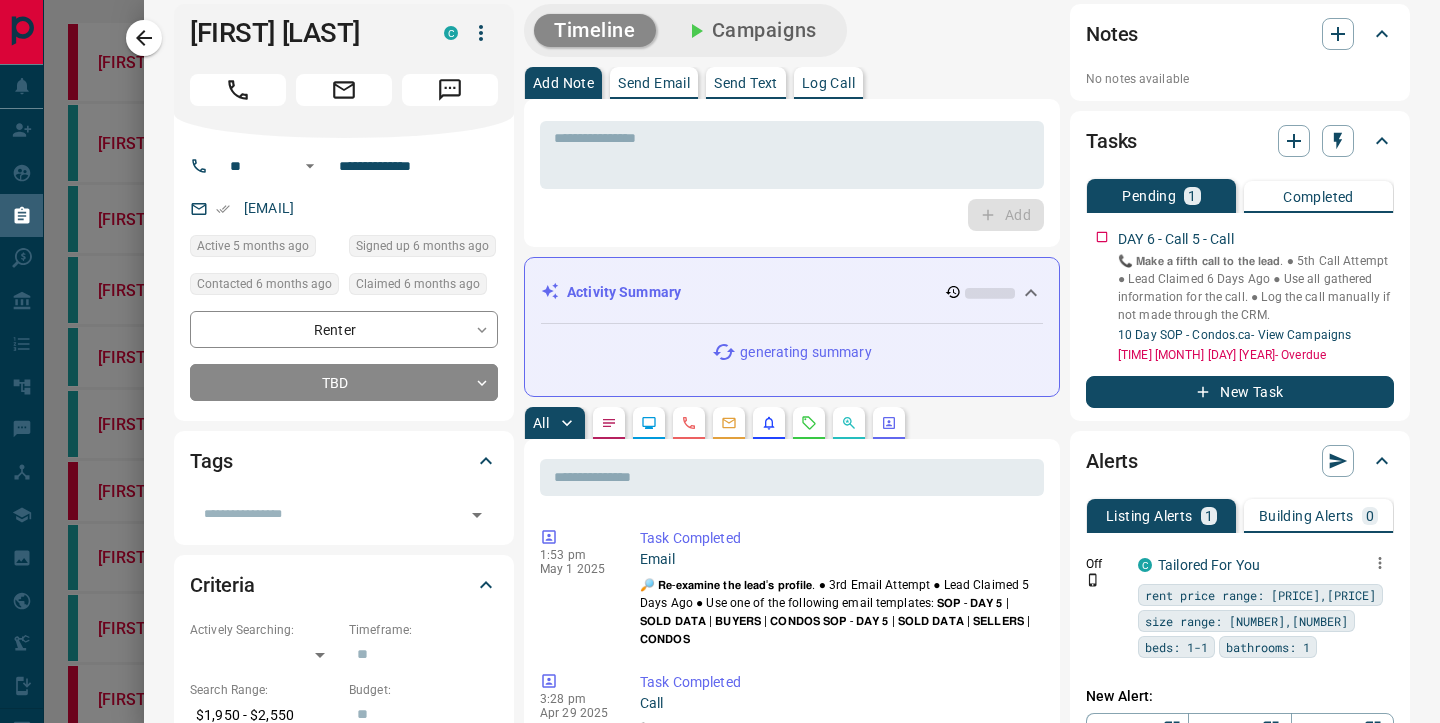 scroll, scrollTop: 0, scrollLeft: 0, axis: both 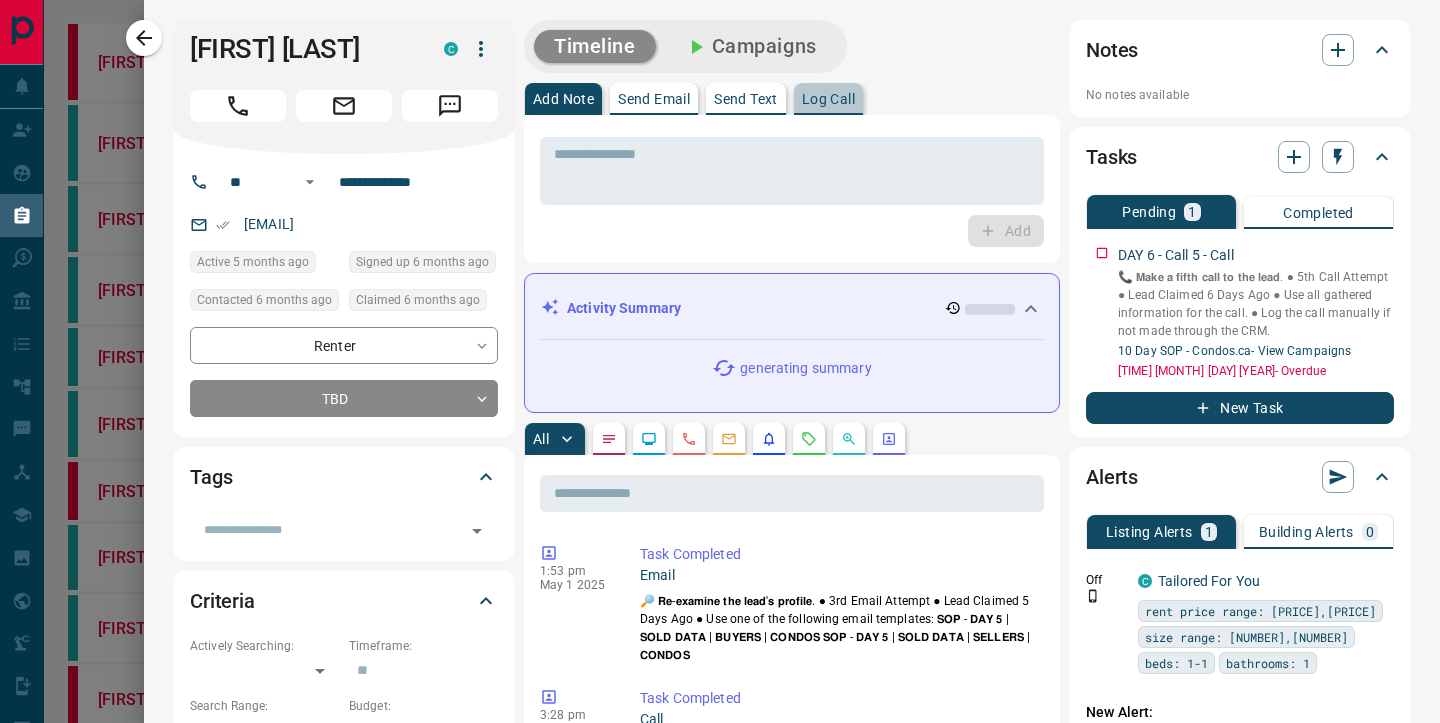 click on "Log Call" at bounding box center [828, 99] 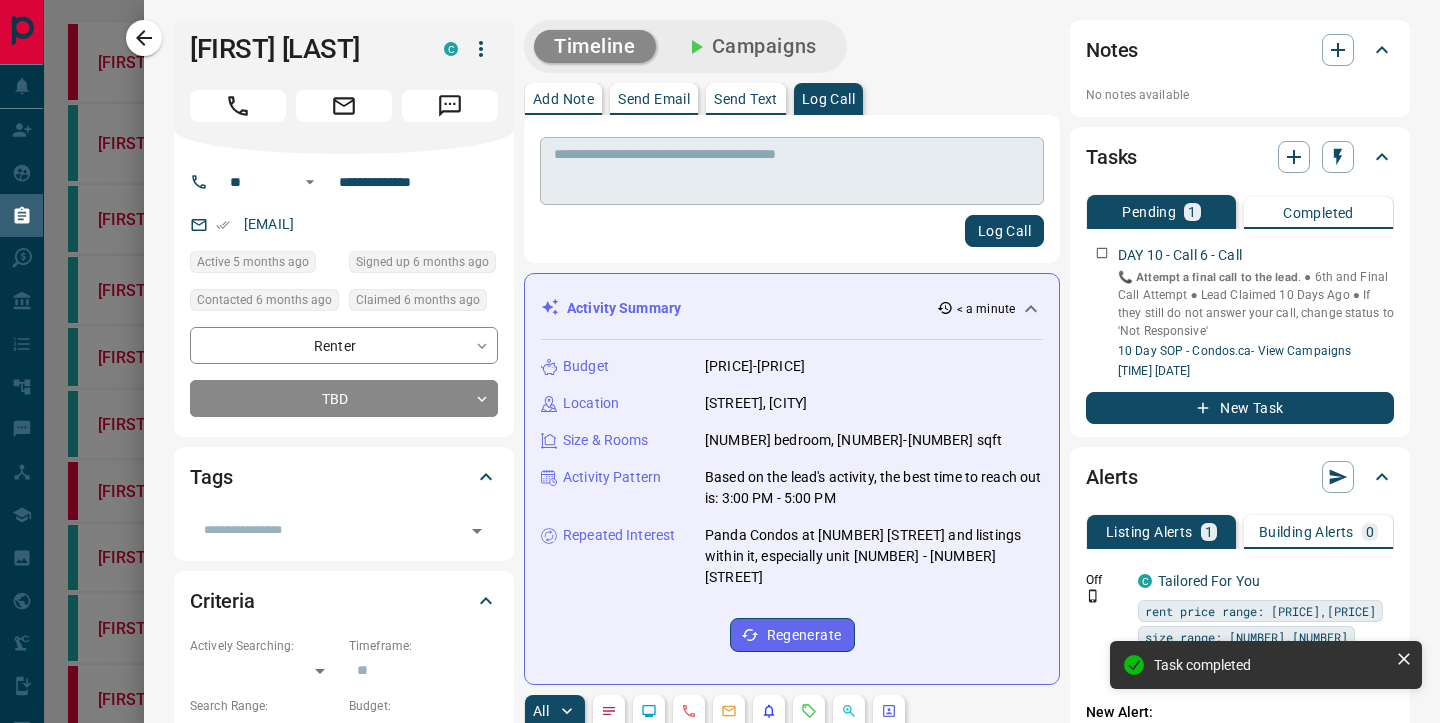 click at bounding box center [792, 171] 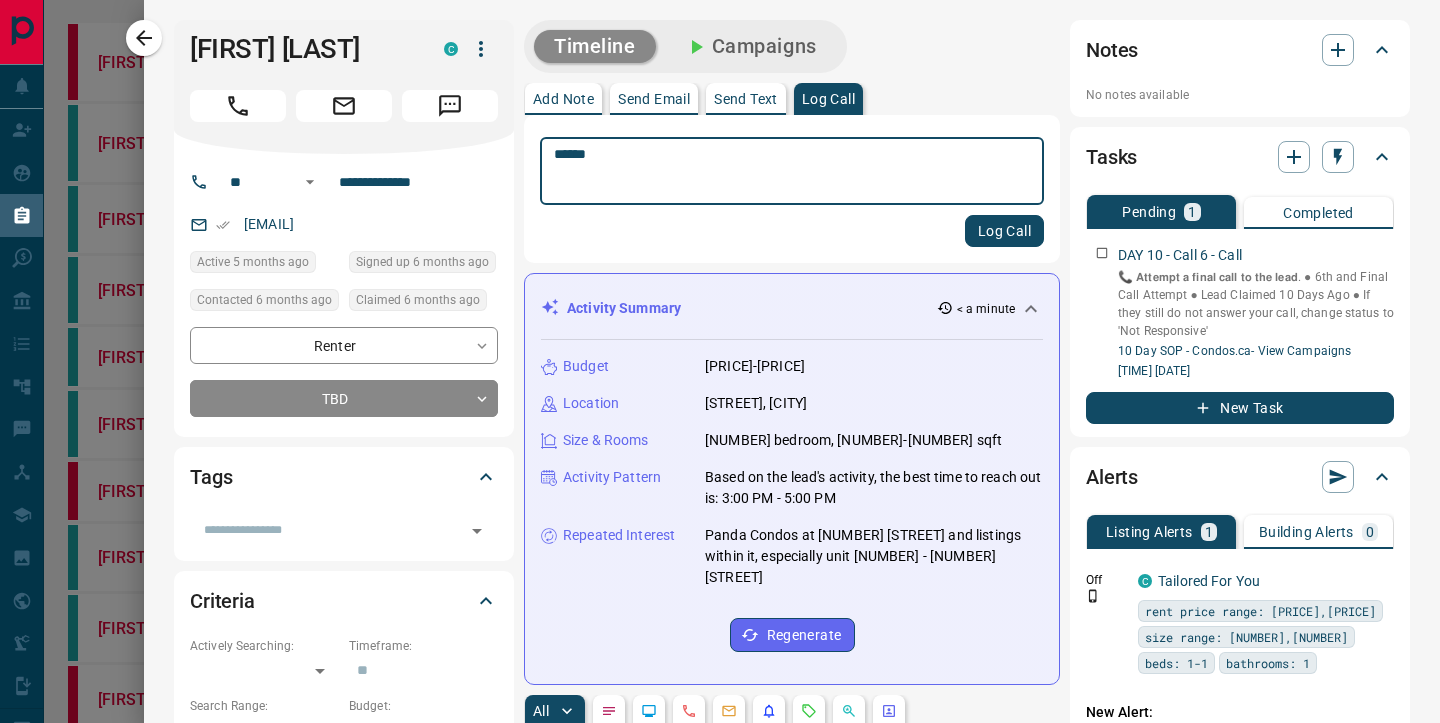 type on "******" 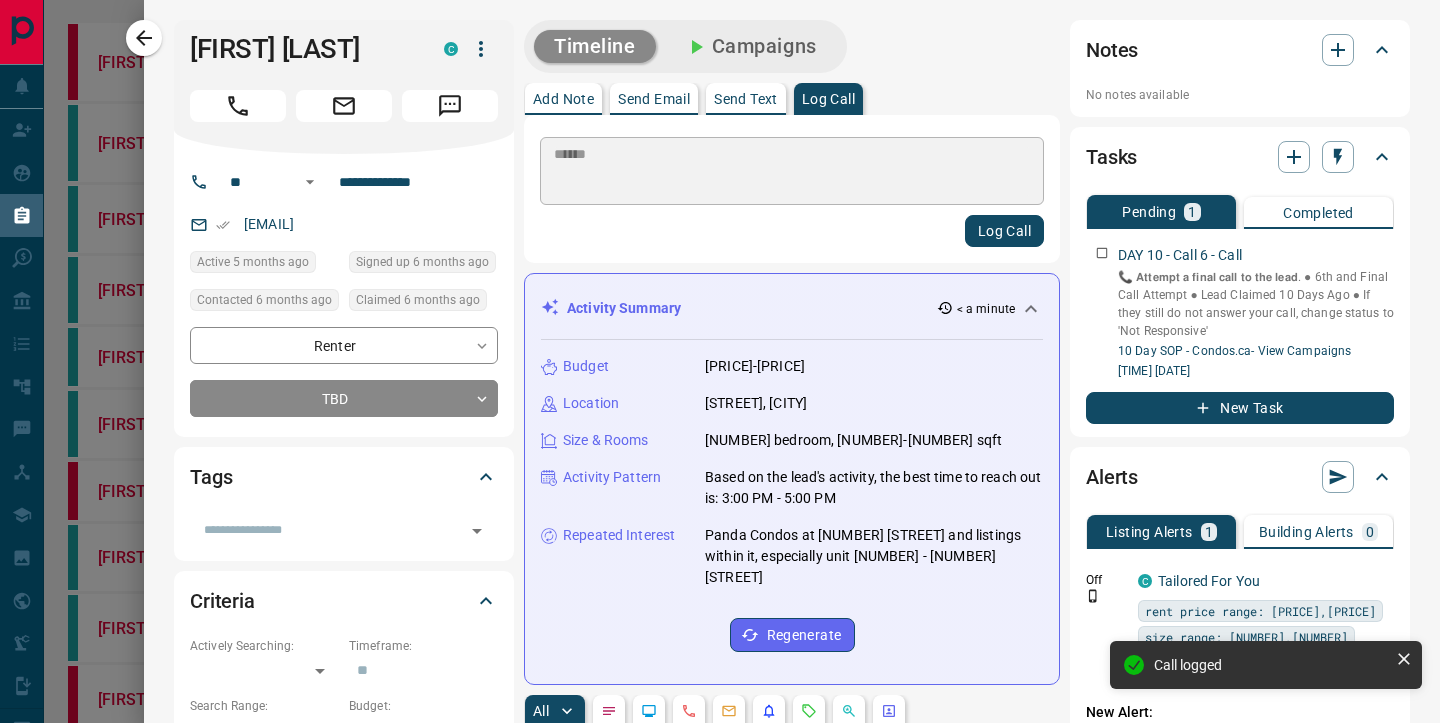 type 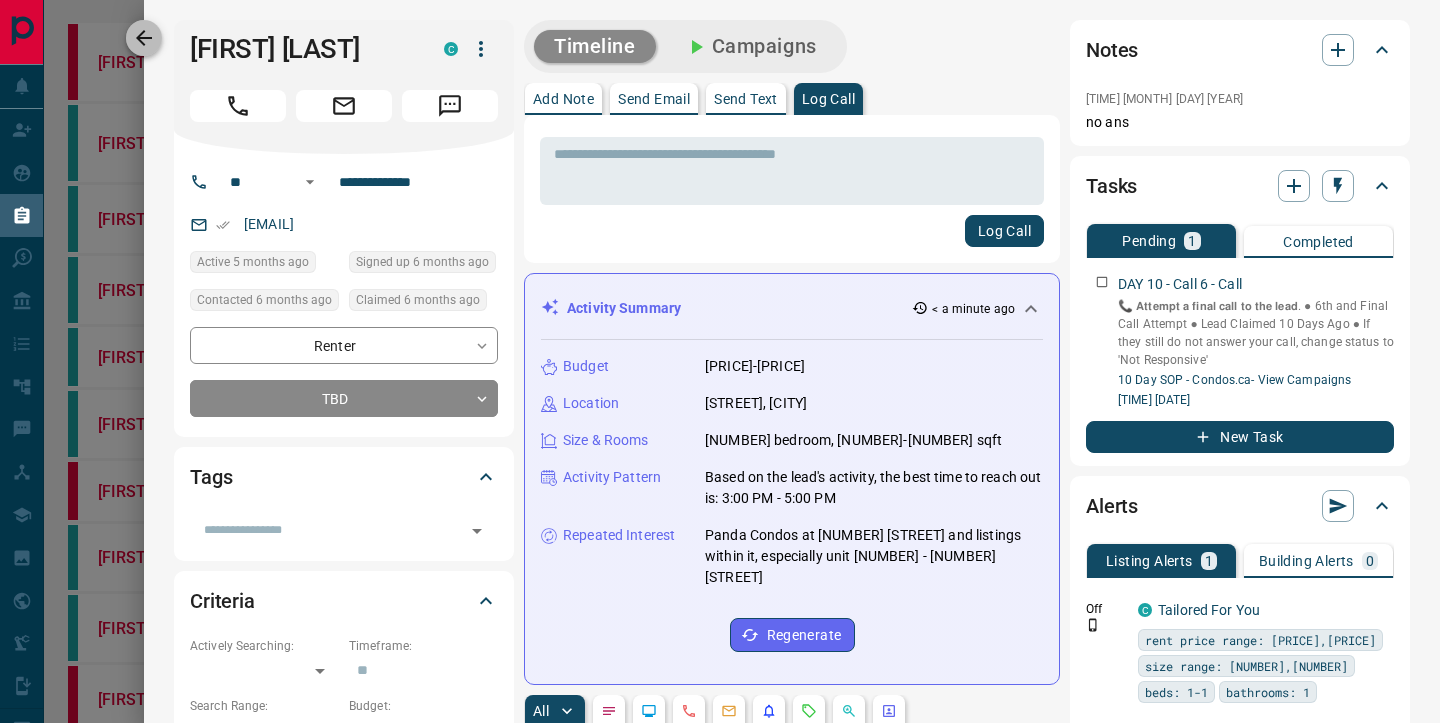 click 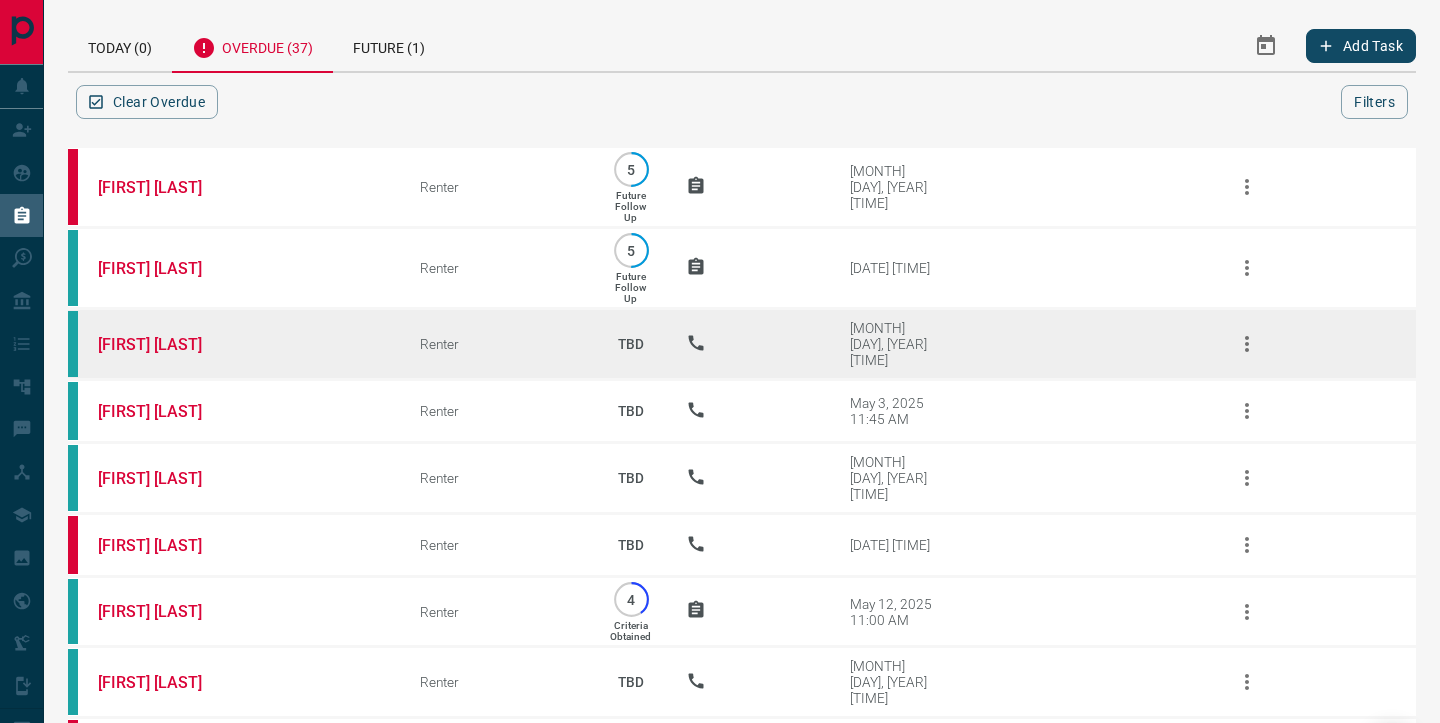 click on "Renter" at bounding box center [482, 344] 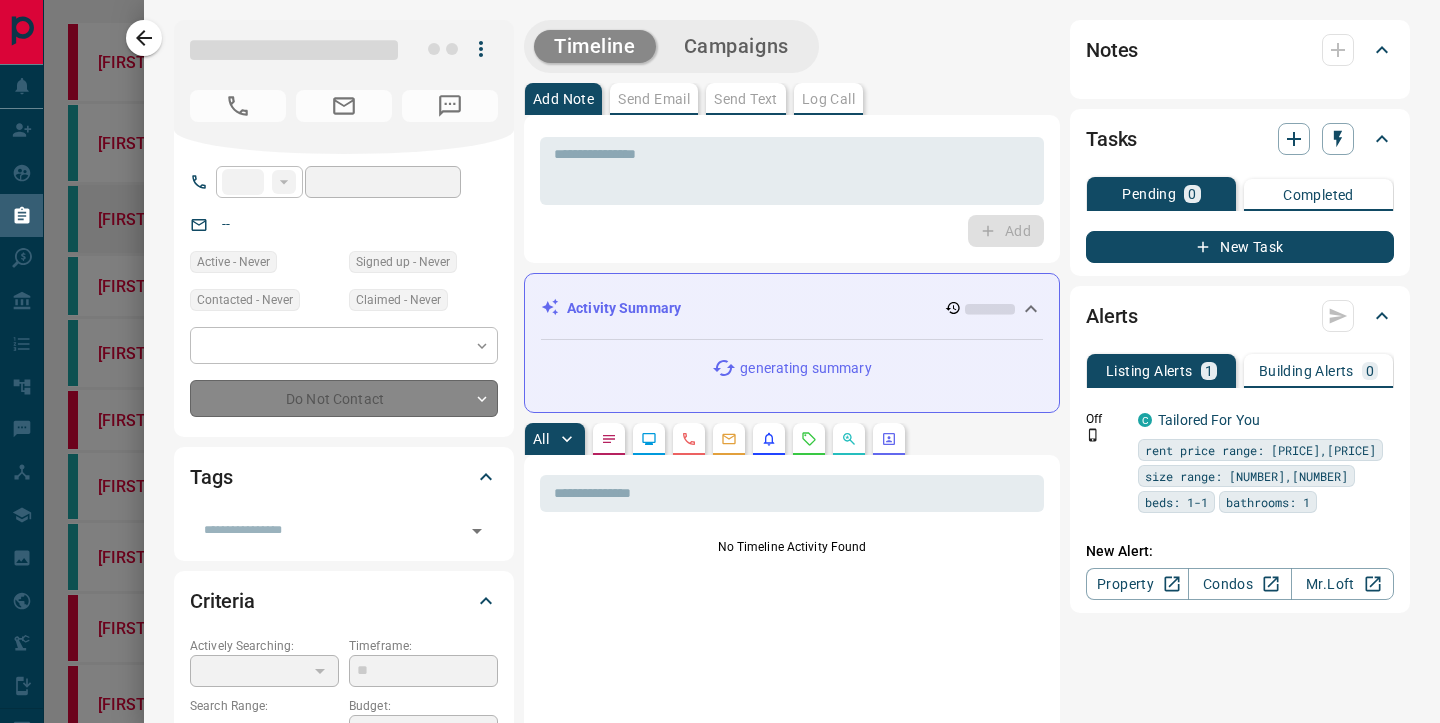 type on "**" 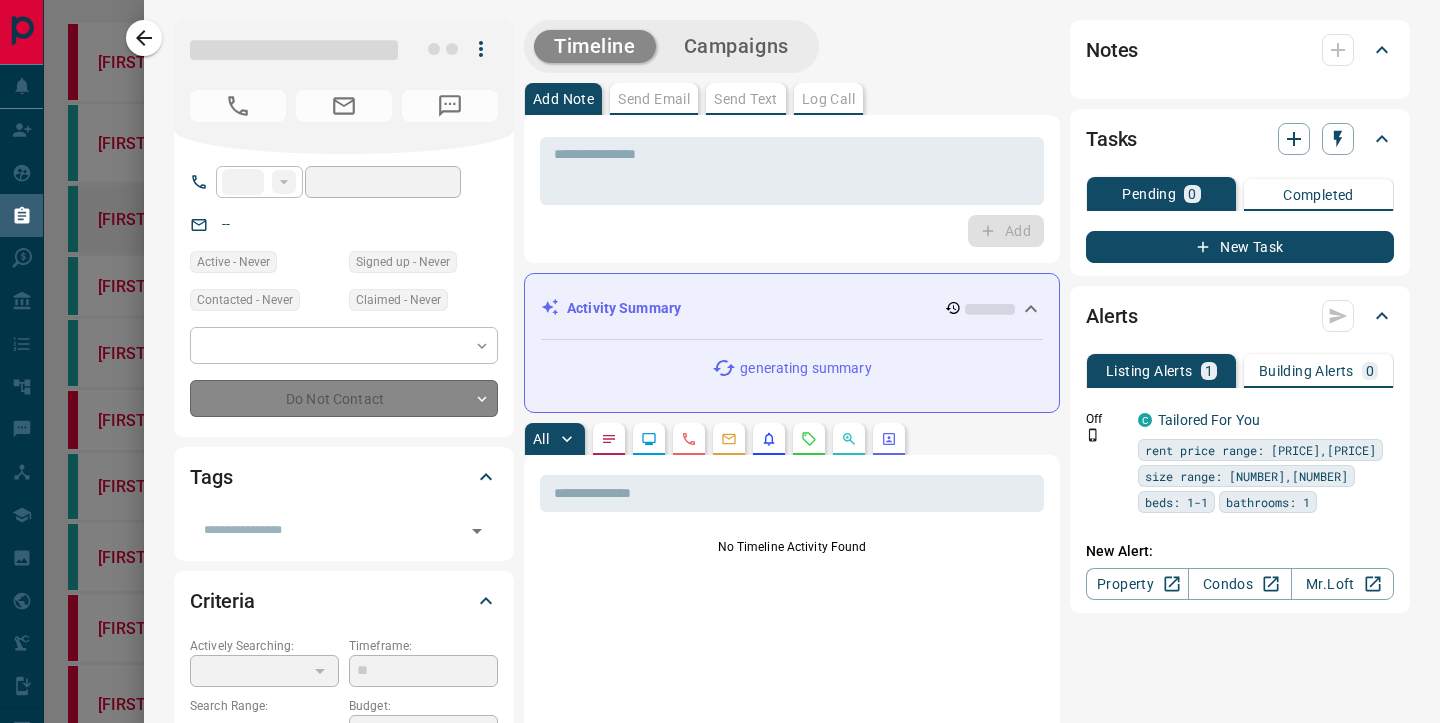 type on "**********" 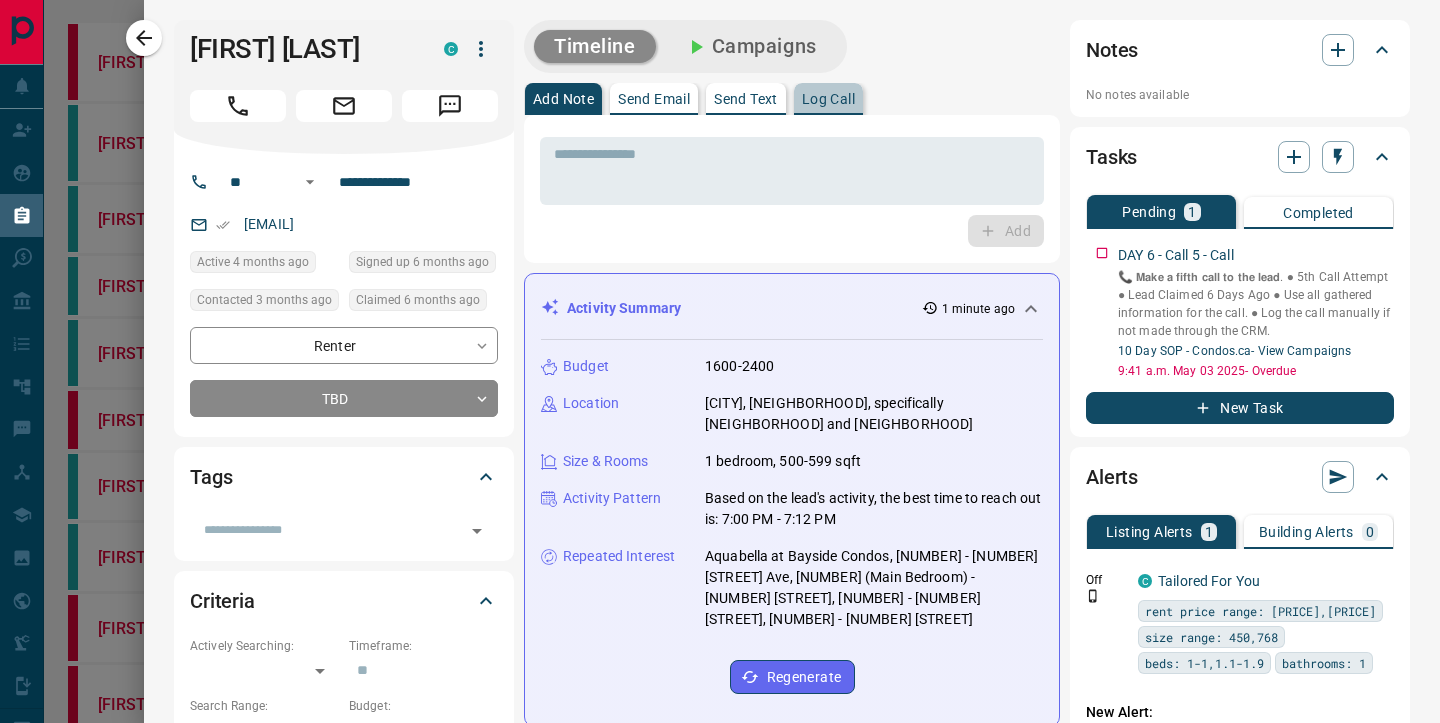 click on "Log Call" at bounding box center (828, 99) 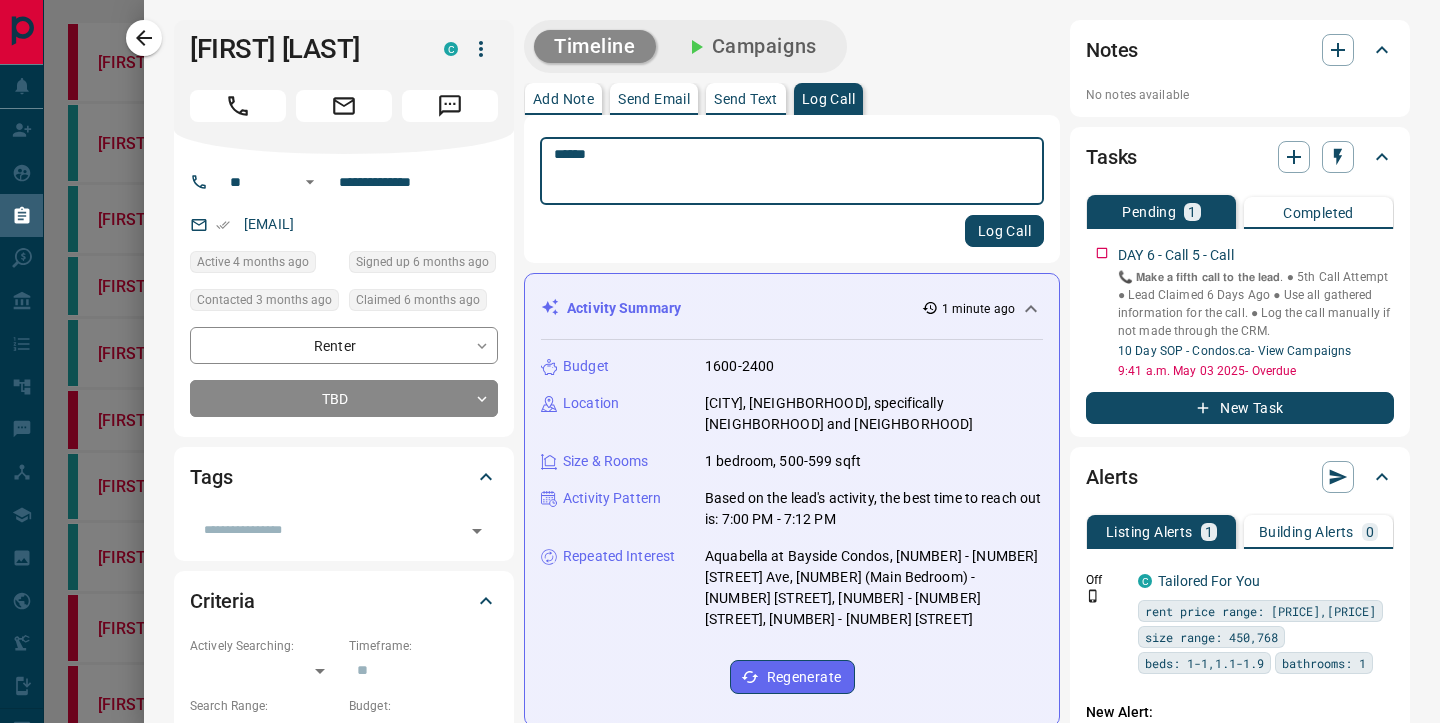 type on "******" 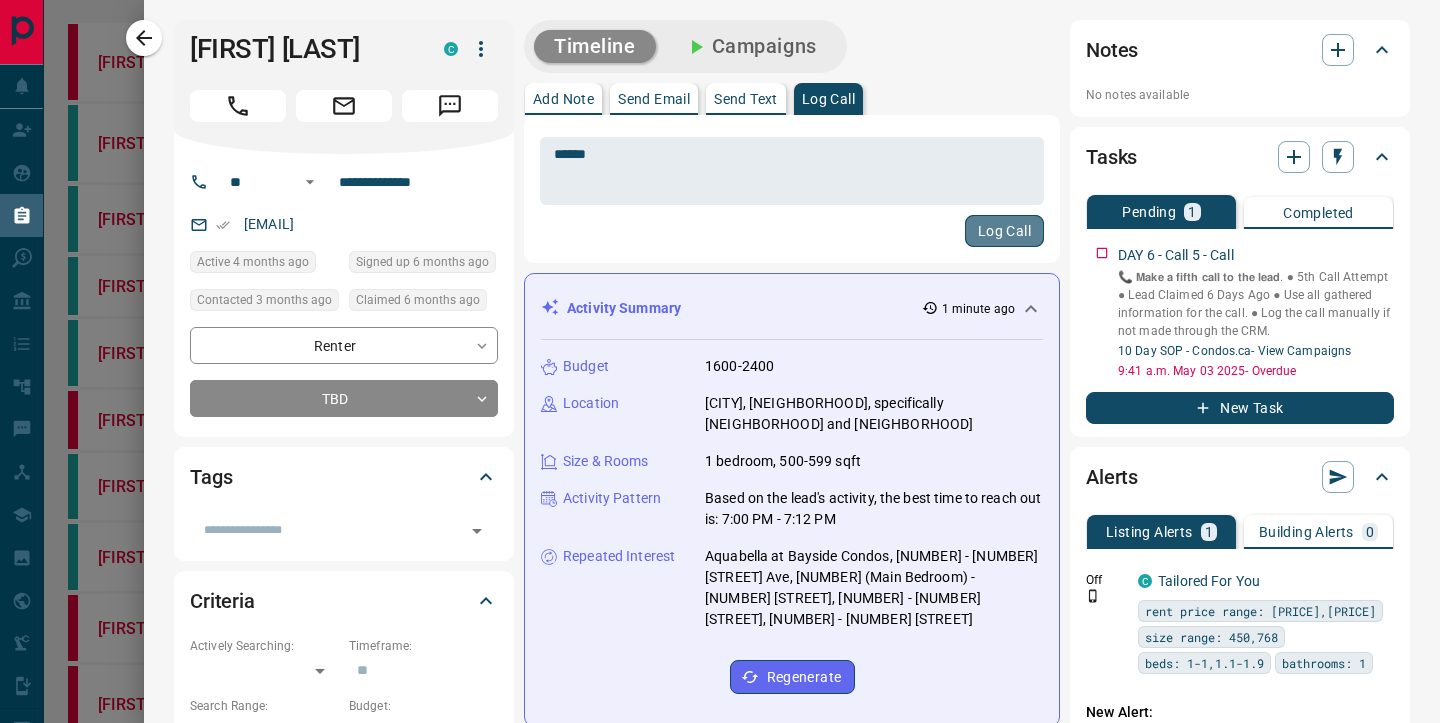 click on "Log Call" at bounding box center [1004, 231] 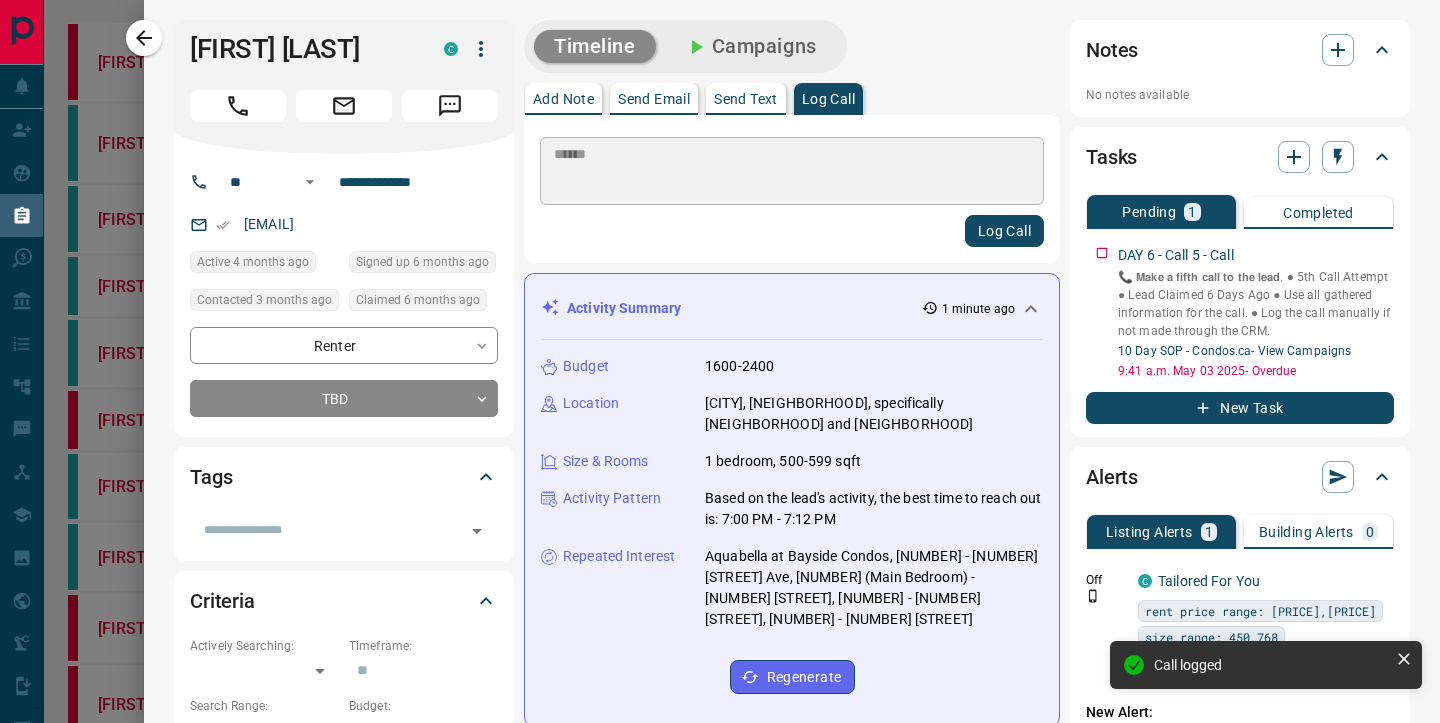 type 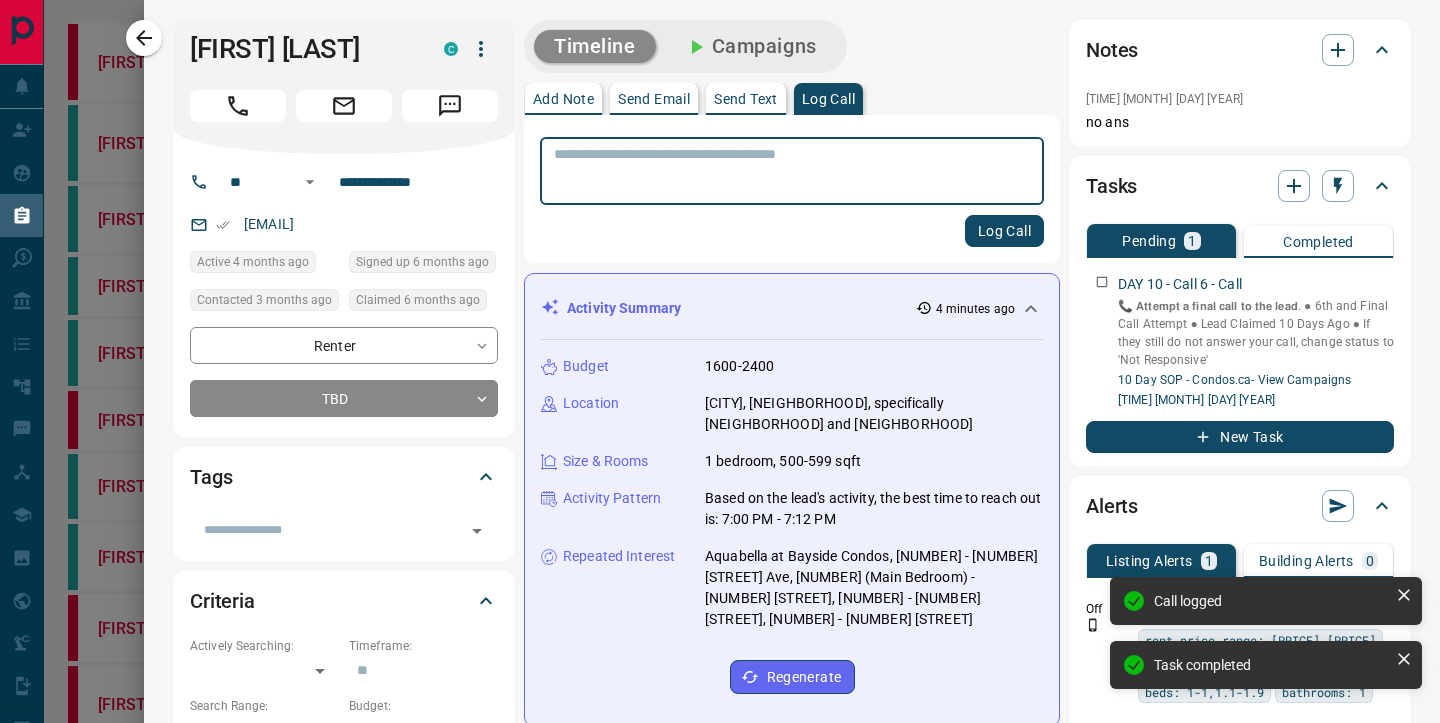 click 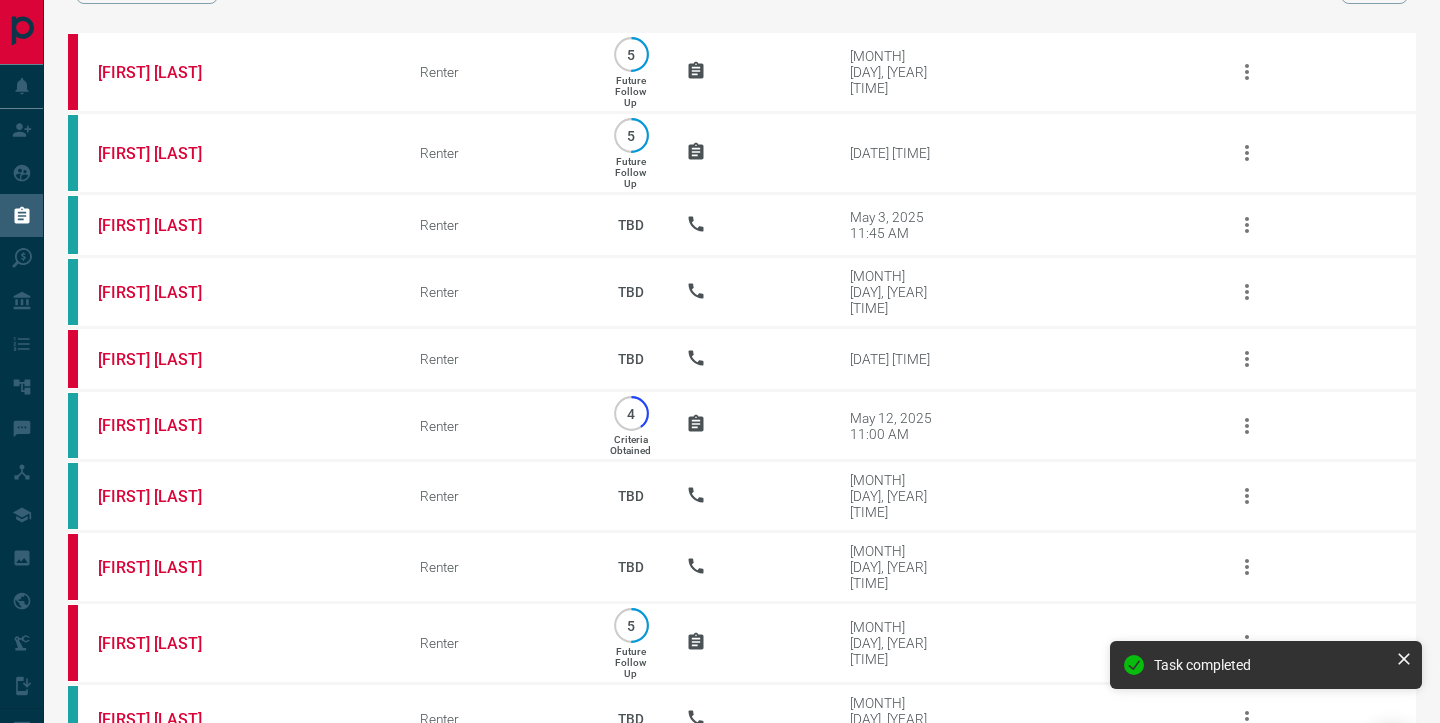 scroll, scrollTop: 117, scrollLeft: 0, axis: vertical 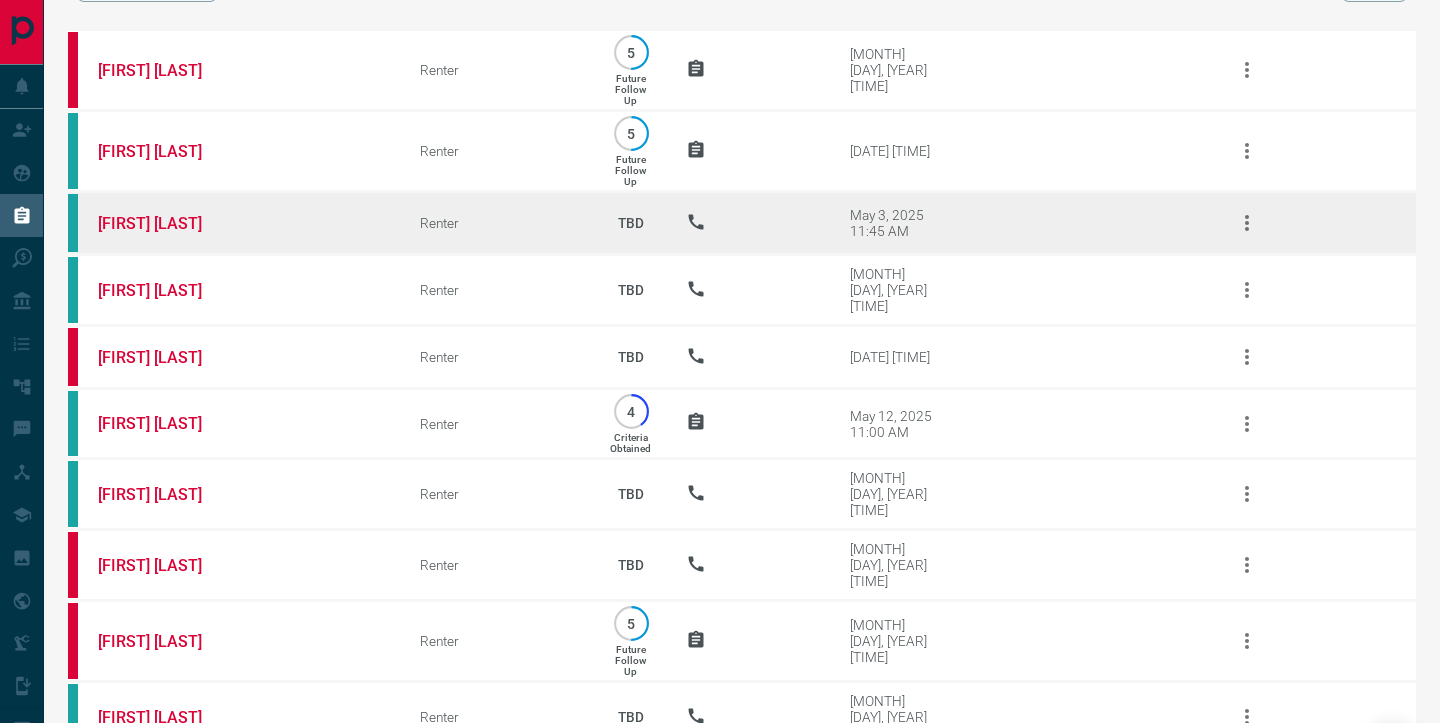 click on "[FIRST] [LAST]" at bounding box center [229, 223] 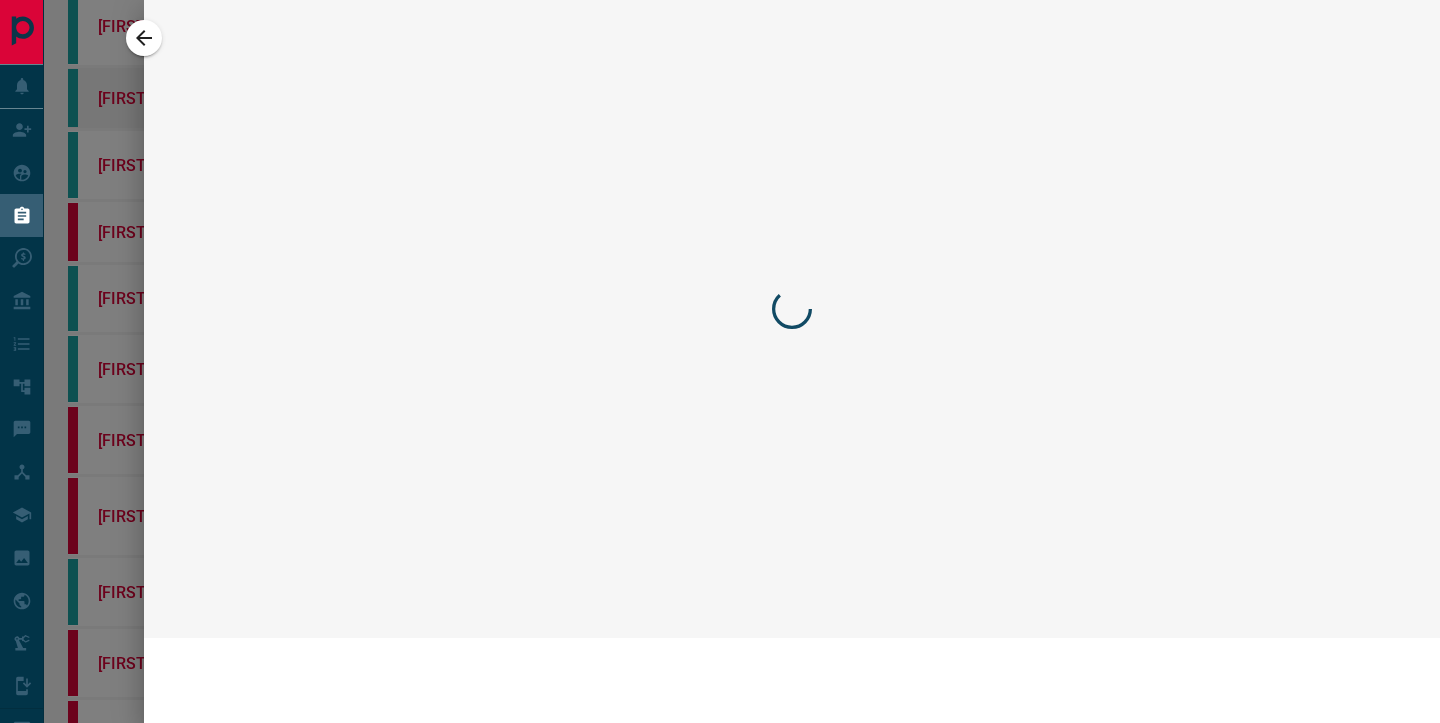 scroll, scrollTop: 0, scrollLeft: 0, axis: both 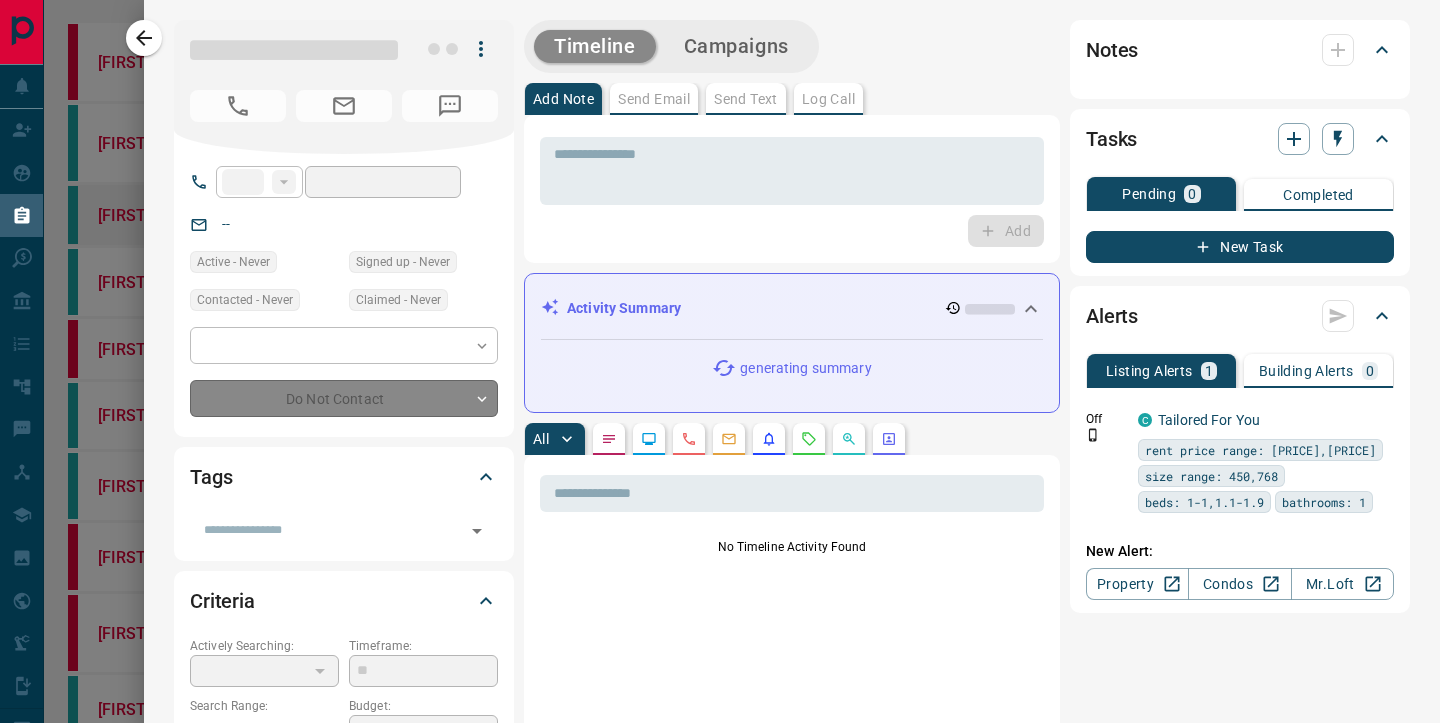 type on "**" 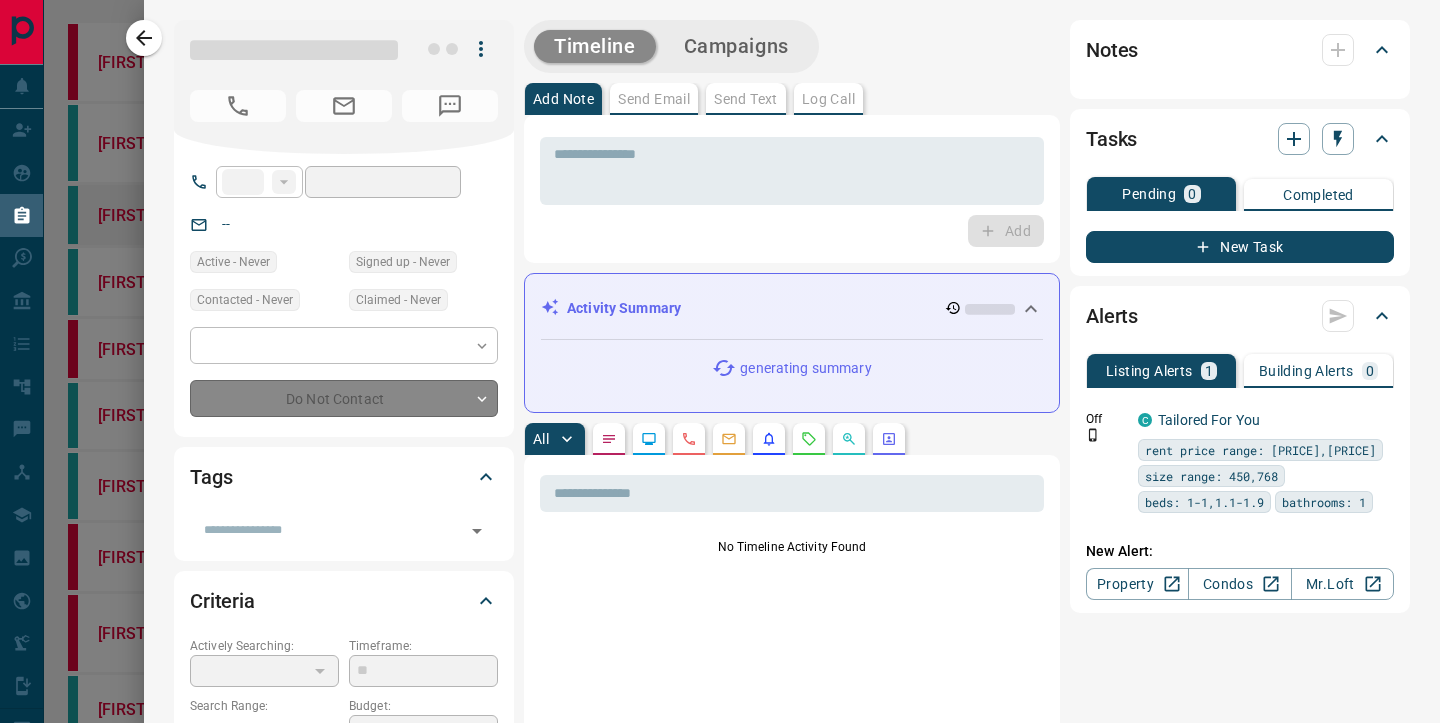 type on "**********" 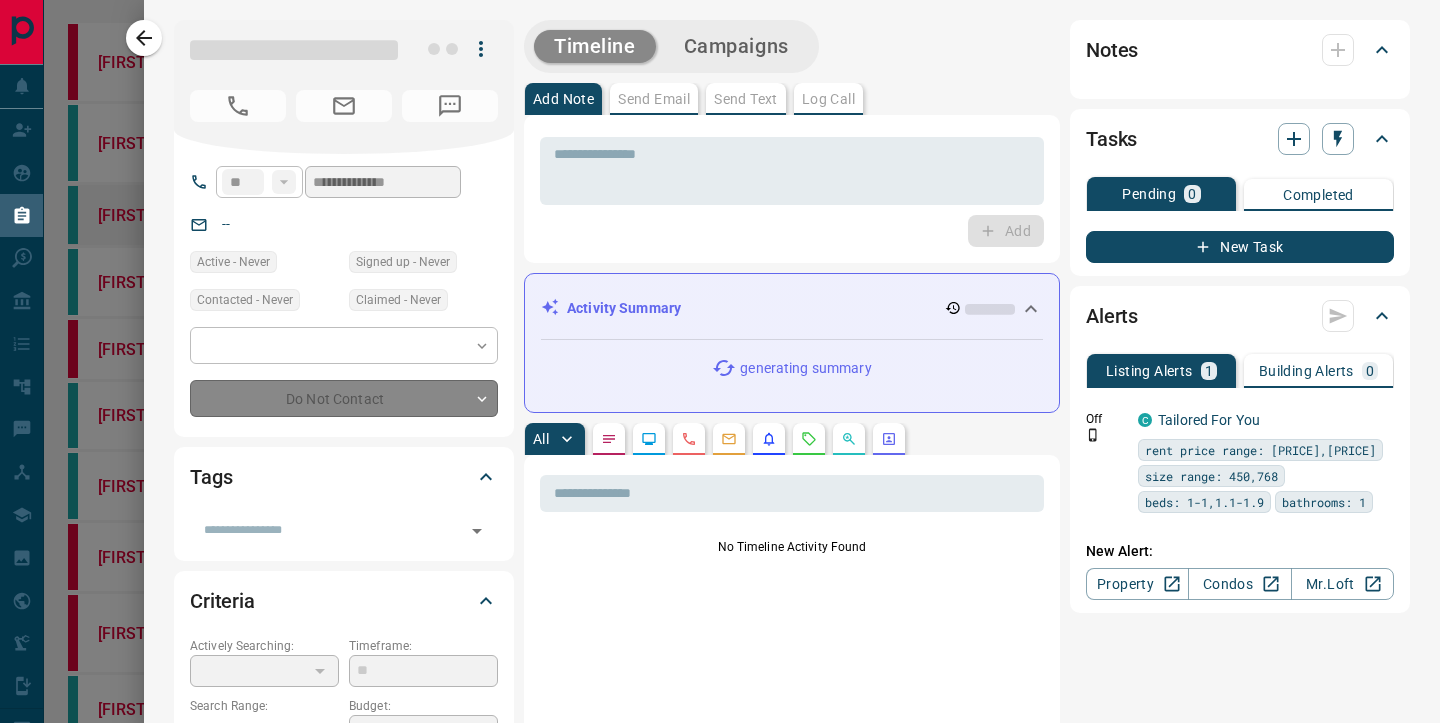 type on "**********" 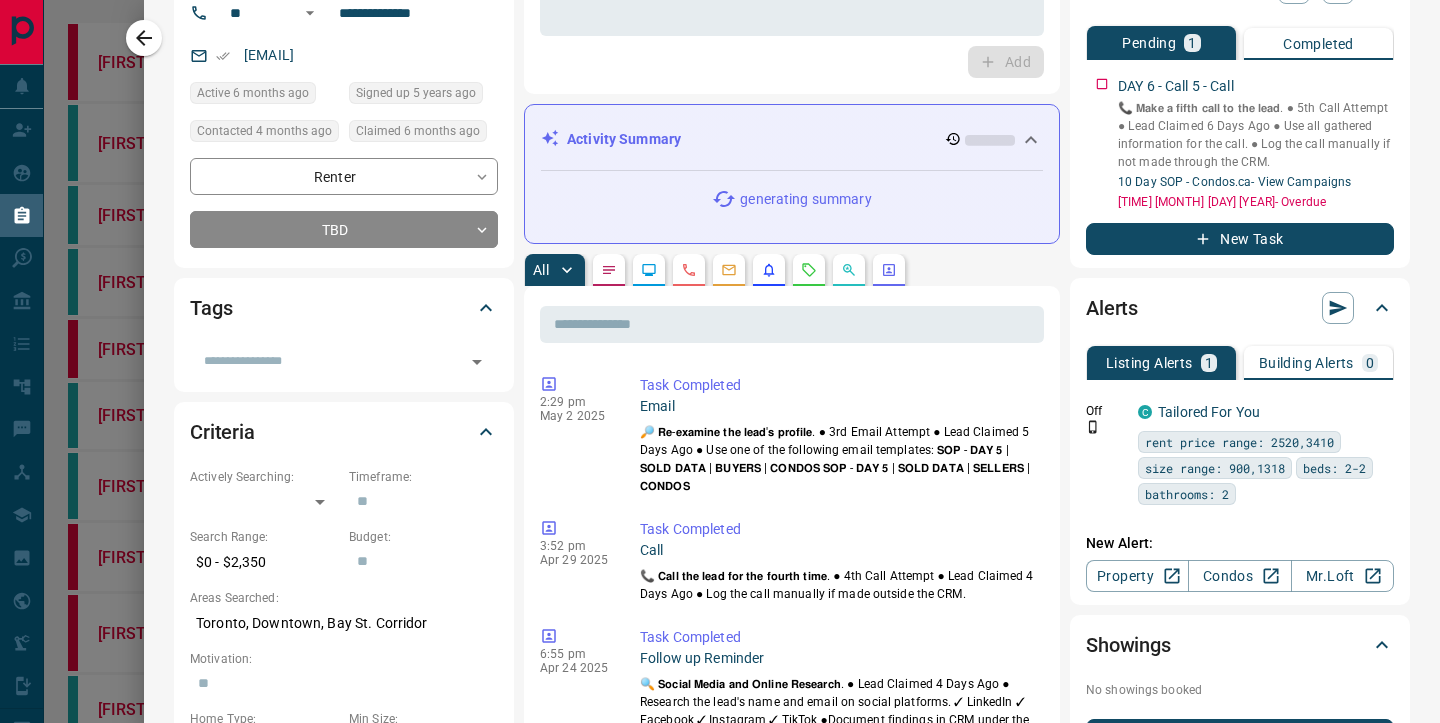 scroll, scrollTop: 199, scrollLeft: 0, axis: vertical 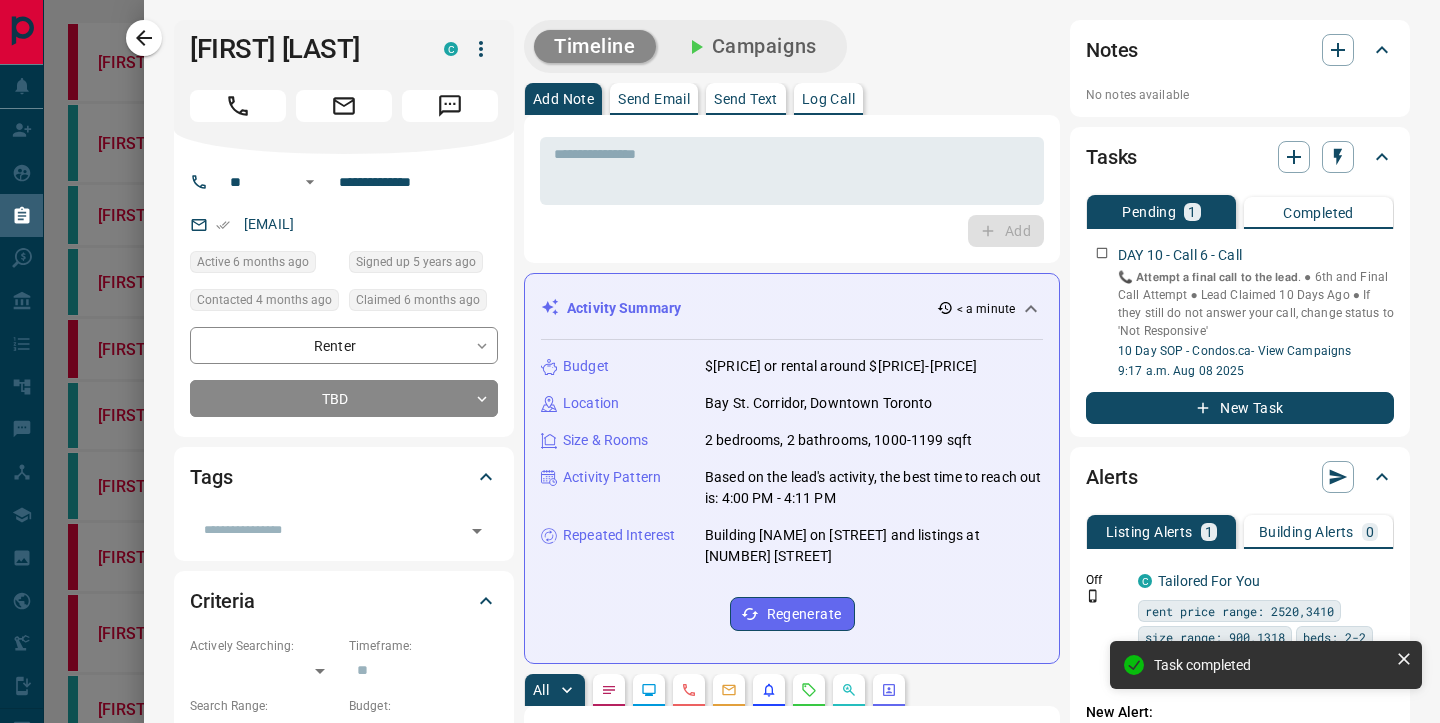 click on "Log Call" at bounding box center [828, 99] 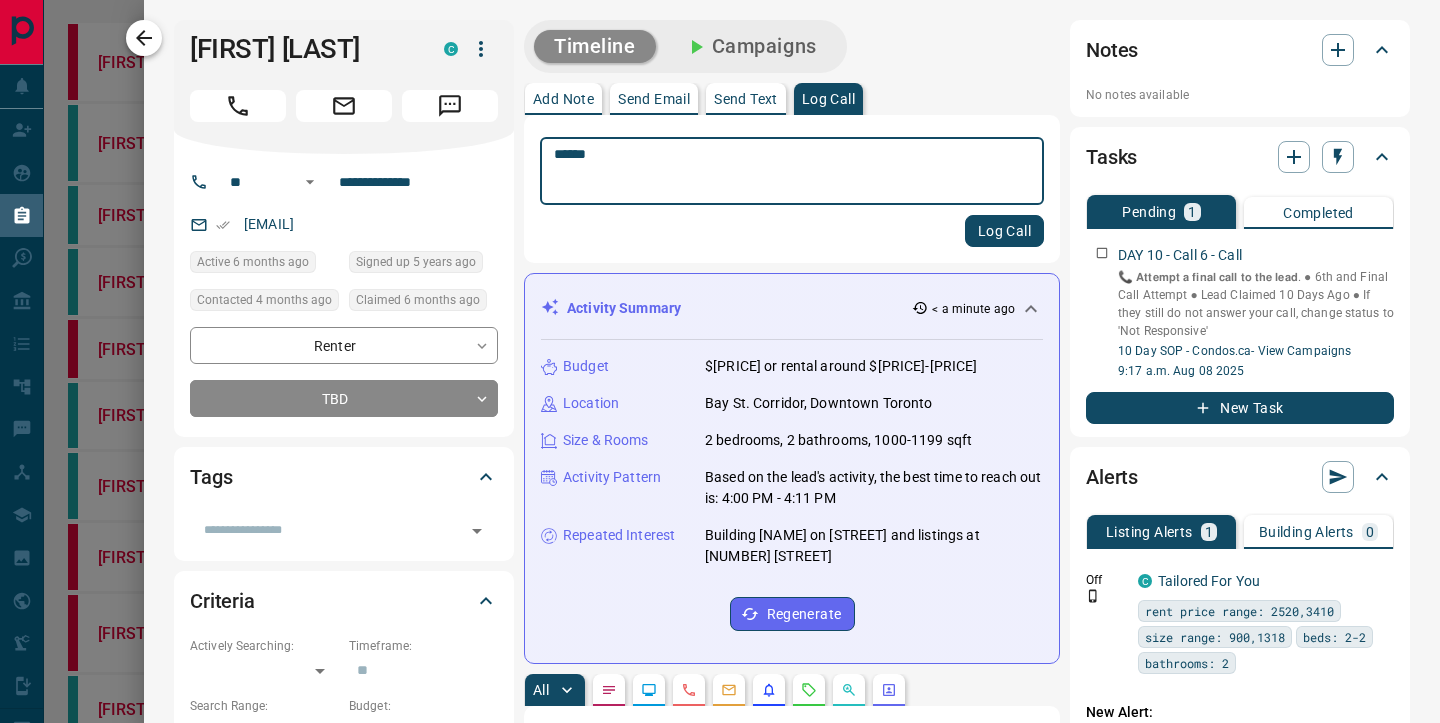 type on "******" 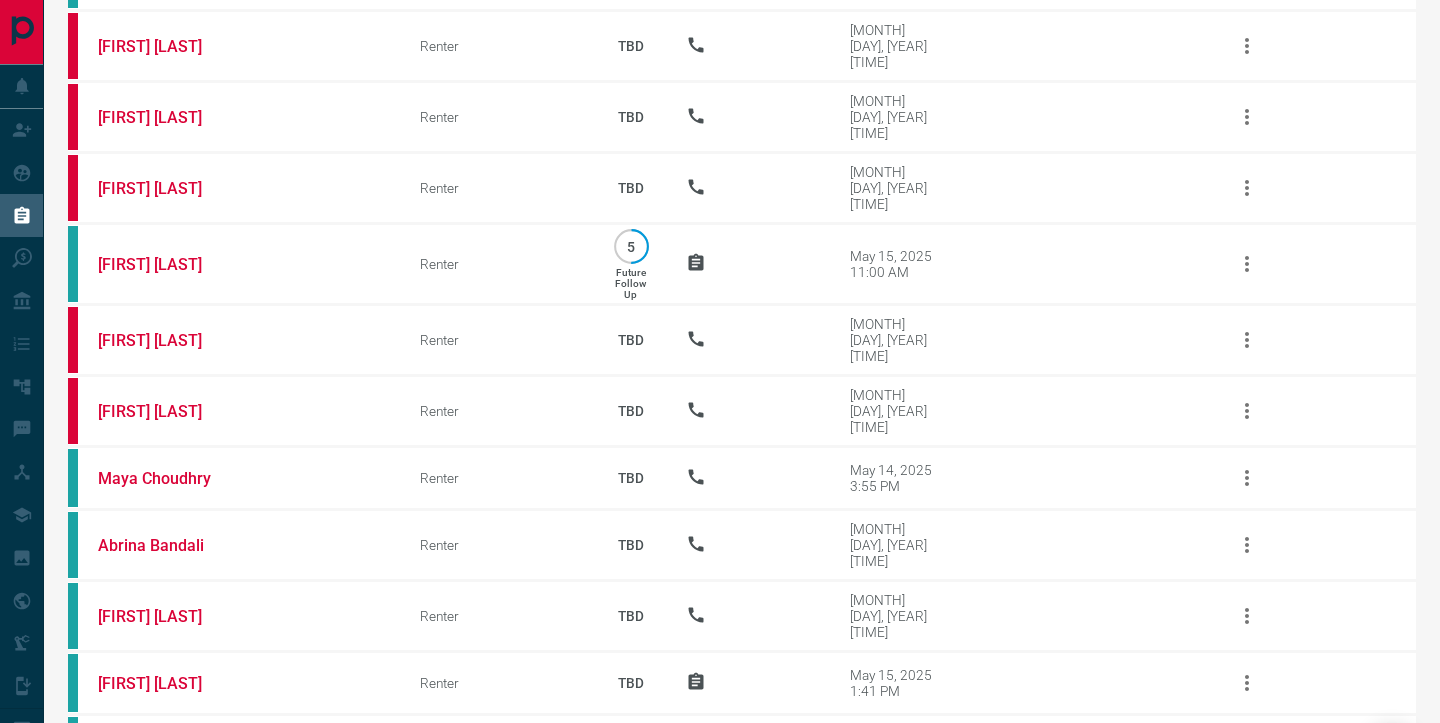 scroll, scrollTop: 1808, scrollLeft: 0, axis: vertical 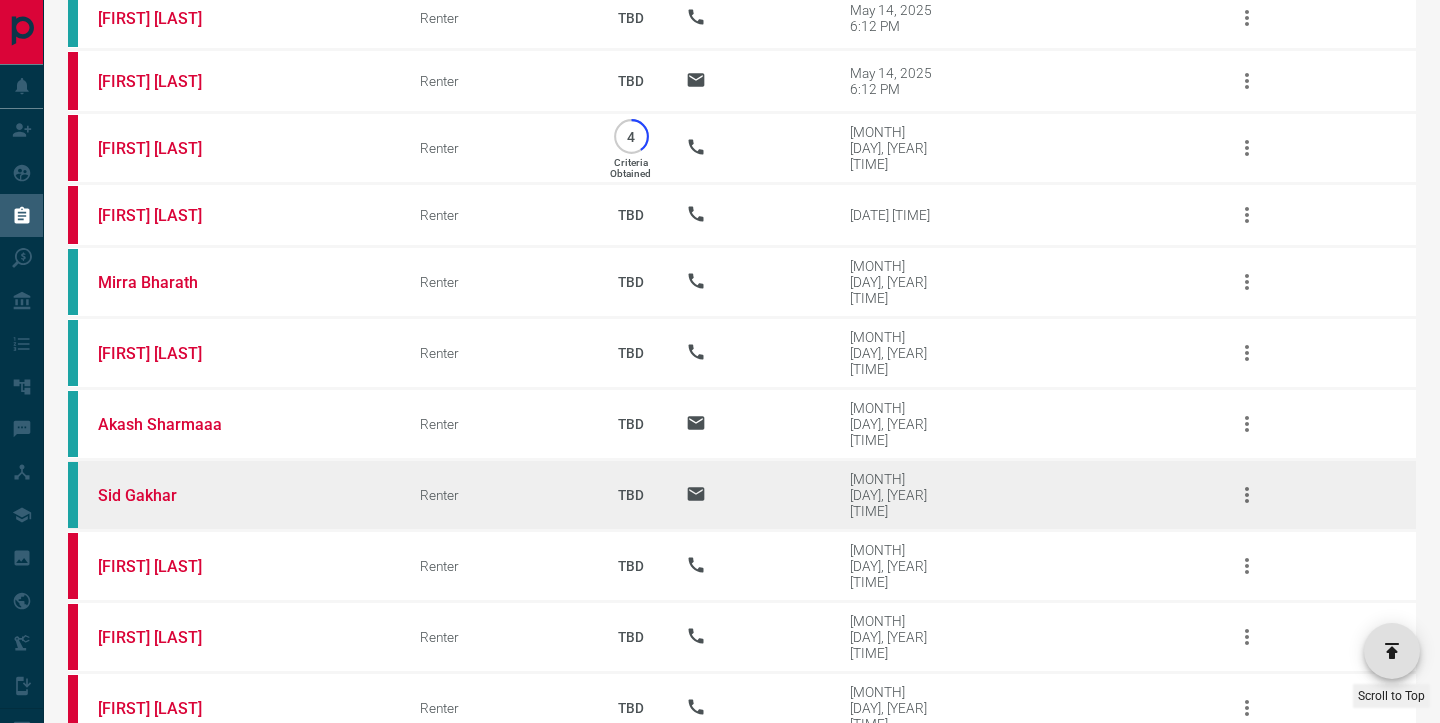 click on "Sid Gakhar" at bounding box center [229, 495] 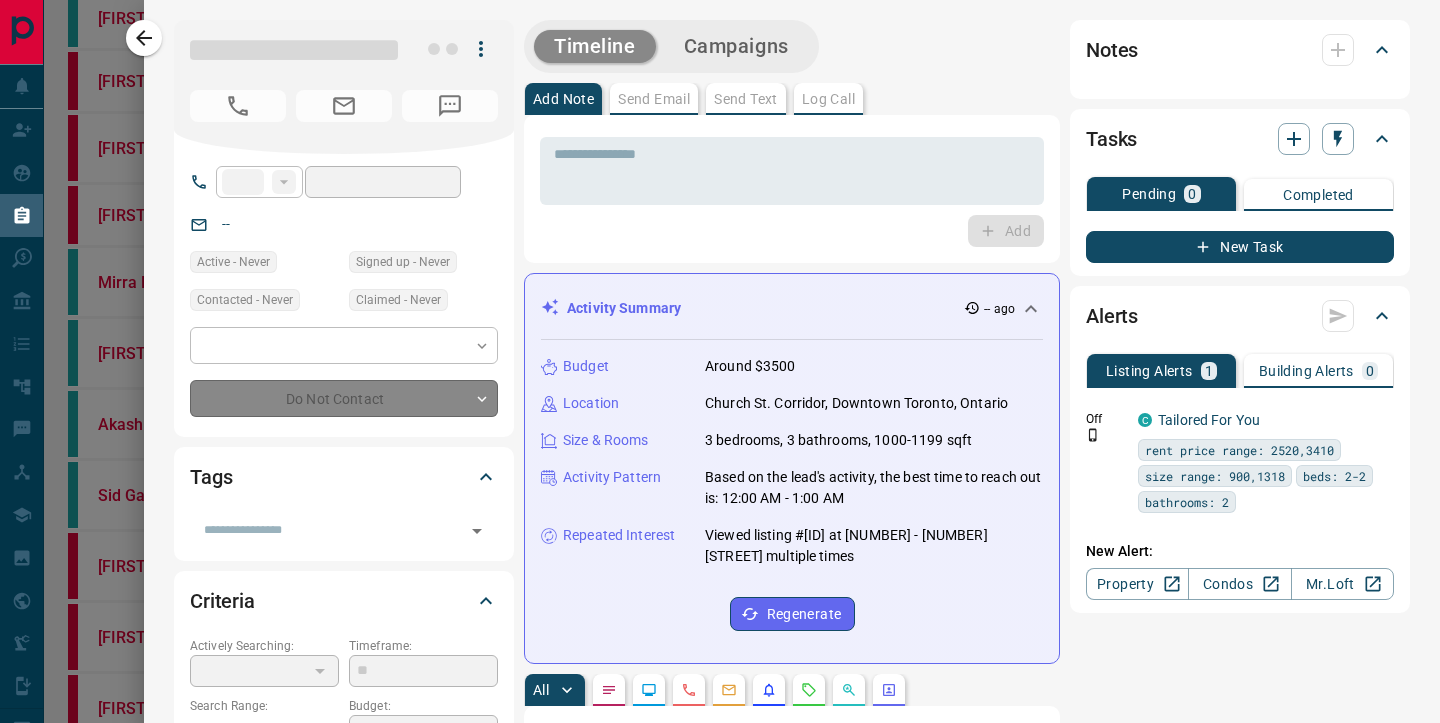 type on "**" 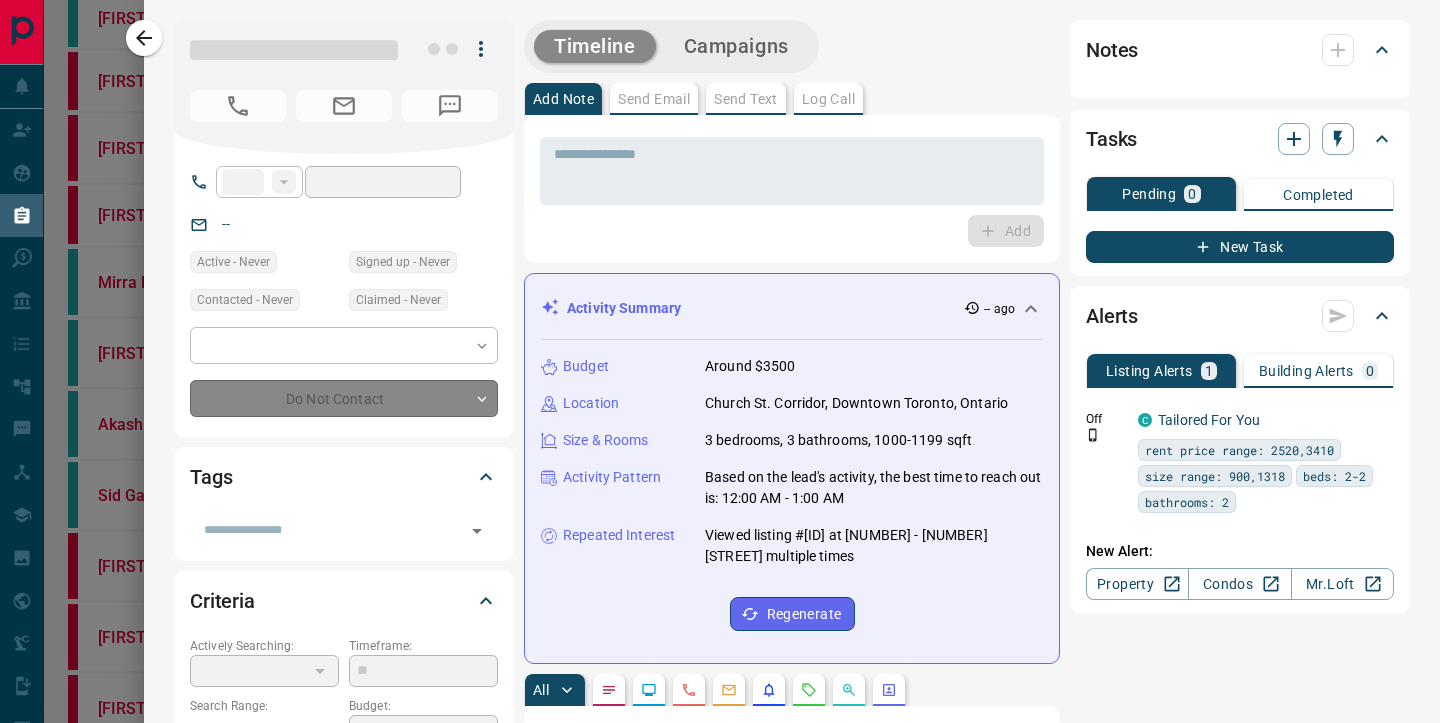 type on "**********" 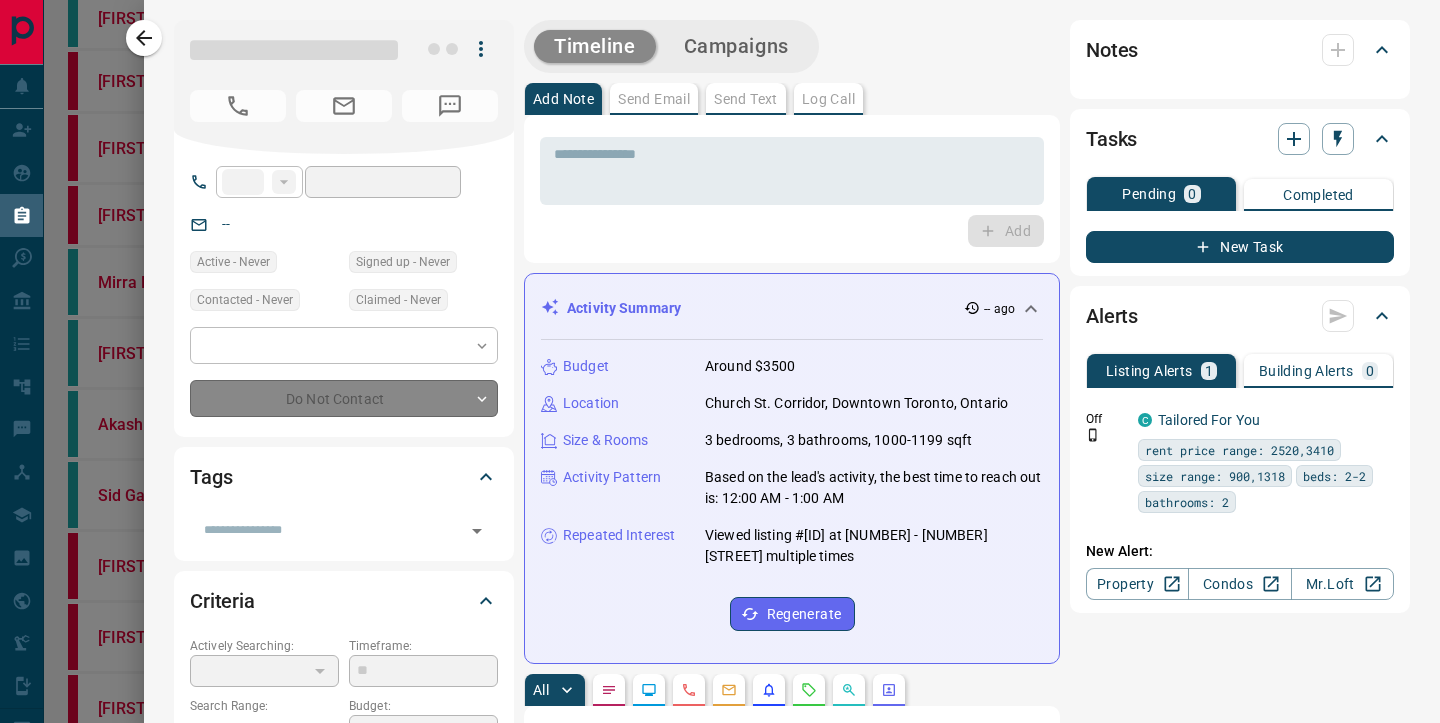 type on "**********" 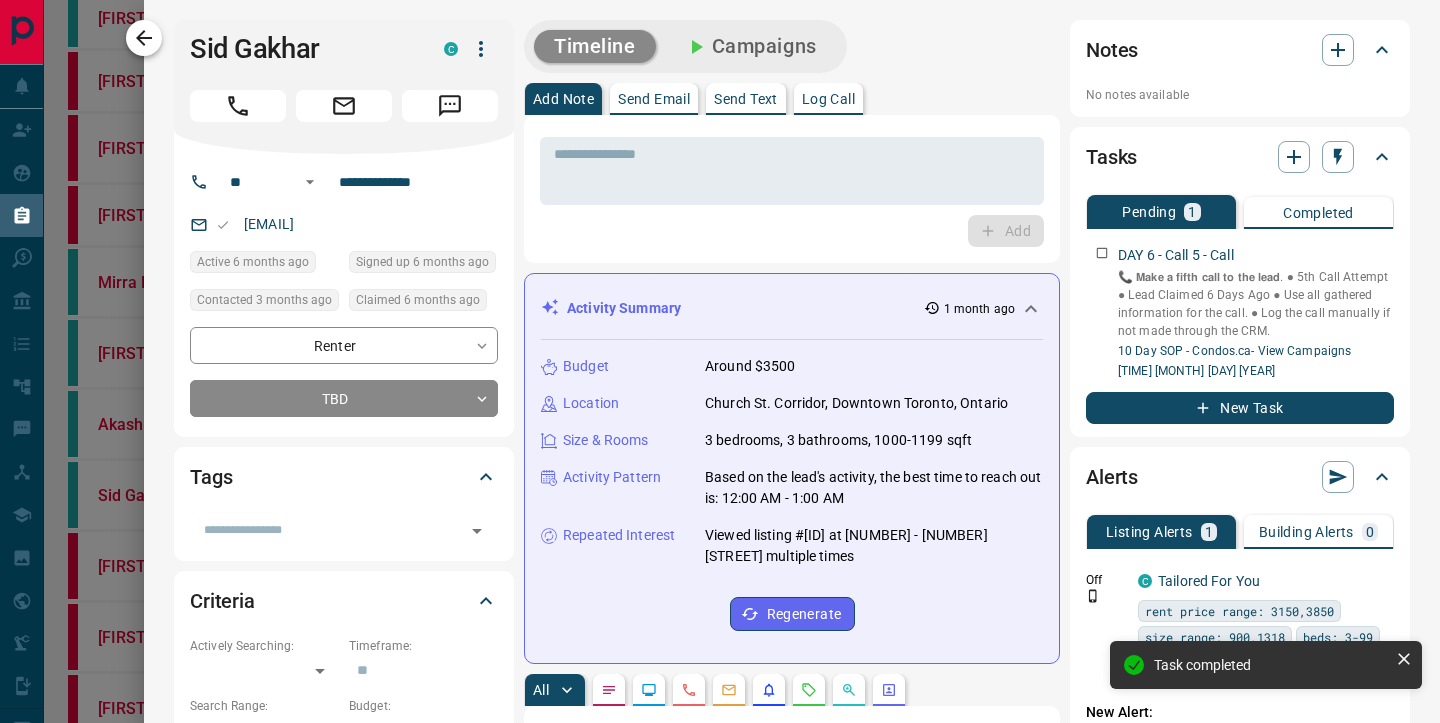 click 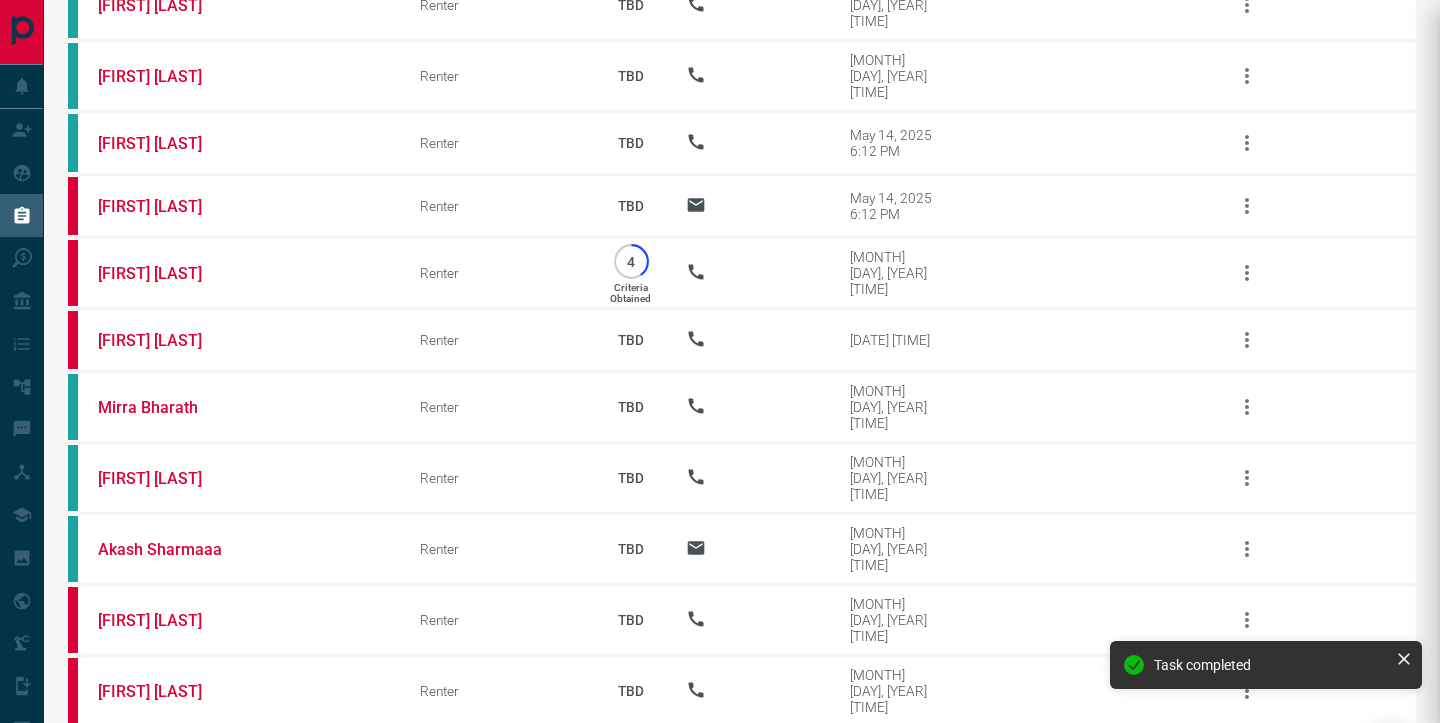 scroll, scrollTop: 0, scrollLeft: 0, axis: both 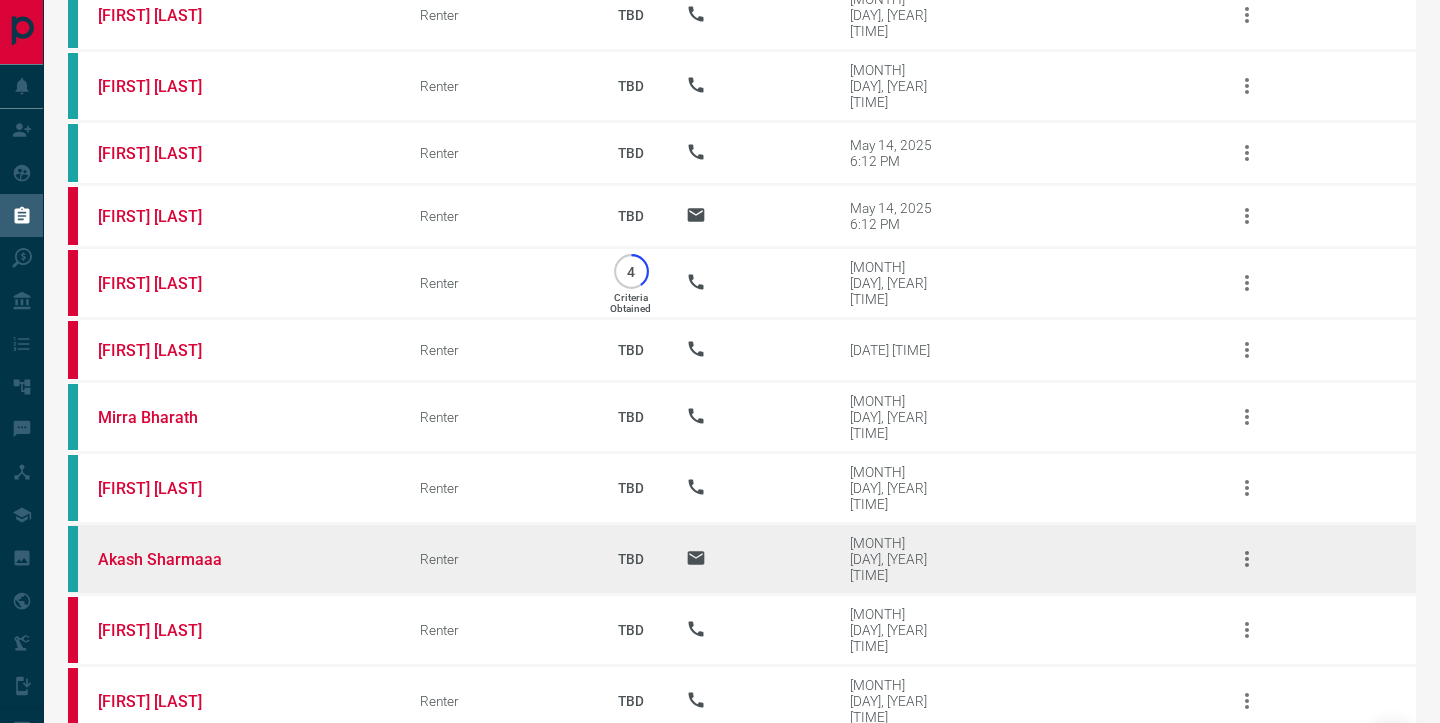 click on "Akash Sharmaaa" at bounding box center [229, 559] 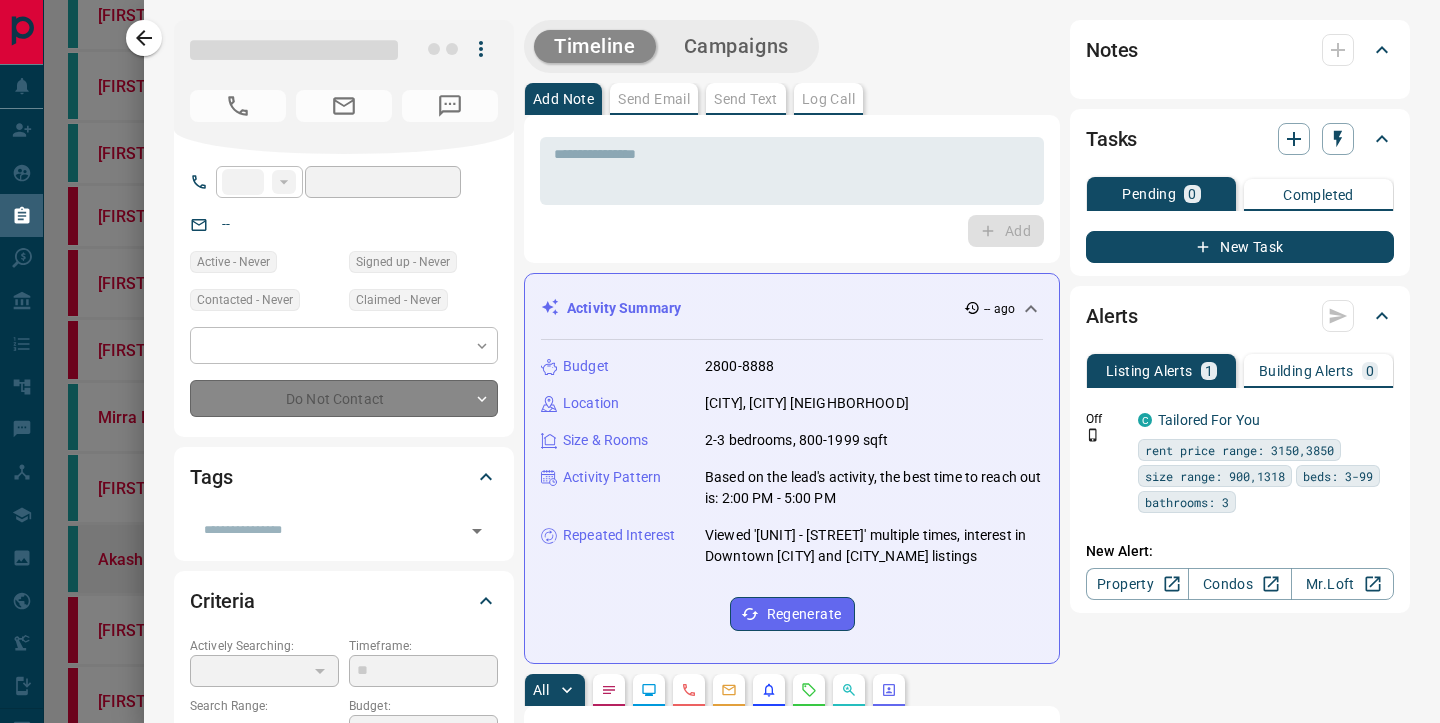 type on "**" 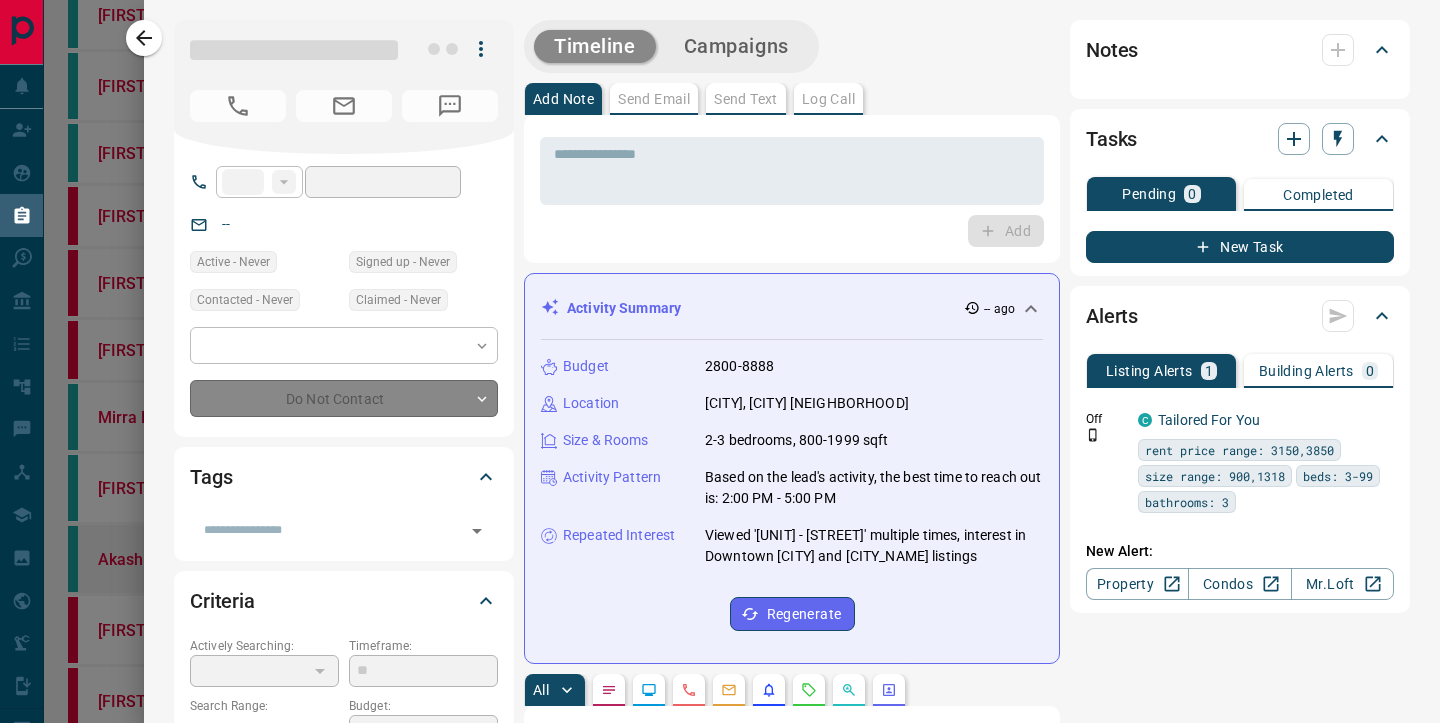 type on "**********" 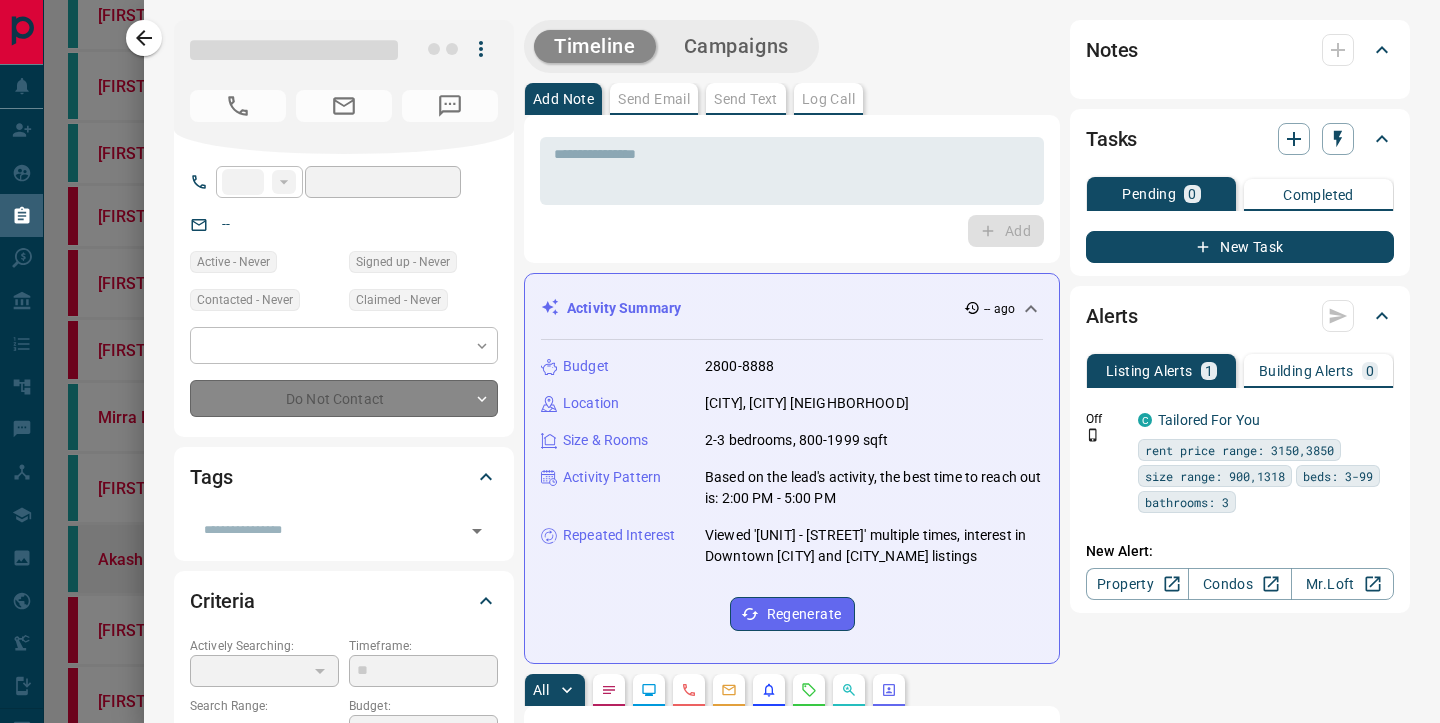 type on "**********" 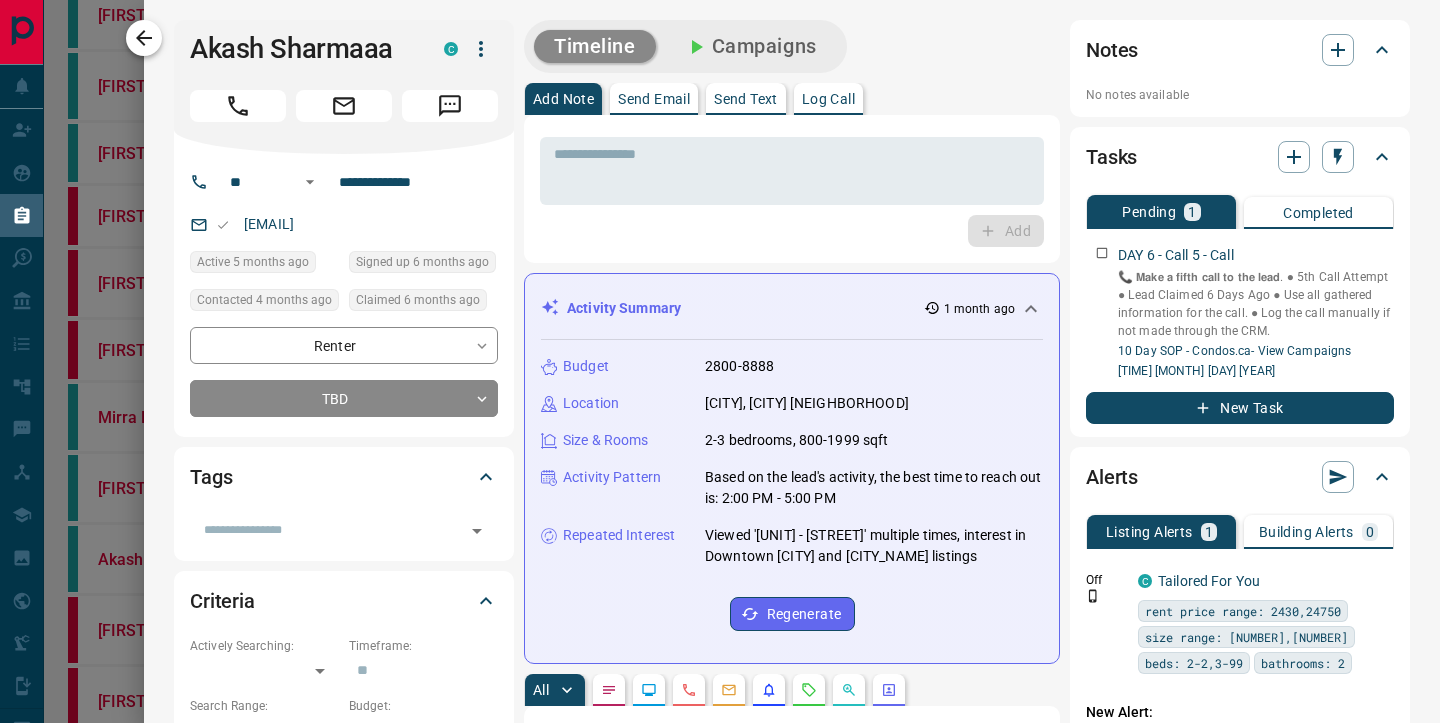 click 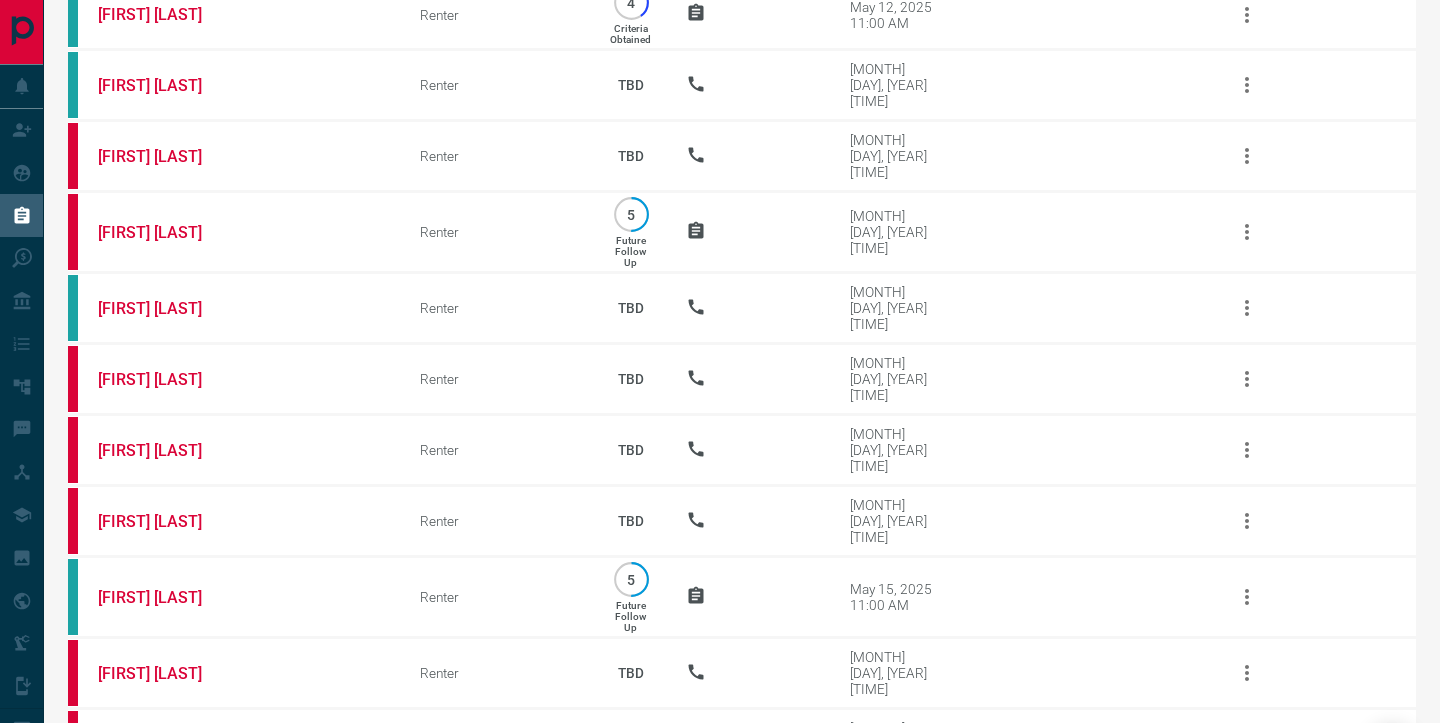 scroll, scrollTop: 536, scrollLeft: 0, axis: vertical 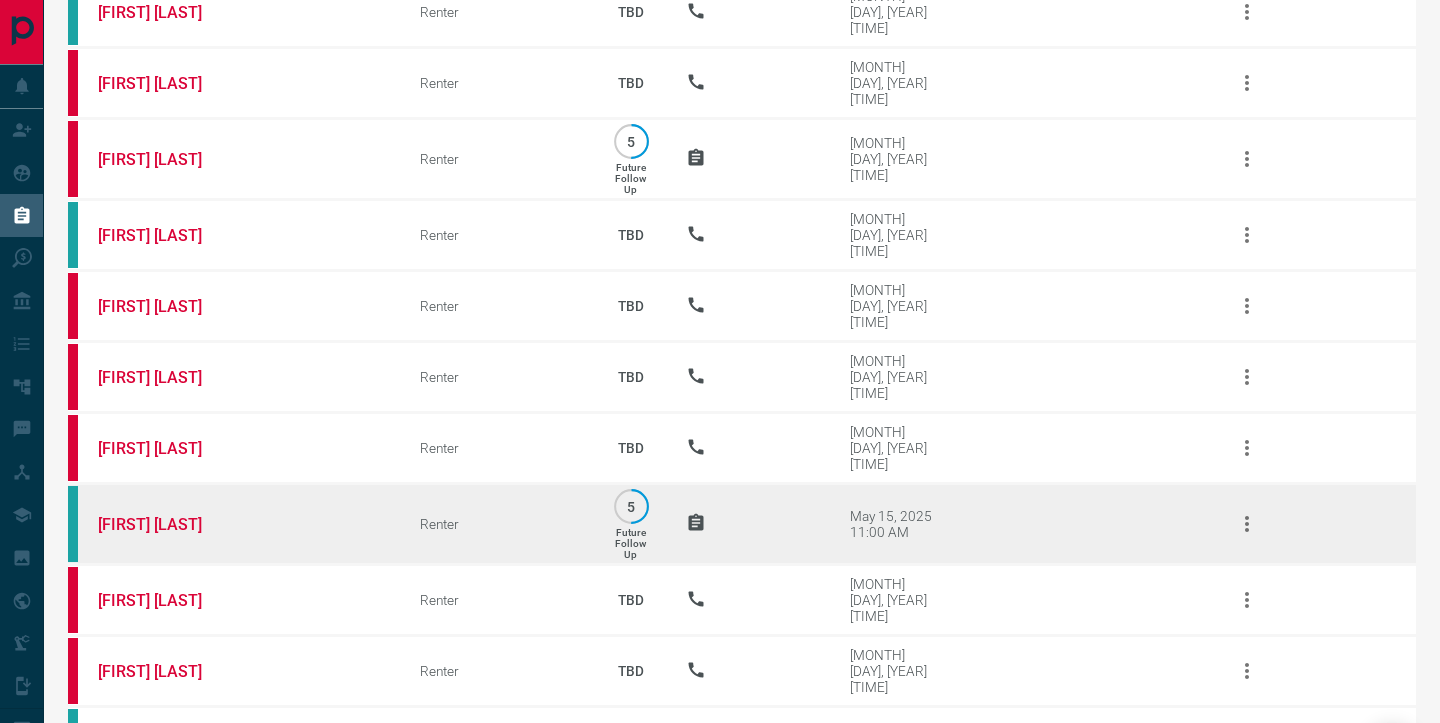 click on "[FIRST] [LAST]" at bounding box center [229, 524] 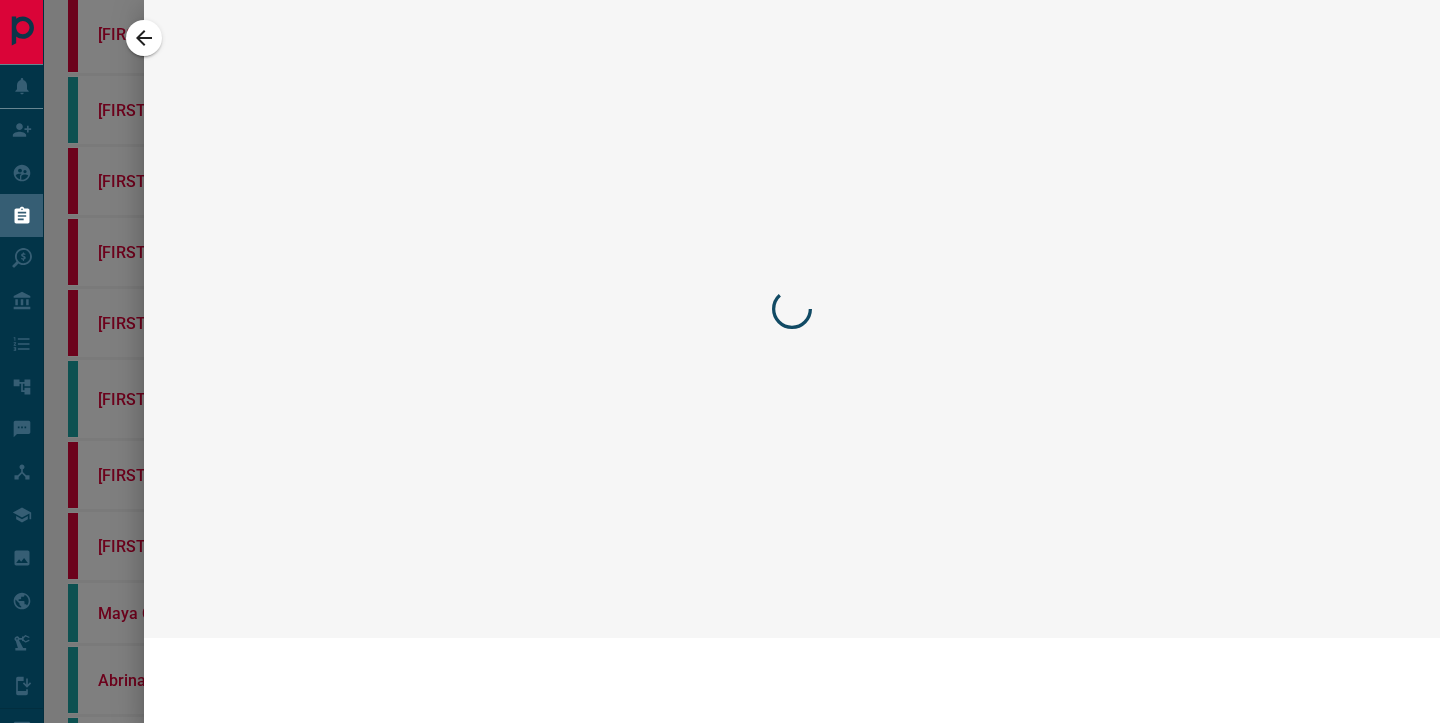 scroll, scrollTop: 411, scrollLeft: 0, axis: vertical 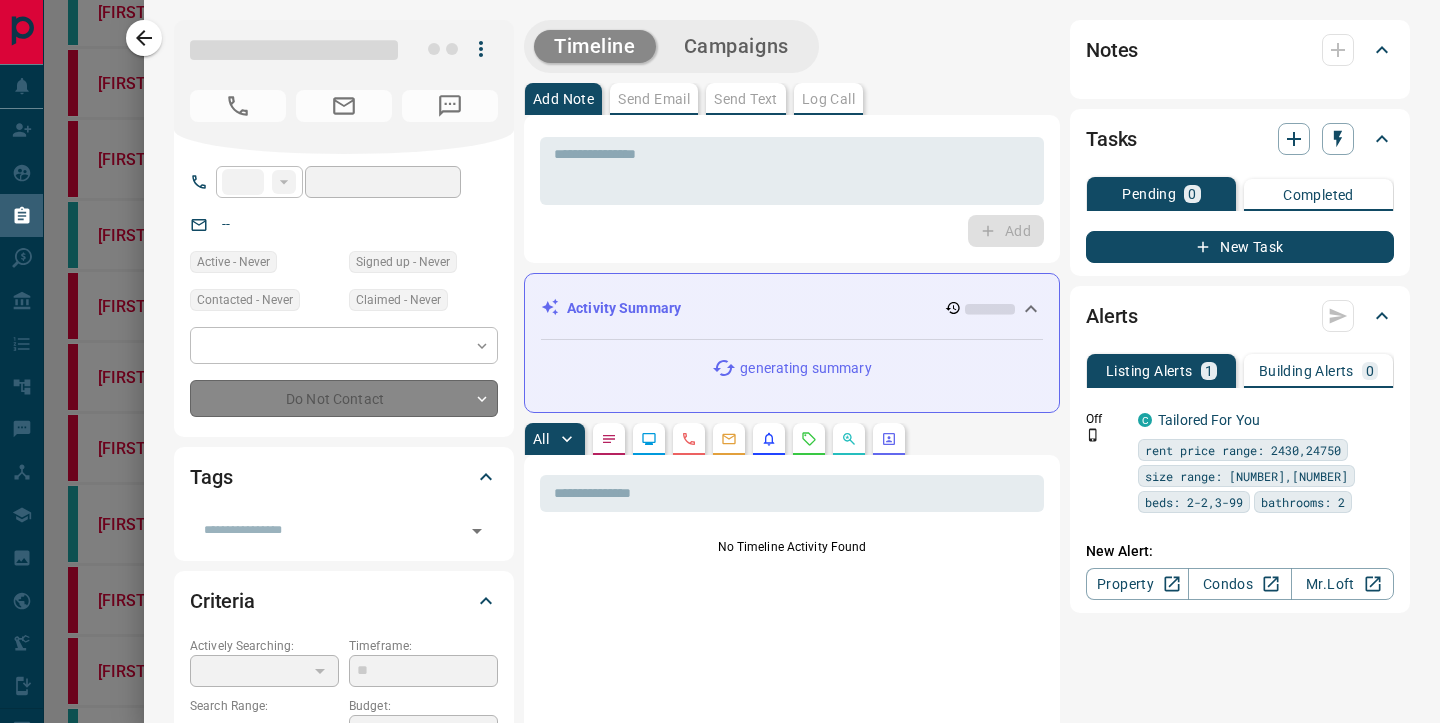 type on "**" 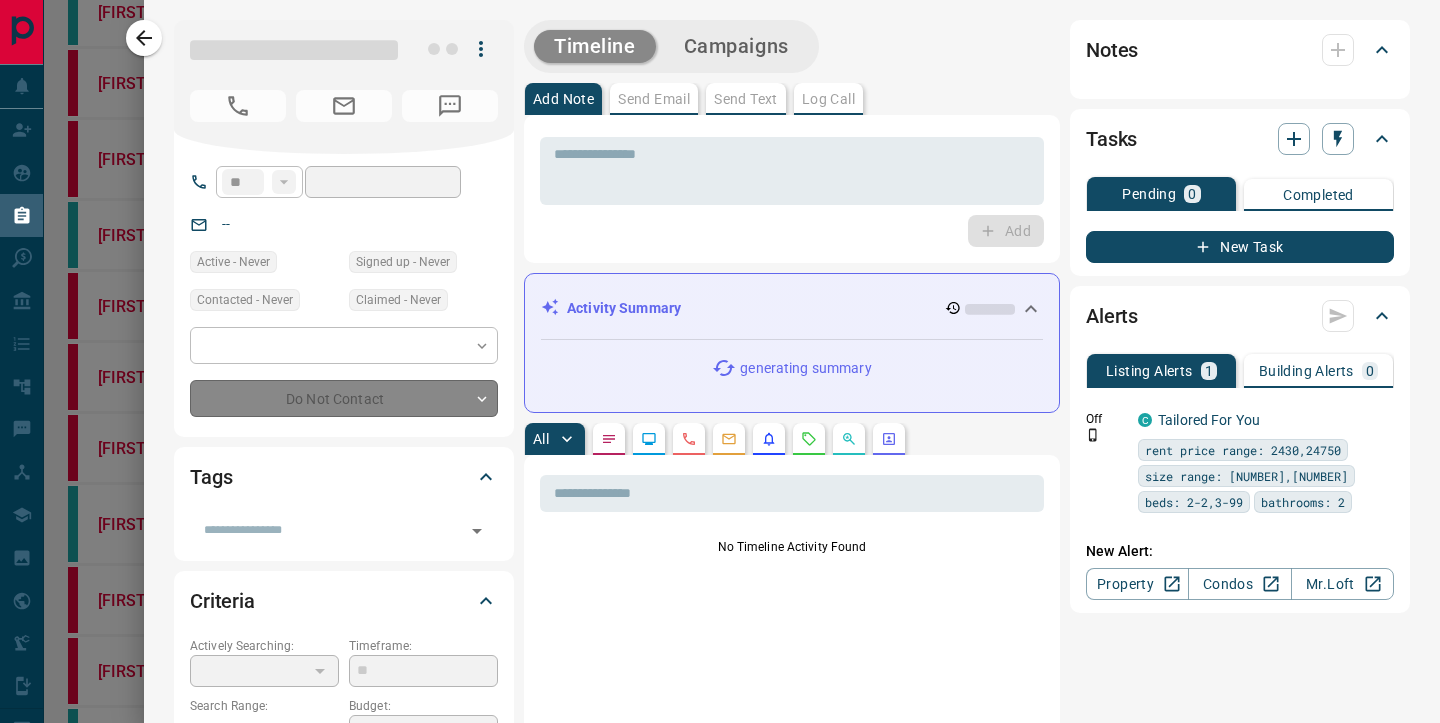 type on "**********" 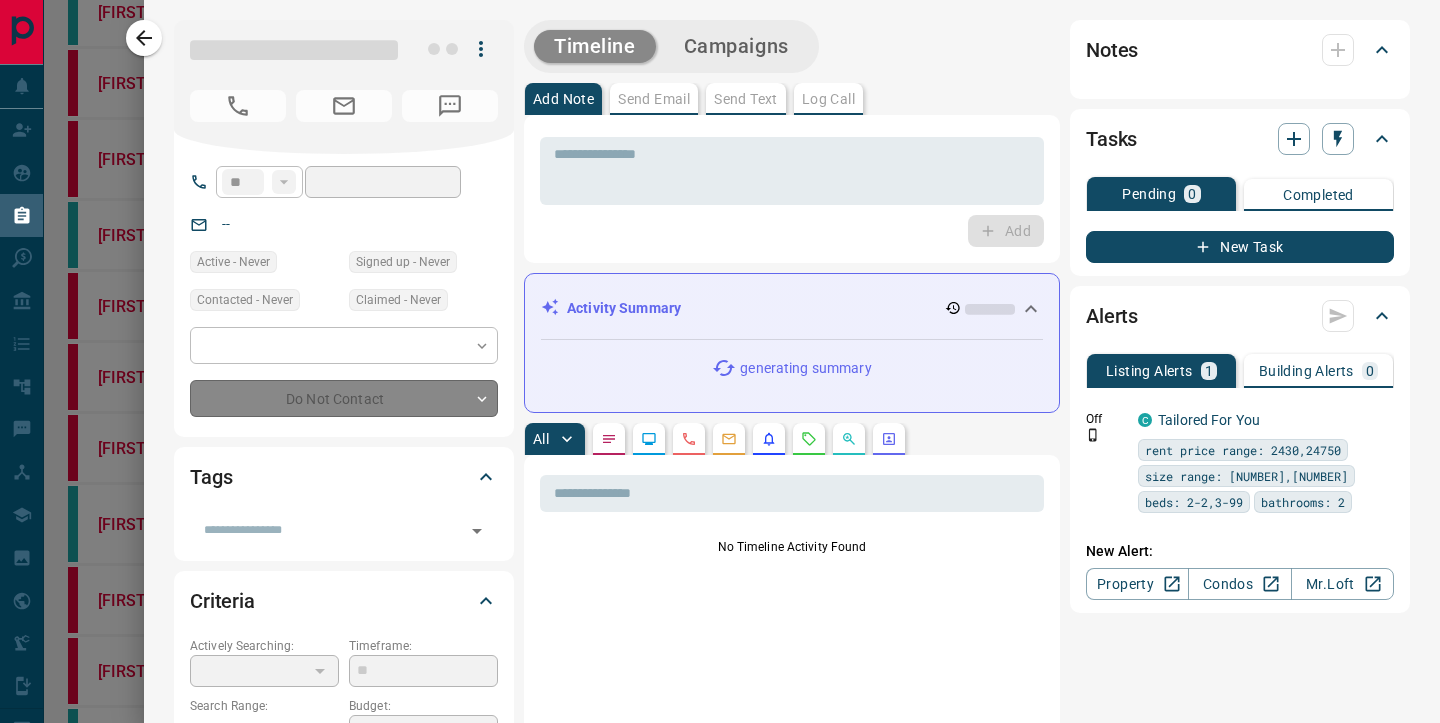 type on "**********" 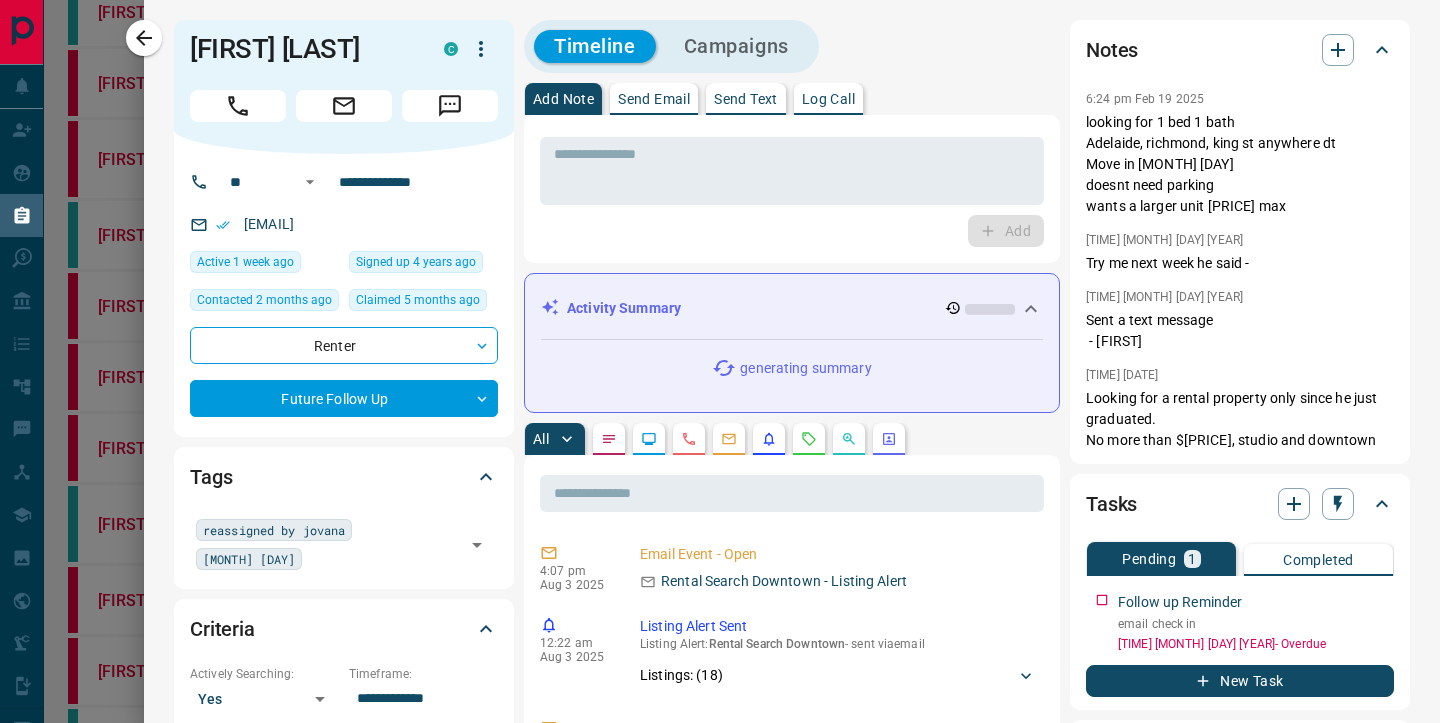 scroll, scrollTop: 180, scrollLeft: 0, axis: vertical 